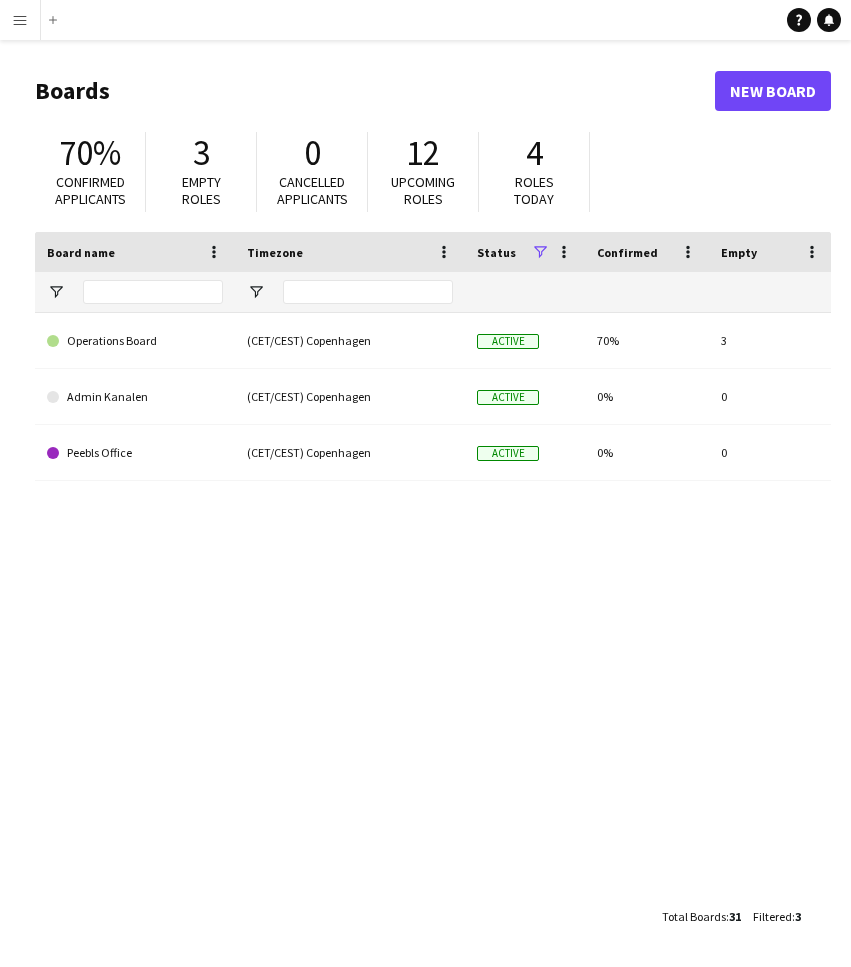 scroll, scrollTop: 0, scrollLeft: 0, axis: both 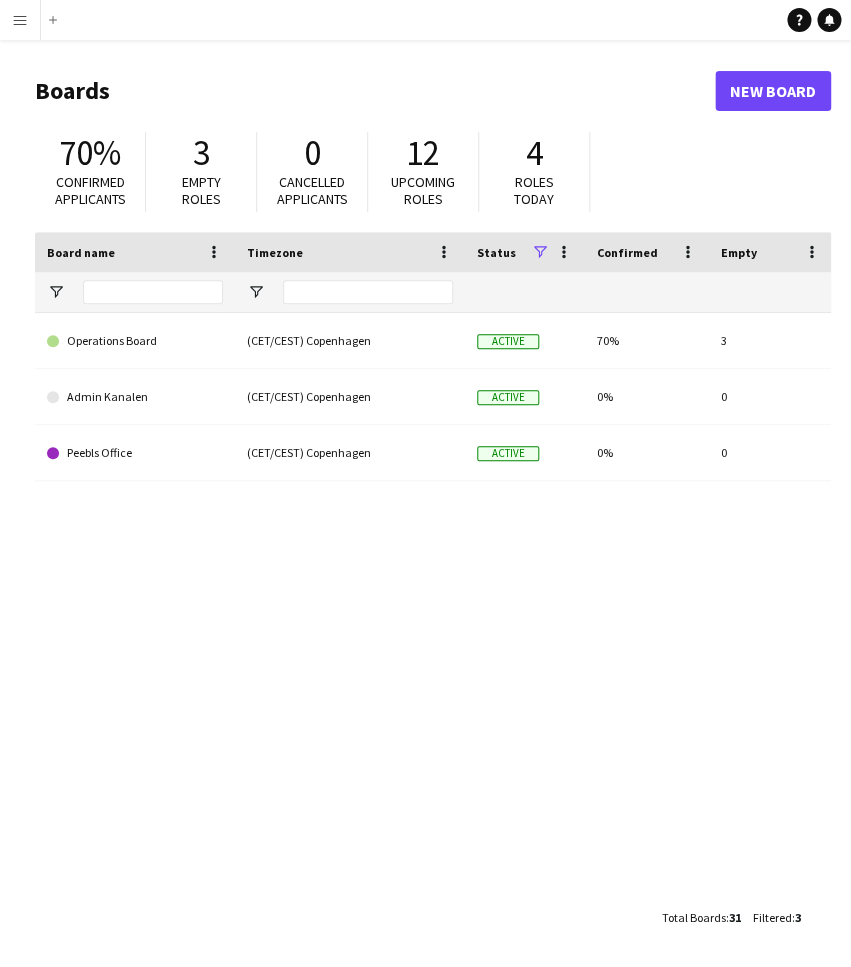 click on "Menu" at bounding box center [20, 20] 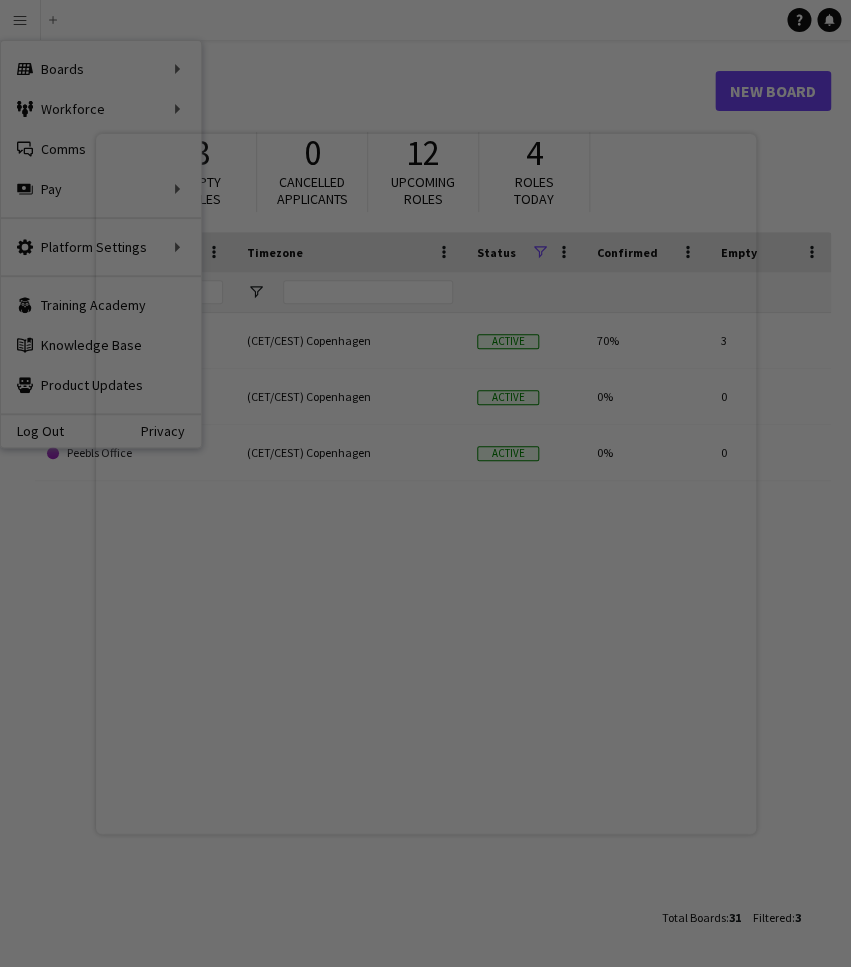 click at bounding box center (430, 488) 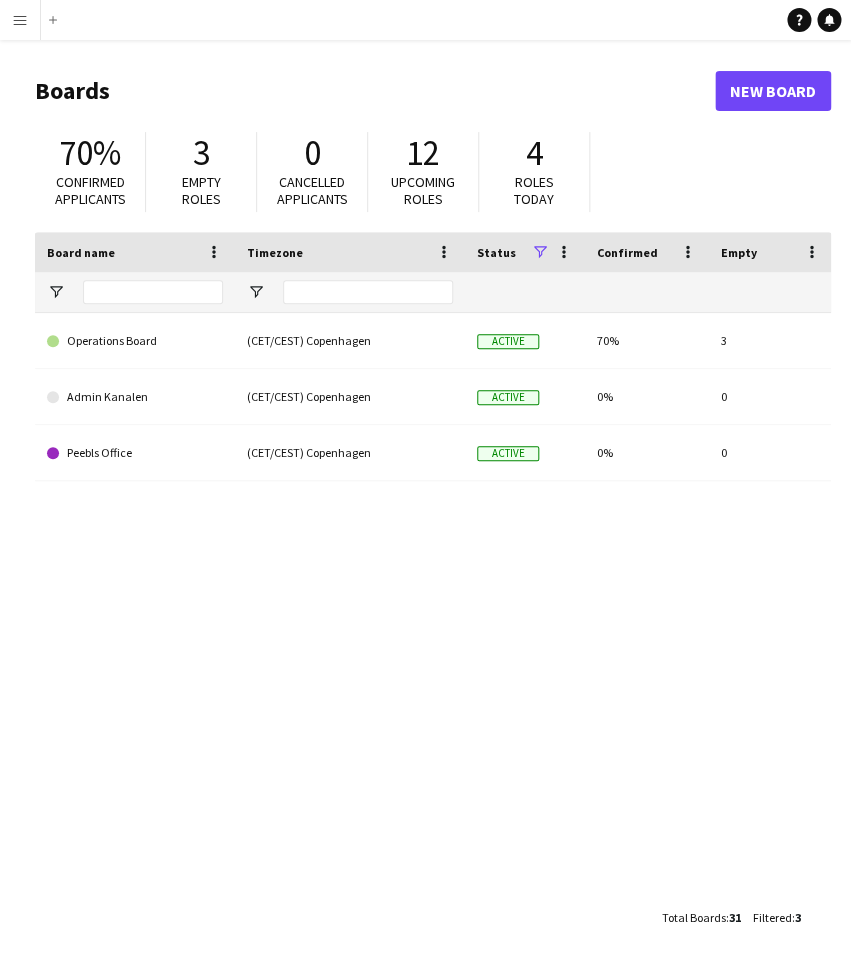 click on "Menu" at bounding box center [20, 20] 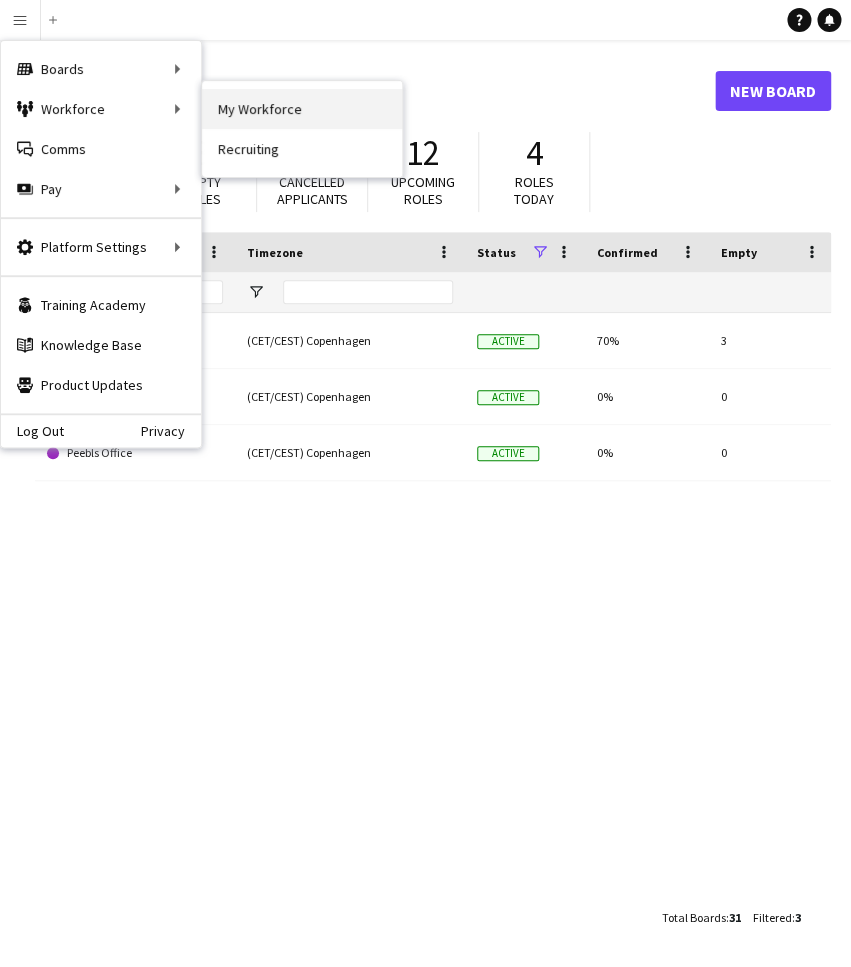 click on "My Workforce" at bounding box center (302, 109) 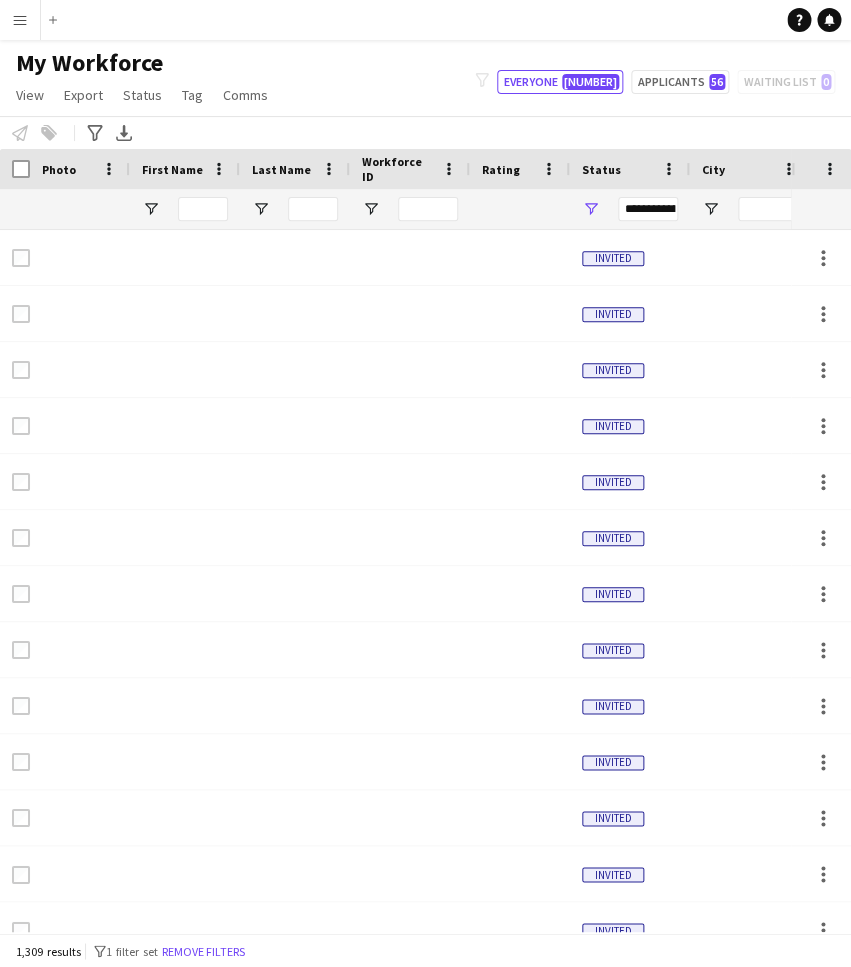 click on "Menu" at bounding box center (20, 20) 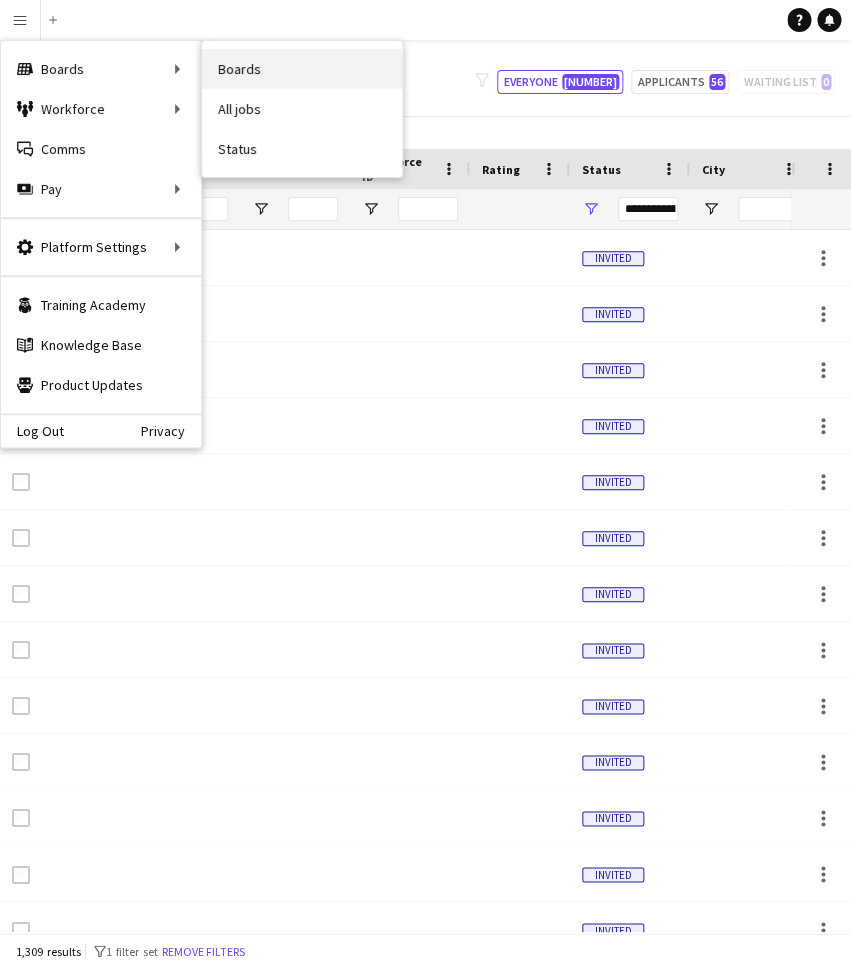 click on "Boards" at bounding box center [302, 69] 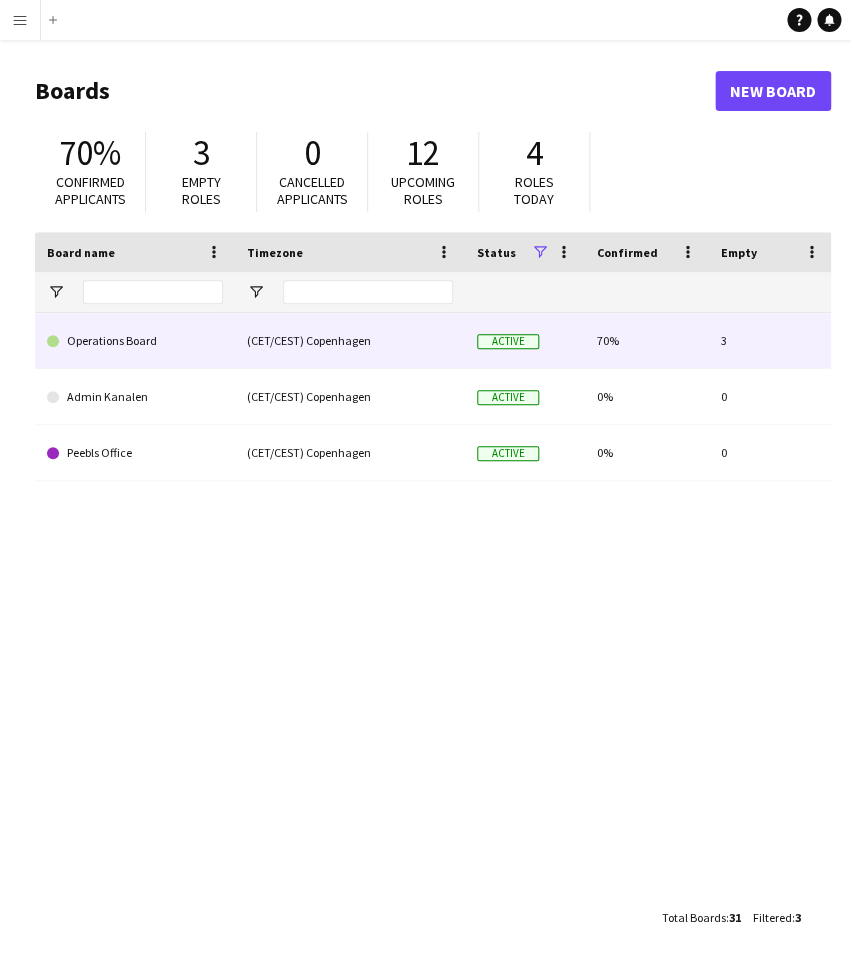 click on "Operations Board" 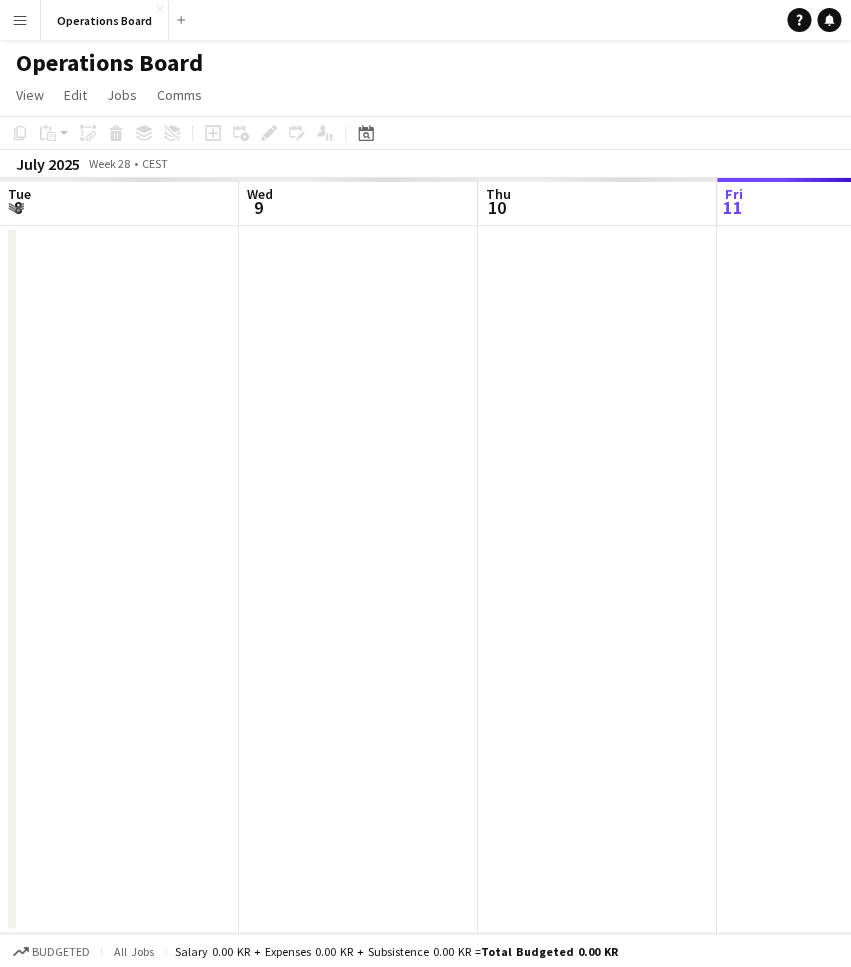 scroll, scrollTop: 0, scrollLeft: 478, axis: horizontal 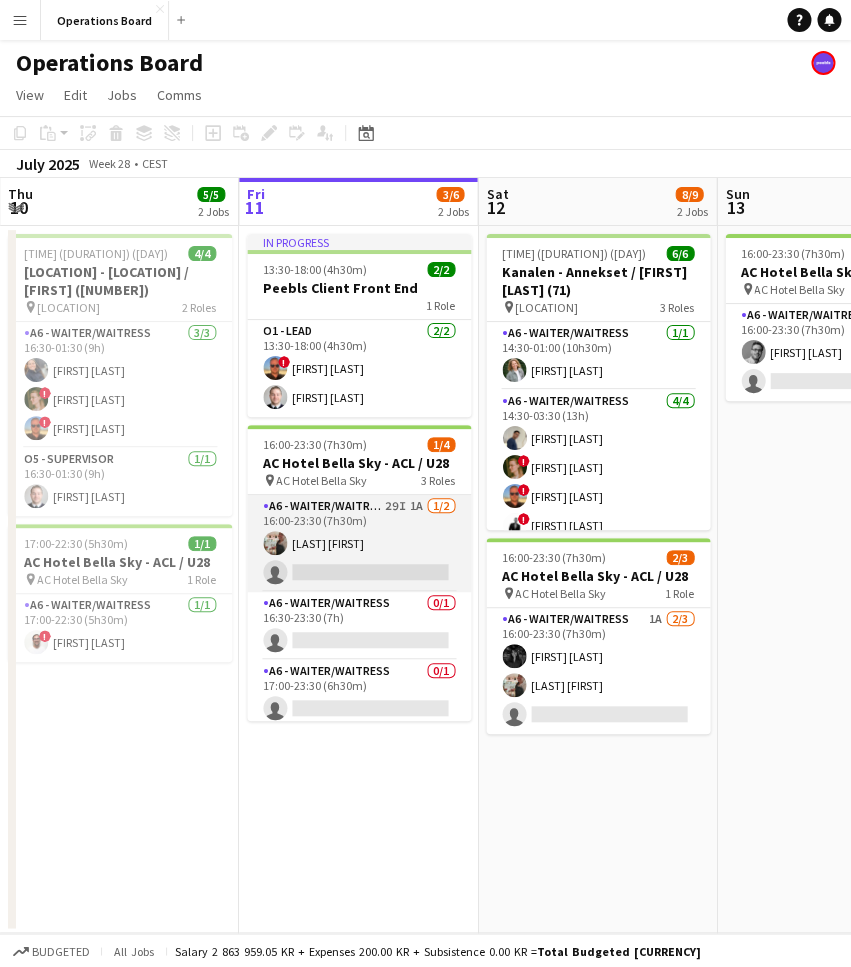 click on "A6 -  WAITER/WAITRESS   29I   1A   1/2   16:00-23:30 (7h30m)
Rocio Maria Jauregui
single-neutral-actions" at bounding box center [359, 543] 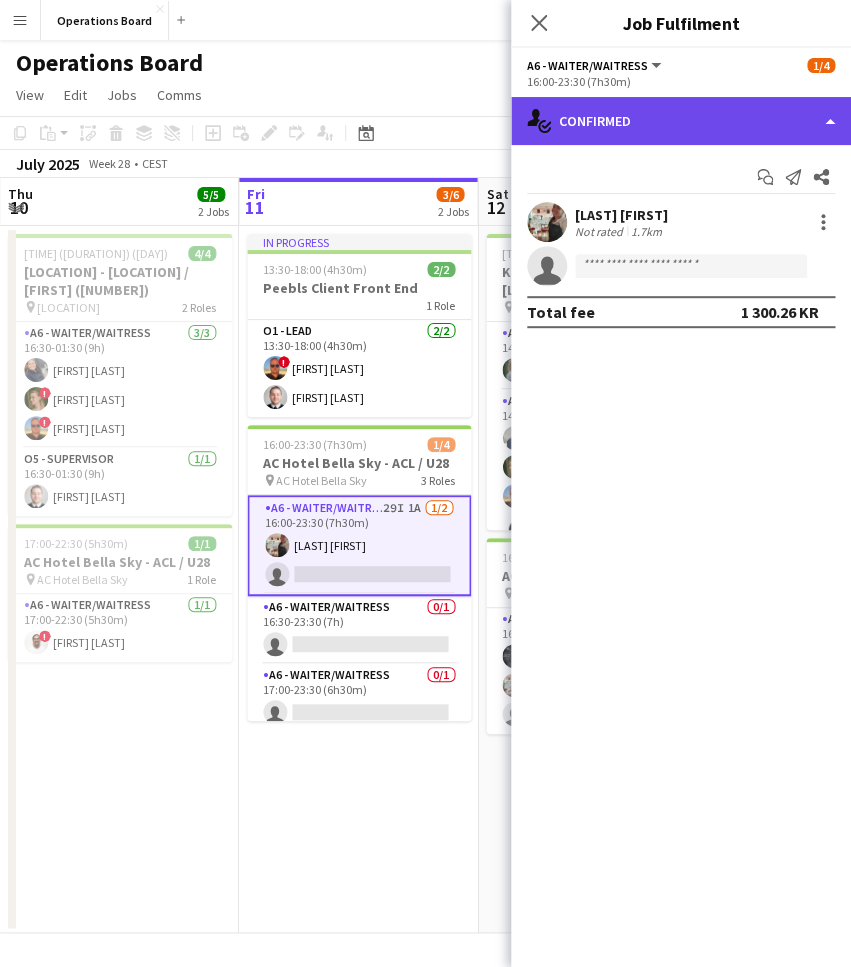 click on "single-neutral-actions-check-2
Confirmed" 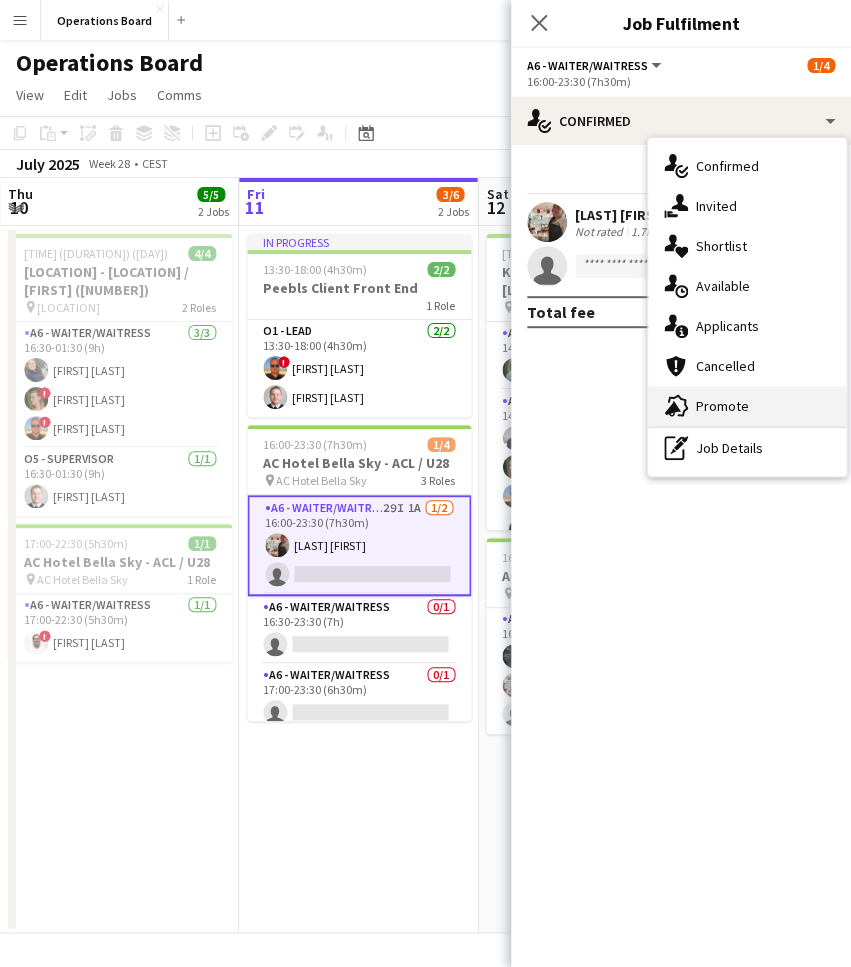 click on "advertising-megaphone
Promote" at bounding box center (747, 406) 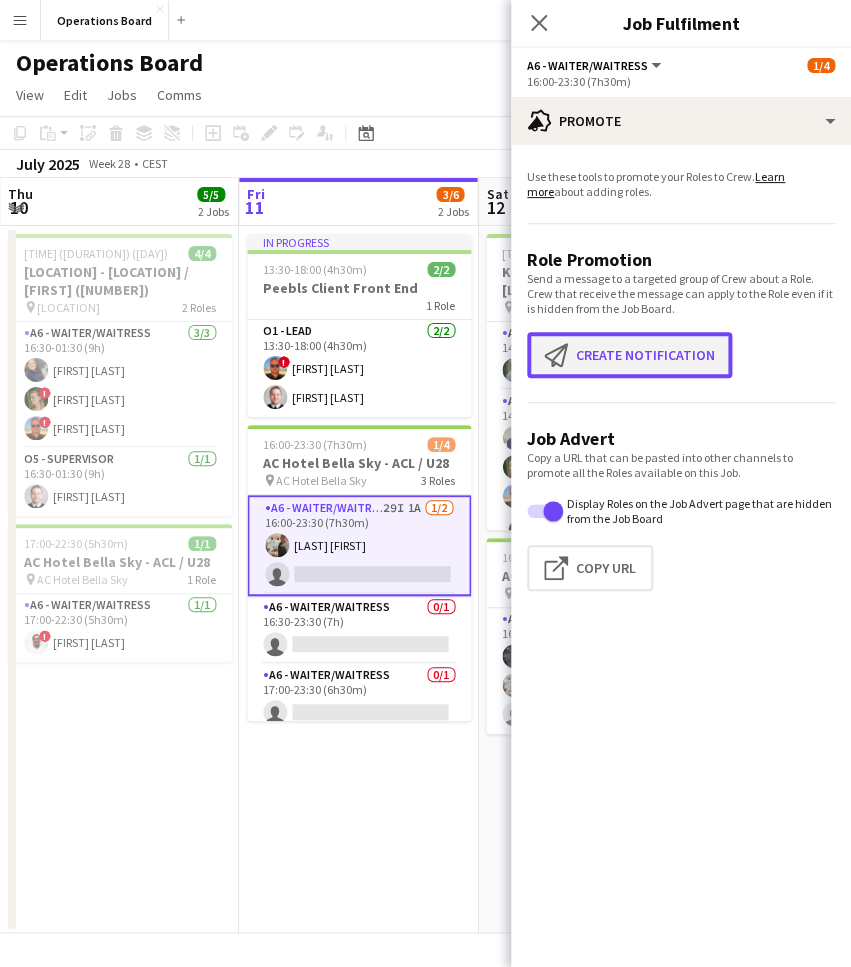click on "Create notification
Create notification" at bounding box center [629, 355] 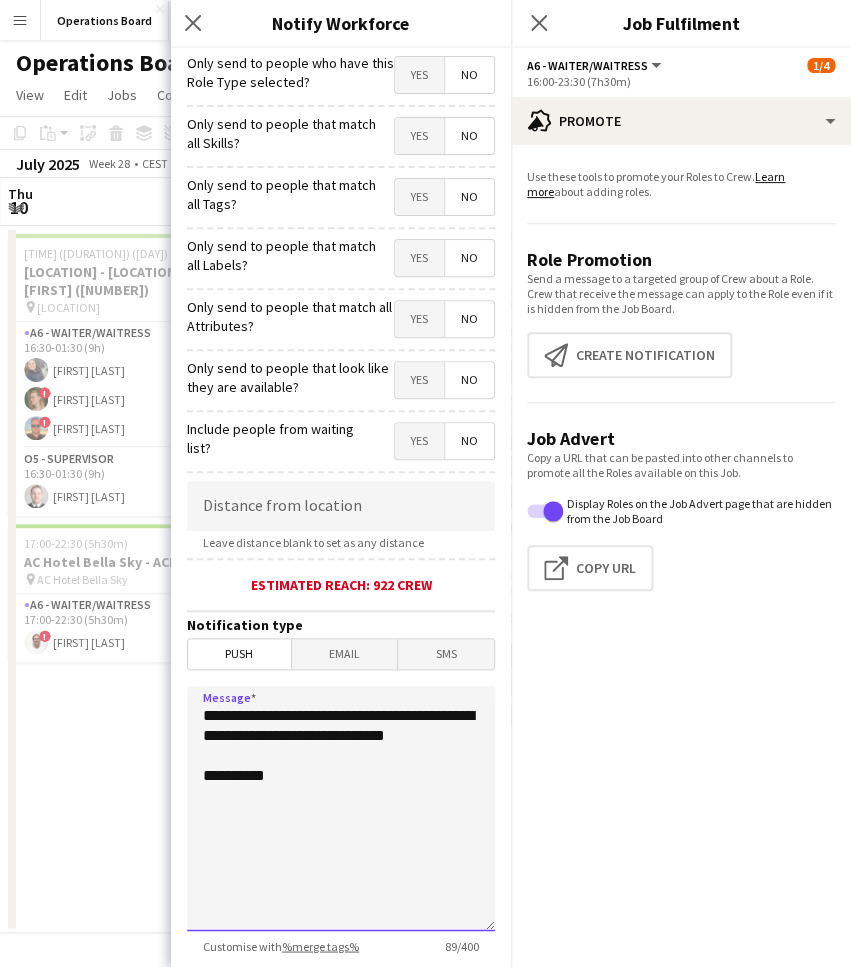 drag, startPoint x: 285, startPoint y: 832, endPoint x: 122, endPoint y: 619, distance: 268.21262 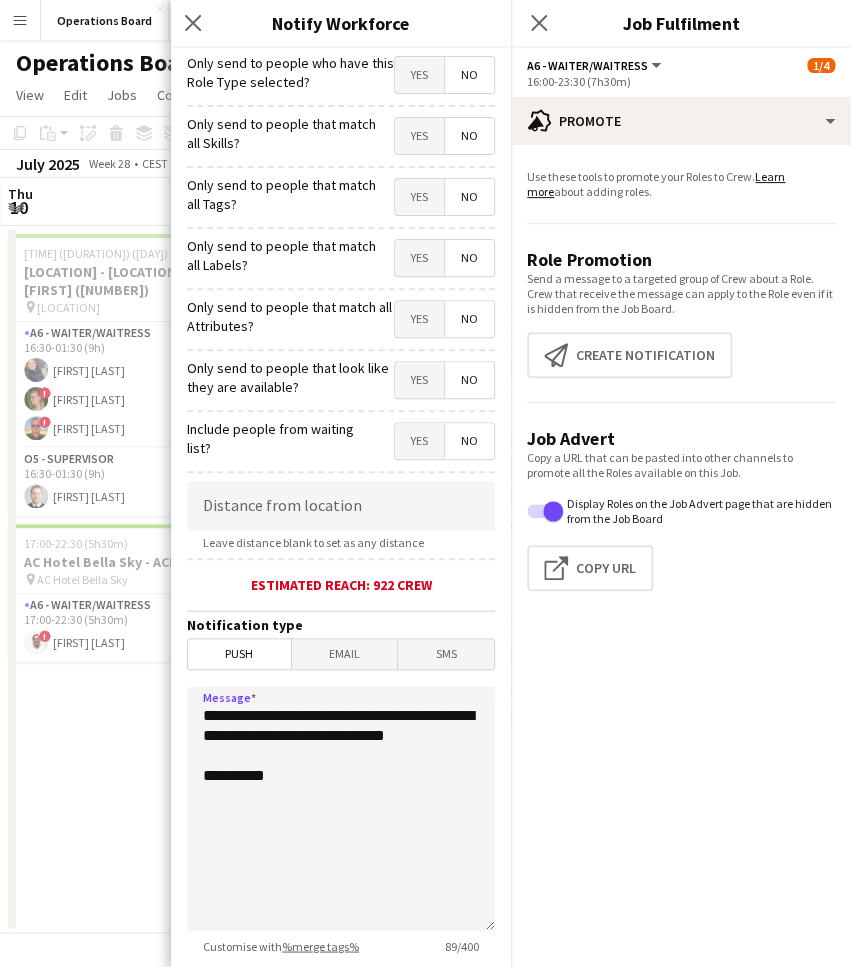 click on "16:30-01:30 (9h) (Fri)   4/4   Kanalen - Annekset / Nanna Moil (55)
pin
Kanalen   2 Roles   A6 -  WAITER/WAITRESS   3/3   16:30-01:30 (9h)
Thilde Schmidt ! Sarah Idun Vilhelmsen ! Patrick Dolan  O5 -  SUPERVISOR   1/1   16:30-01:30 (9h)
Nicolai A.     17:00-22:30 (5h30m)    1/1   AC Hotel Bella Sky - ACL / U28
pin
AC Hotel Bella Sky   1 Role   A6 -  WAITER/WAITRESS   1/1   17:00-22:30 (5h30m)
! Evgeni Ambarev" at bounding box center (119, 579) 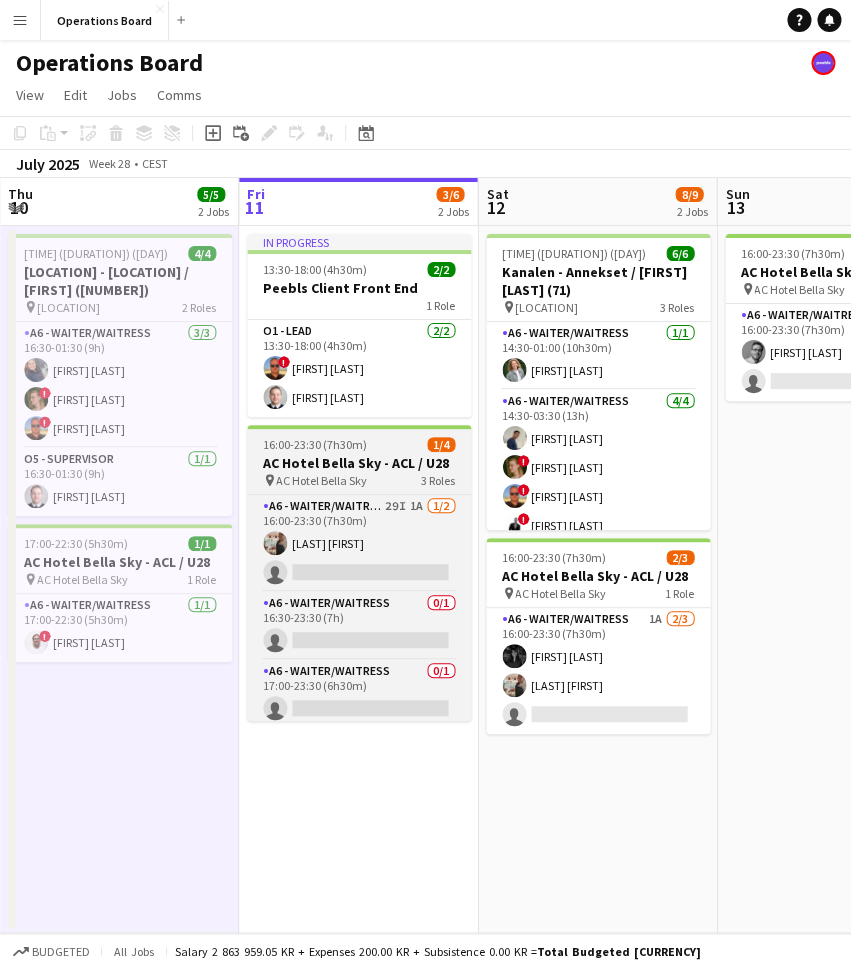 click on "[FIRST] - [FIRST]" at bounding box center [359, 463] 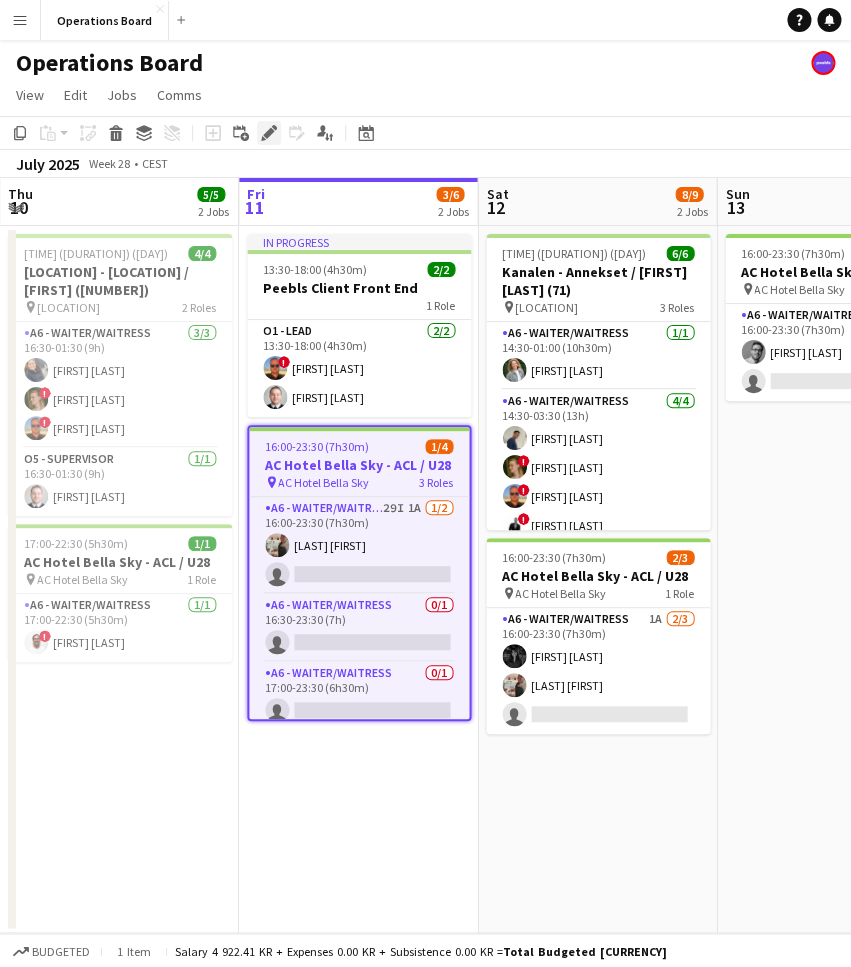 click on "Edit" 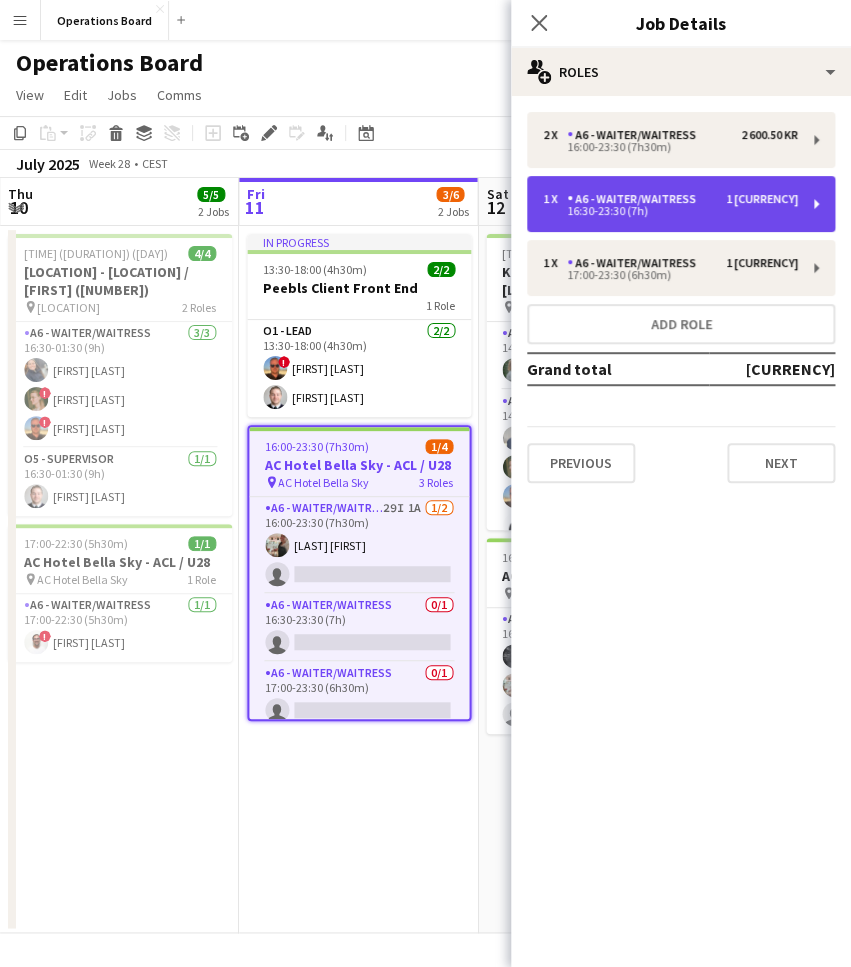 click on "1 x   A6 -  WAITER/WAITRESS   1 207.38 KR   16:30-23:30 (7h)" at bounding box center (681, 204) 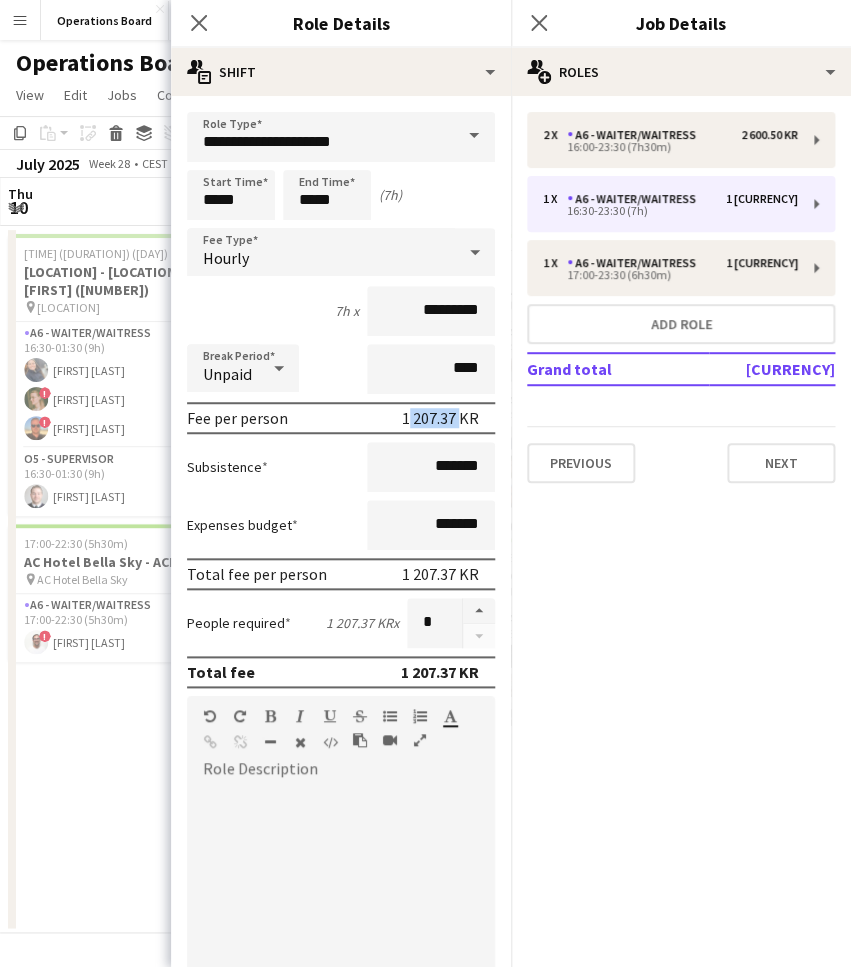 drag, startPoint x: 401, startPoint y: 415, endPoint x: 453, endPoint y: 420, distance: 52.23983 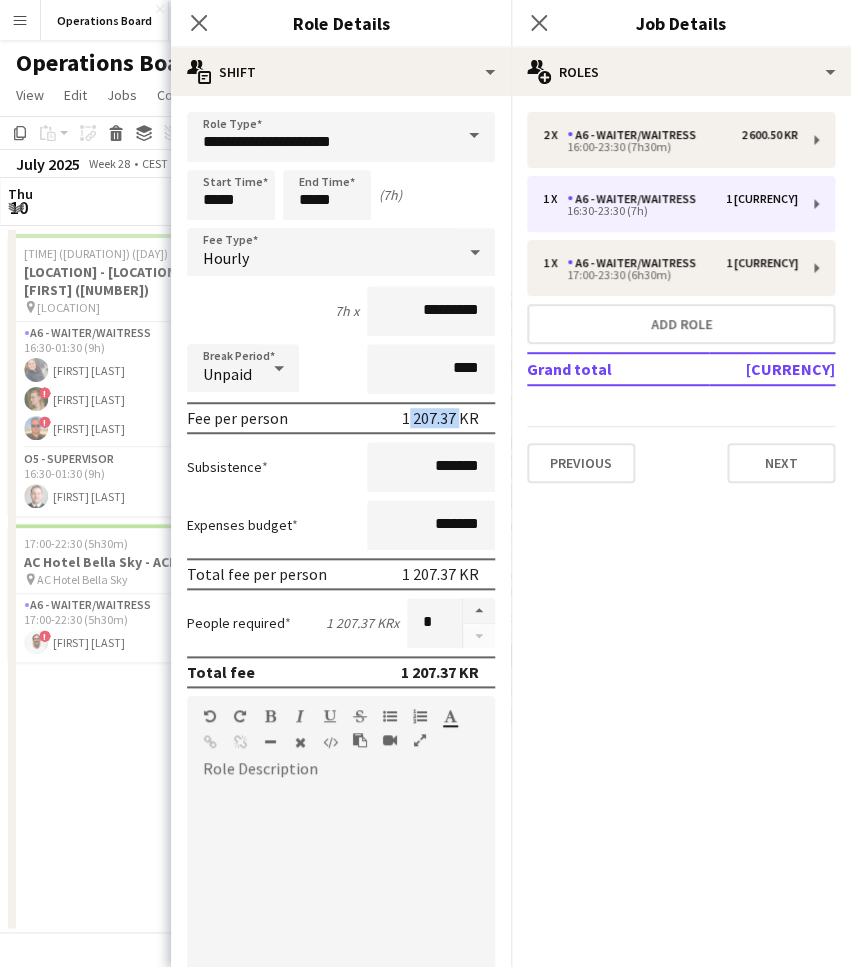 click on "Fee per person   1 207.37 KR" at bounding box center (341, 418) 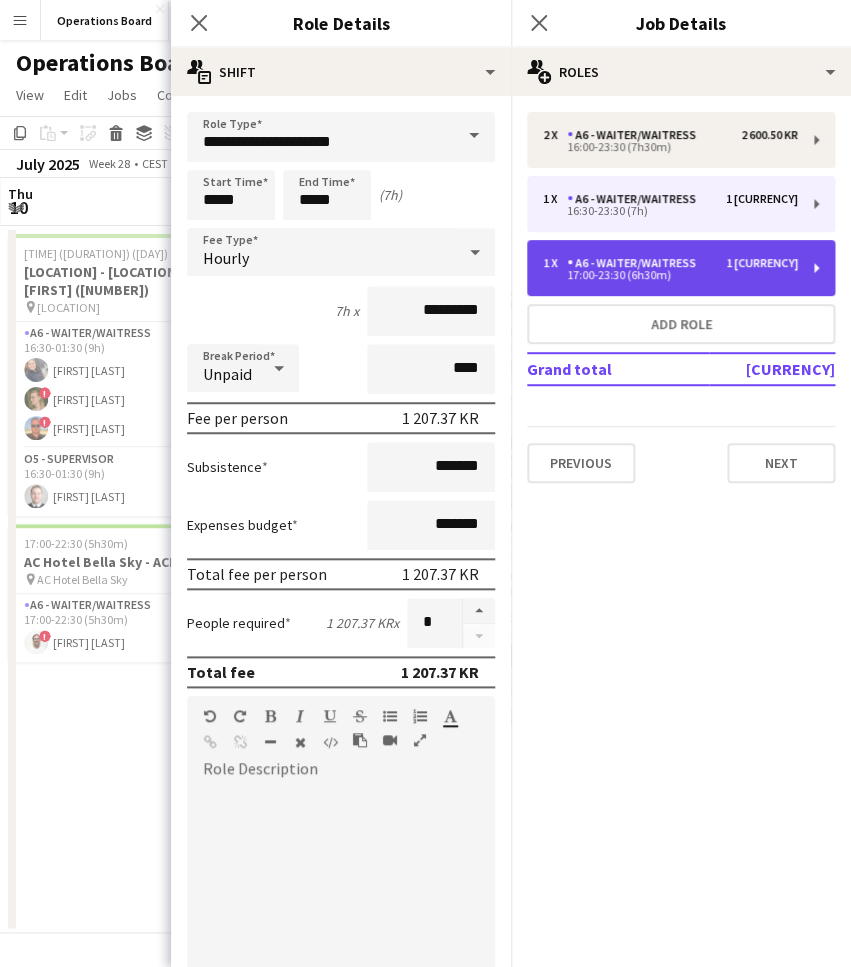 click on "17:00-23:30 (6h30m)" at bounding box center [670, 275] 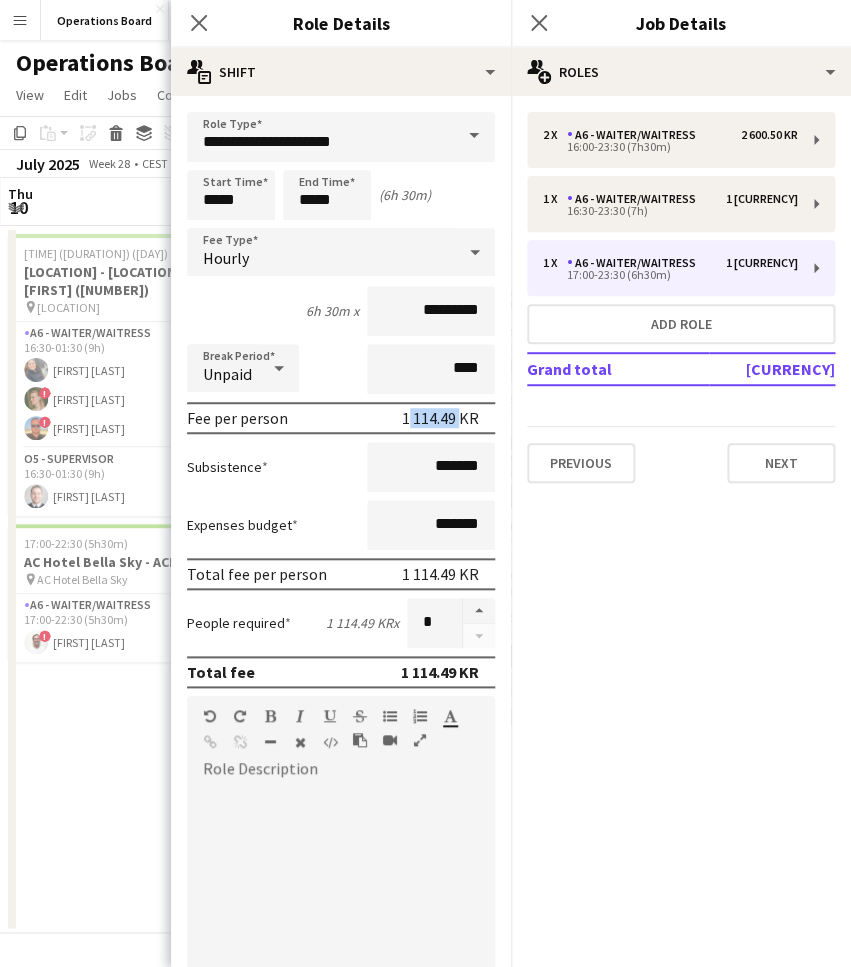drag, startPoint x: 399, startPoint y: 425, endPoint x: 455, endPoint y: 425, distance: 56 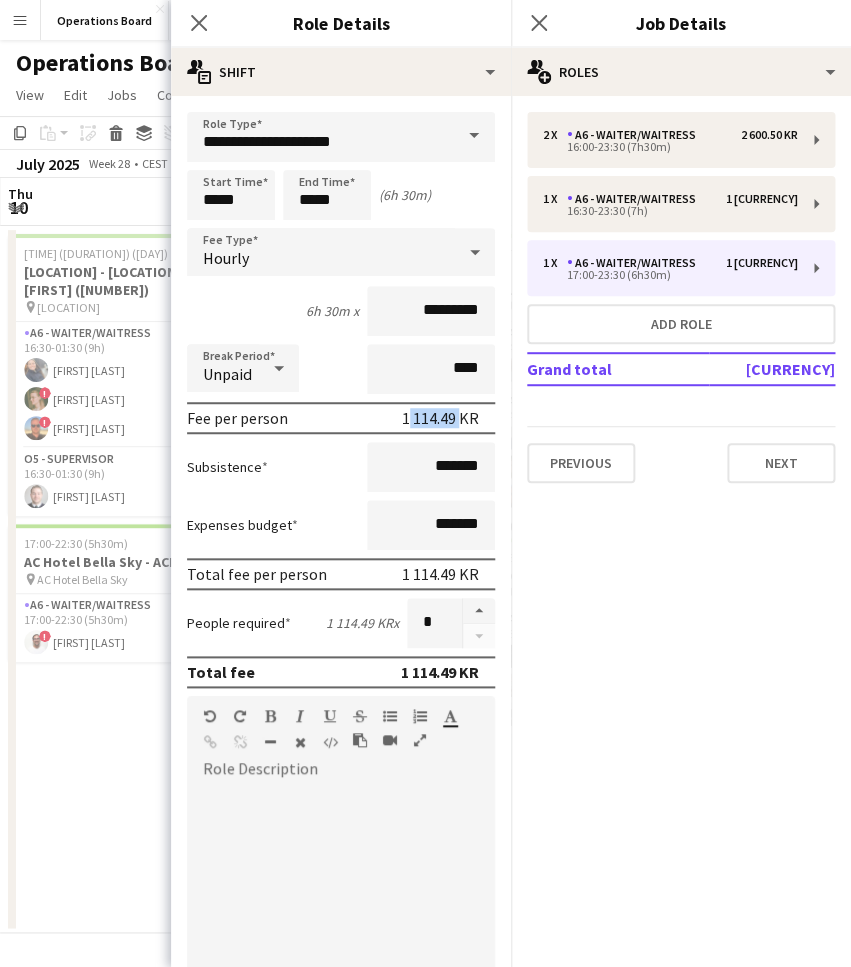 click on "Fee per person   1 114.49 KR" at bounding box center [341, 418] 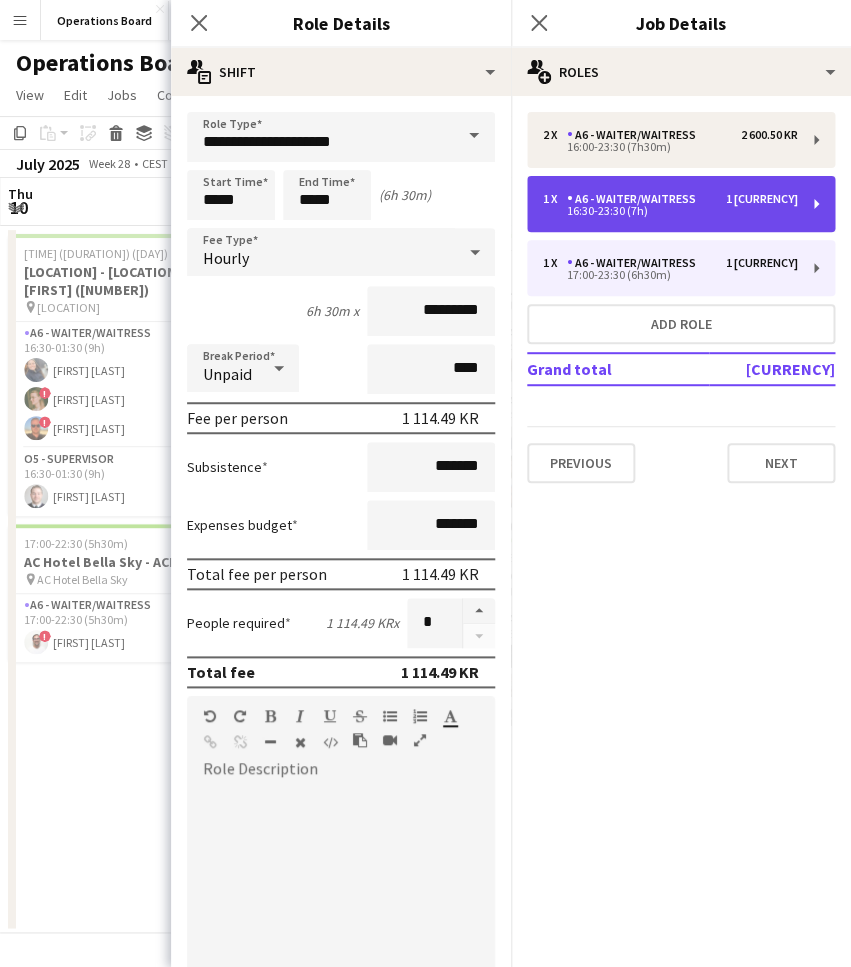 click on "16:30-23:30 (7h)" at bounding box center [670, 211] 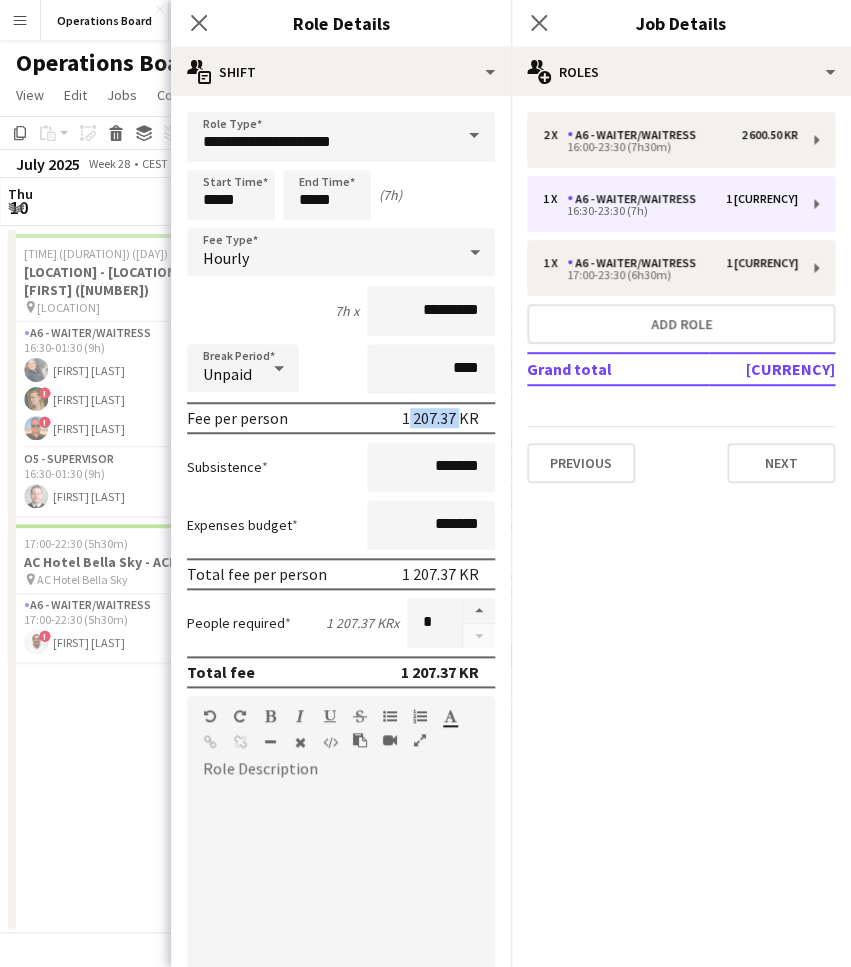 drag, startPoint x: 403, startPoint y: 424, endPoint x: 459, endPoint y: 425, distance: 56.008926 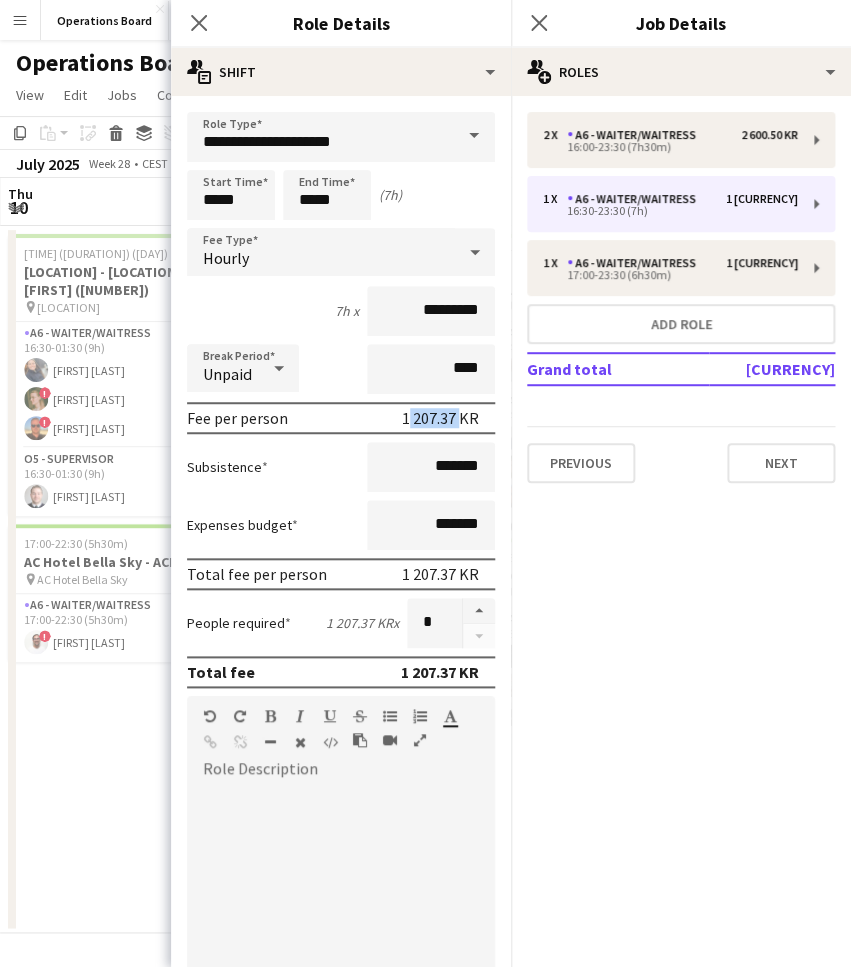 click on "1 207.37 KR" at bounding box center (440, 418) 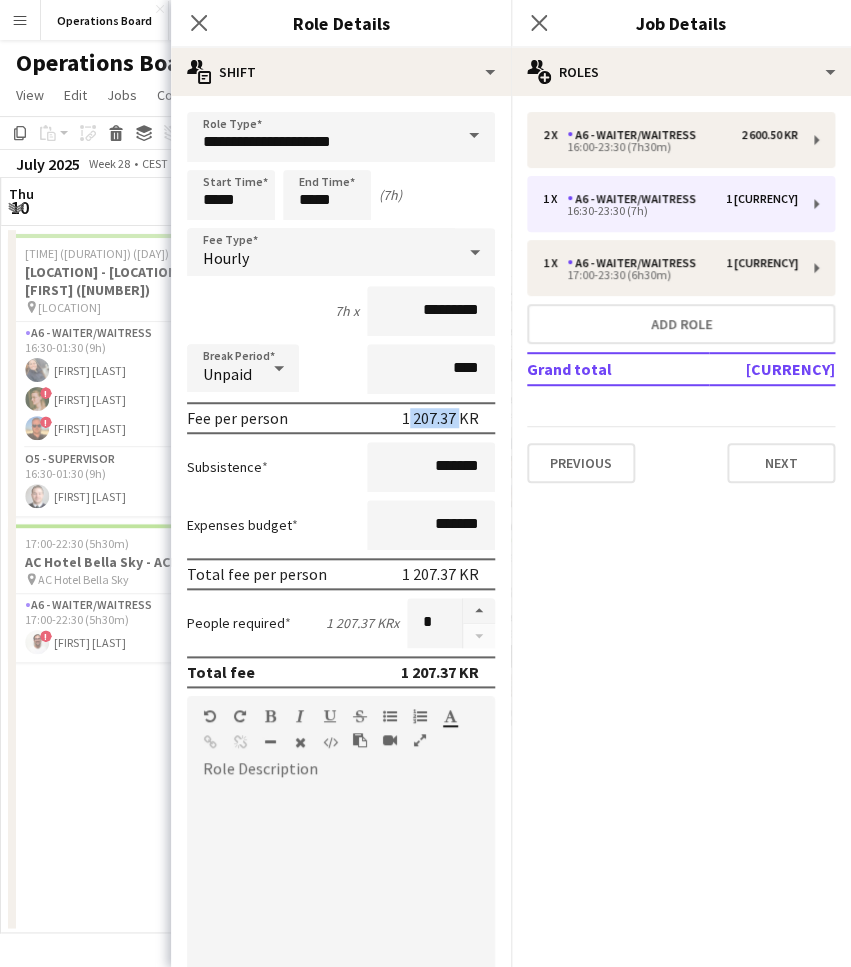 click on "16:30-01:30 (9h) (Fri)   4/4   Kanalen - Annekset / Nanna Moil (55)
pin
Kanalen   2 Roles   A6 -  WAITER/WAITRESS   3/3   16:30-01:30 (9h)
Thilde Schmidt ! Sarah Idun Vilhelmsen ! Patrick Dolan  O5 -  SUPERVISOR   1/1   16:30-01:30 (9h)
Nicolai A.     17:00-22:30 (5h30m)    1/1   AC Hotel Bella Sky - ACL / U28
pin
AC Hotel Bella Sky   1 Role   A6 -  WAITER/WAITRESS   1/1   17:00-22:30 (5h30m)
! Evgeni Ambarev" at bounding box center [120, 579] 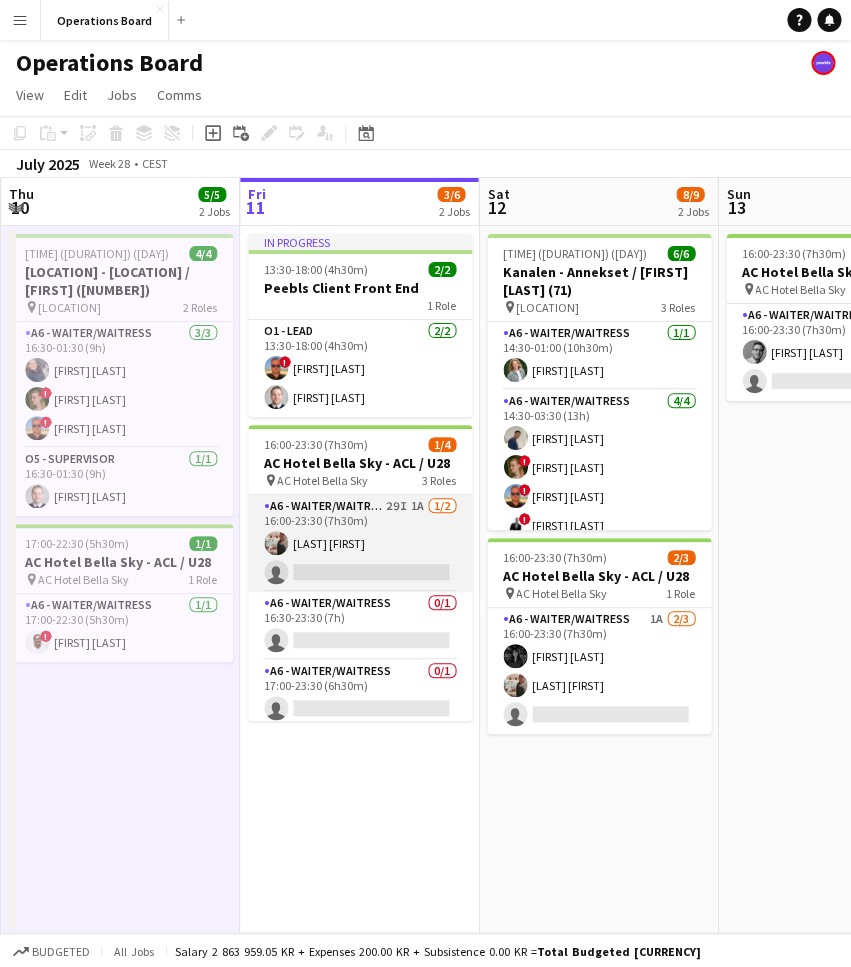 click on "A6 -  WAITER/WAITRESS   29I   1A   1/2   16:00-23:30 (7h30m)
Rocio Maria Jauregui
single-neutral-actions" at bounding box center (360, 543) 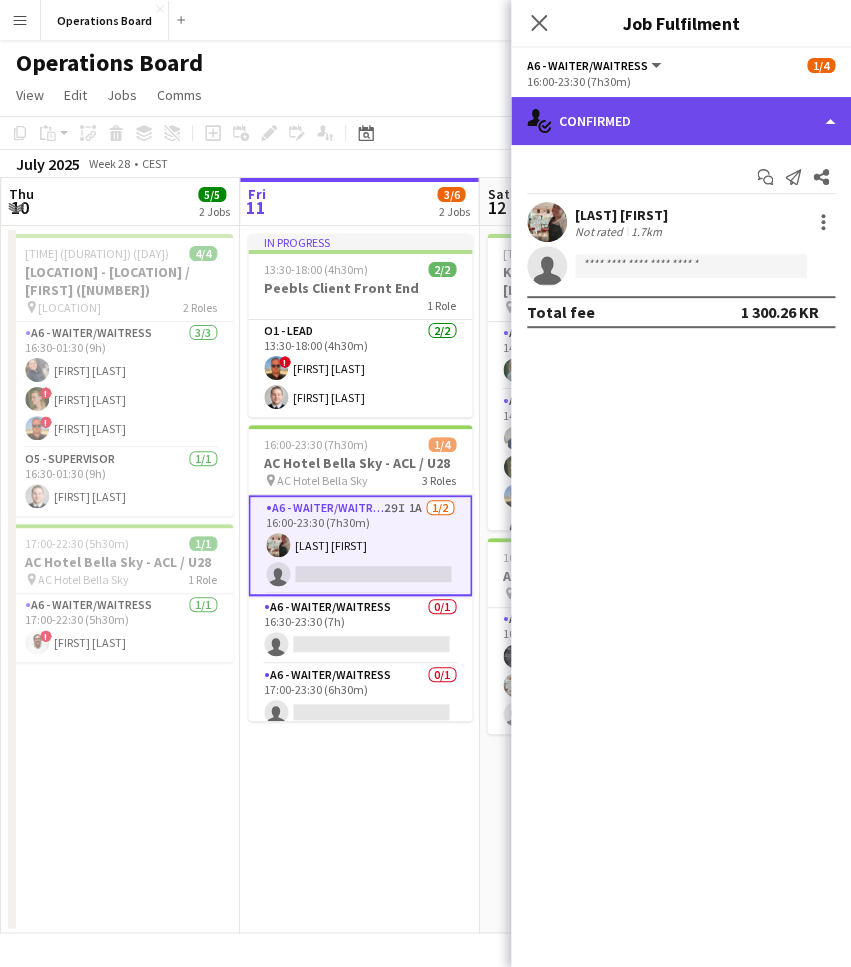 click on "single-neutral-actions-check-2
Confirmed" 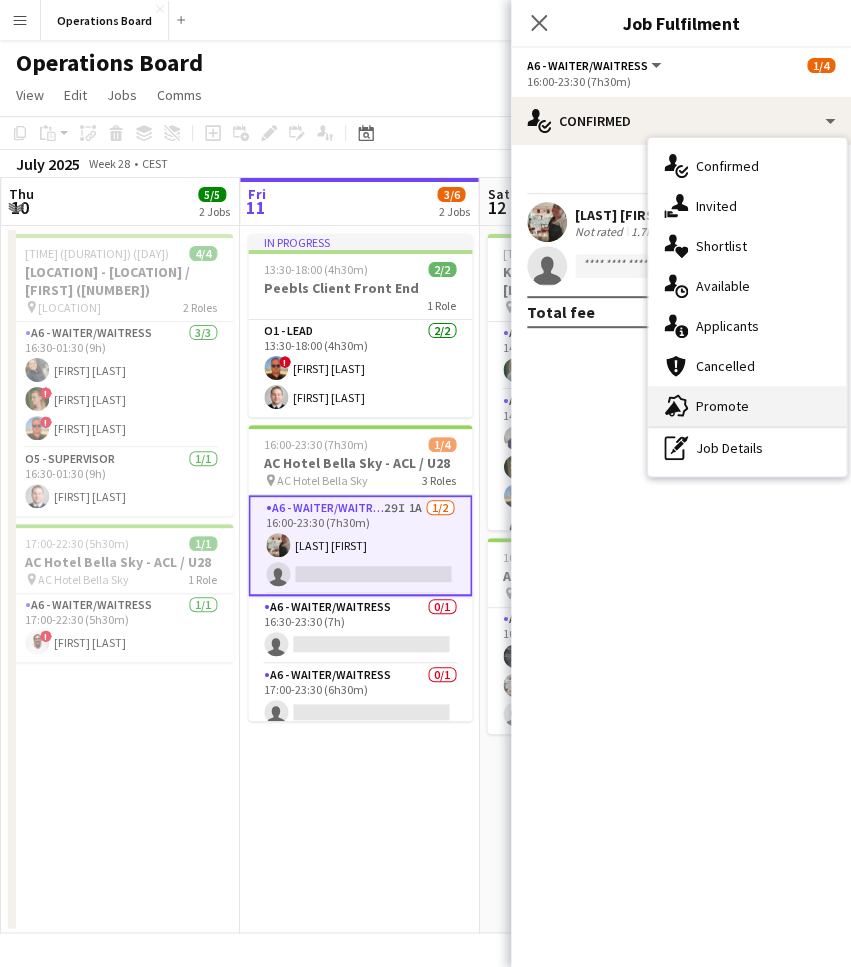 click on "advertising-megaphone
Promote" at bounding box center [747, 406] 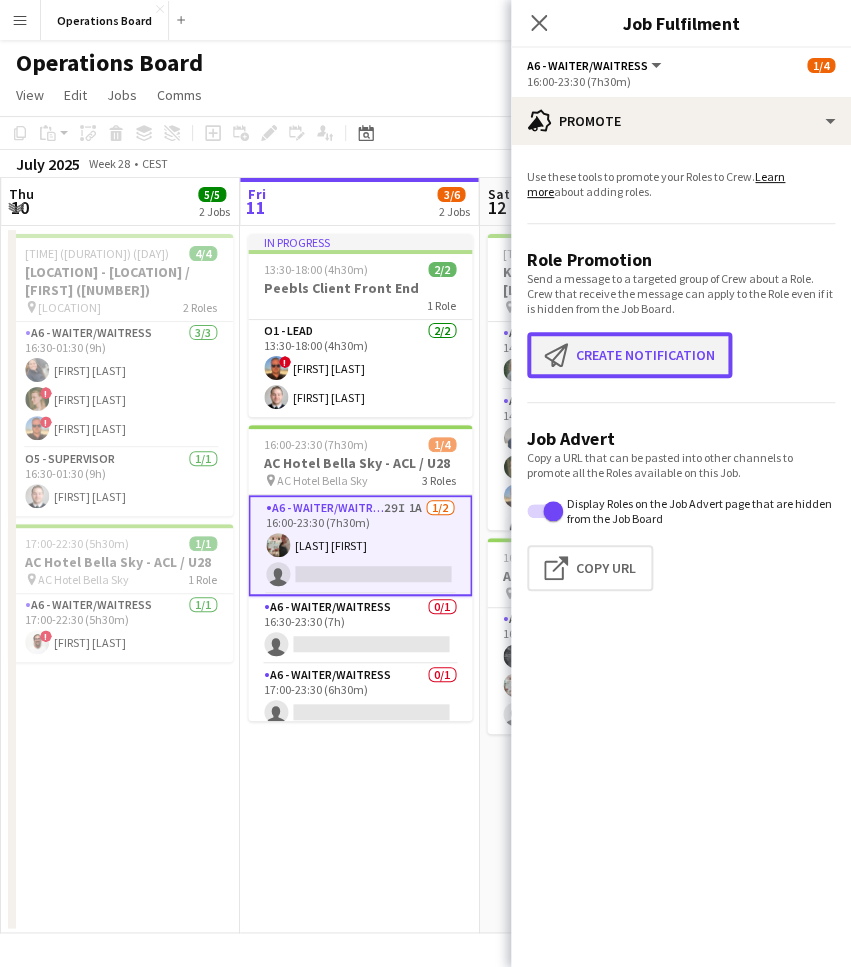 click on "Create notification
Create notification" at bounding box center [629, 355] 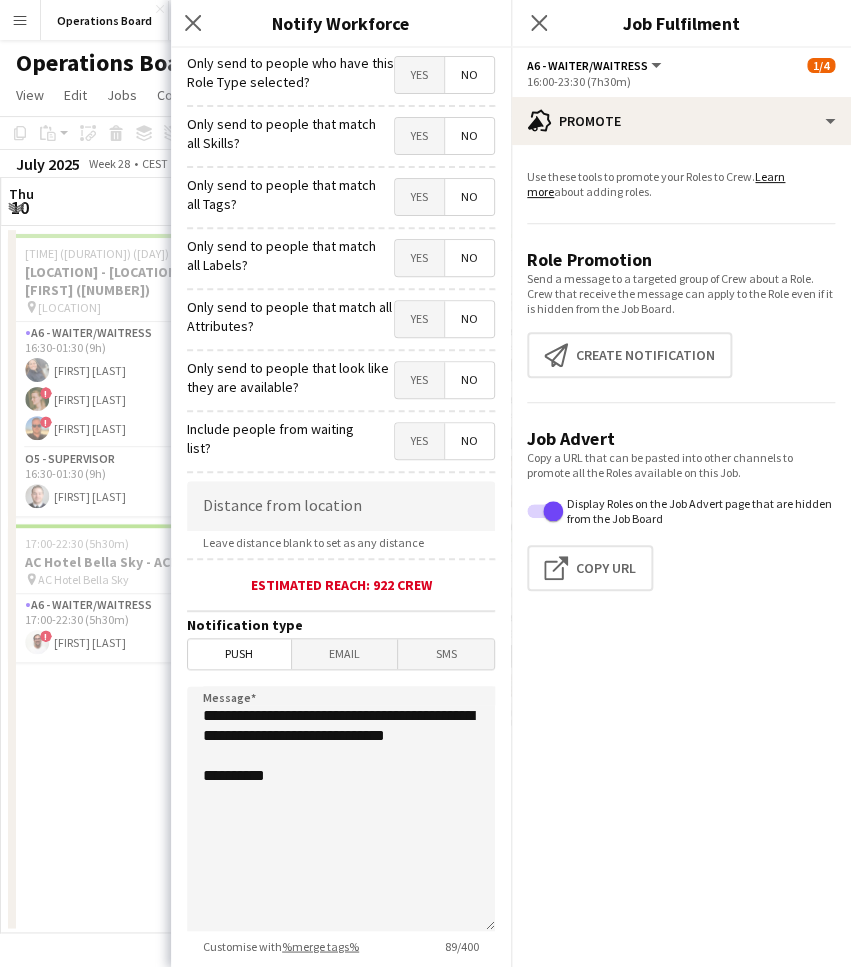 click on "**********" 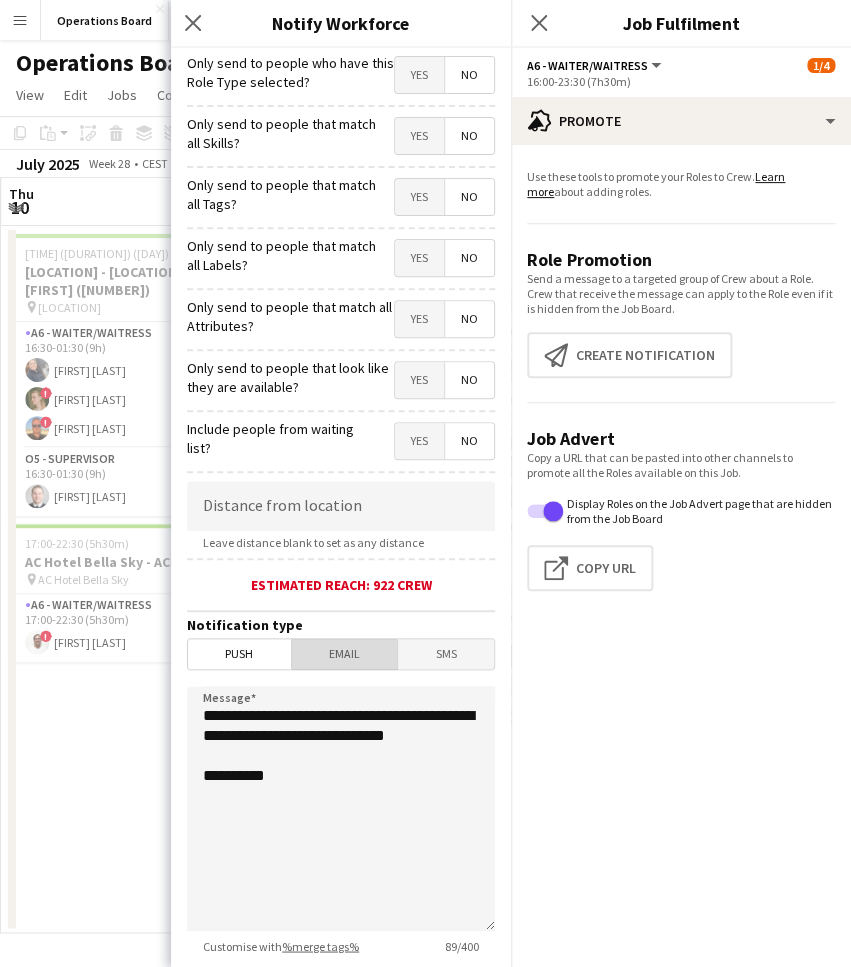 click on "Email" at bounding box center [345, 654] 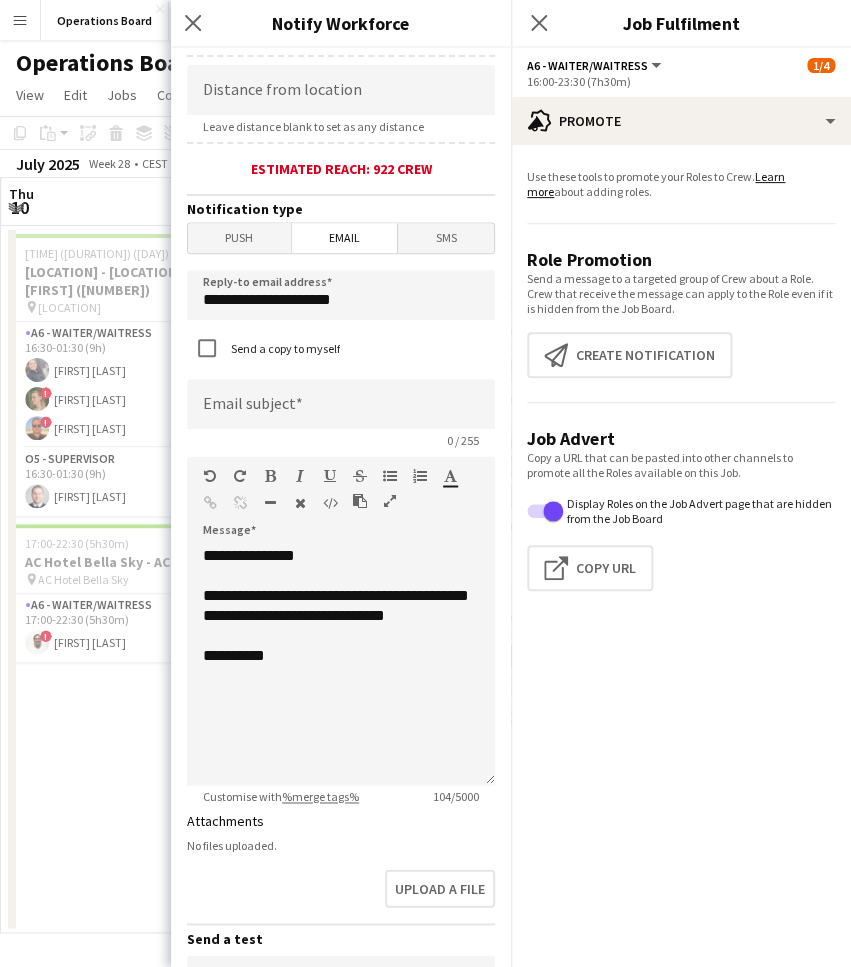 scroll, scrollTop: 421, scrollLeft: 0, axis: vertical 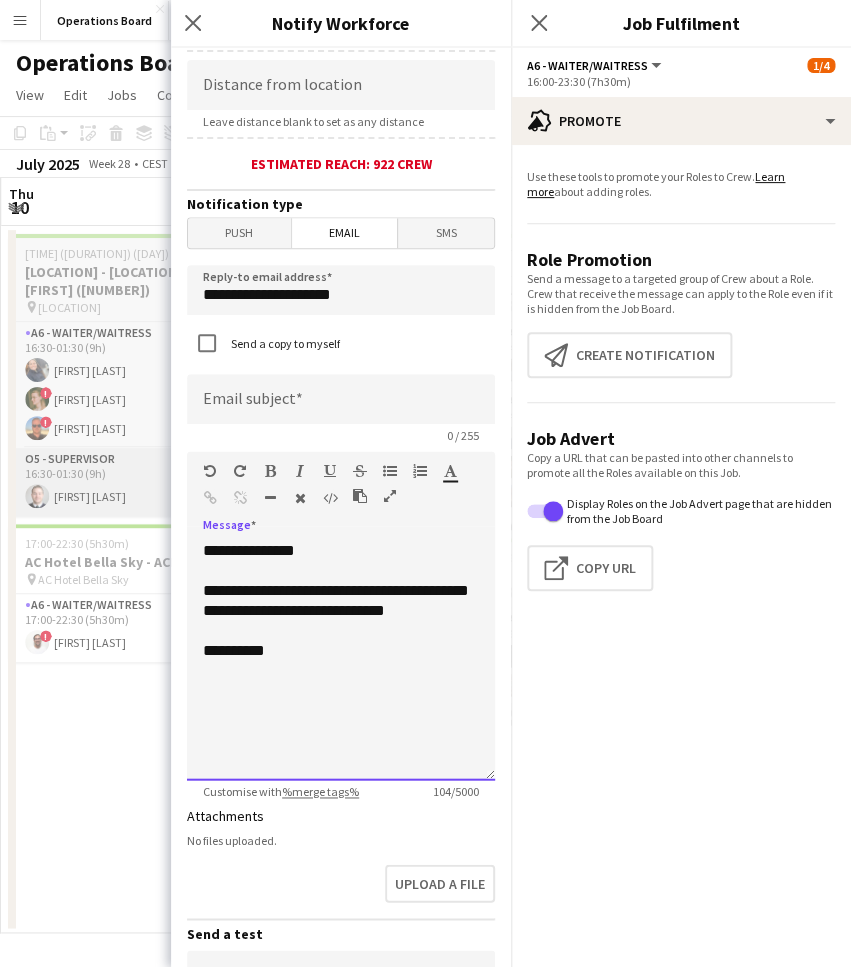drag, startPoint x: 319, startPoint y: 676, endPoint x: 36, endPoint y: 458, distance: 357.2296 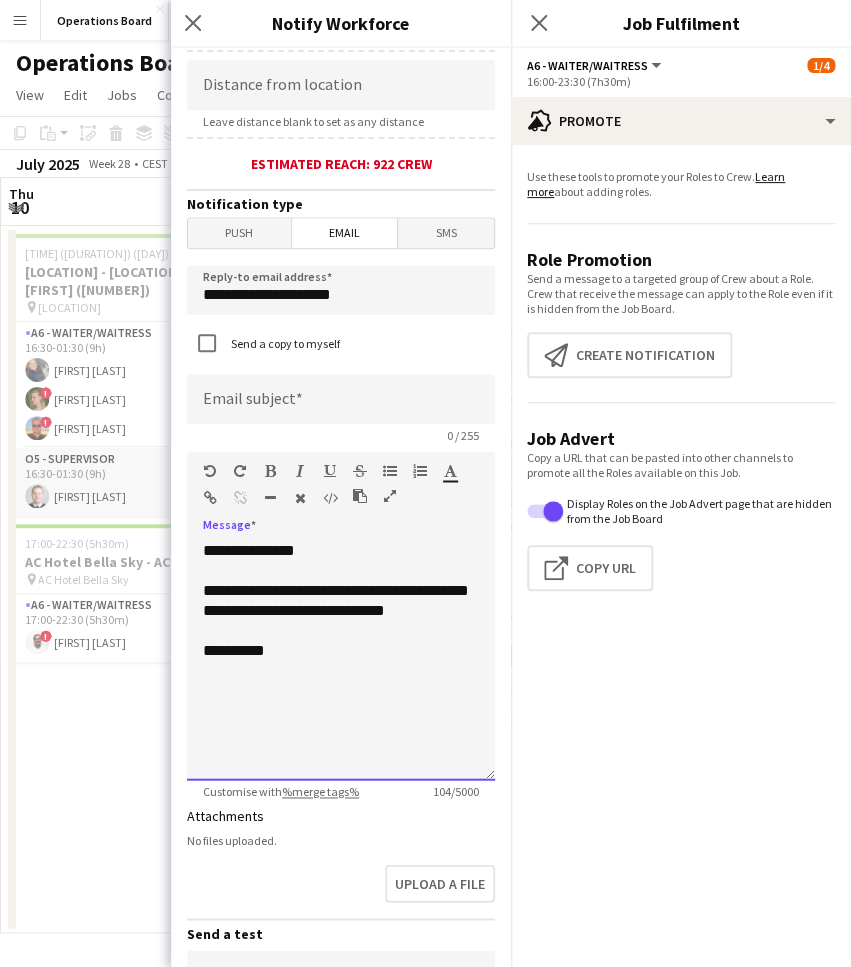 paste 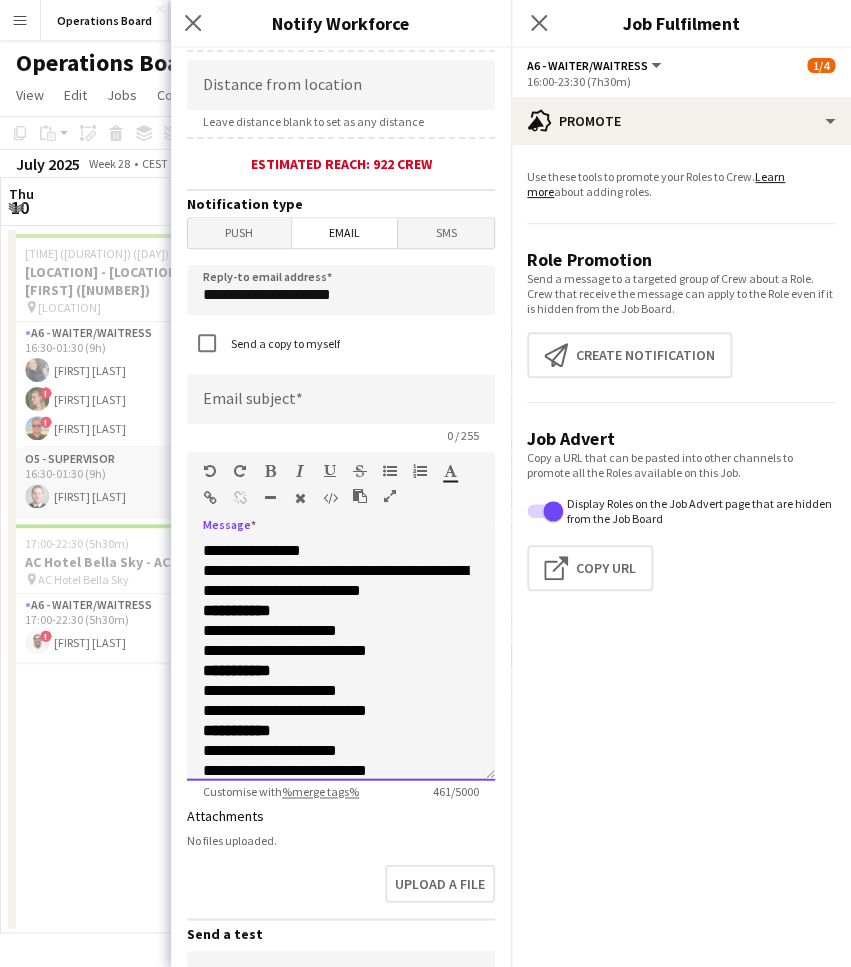 type 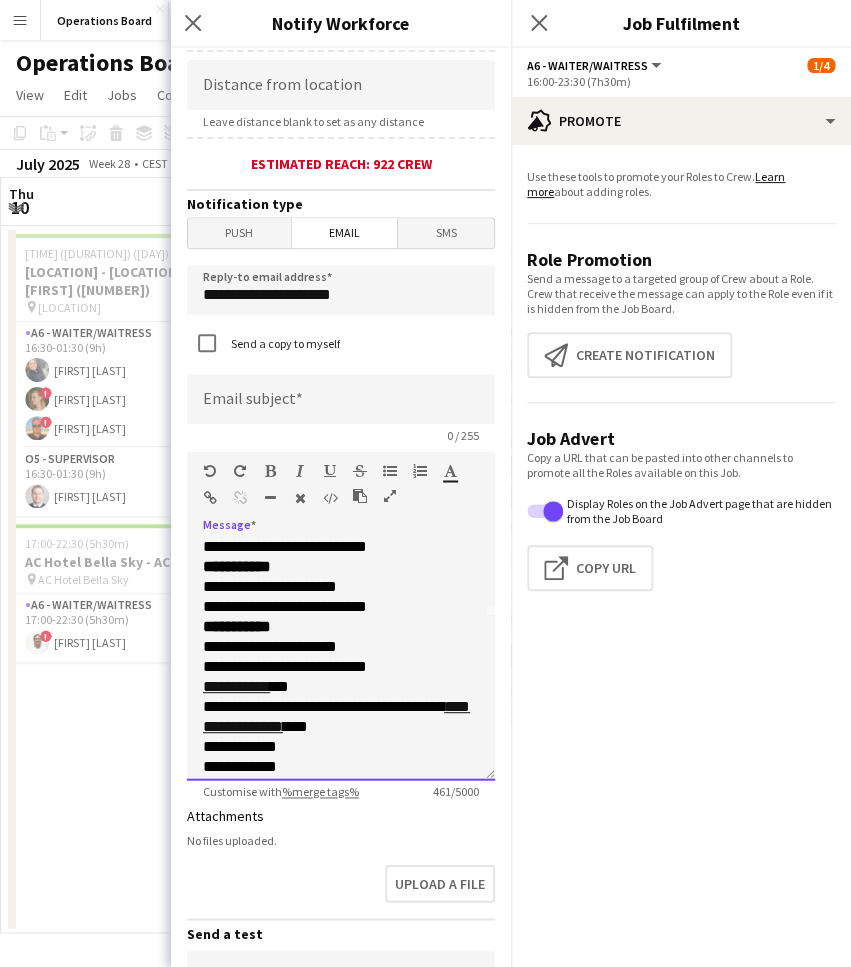 drag, startPoint x: 299, startPoint y: 634, endPoint x: 183, endPoint y: 633, distance: 116.00431 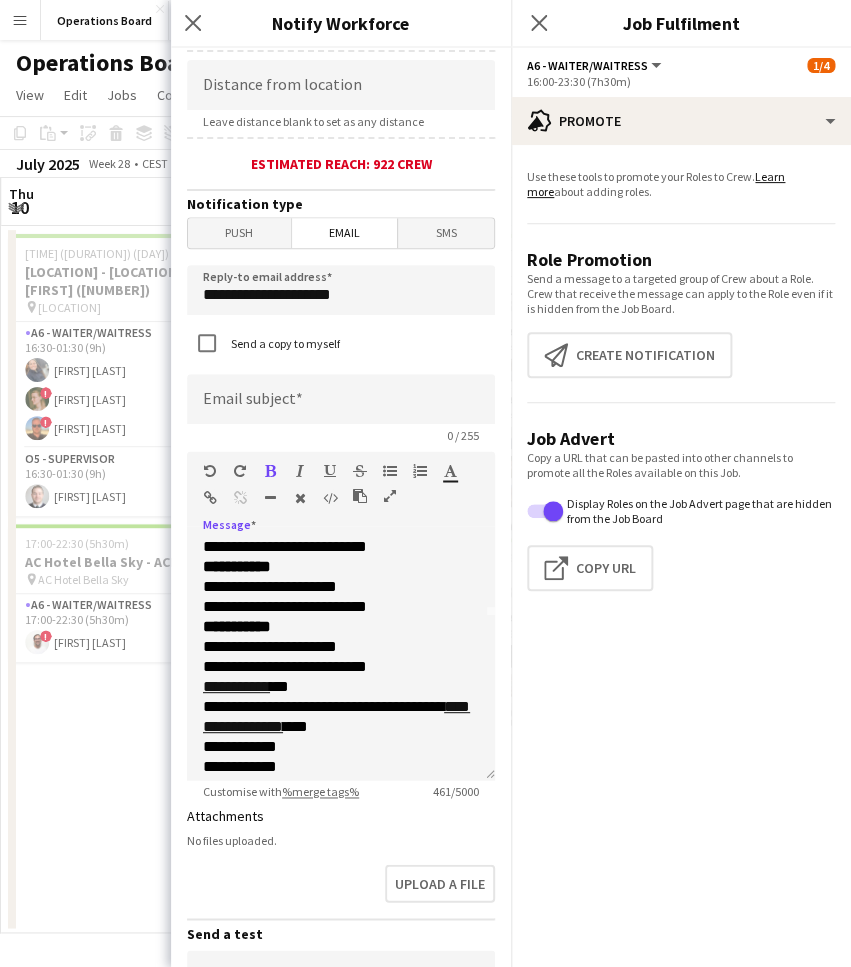 click at bounding box center [330, 471] 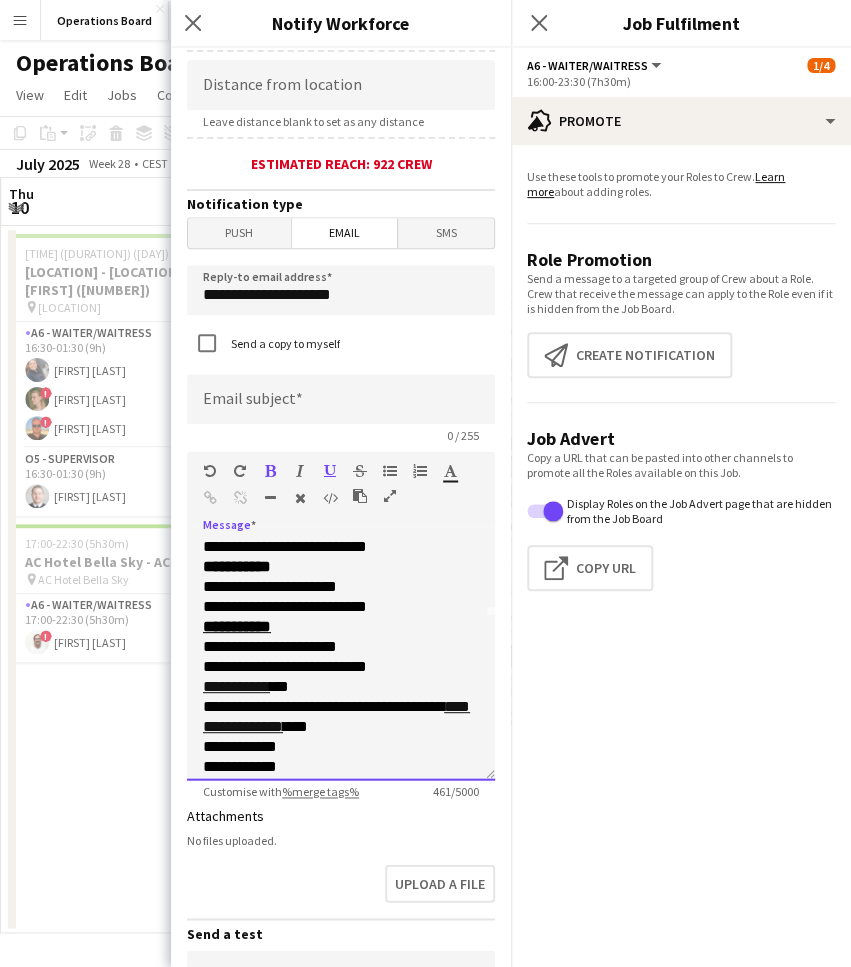 drag, startPoint x: 297, startPoint y: 568, endPoint x: 201, endPoint y: 570, distance: 96.02083 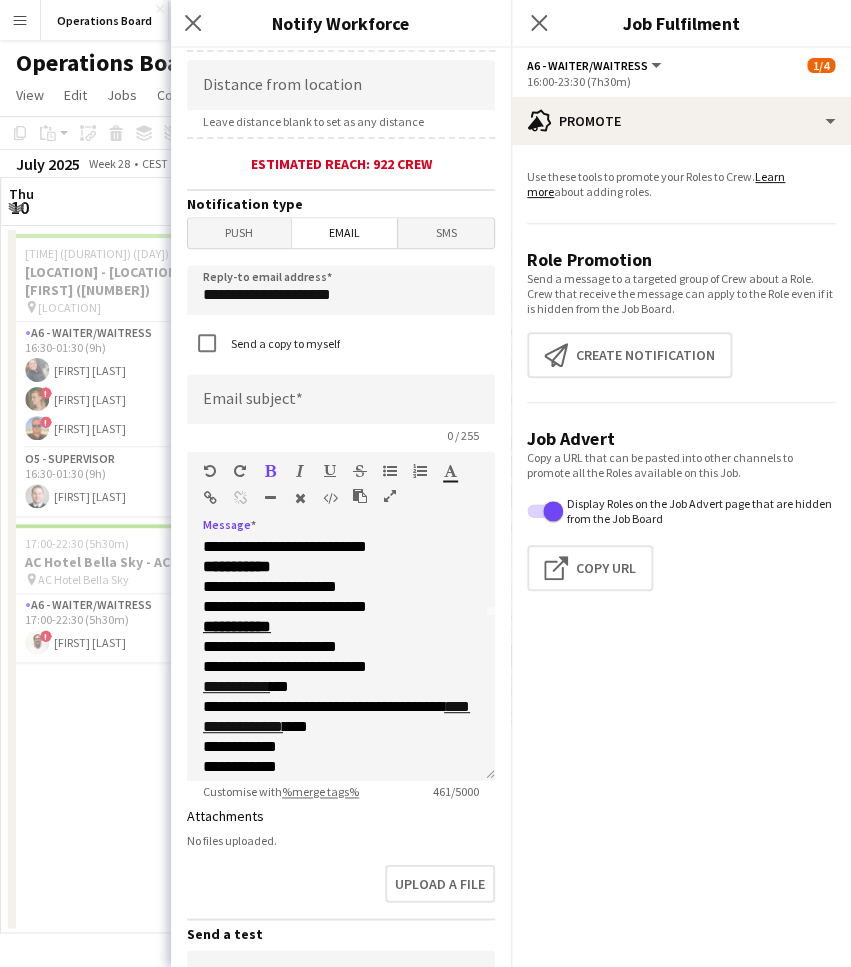 click at bounding box center [330, 471] 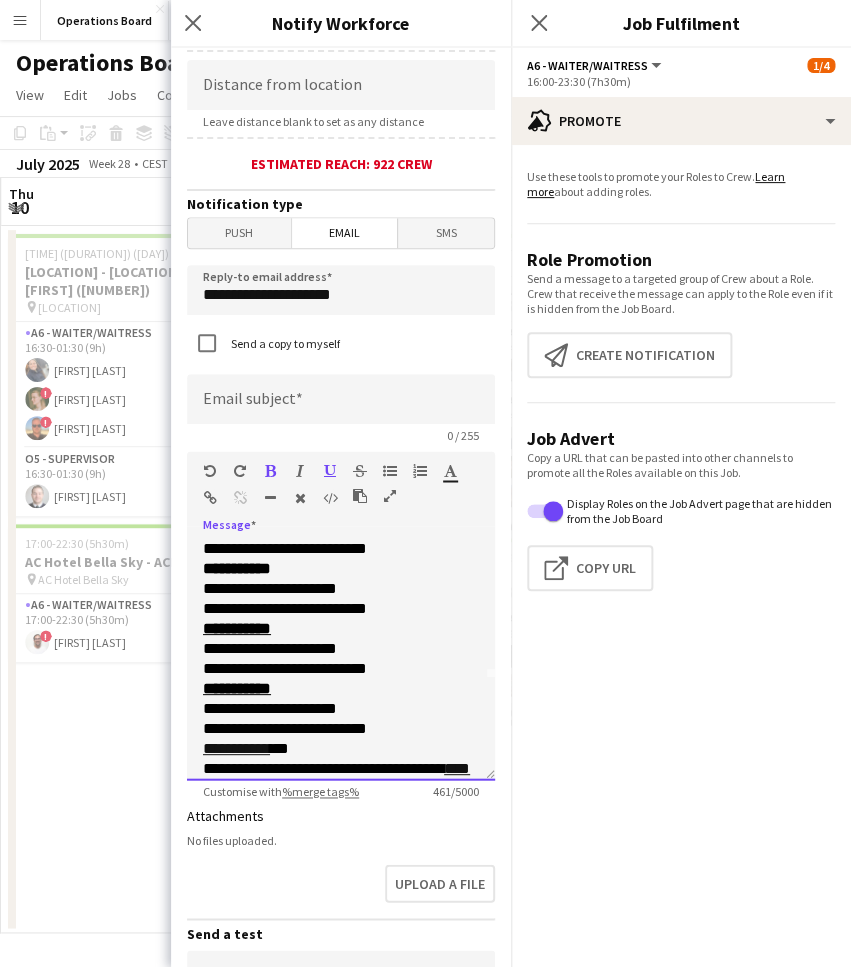 scroll, scrollTop: 74, scrollLeft: 0, axis: vertical 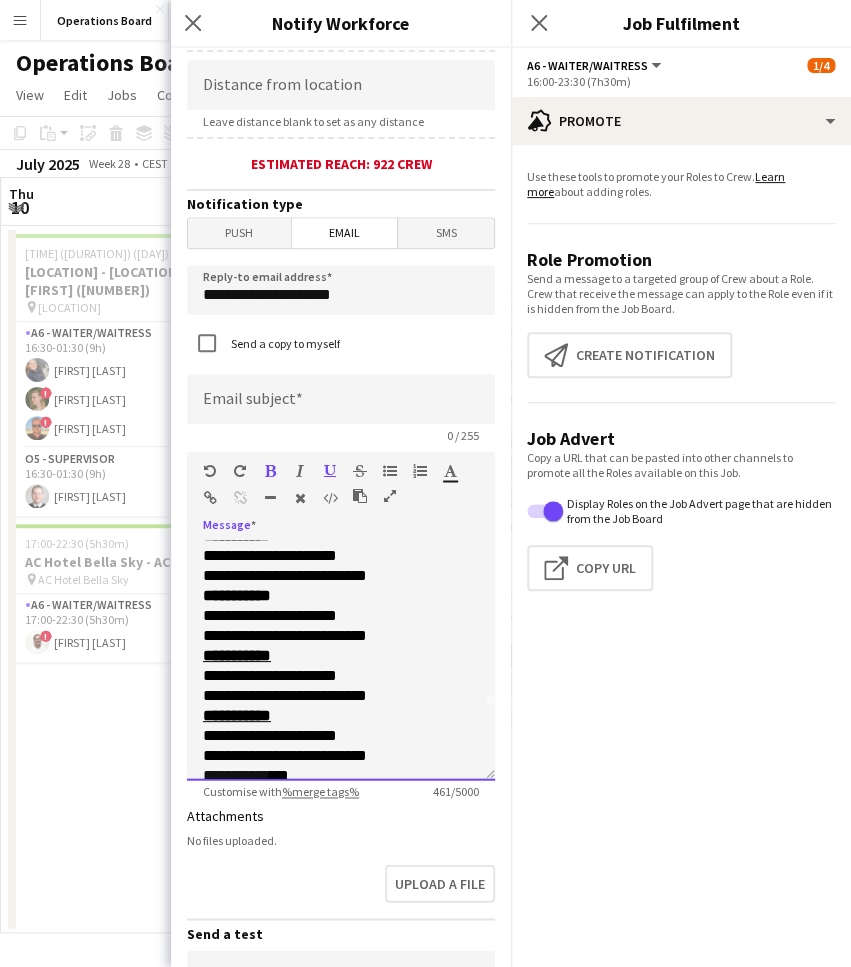 drag, startPoint x: 308, startPoint y: 601, endPoint x: 199, endPoint y: 600, distance: 109.004585 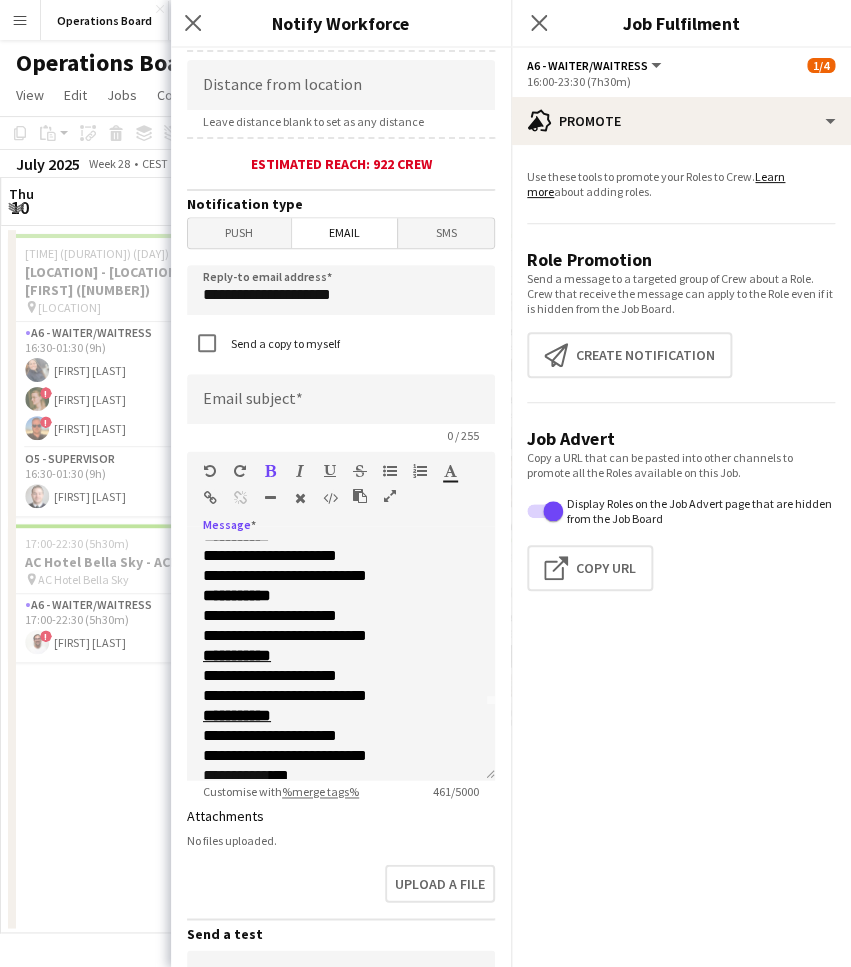 click at bounding box center [330, 471] 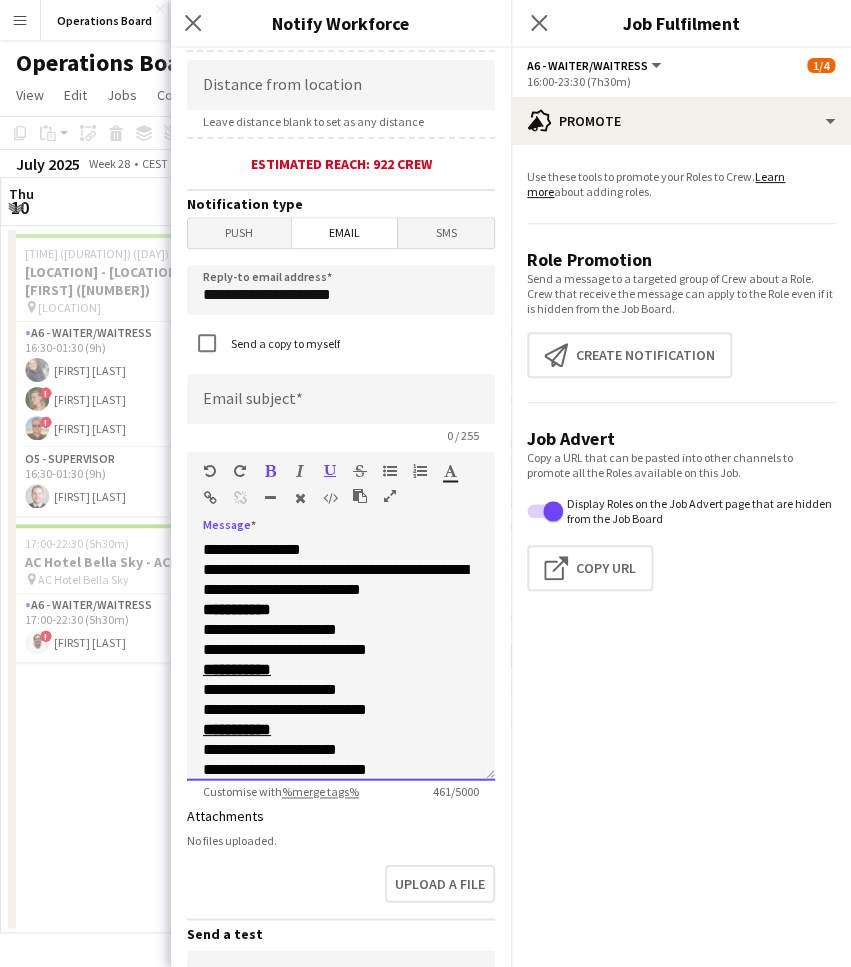 scroll, scrollTop: 0, scrollLeft: 0, axis: both 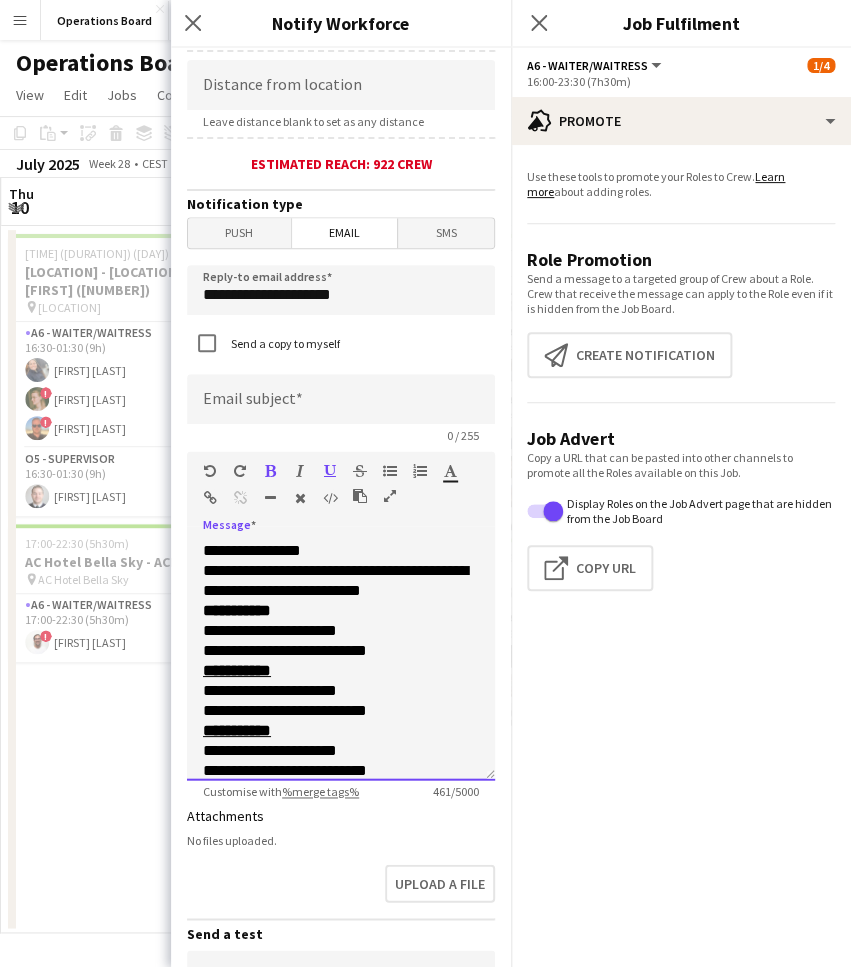 drag, startPoint x: 299, startPoint y: 615, endPoint x: 193, endPoint y: 615, distance: 106 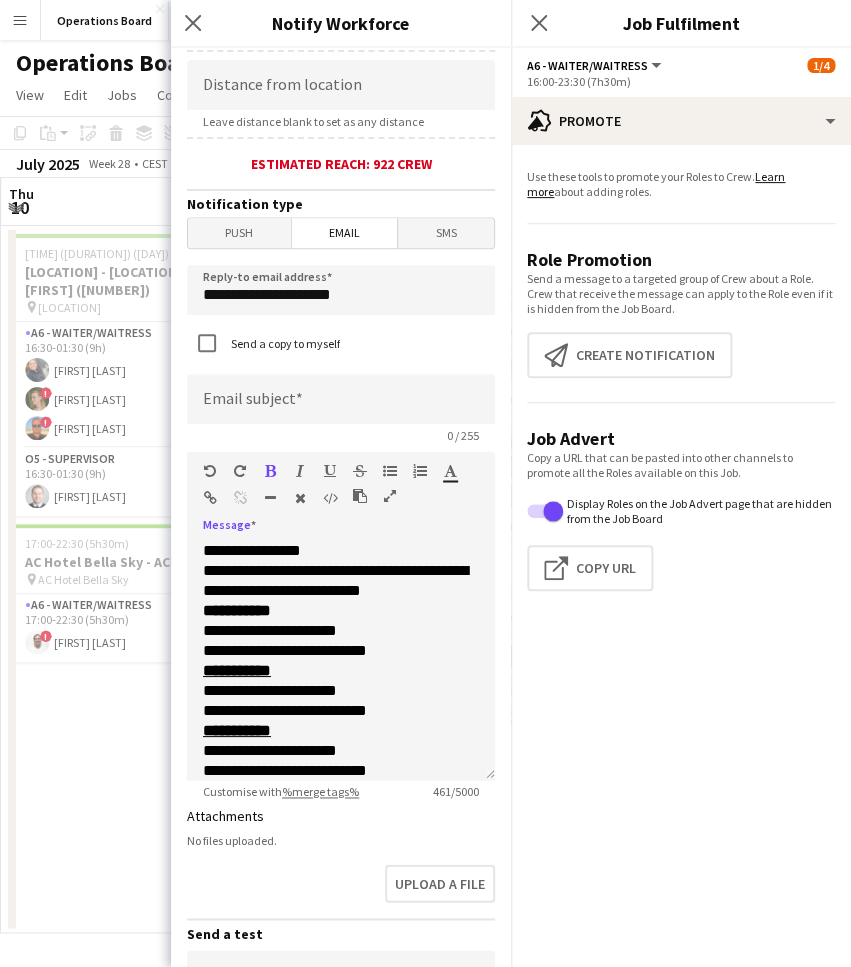 click at bounding box center [330, 471] 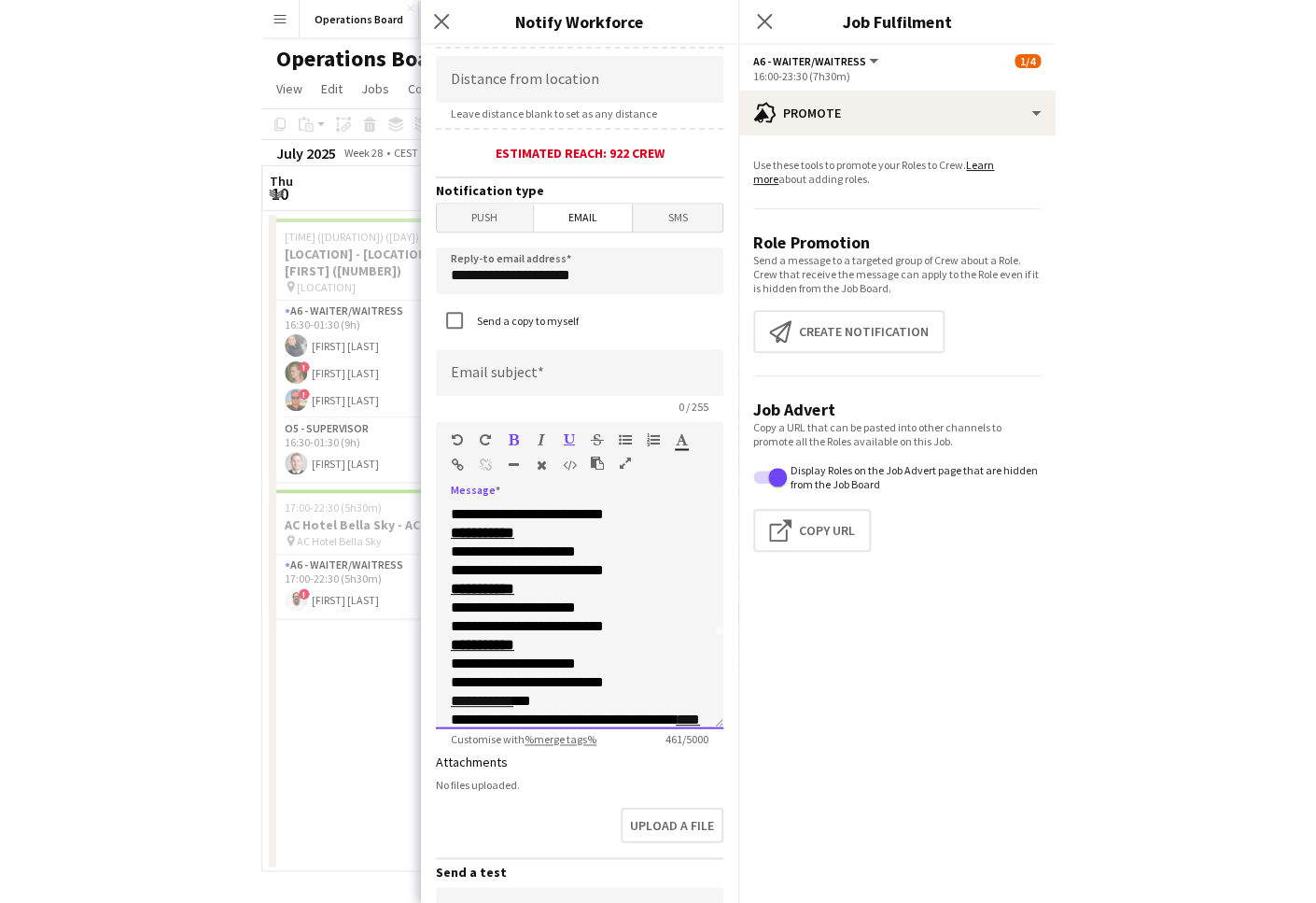 scroll, scrollTop: 96, scrollLeft: 0, axis: vertical 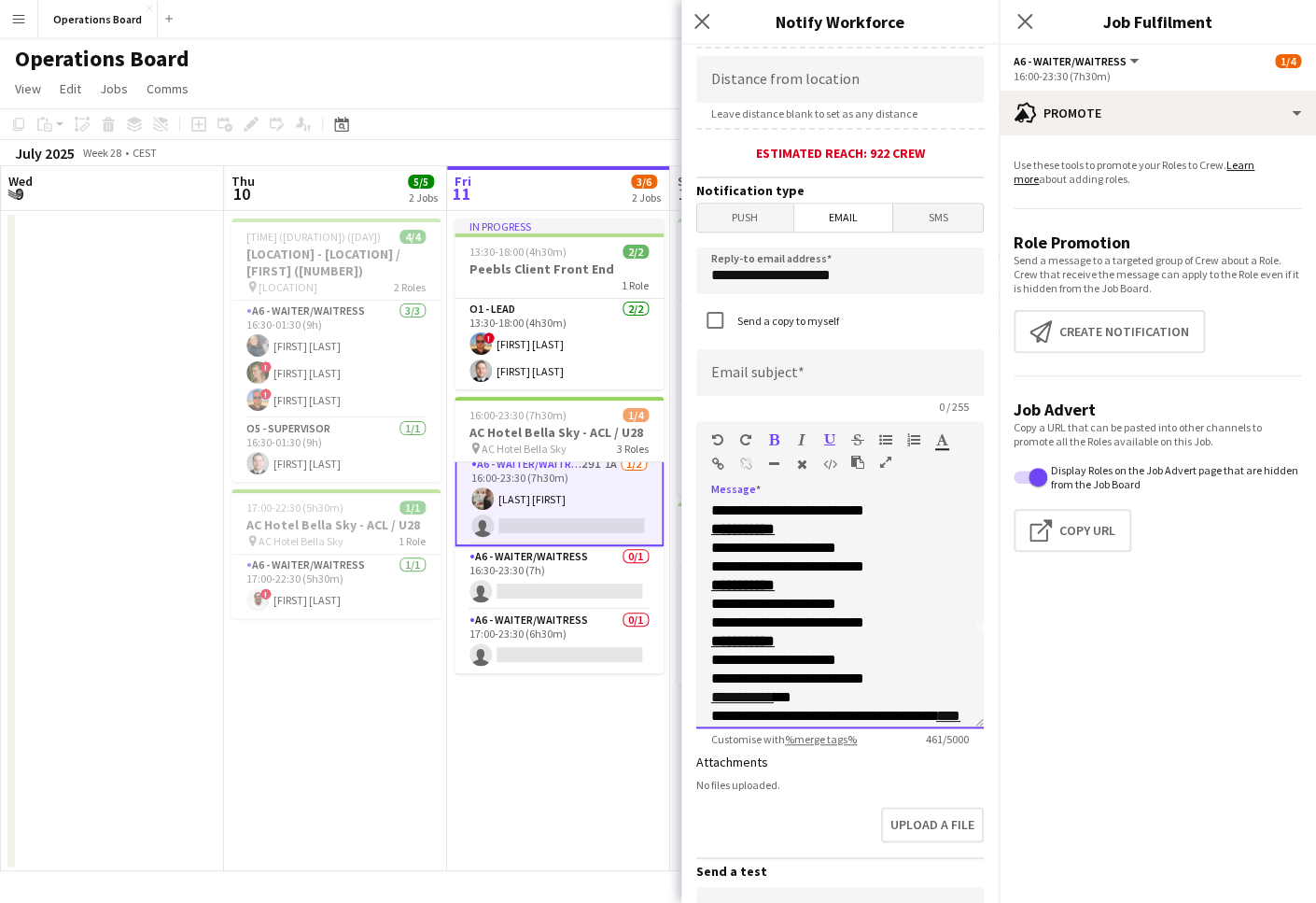 click on "**********" 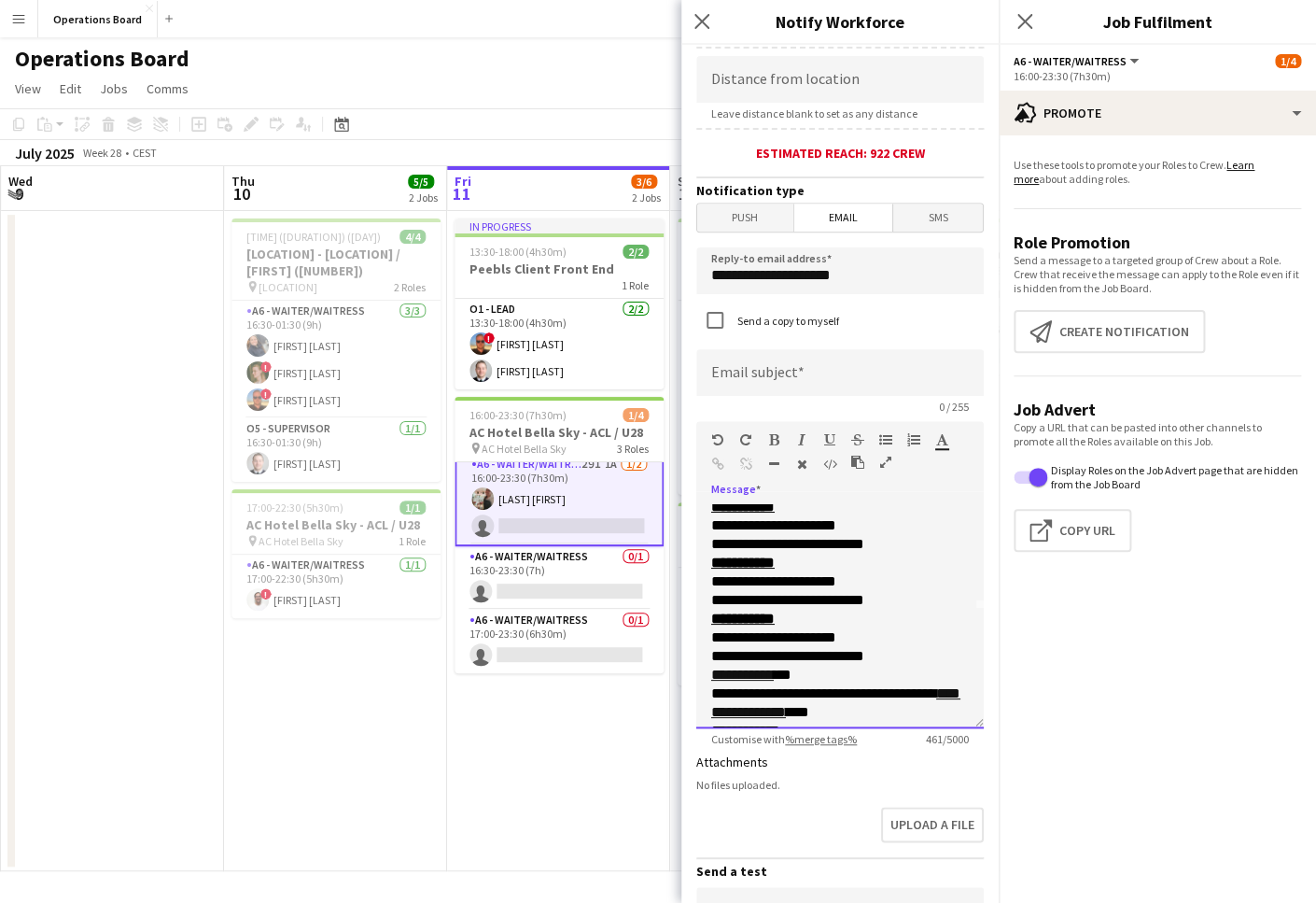 scroll, scrollTop: 117, scrollLeft: 0, axis: vertical 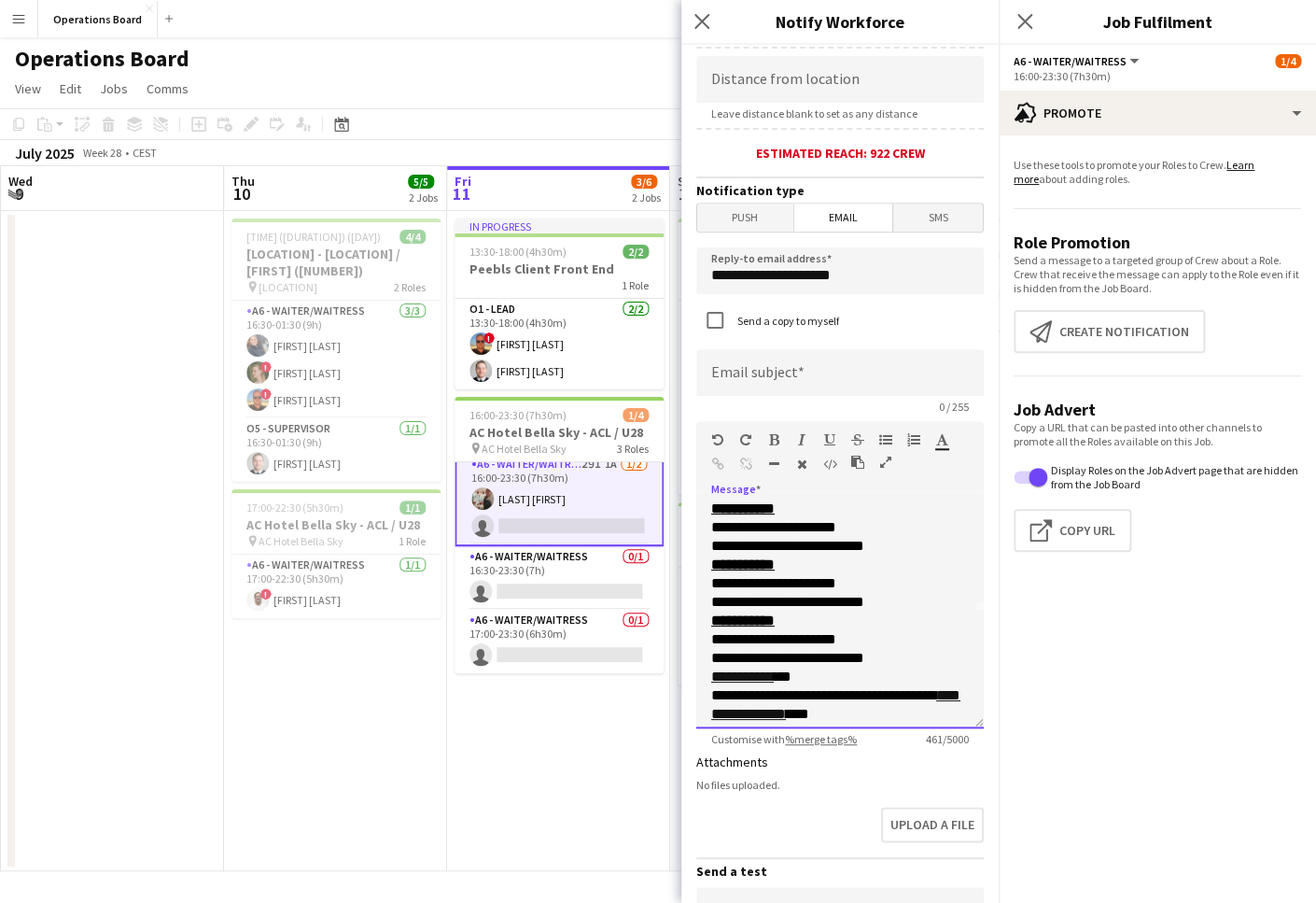 copy on "**********" 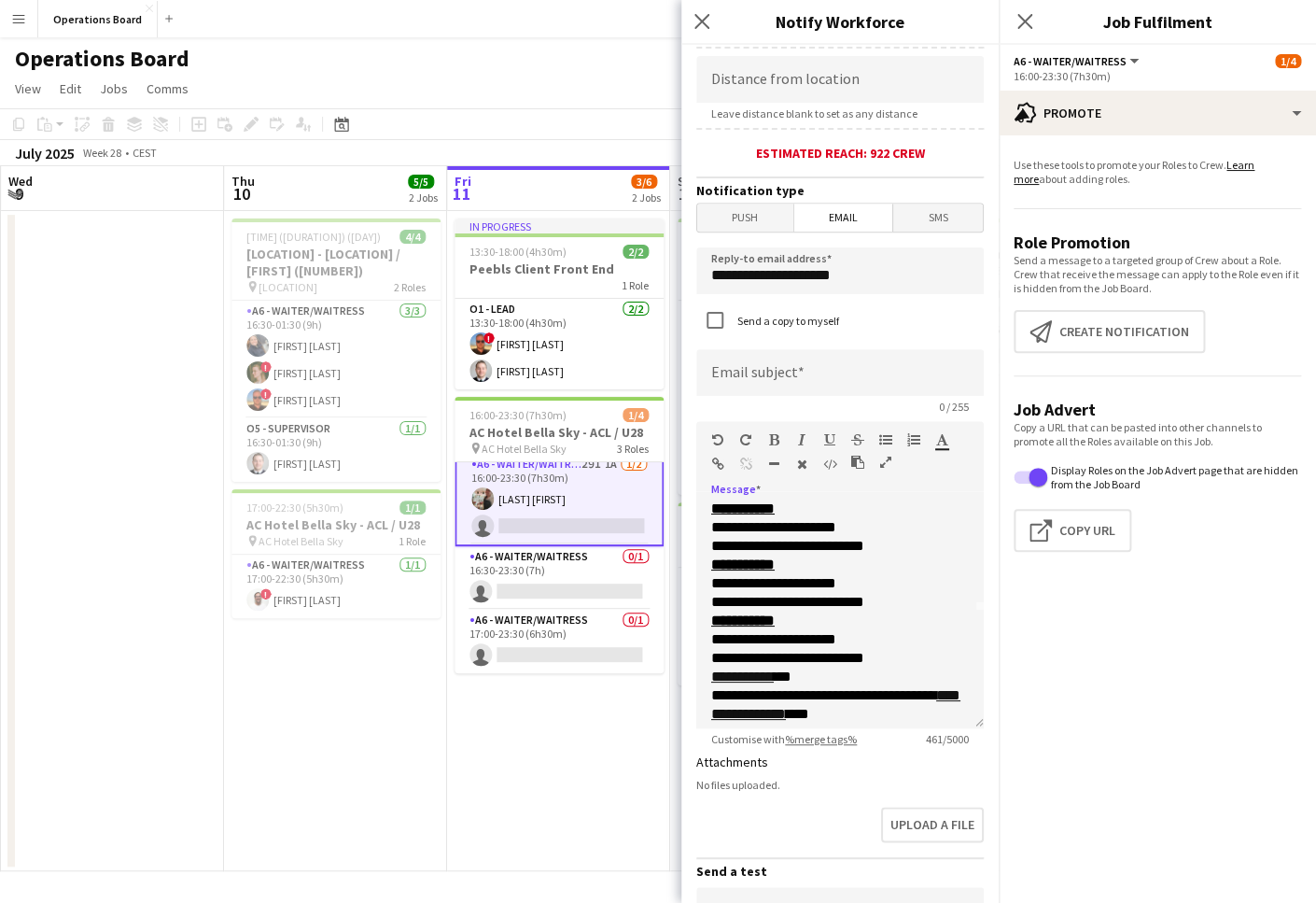 click on "AC Hotel Bella Sky" at bounding box center (524, 448) 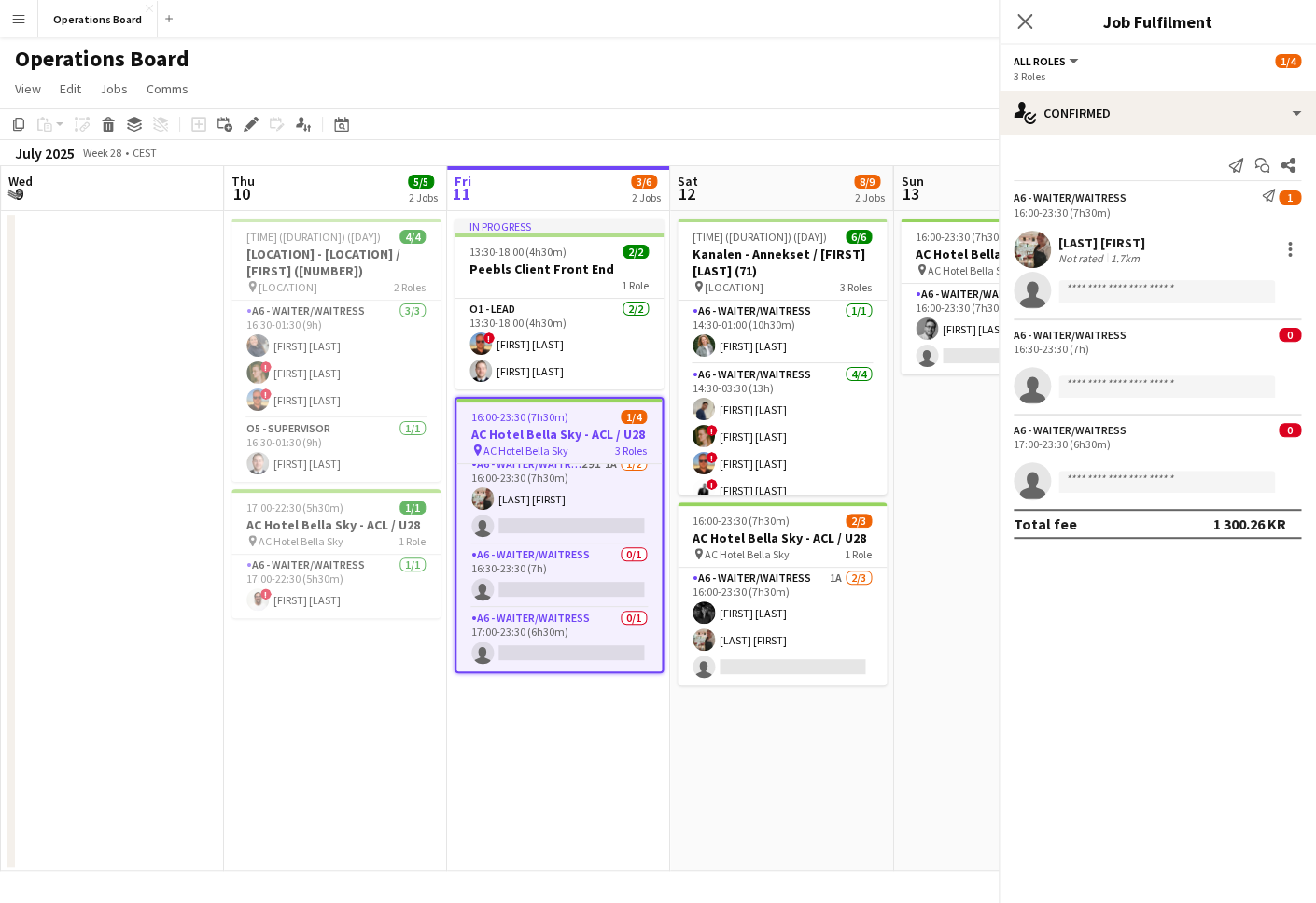 scroll, scrollTop: 8, scrollLeft: 0, axis: vertical 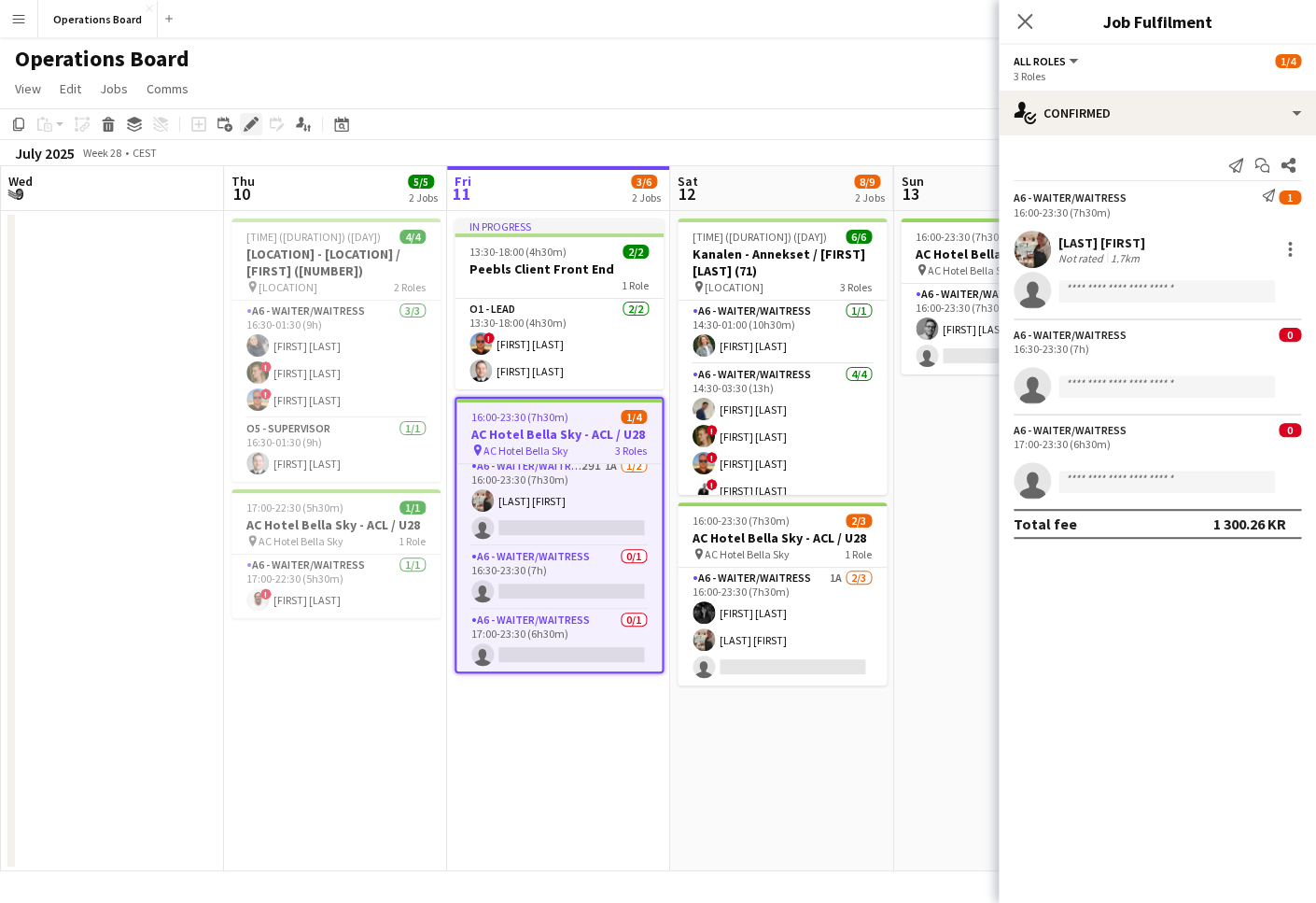 click on "Edit" 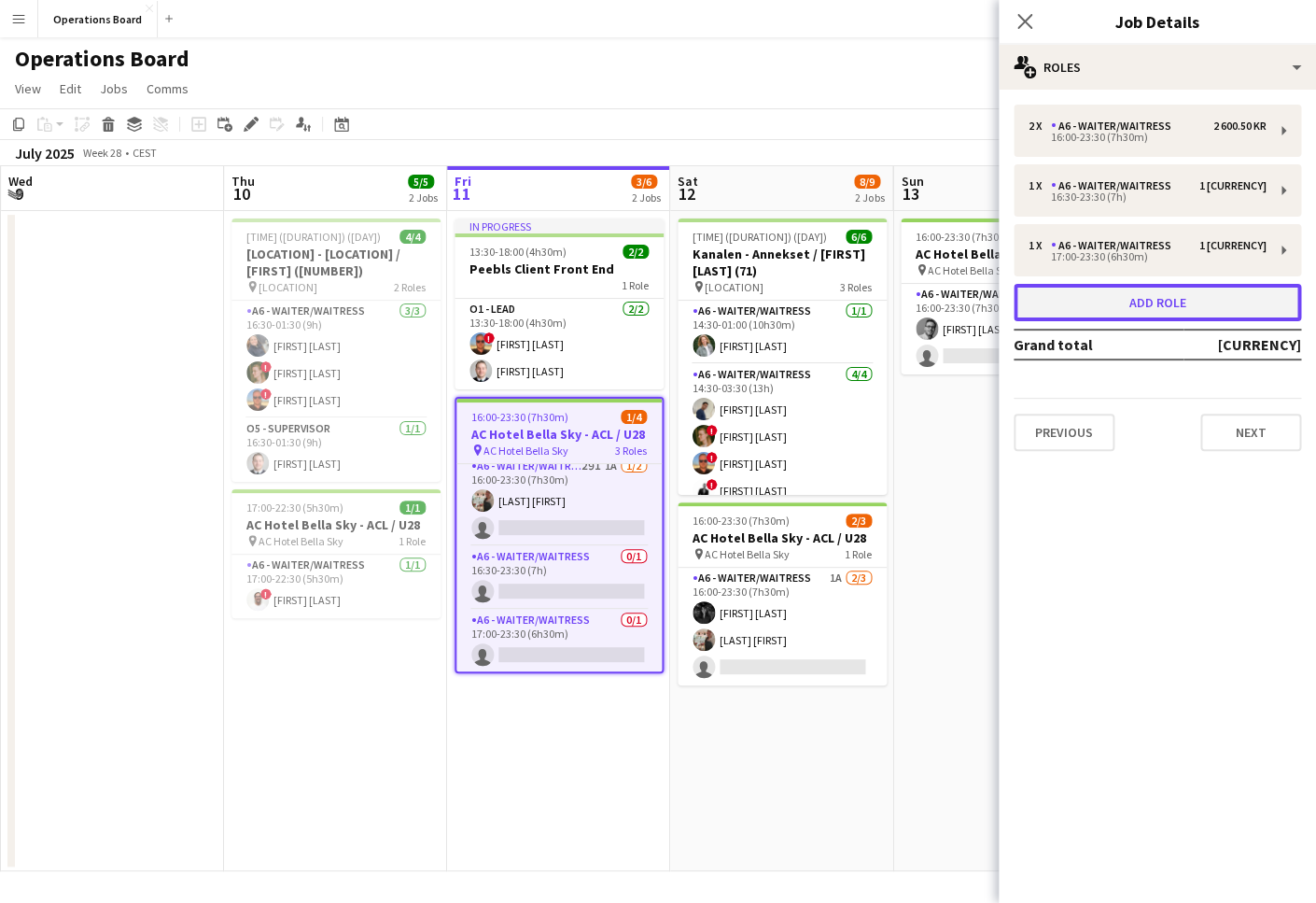 click on "Add role" at bounding box center (1157, 303) 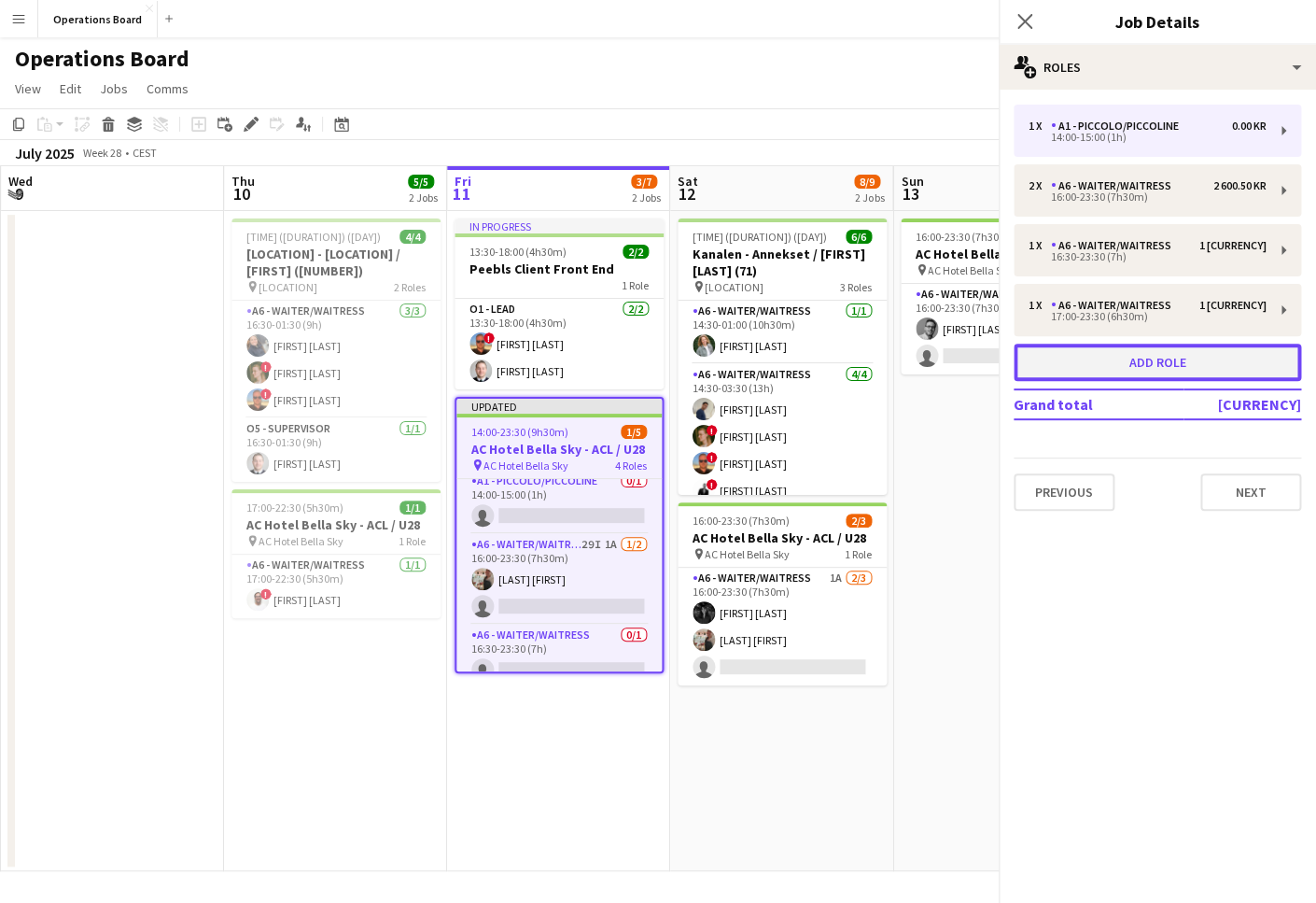 scroll, scrollTop: 72, scrollLeft: 0, axis: vertical 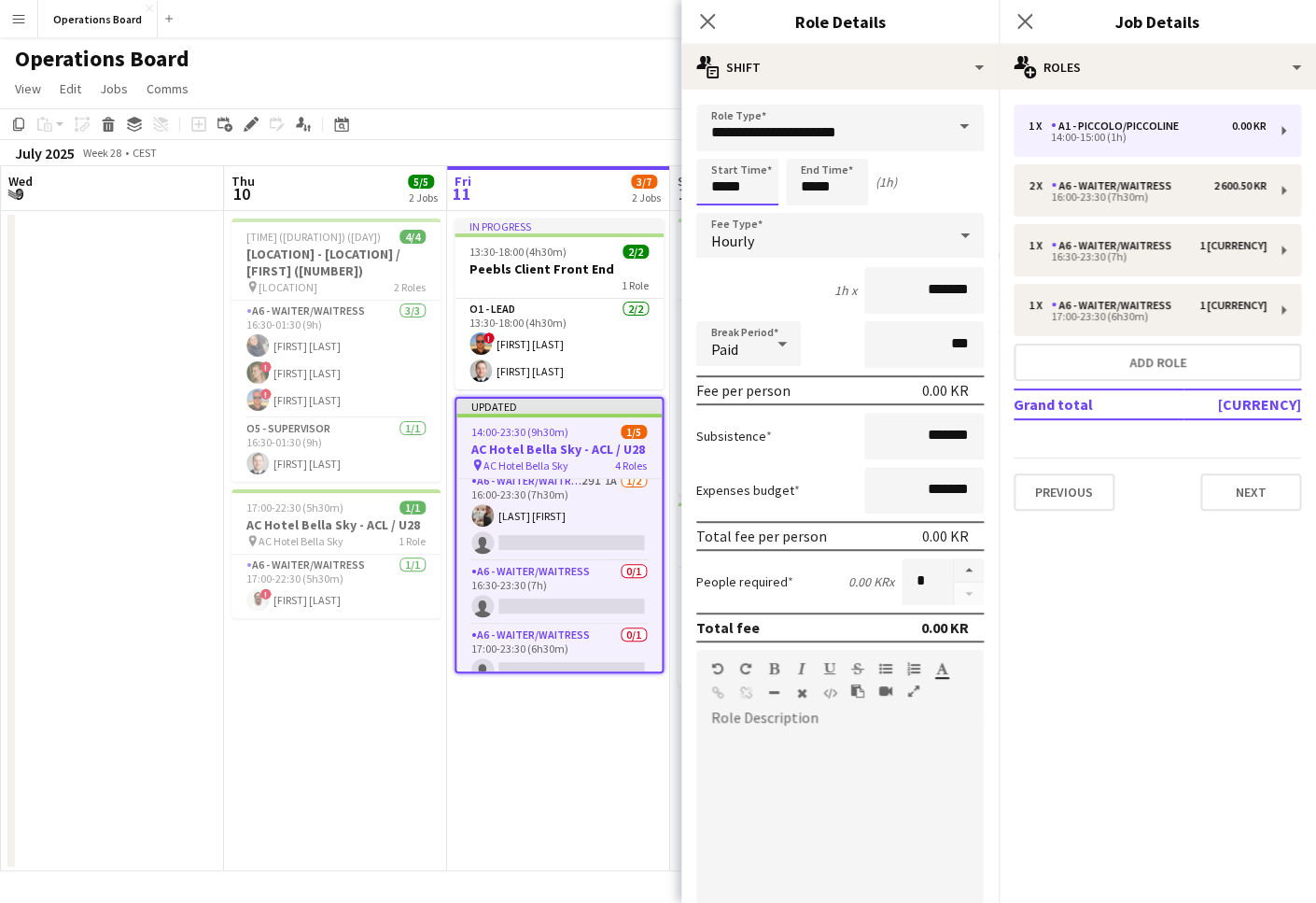 click on "*****" at bounding box center [737, 182] 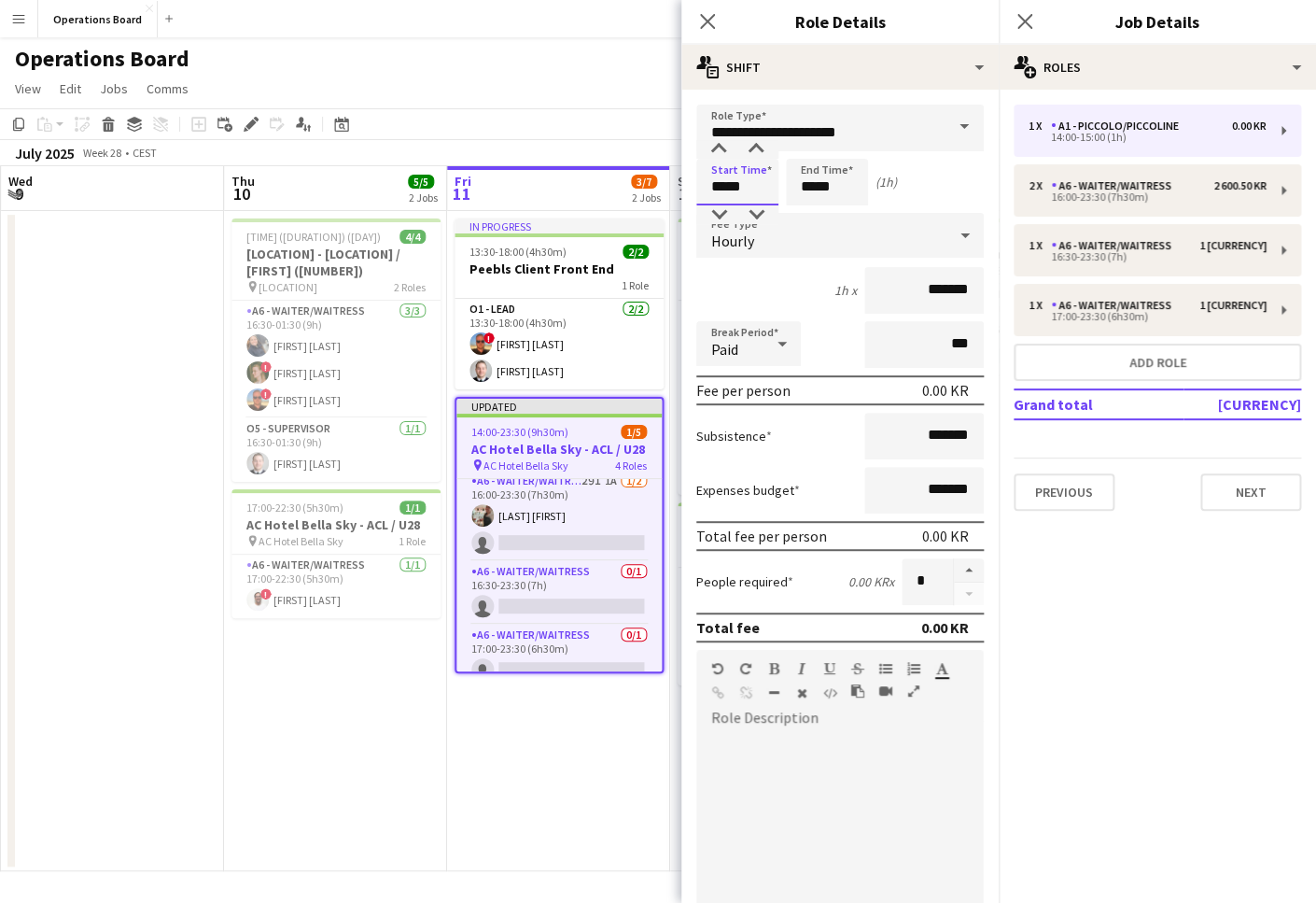 click on "*****" at bounding box center [737, 182] 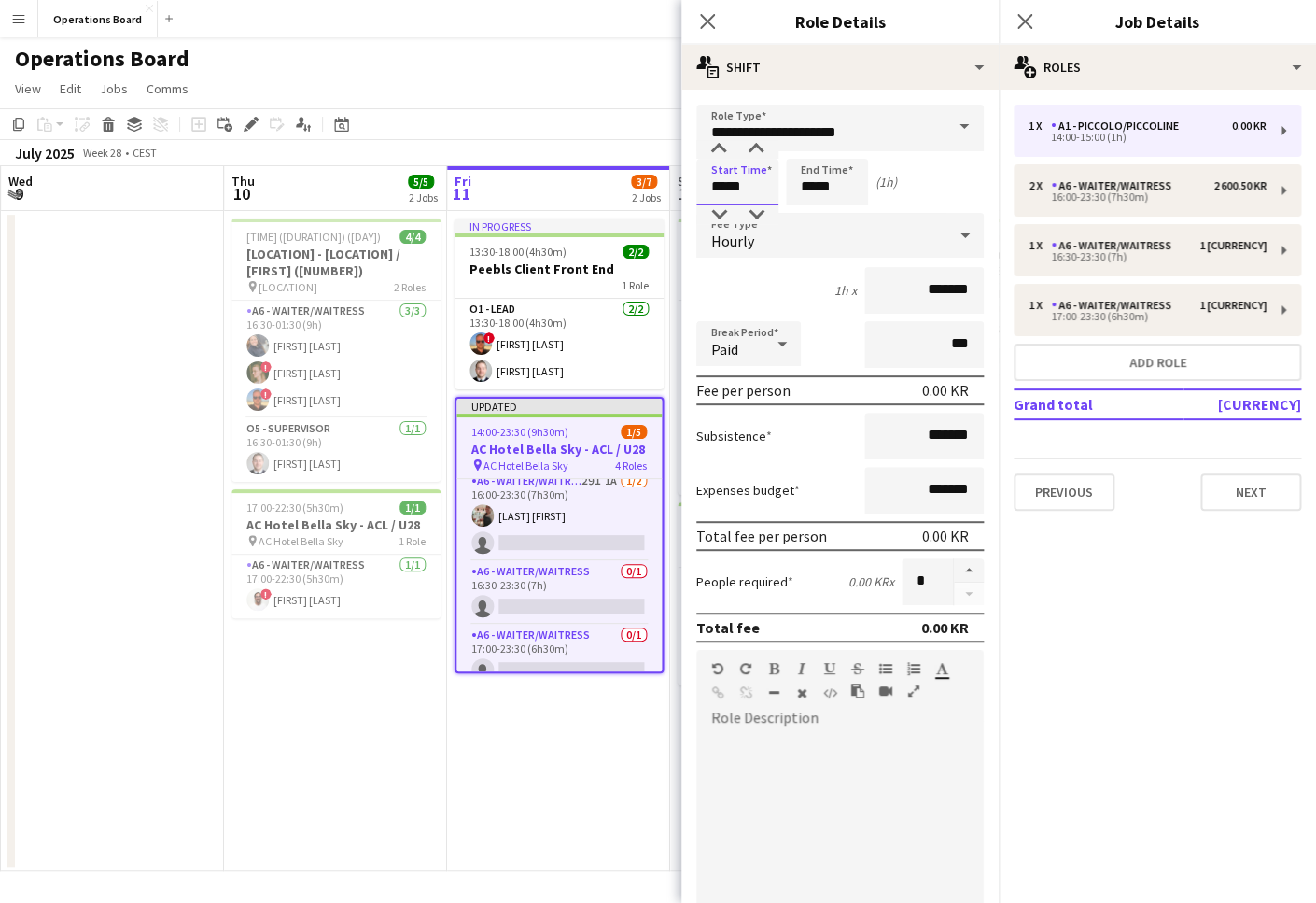 click on "*****" at bounding box center (737, 182) 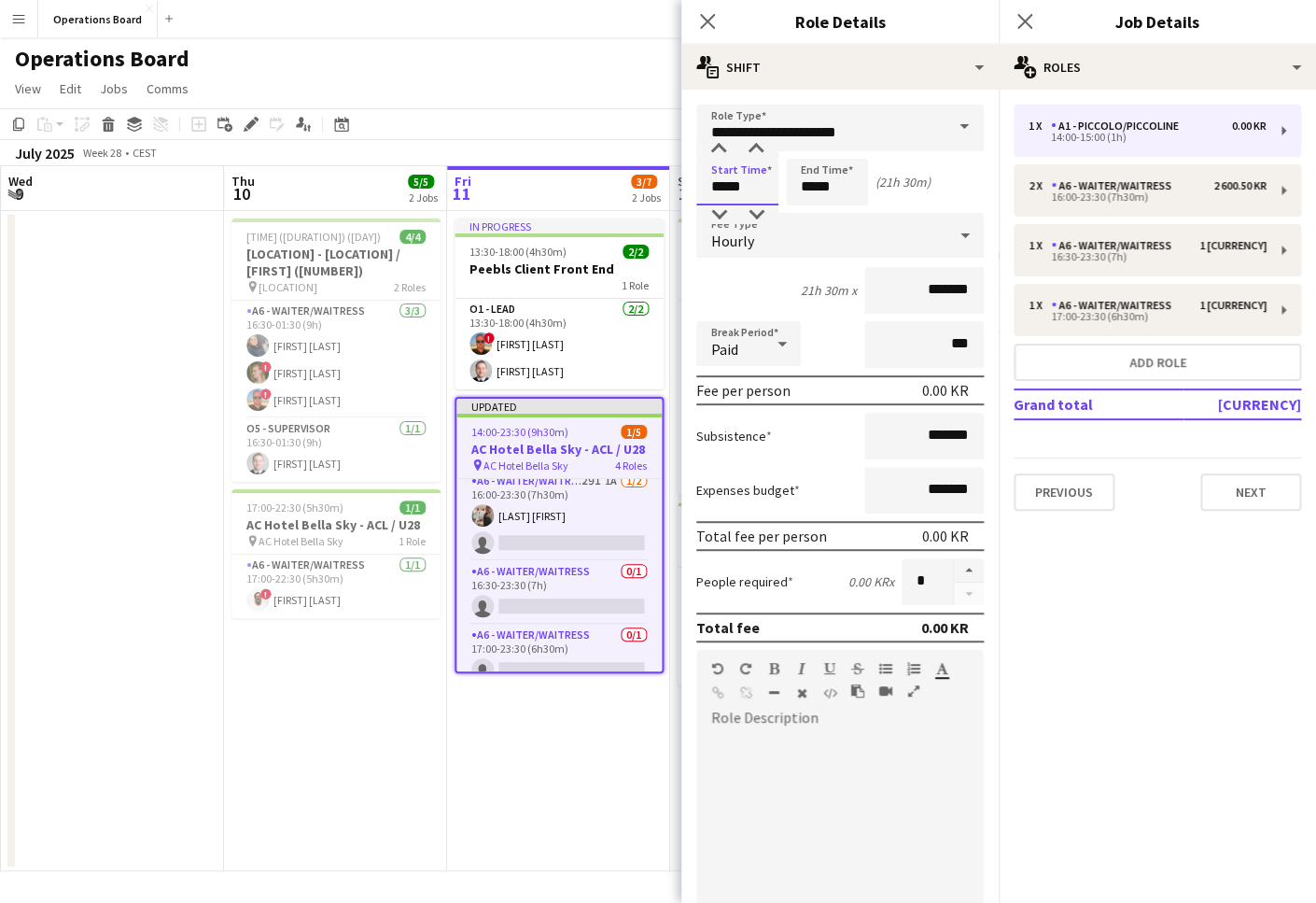 type on "*****" 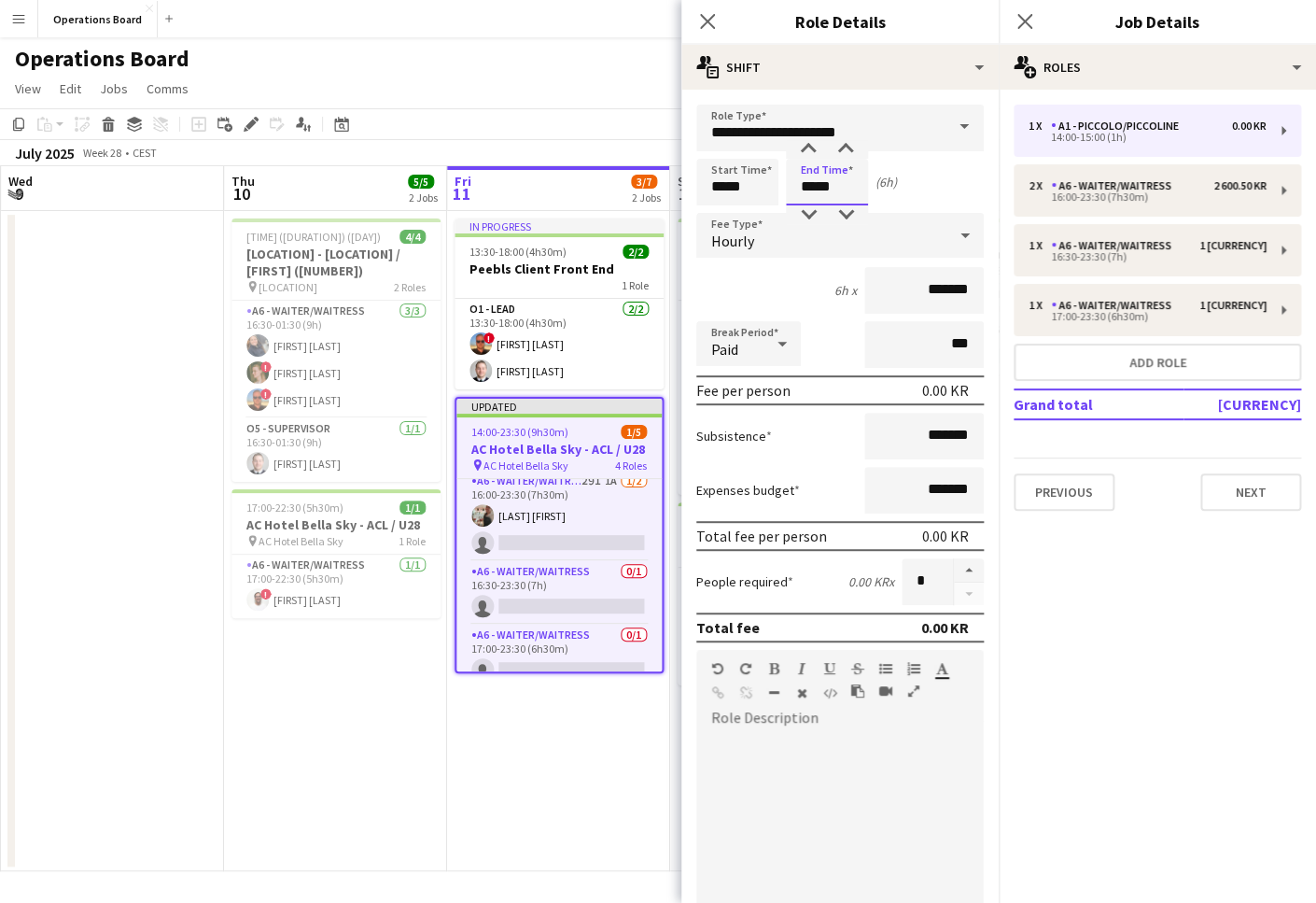 type on "*****" 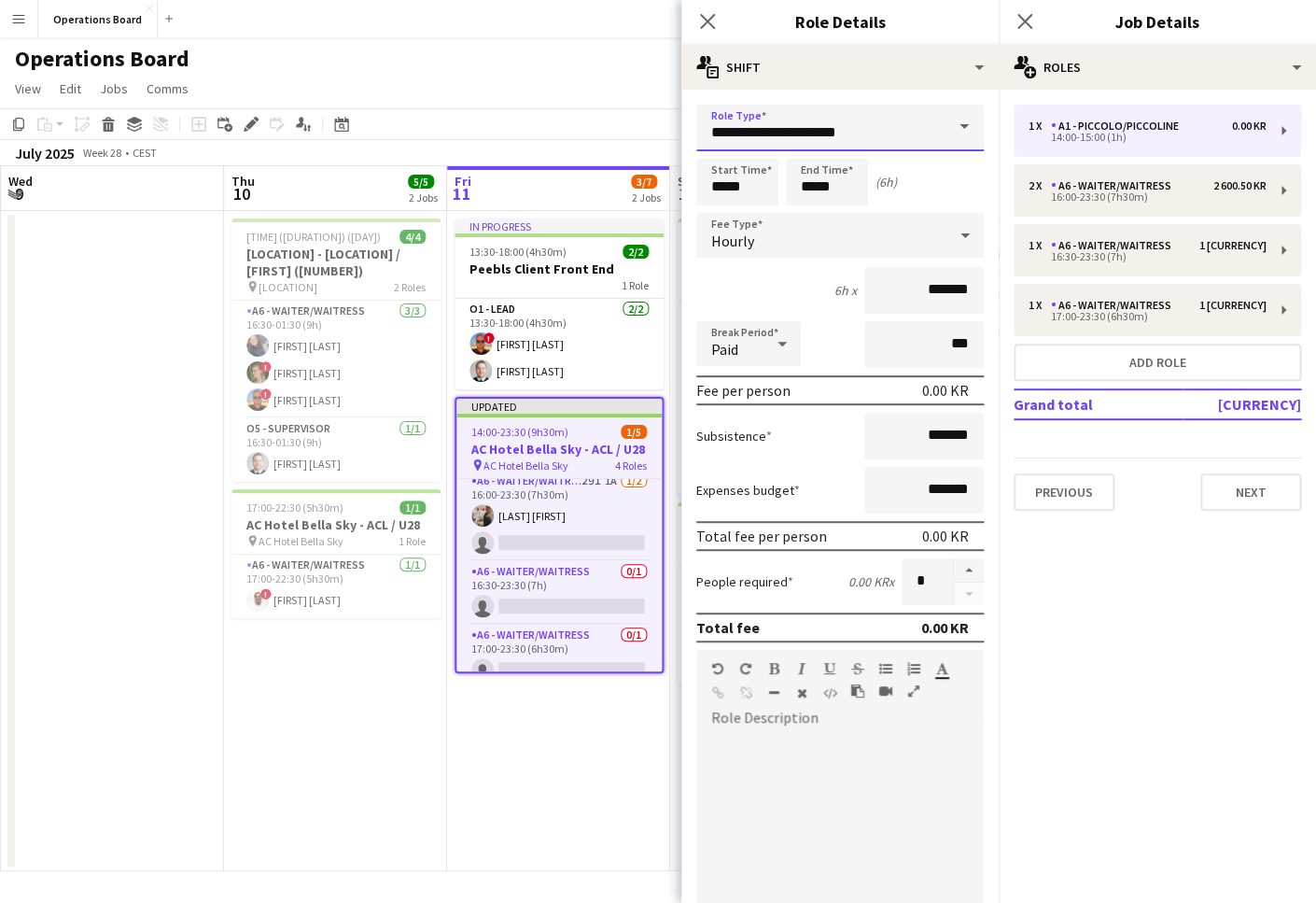 click on "**********" at bounding box center [840, 128] 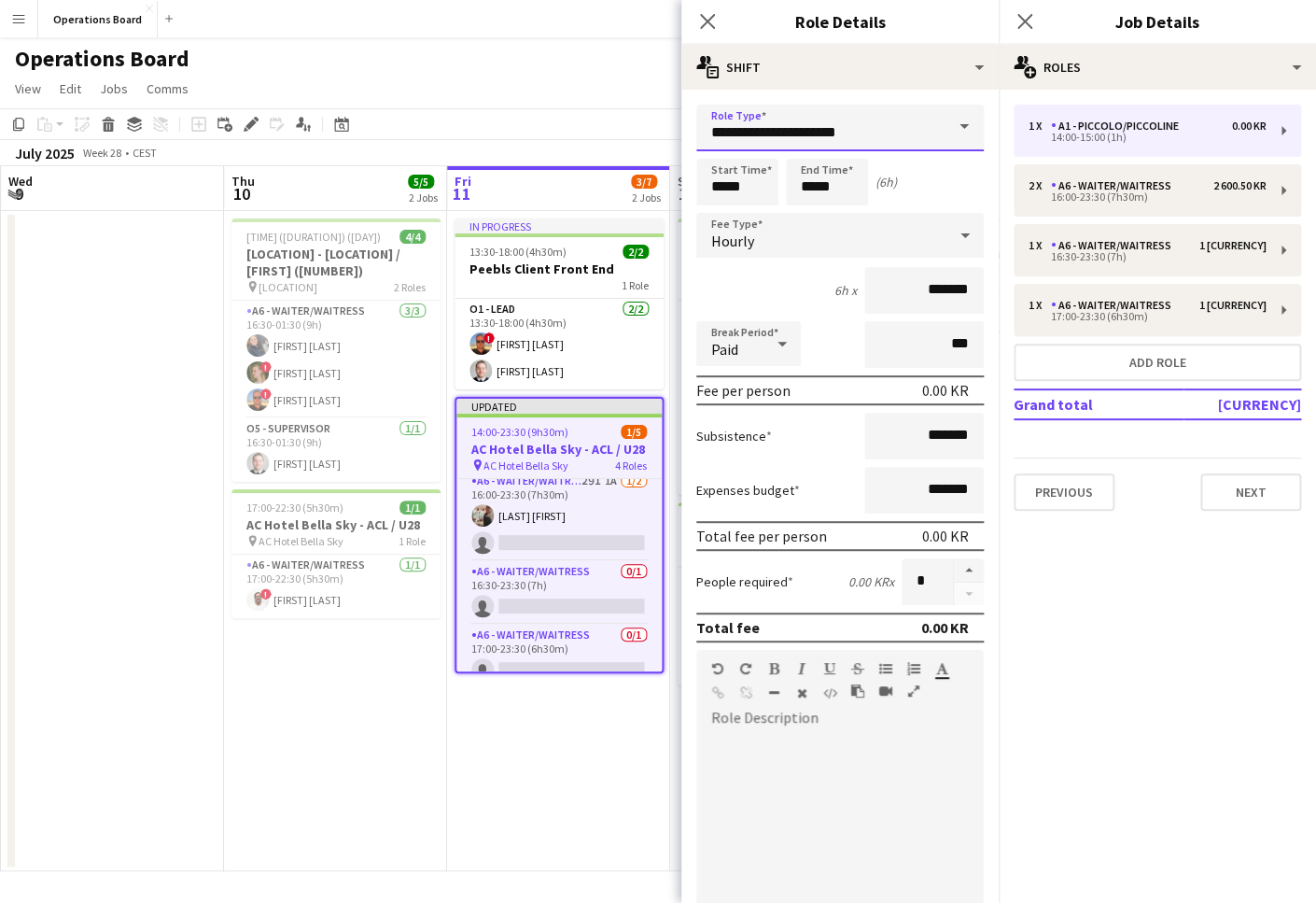 click on "**********" at bounding box center (840, 128) 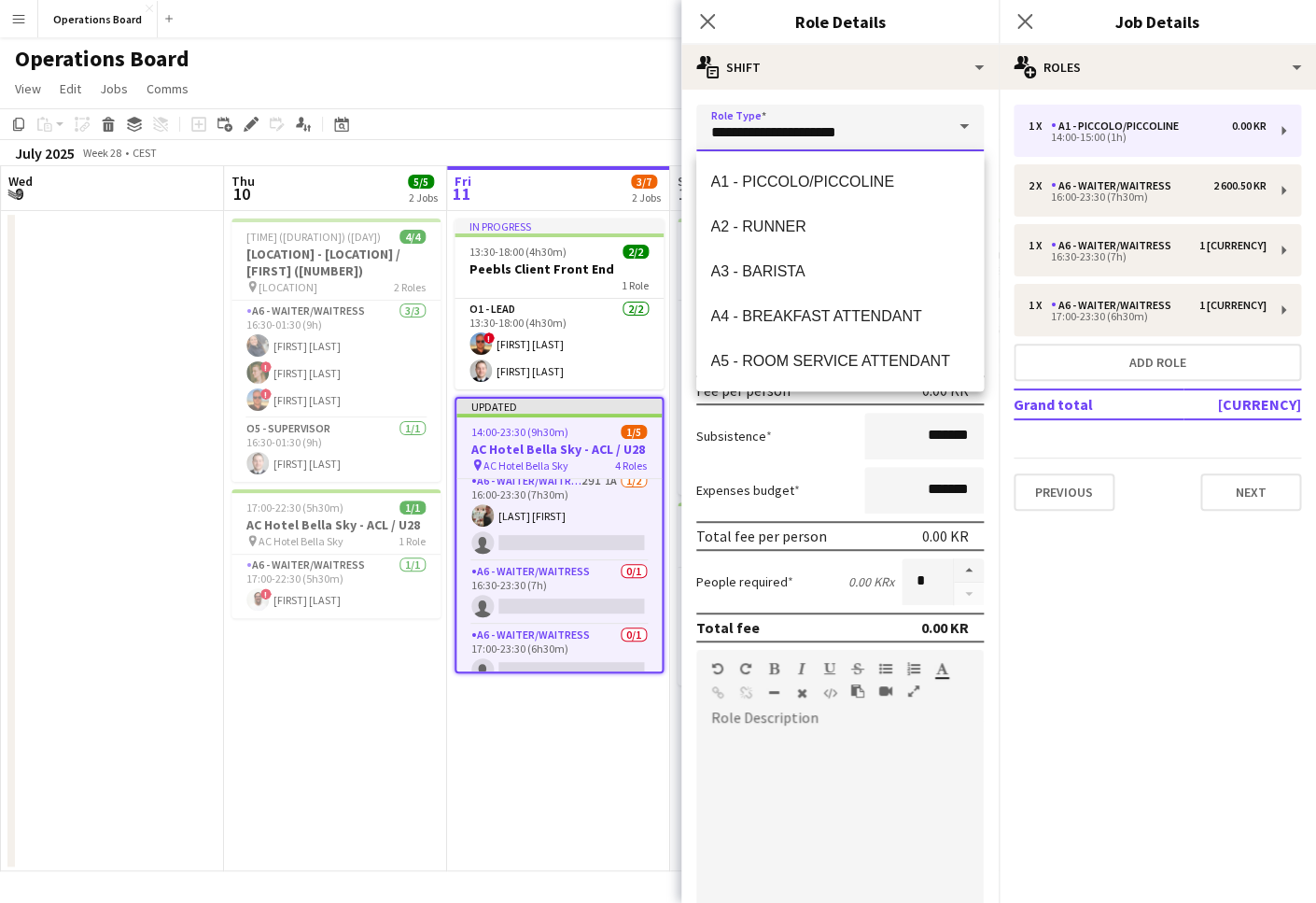 click on "**********" at bounding box center (840, 128) 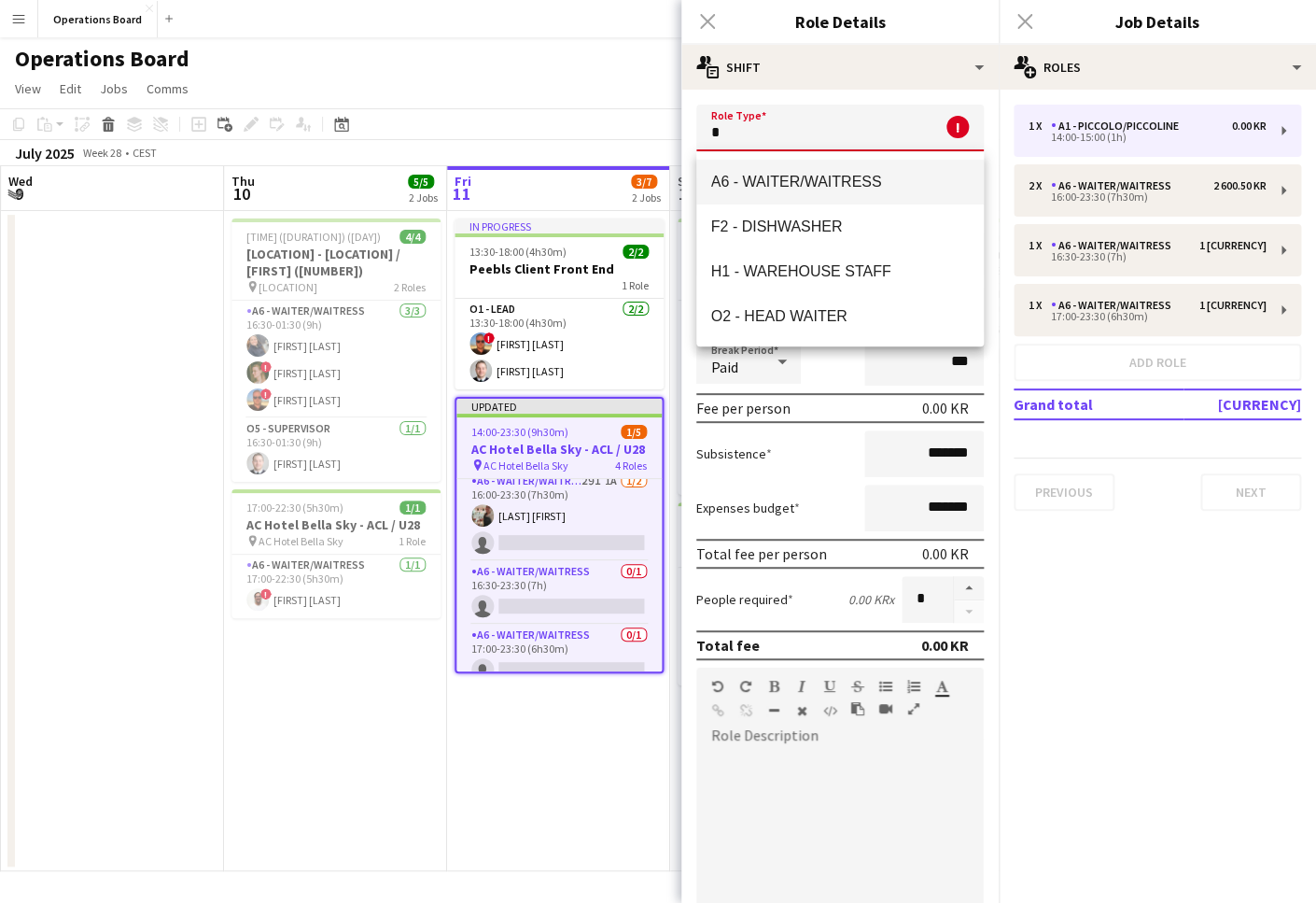 click on "A6 -  WAITER/WAITRESS" at bounding box center [840, 181] 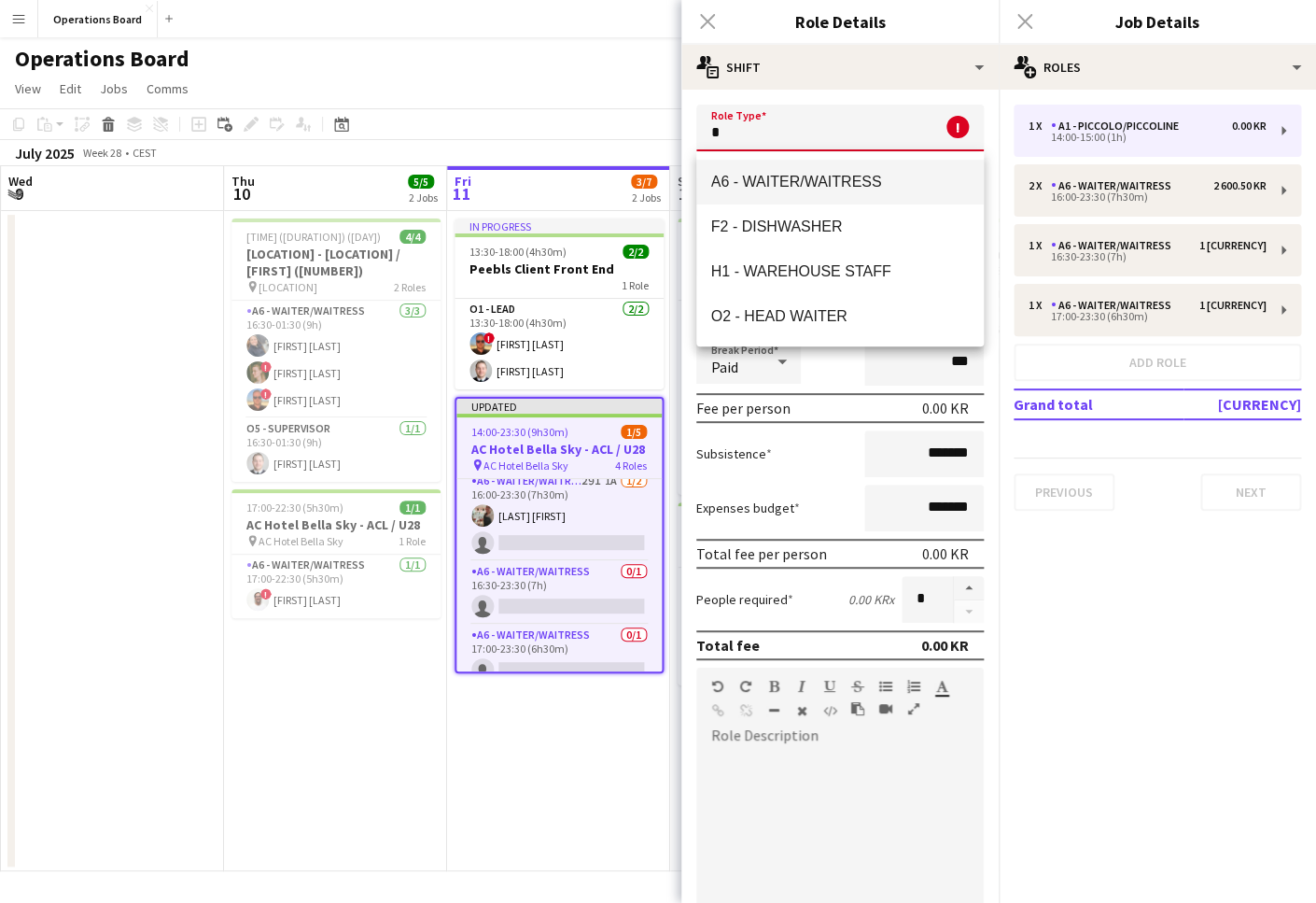 type on "**********" 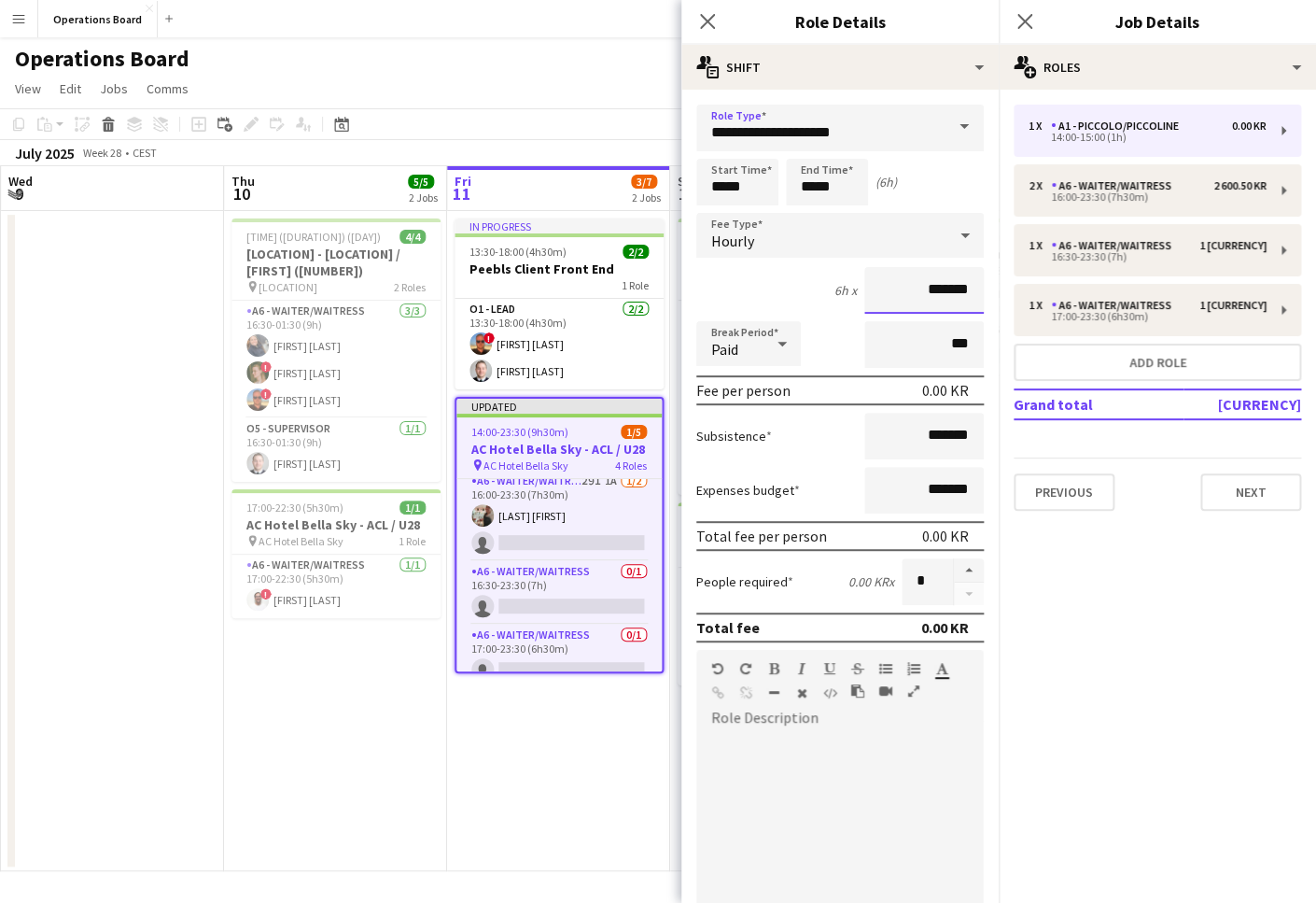 click on "*******" at bounding box center [924, 290] 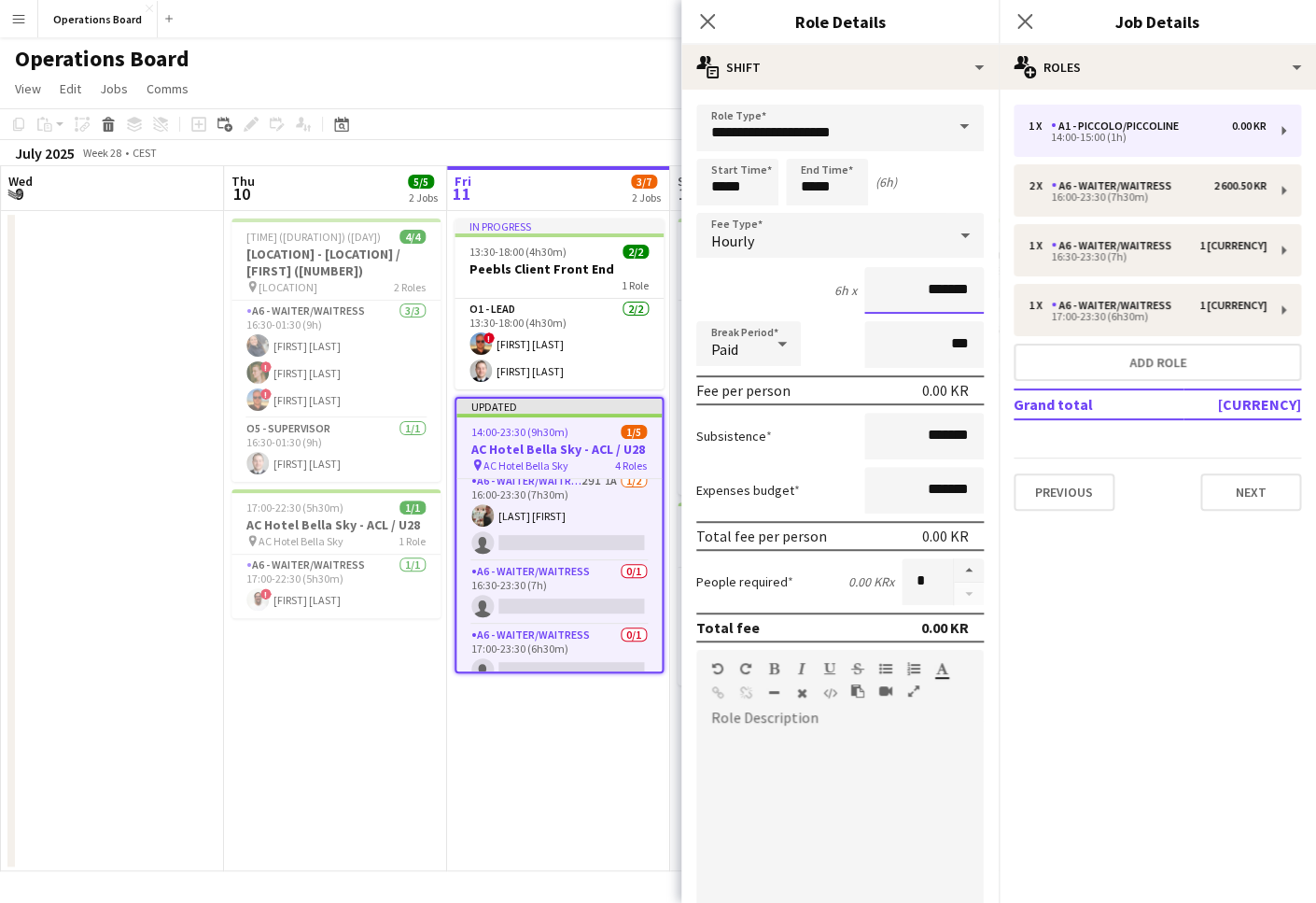 click on "*******" at bounding box center [924, 290] 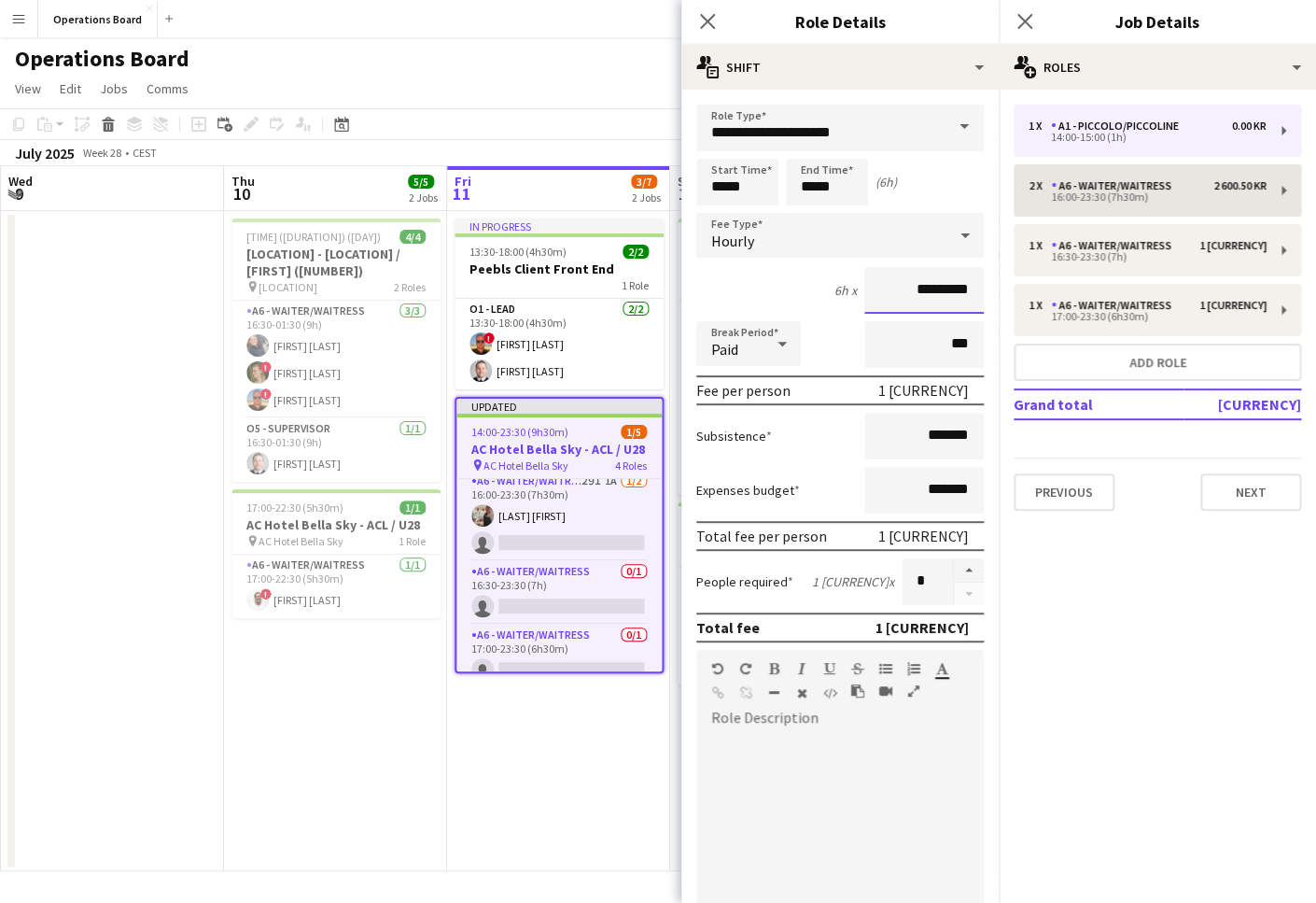 type on "*********" 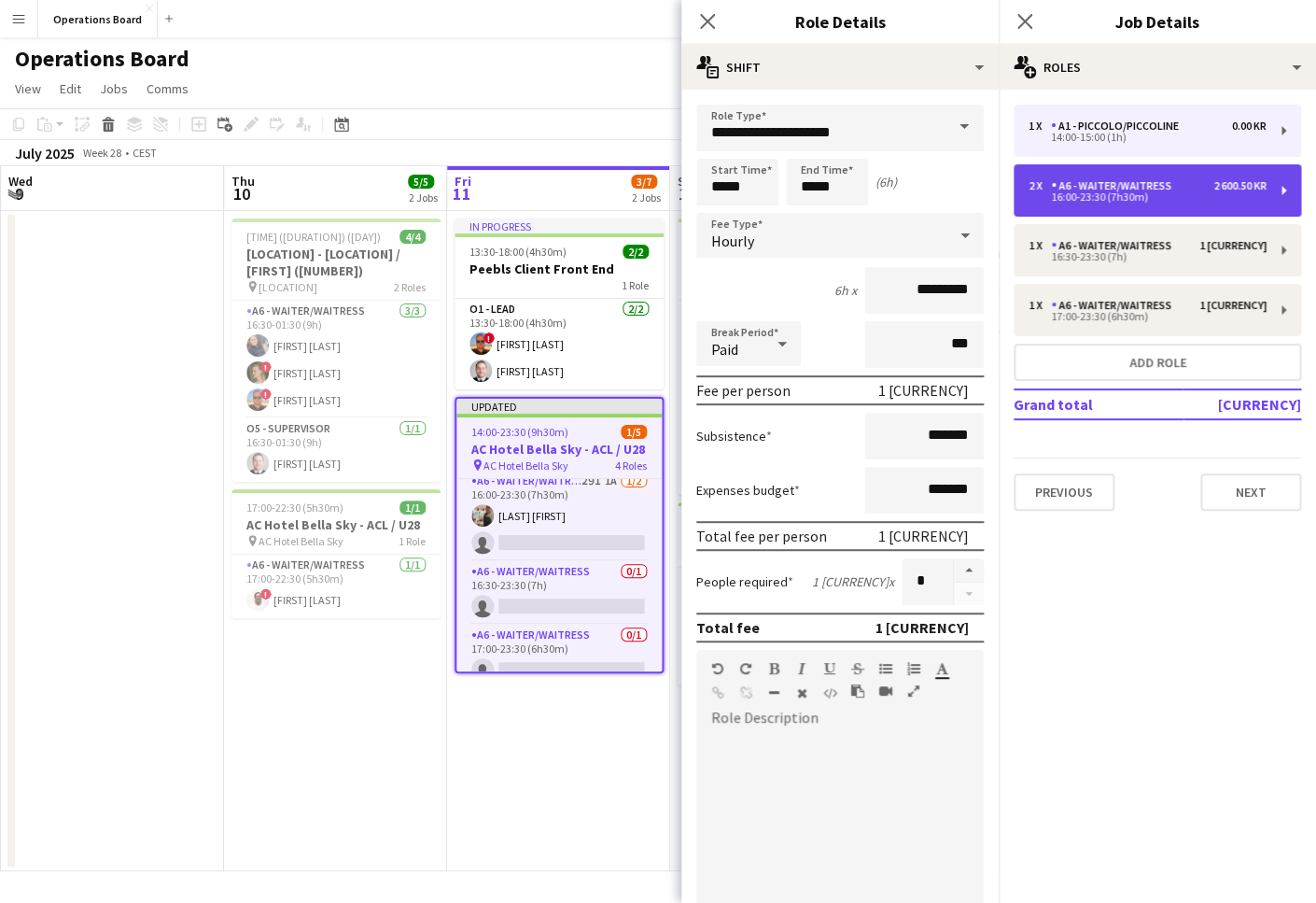 click on "2 x   A6 -  WAITER/WAITRESS   2 600.50 KR   16:00-23:30 (7h30m)" at bounding box center (1157, 190) 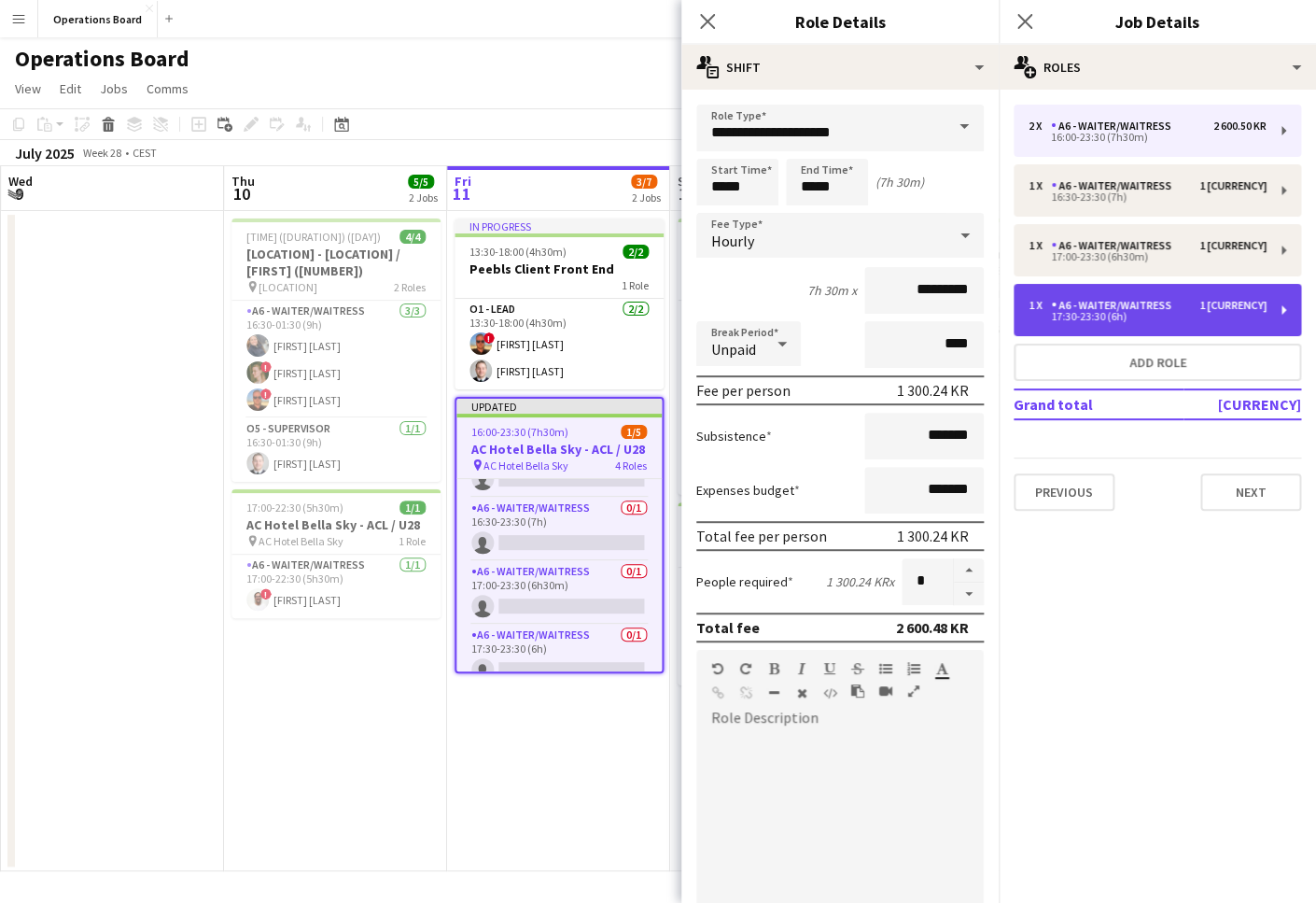 click on "A6 -  WAITER/WAITRESS" at bounding box center [1114, 305] 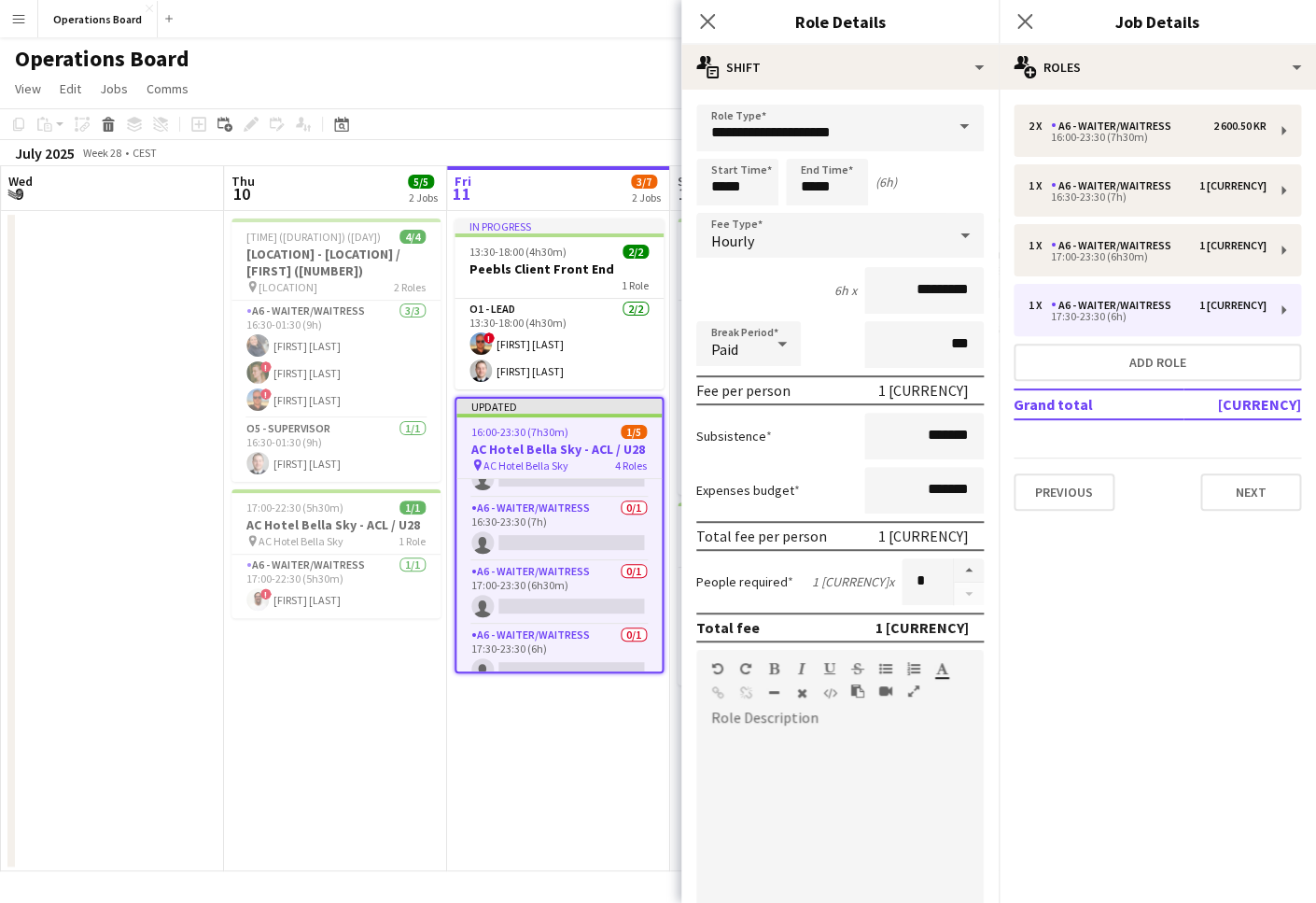 click on "Paid" at bounding box center [730, 344] 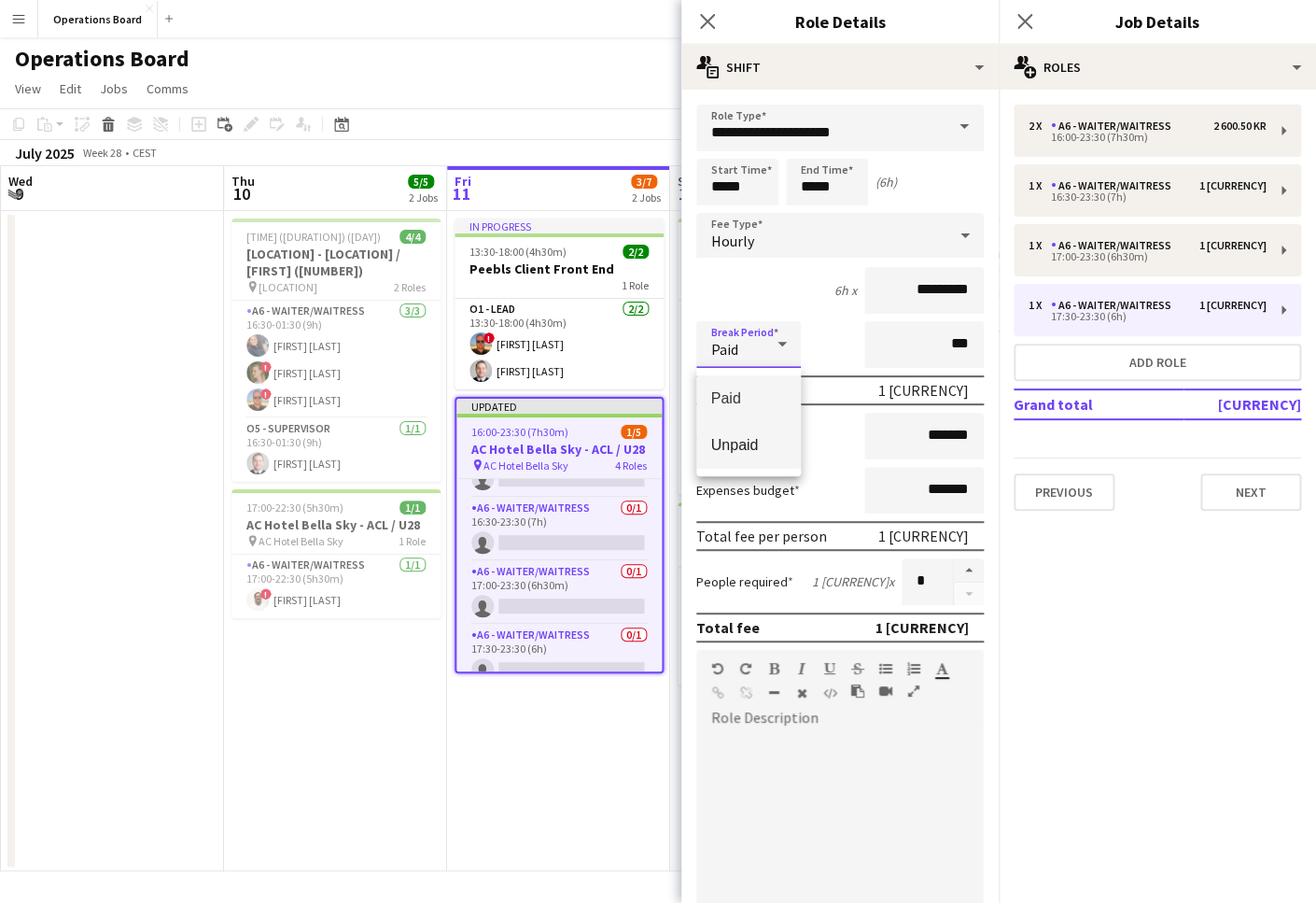 click on "Unpaid" at bounding box center (749, 444) 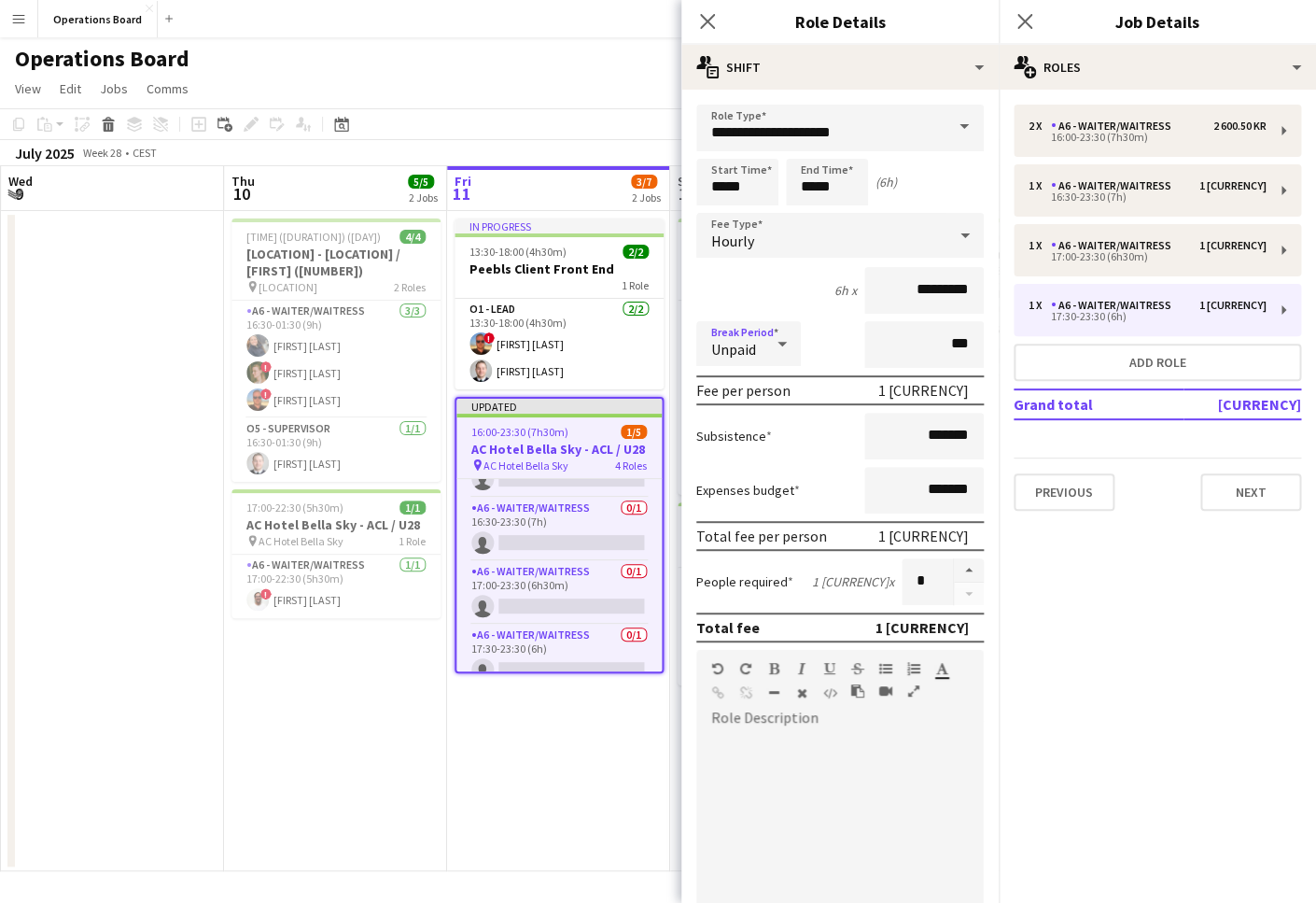 click on "pencil3
General details   2 x   A6 -  WAITER/WAITRESS   2 600.50 KR   16:00-23:30 (7h30m)   1 x   A6 -  WAITER/WAITRESS   1 207.38 KR   16:30-23:30 (7h)   1 x   A6 -  WAITER/WAITRESS   1 114.50 KR   17:00-23:30 (6h30m)   1 x   A6 -  WAITER/WAITRESS   1 126.50 KR   17:30-23:30 (6h)   Add role   Grand total   6 048.88 KR   Previous   Next" 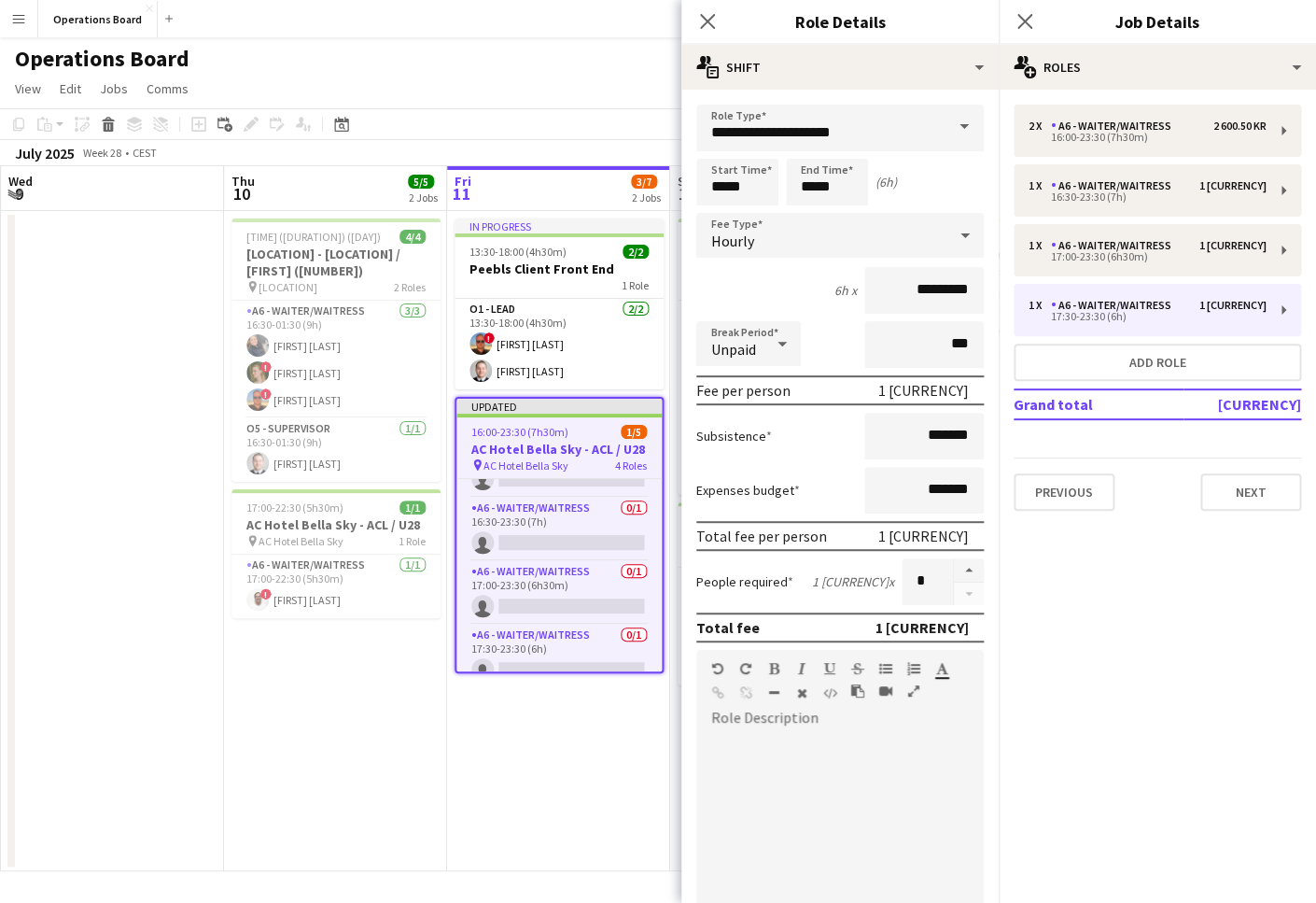 drag, startPoint x: 897, startPoint y: 388, endPoint x: 949, endPoint y: 388, distance: 52 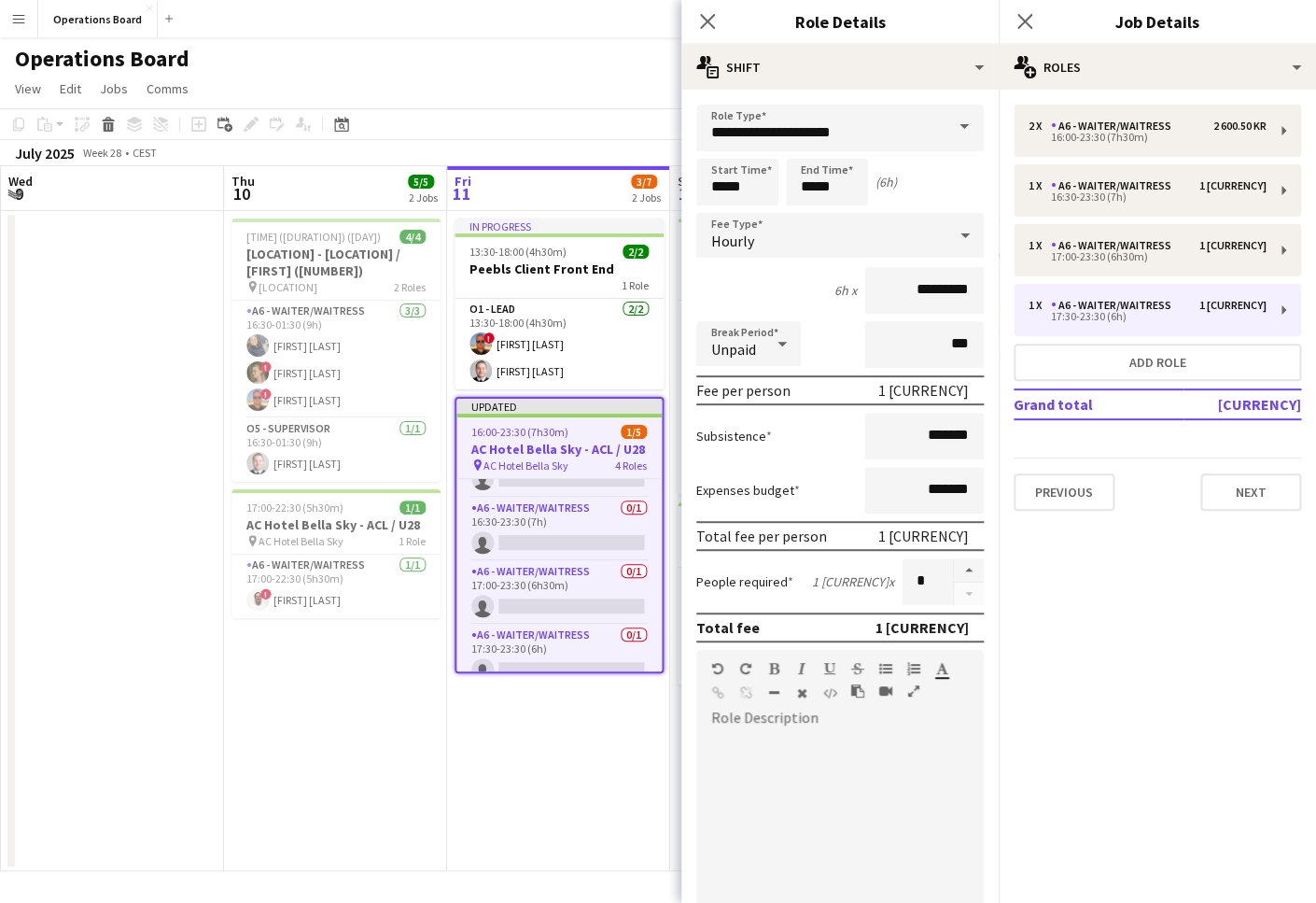 click on "Fee per person   1 126.50 KR" at bounding box center (840, 390) 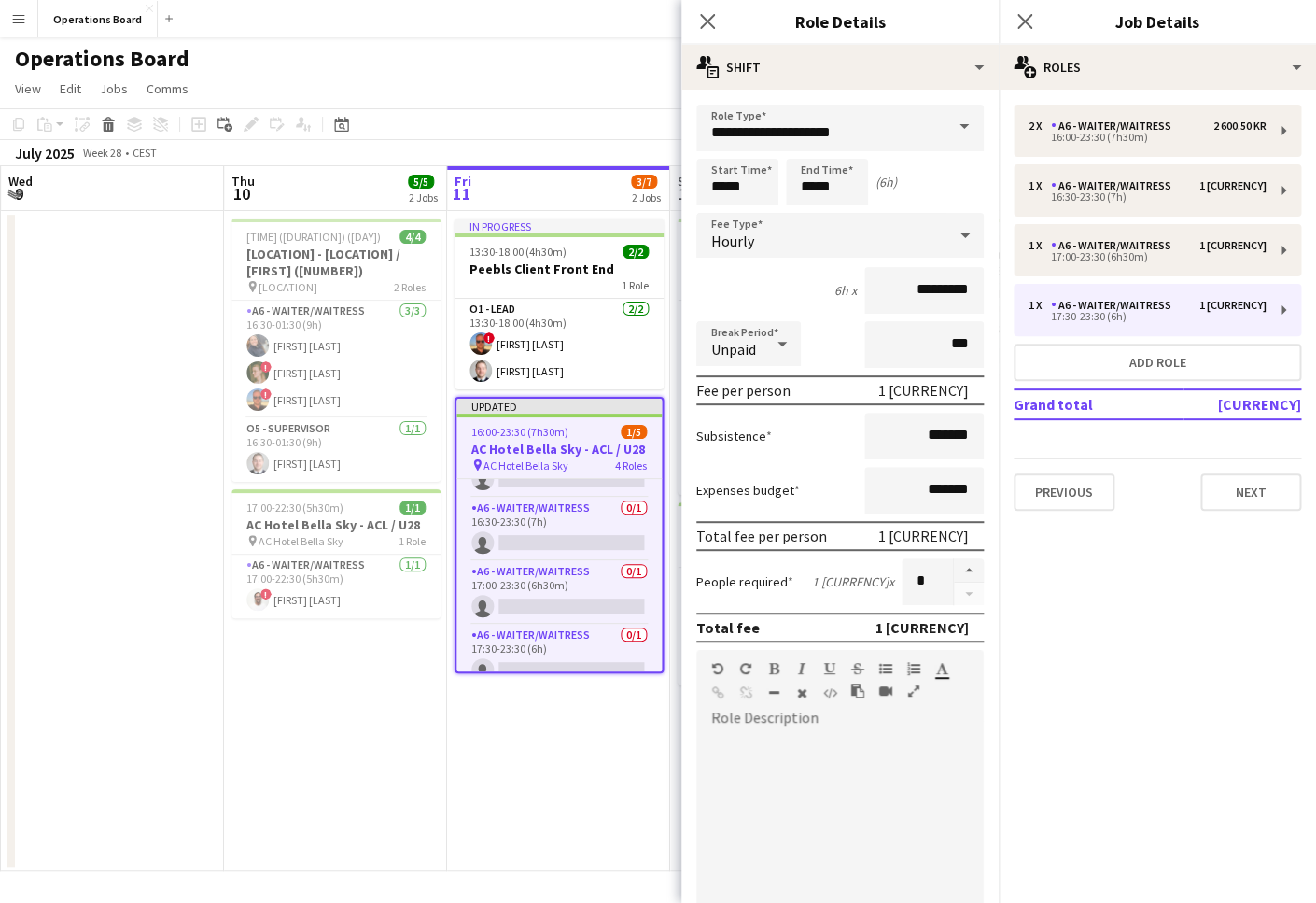 click on "In progress   13:30-18:00 (4h30m)    2/2   Peebls Client Front End   1 Role   O1 -  LEAD   2/2   13:30-18:00 (4h30m)
! Patrick Dolan Nicolai A.  Updated   16:00-23:30 (7h30m)    1/5   AC Hotel Bella Sky - ACL / U28
pin
AC Hotel Bella Sky   4 Roles   A6 -  WAITER/WAITRESS   28I   1A   1/2   16:00-23:30 (7h30m)
Rocio Maria Jauregui
single-neutral-actions
A6 -  WAITER/WAITRESS   0/1   16:30-23:30 (7h)
single-neutral-actions
A6 -  WAITER/WAITRESS   0/1   17:00-23:30 (6h30m)
single-neutral-actions
A6 -  WAITER/WAITRESS   0/1   17:30-23:30 (6h)
single-neutral-actions" at bounding box center (558, 541) 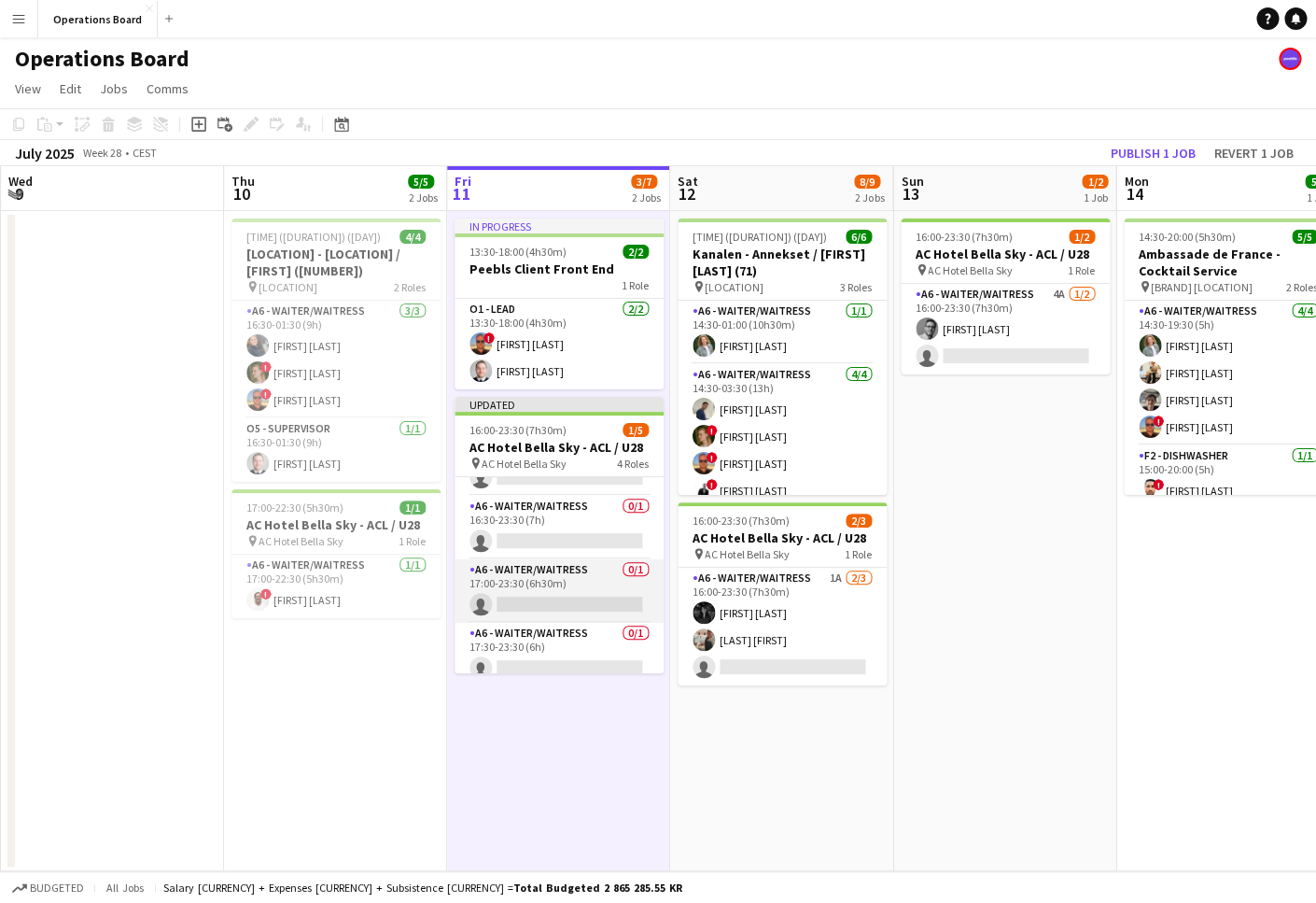 scroll, scrollTop: 85, scrollLeft: 0, axis: vertical 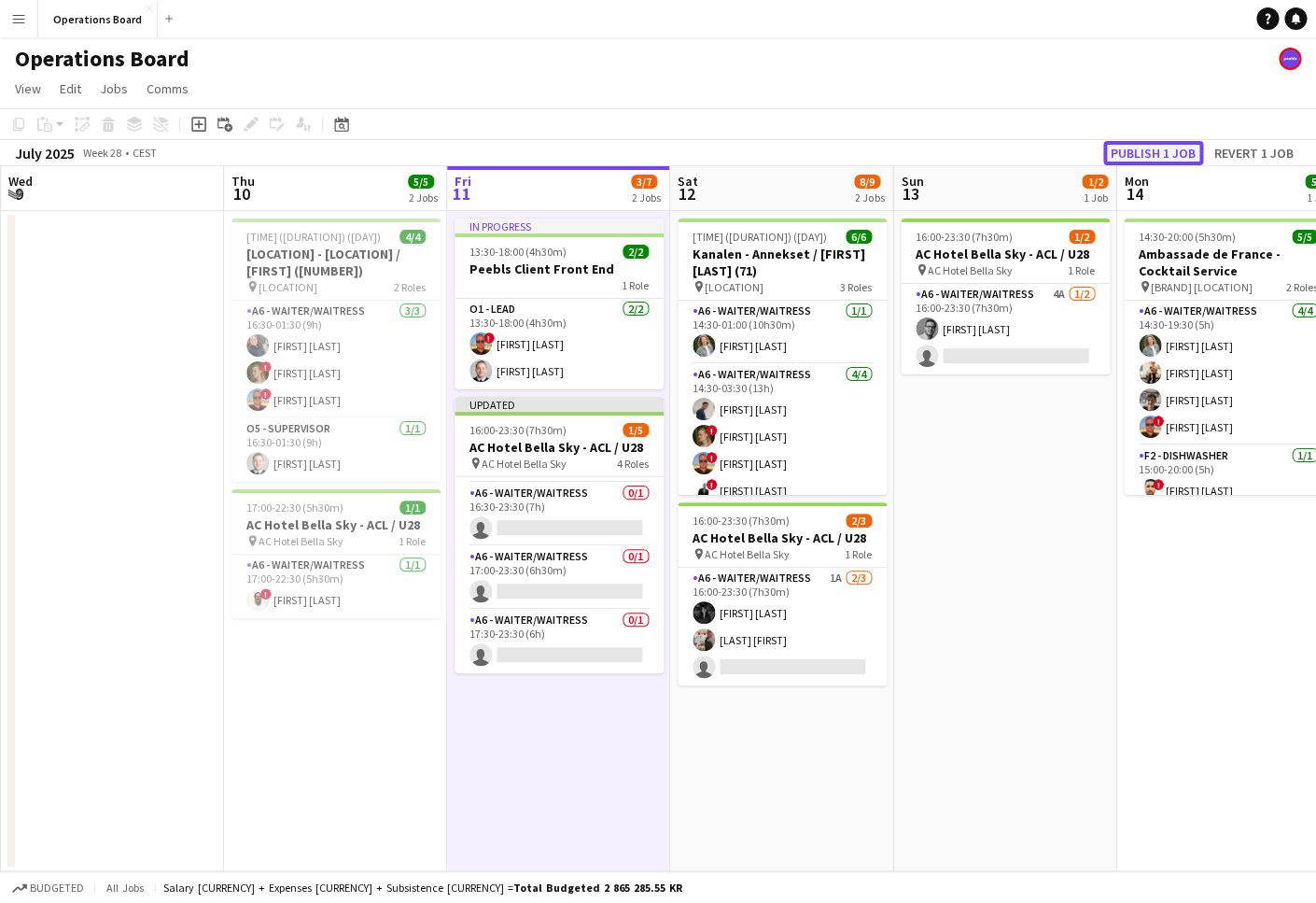 click on "Publish 1 job" 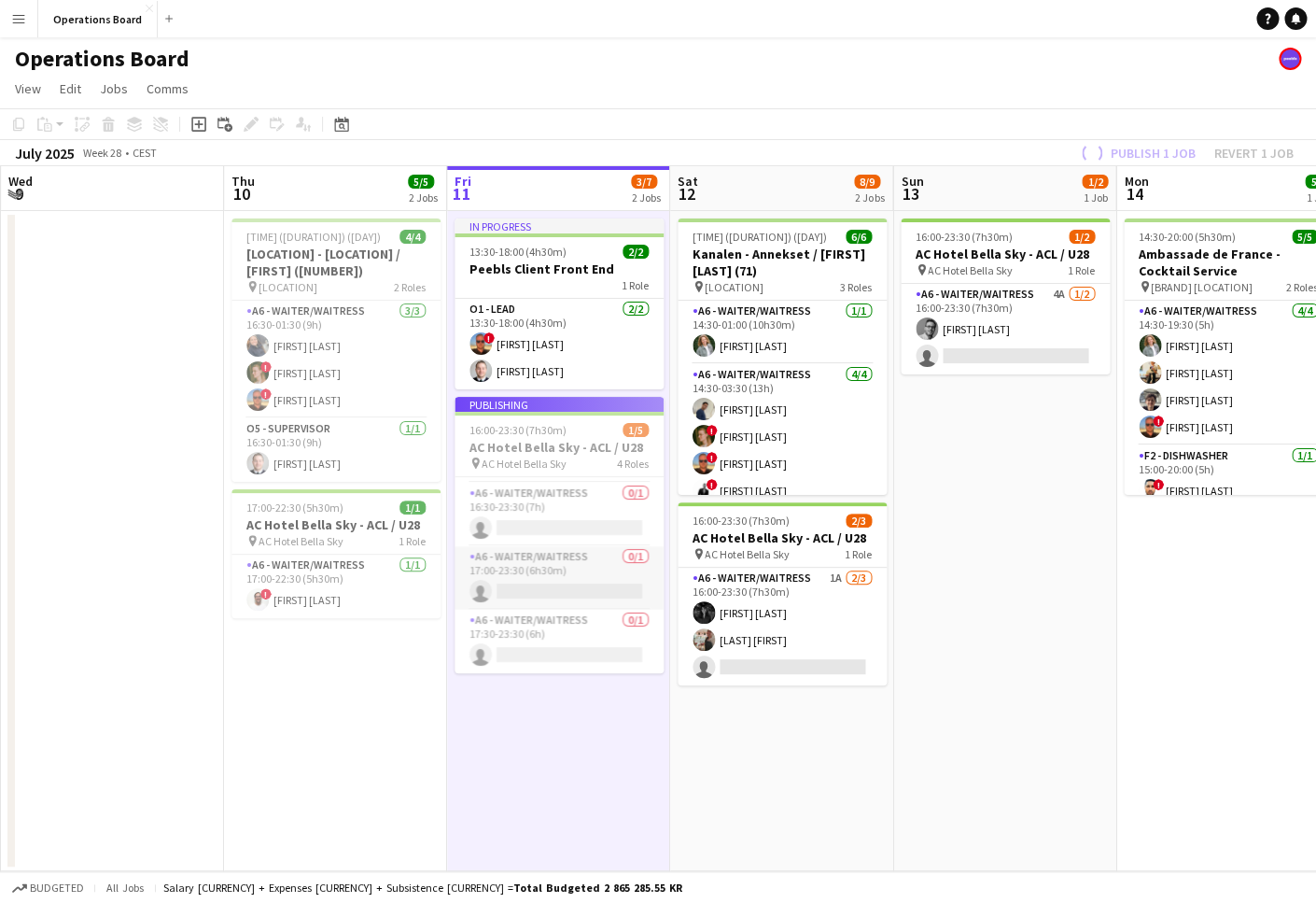 scroll, scrollTop: 70, scrollLeft: 0, axis: vertical 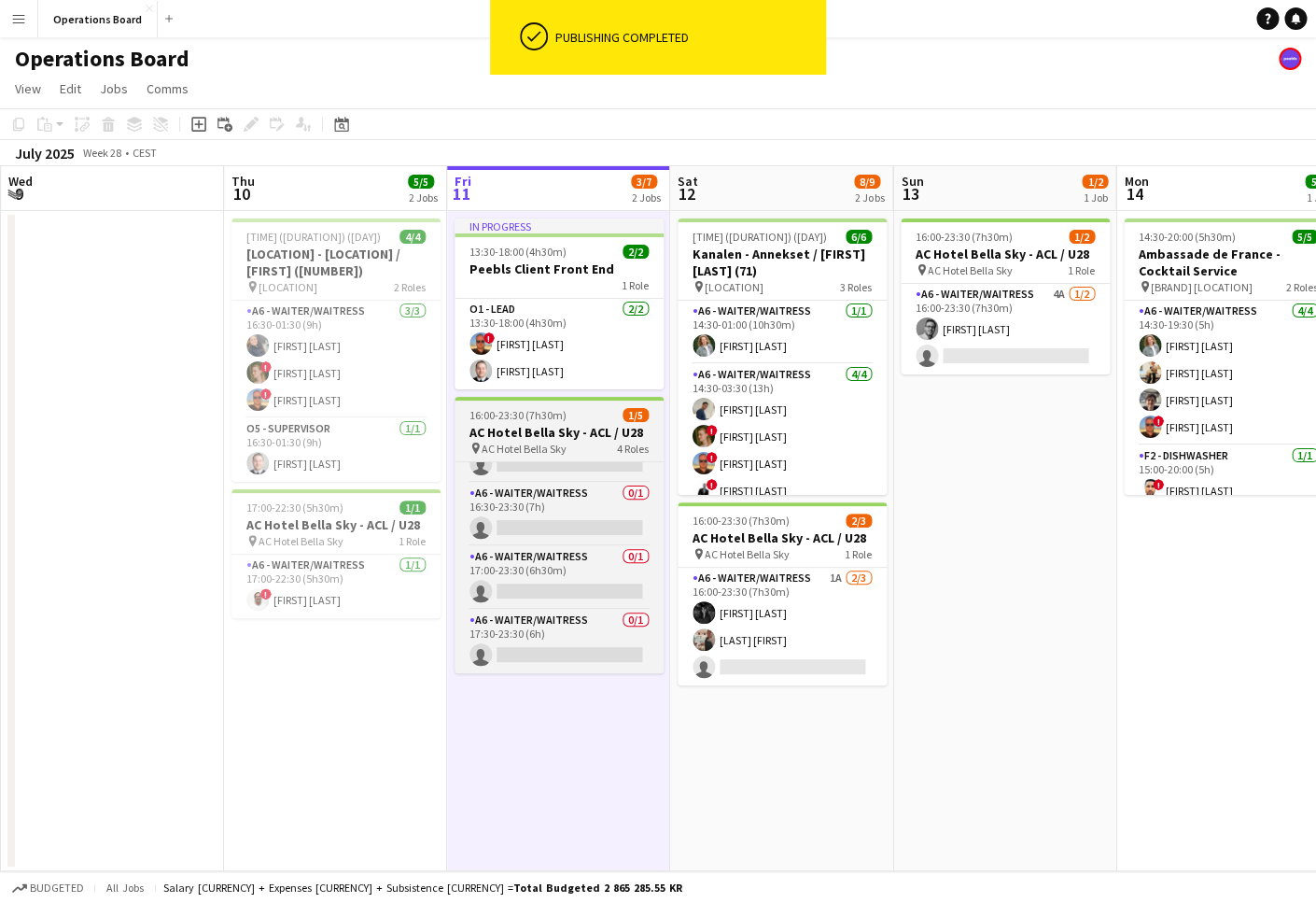 click on "pin
AC Hotel Bella Sky   4 Roles" at bounding box center [559, 448] 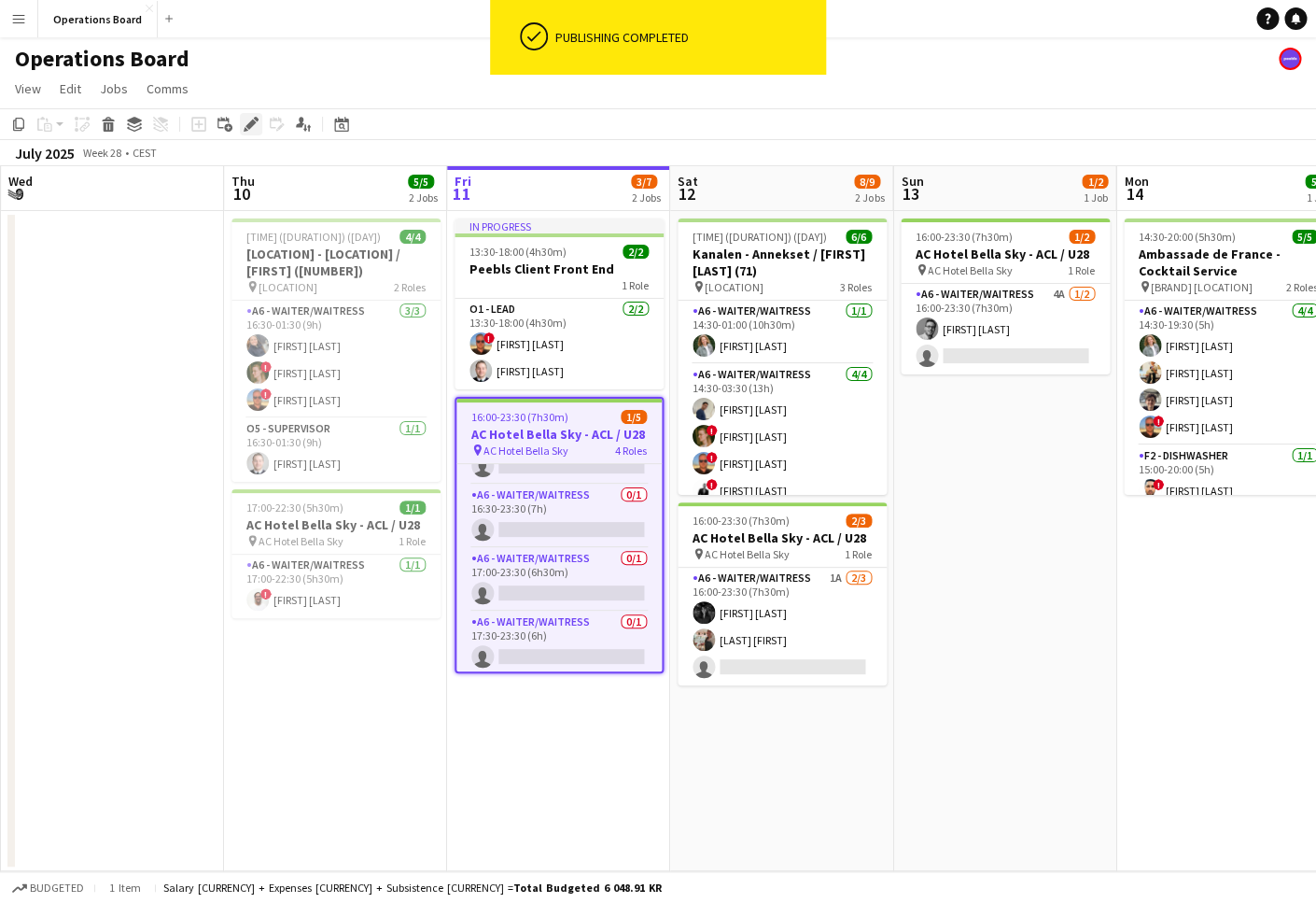 click 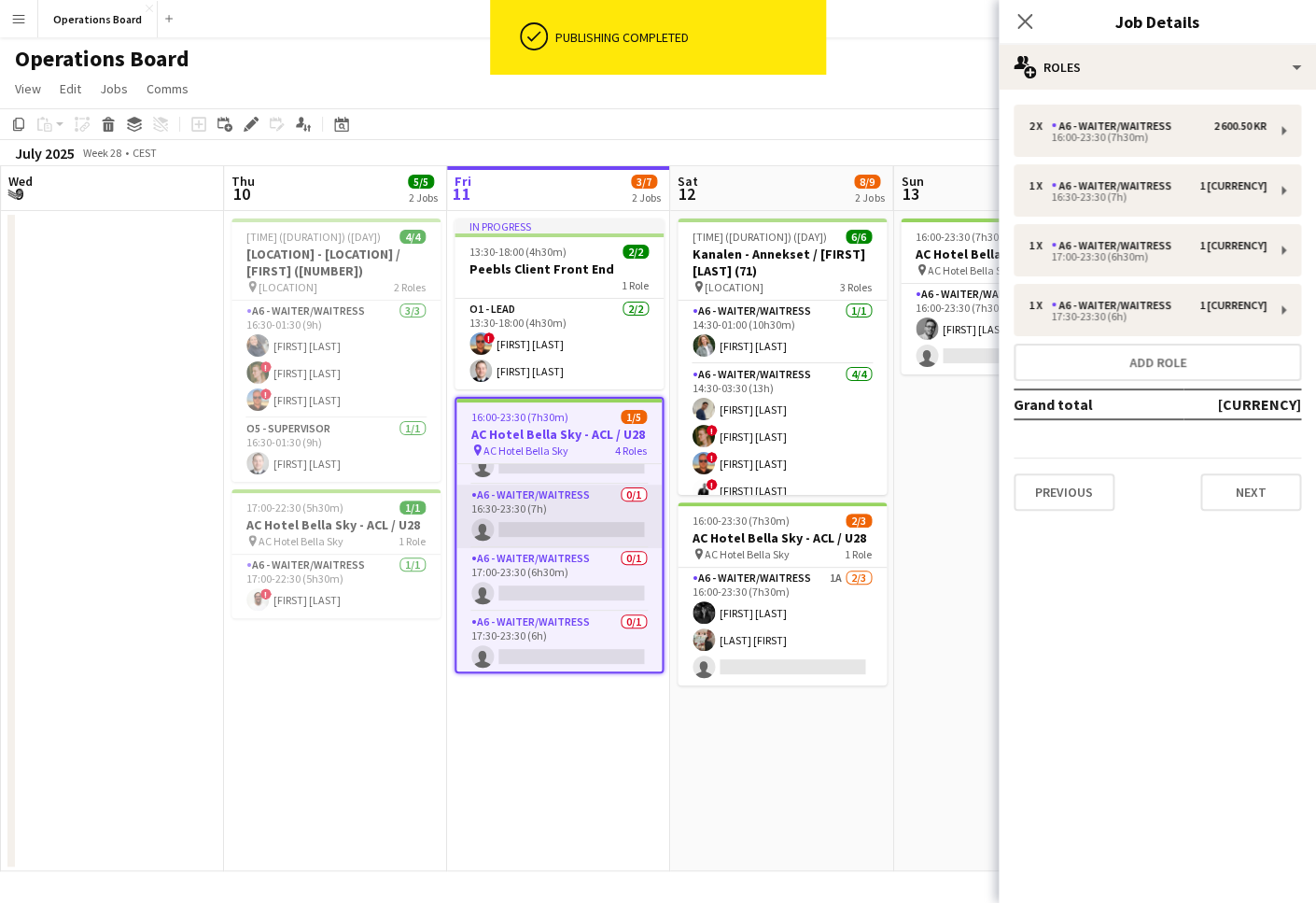 click on "A6 -  WAITER/WAITRESS   0/1   16:30-23:30 (7h)
single-neutral-actions" at bounding box center (559, 516) 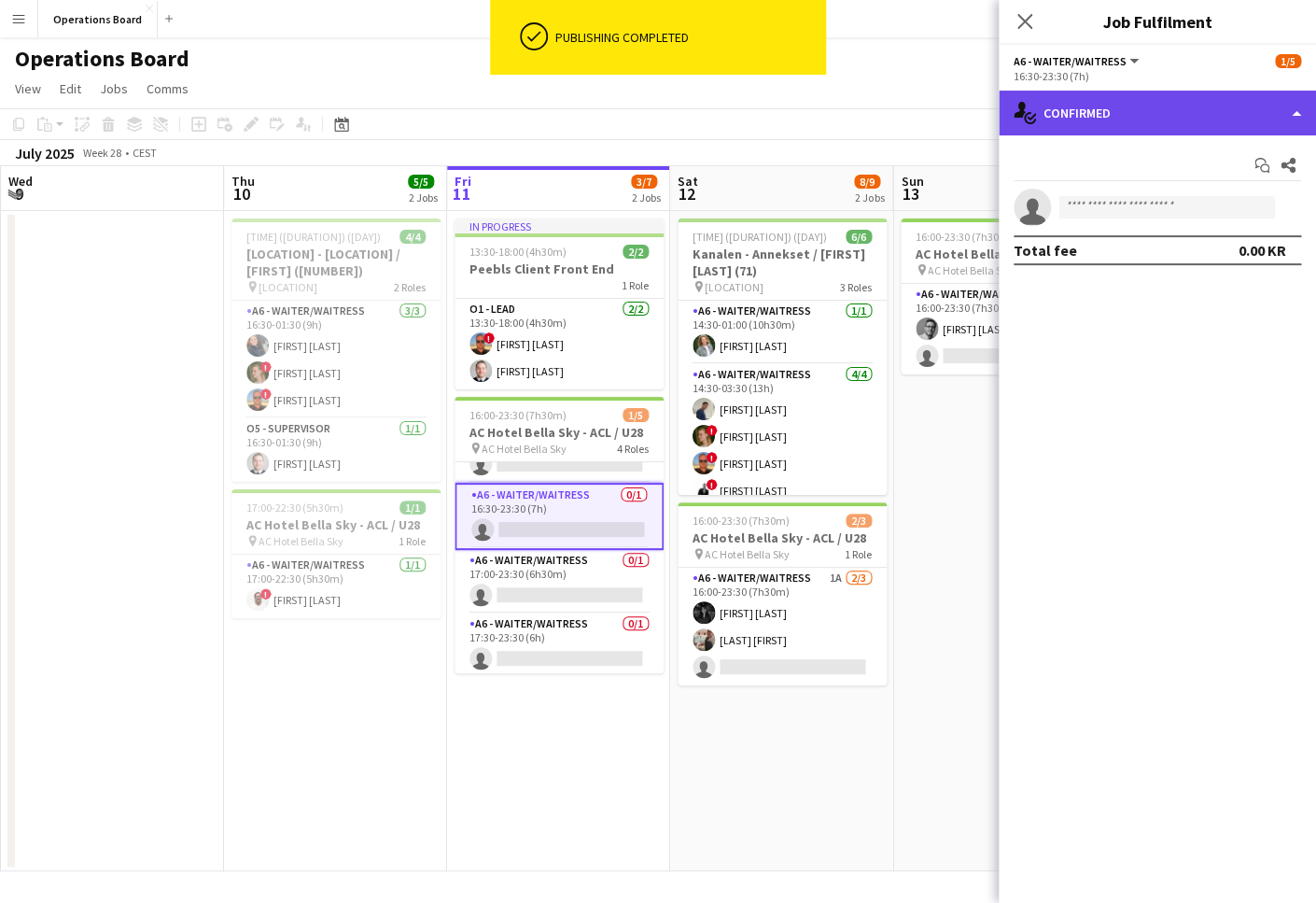click on "single-neutral-actions-check-2
Confirmed" 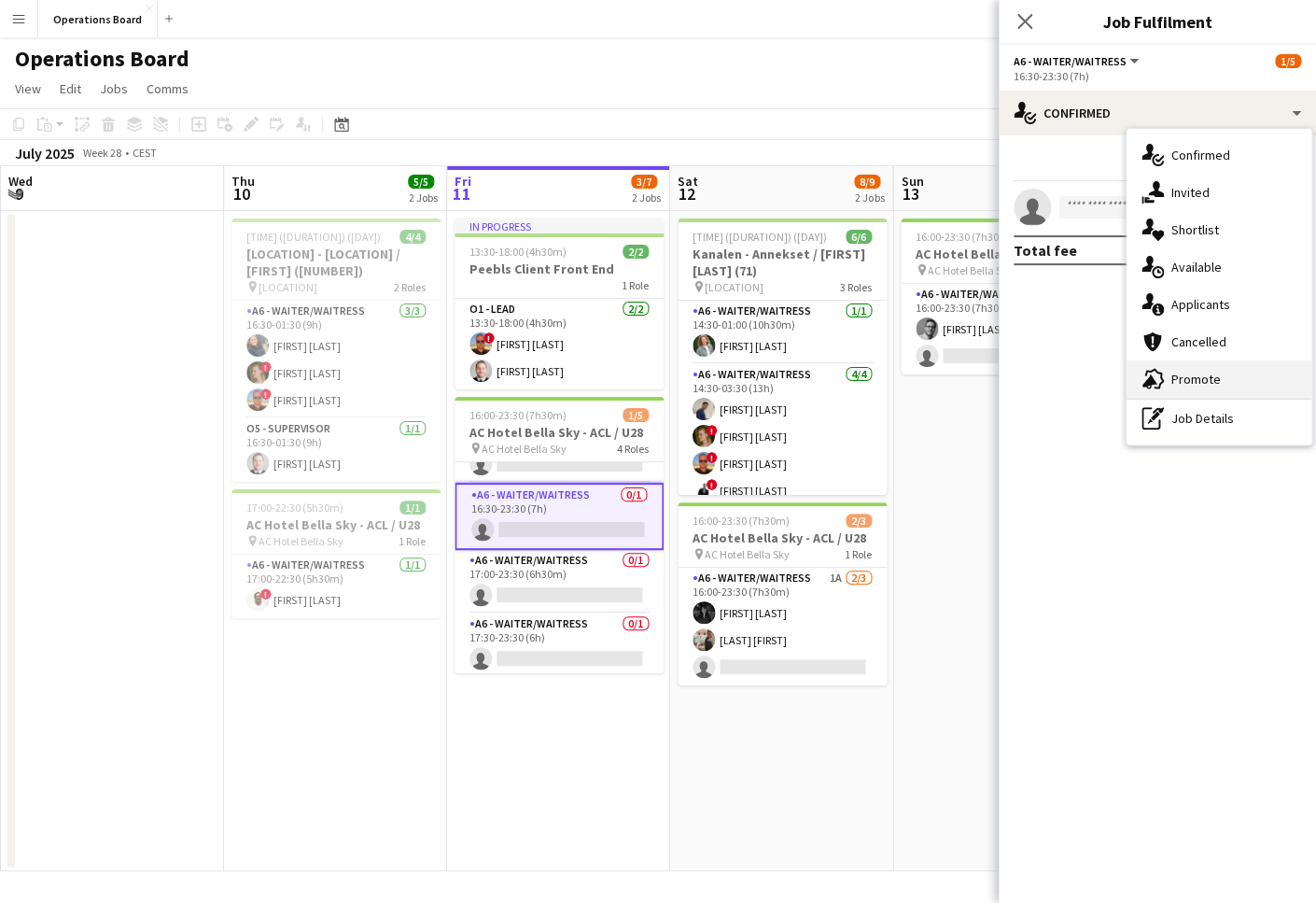 click on "advertising-megaphone
Promote" at bounding box center [1219, 379] 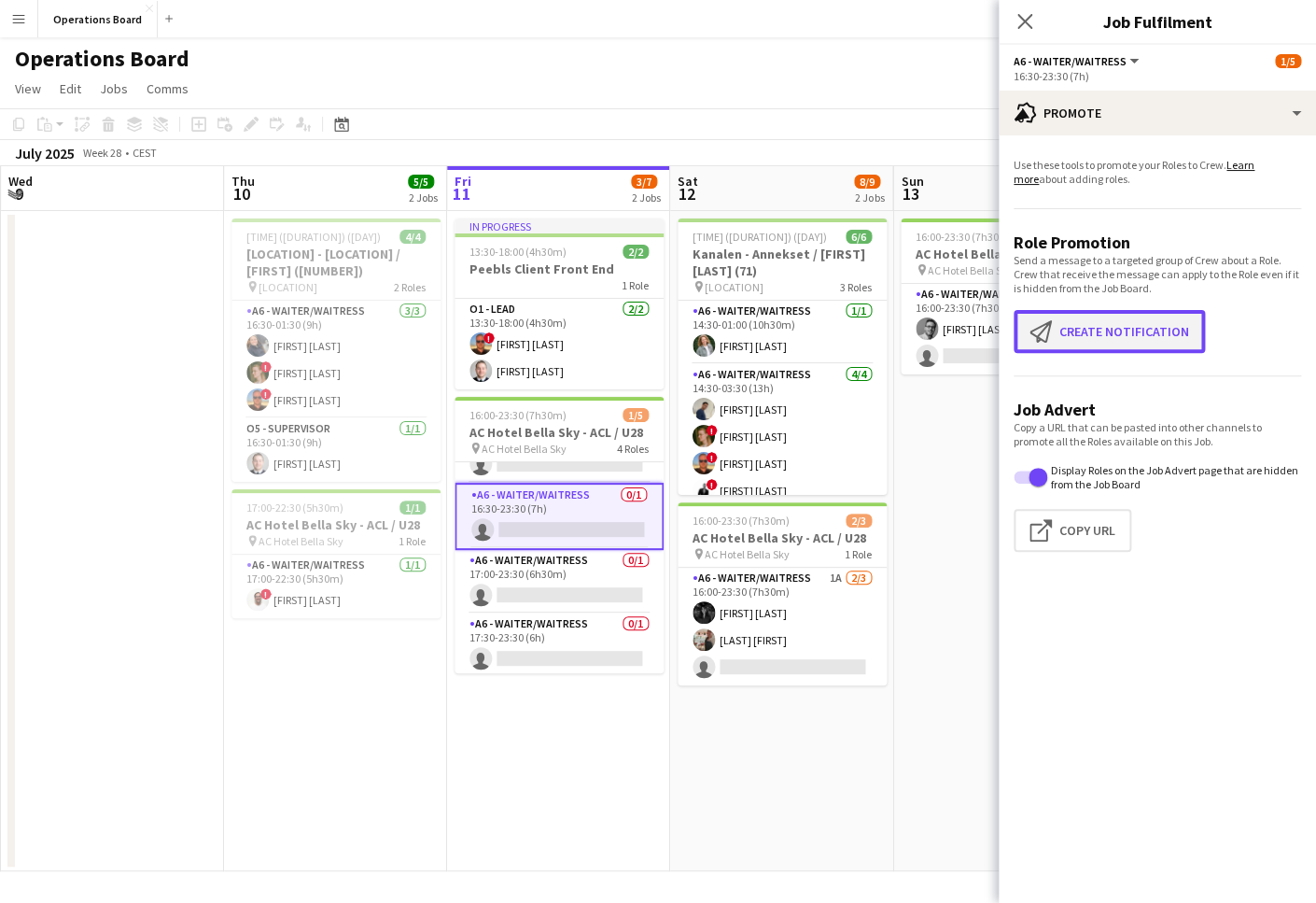 click on "Create notification
Create notification" at bounding box center [1109, 332] 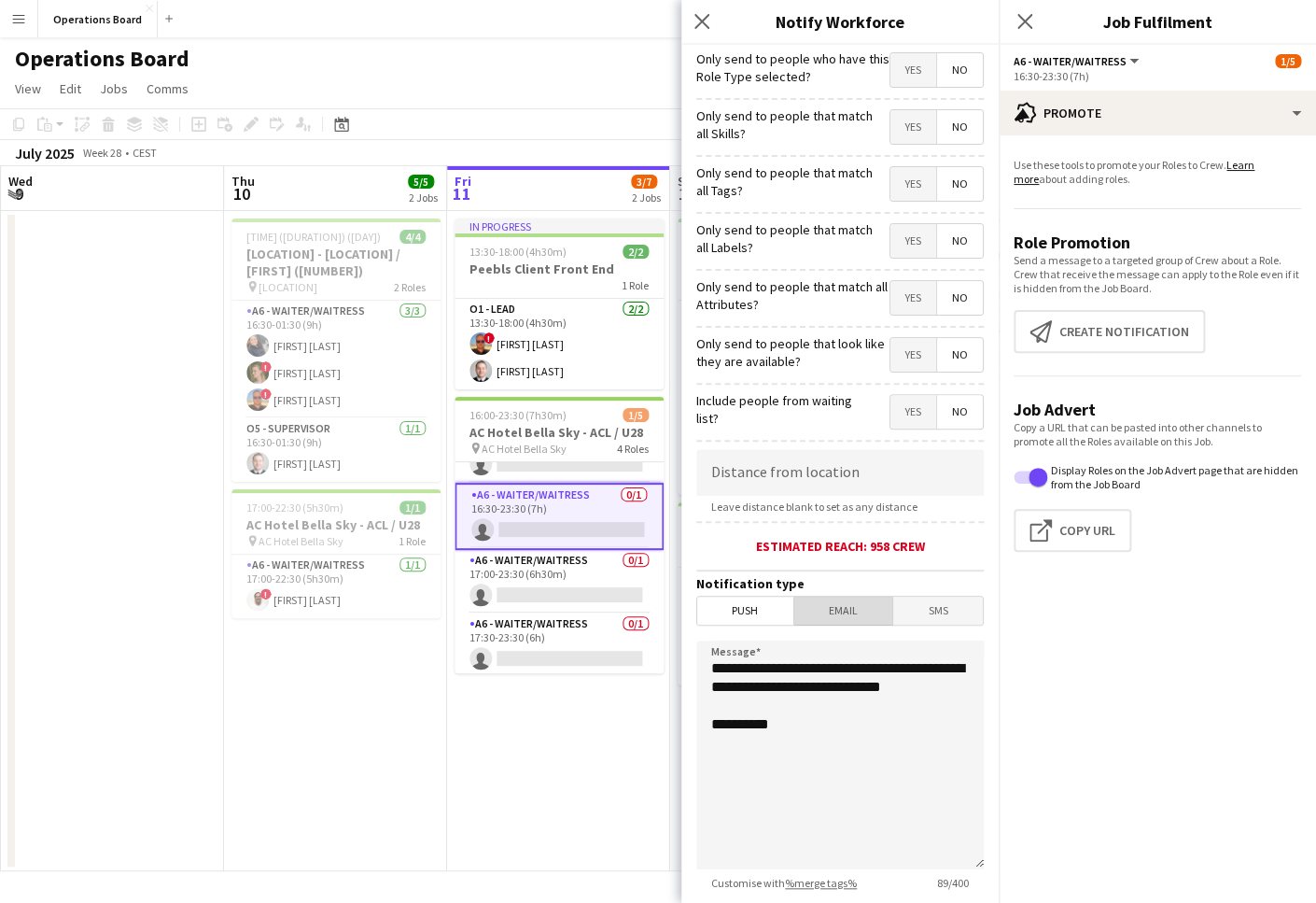 click on "Email" at bounding box center (844, 611) 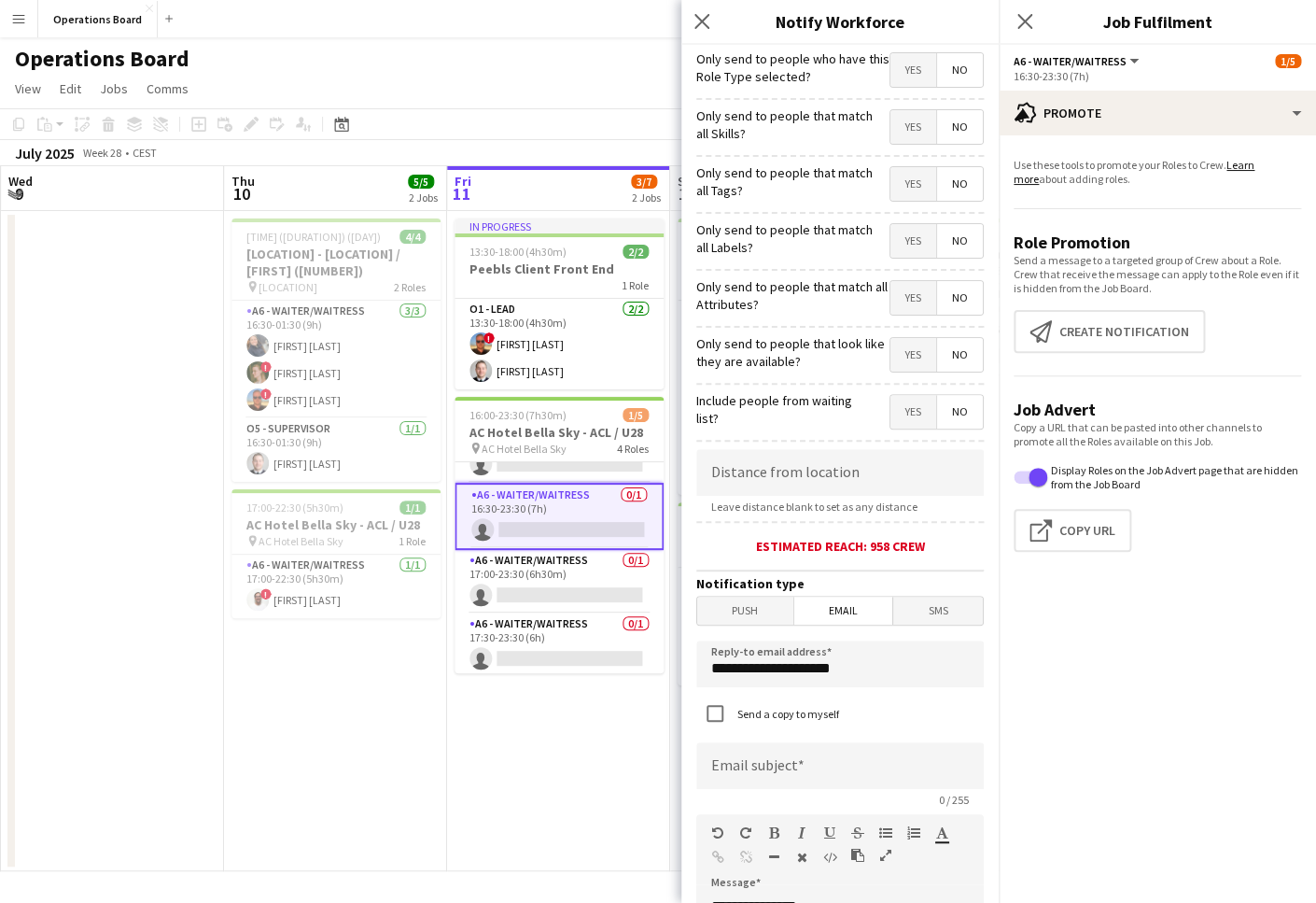click on "Yes" at bounding box center [913, 355] 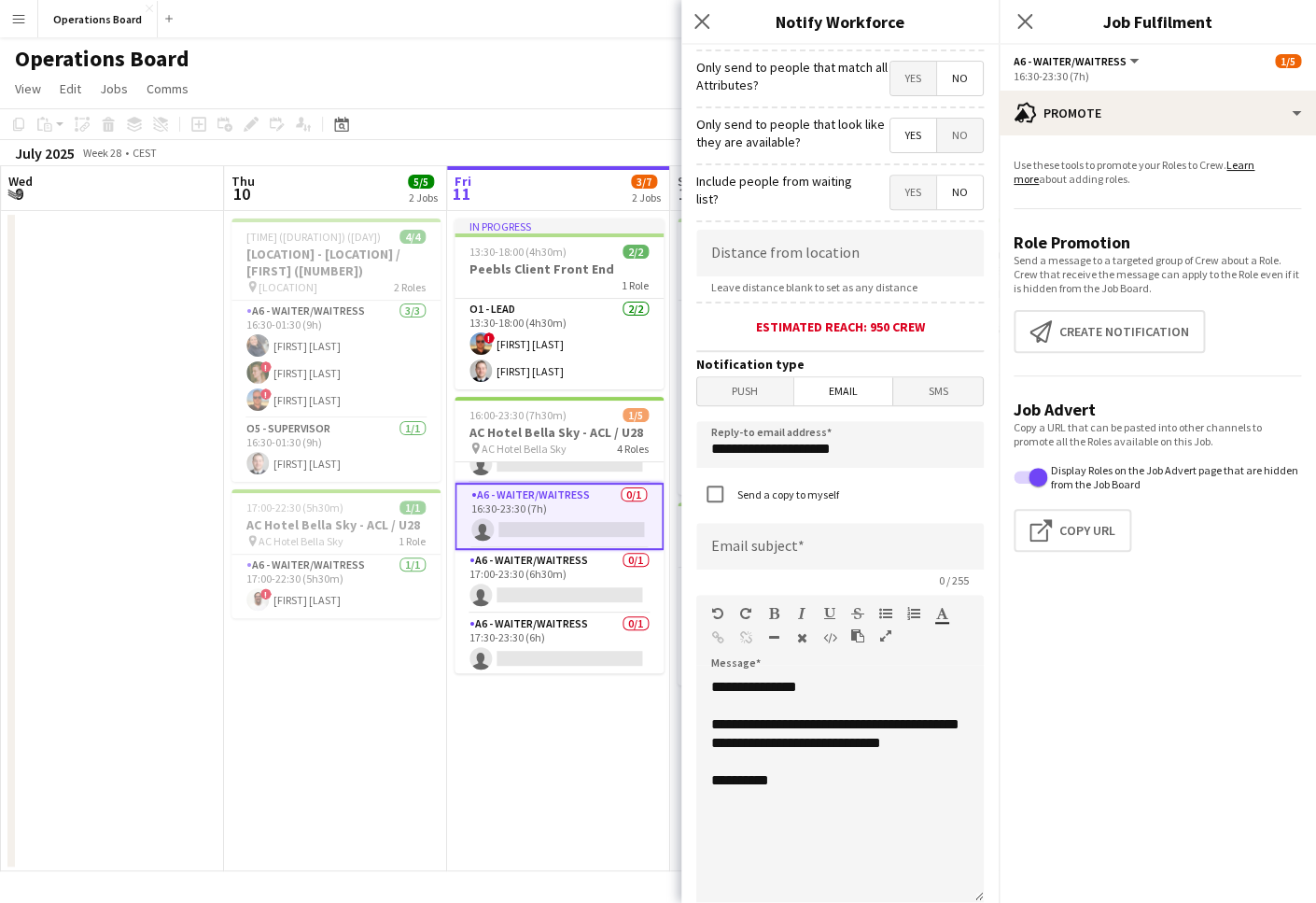 scroll, scrollTop: 367, scrollLeft: 0, axis: vertical 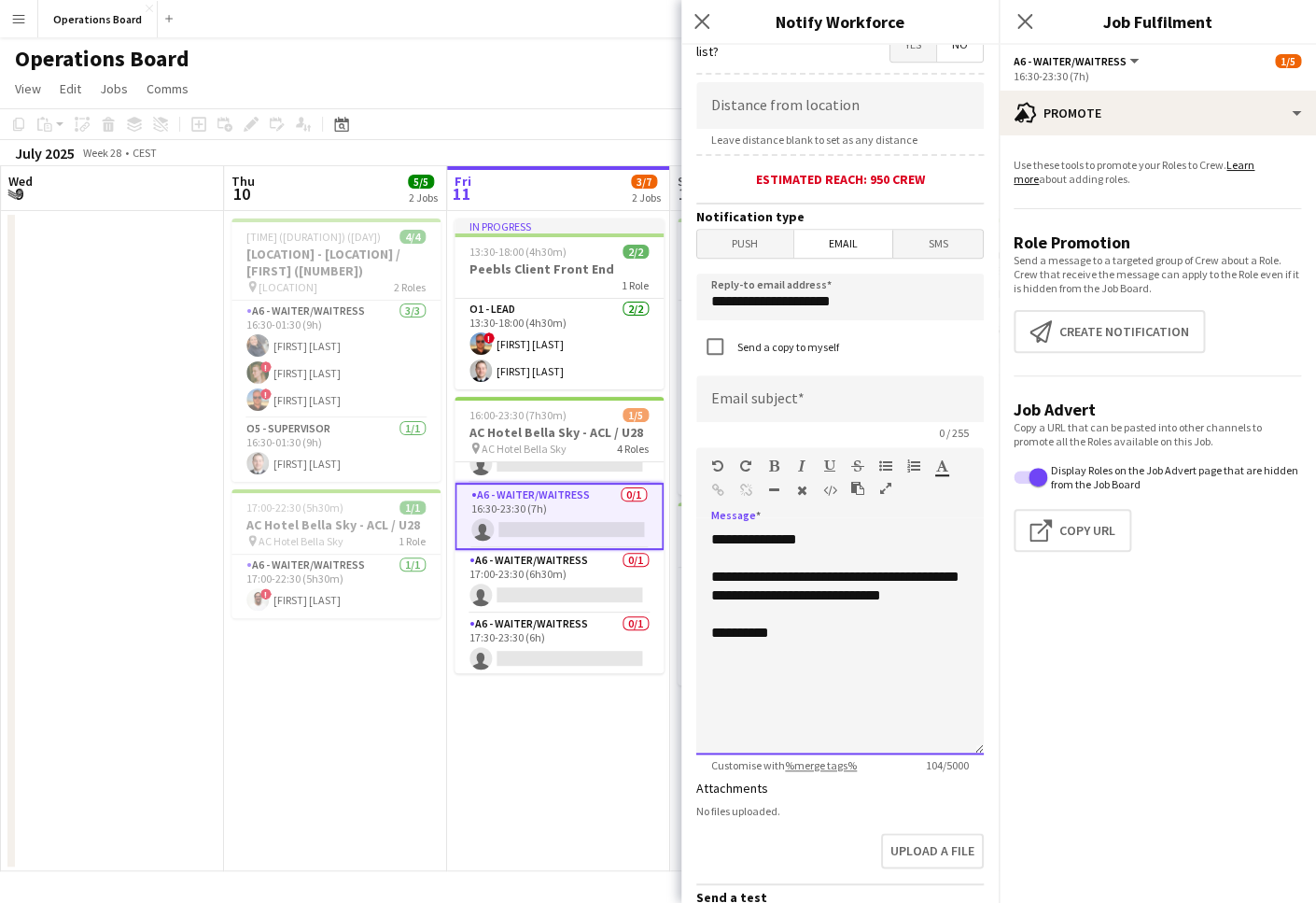 drag, startPoint x: 796, startPoint y: 656, endPoint x: 625, endPoint y: 486, distance: 241.1244 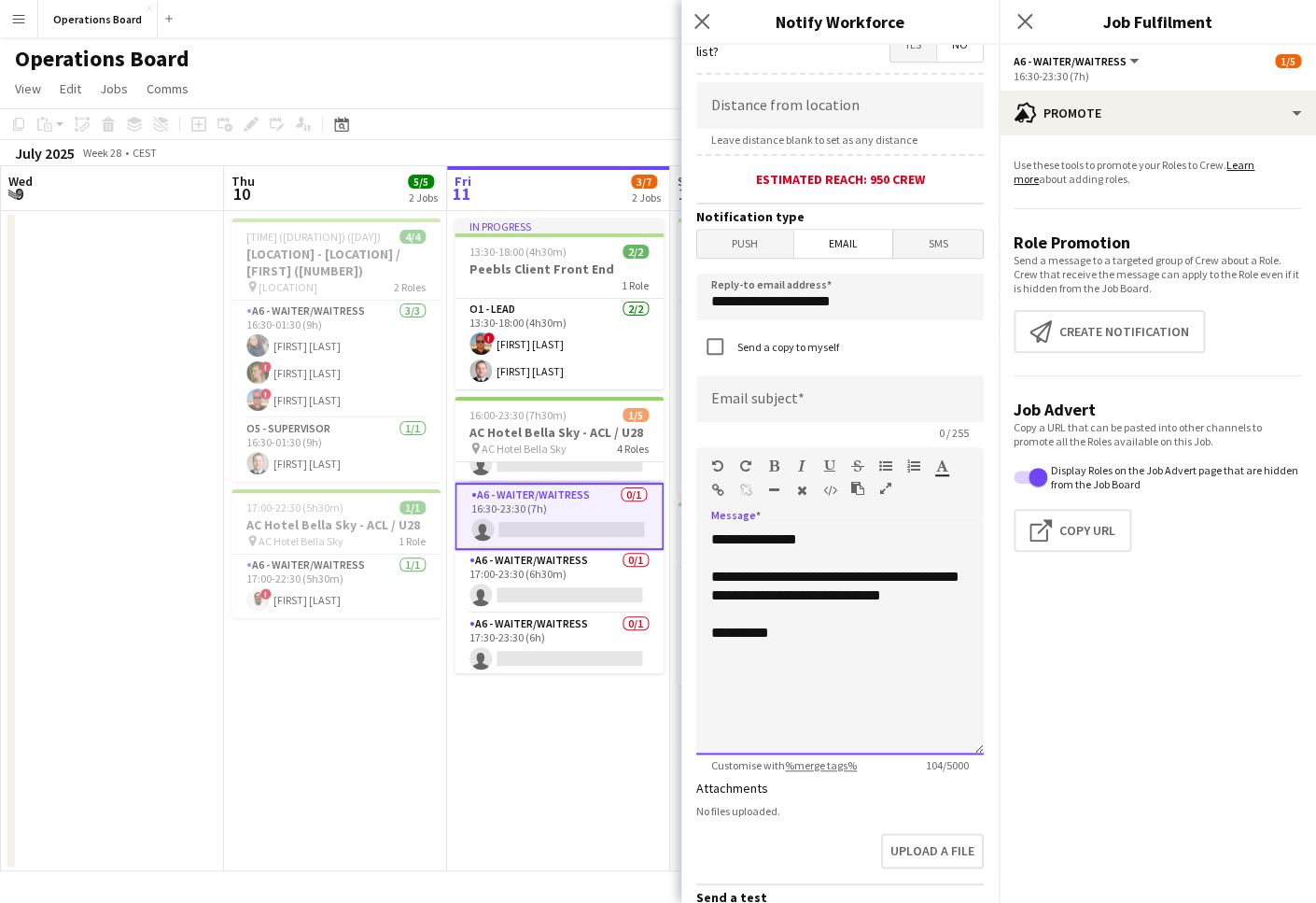paste 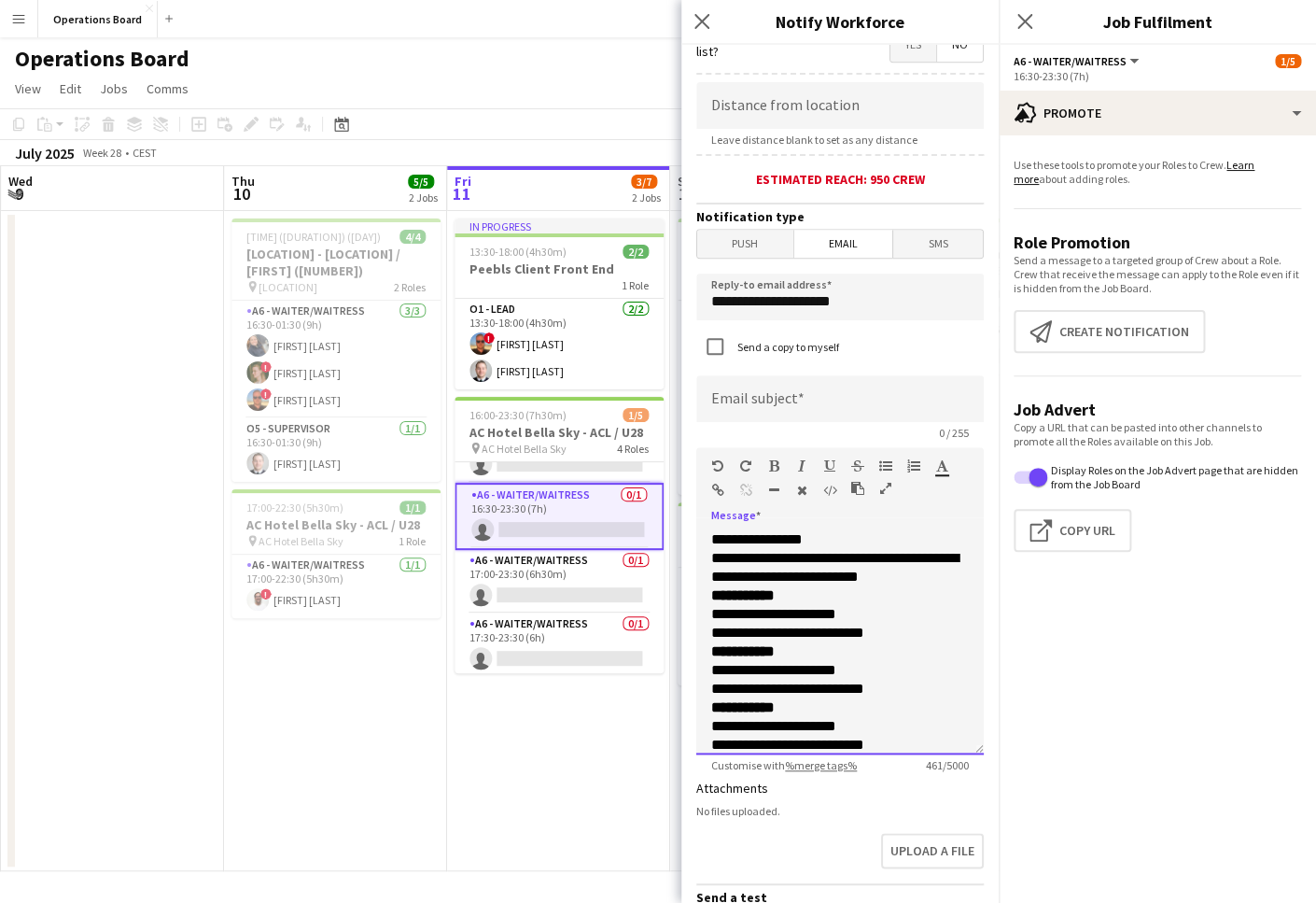 scroll, scrollTop: 152, scrollLeft: 0, axis: vertical 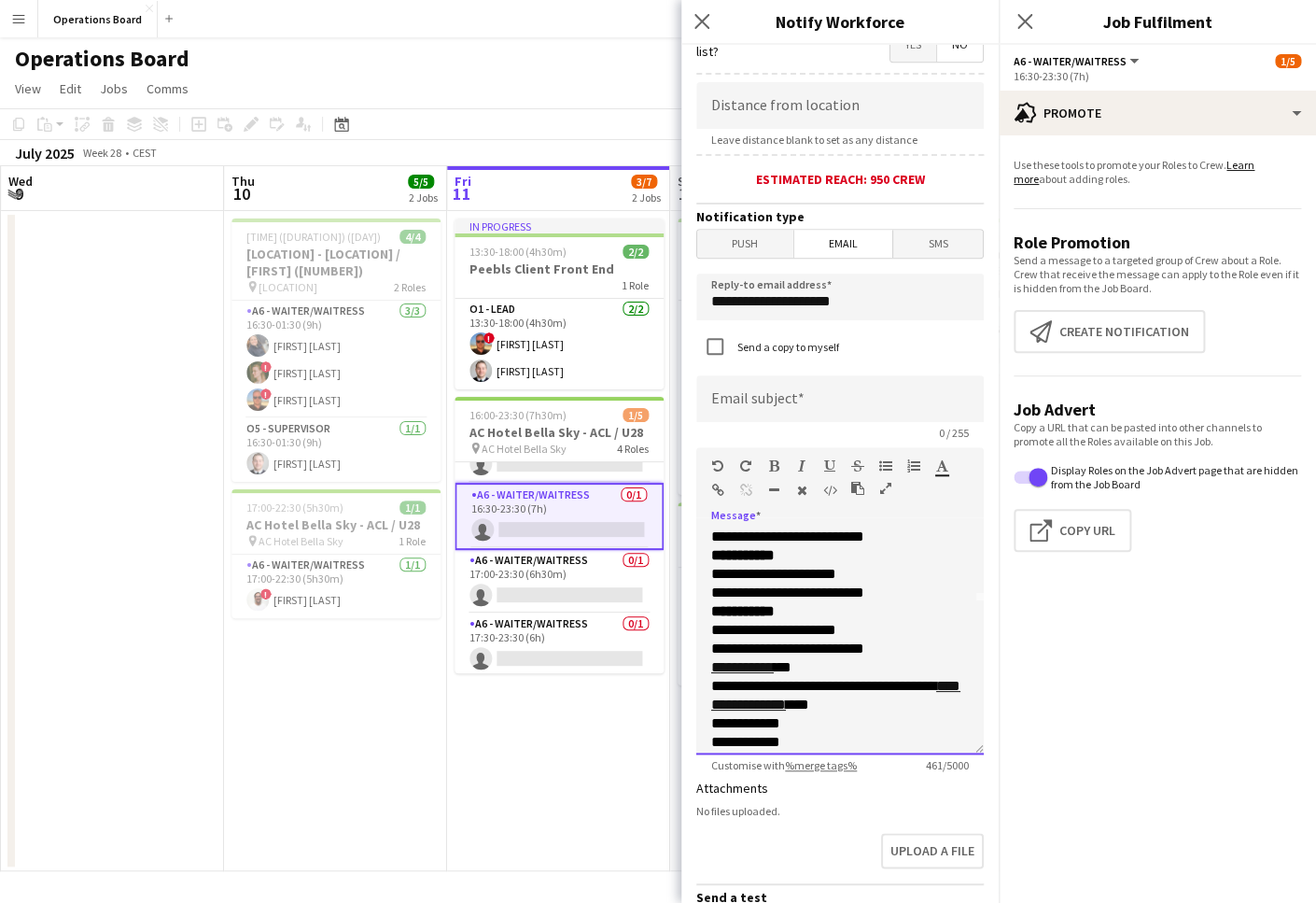 drag, startPoint x: 801, startPoint y: 555, endPoint x: 703, endPoint y: 555, distance: 98 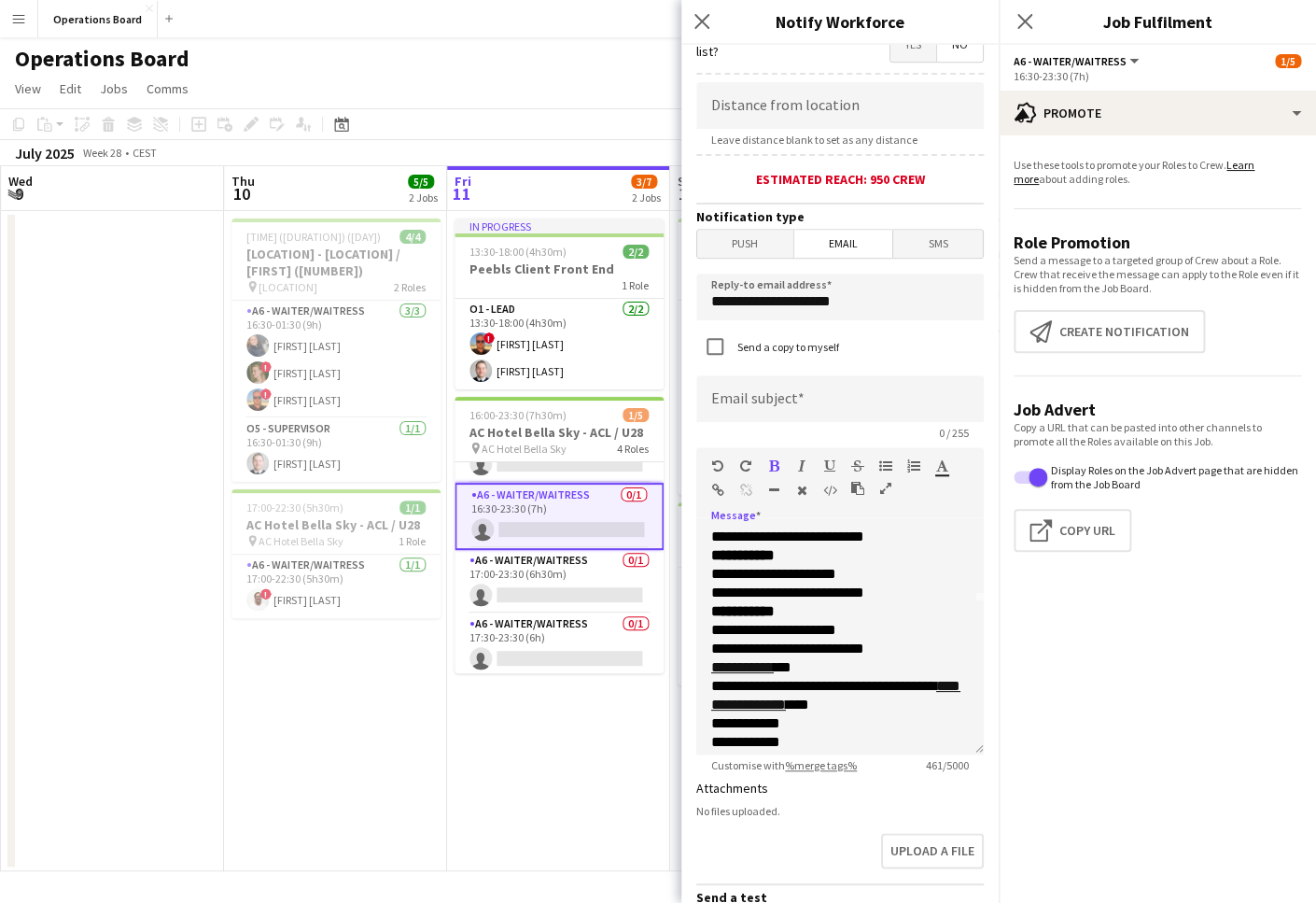 click at bounding box center [830, 466] 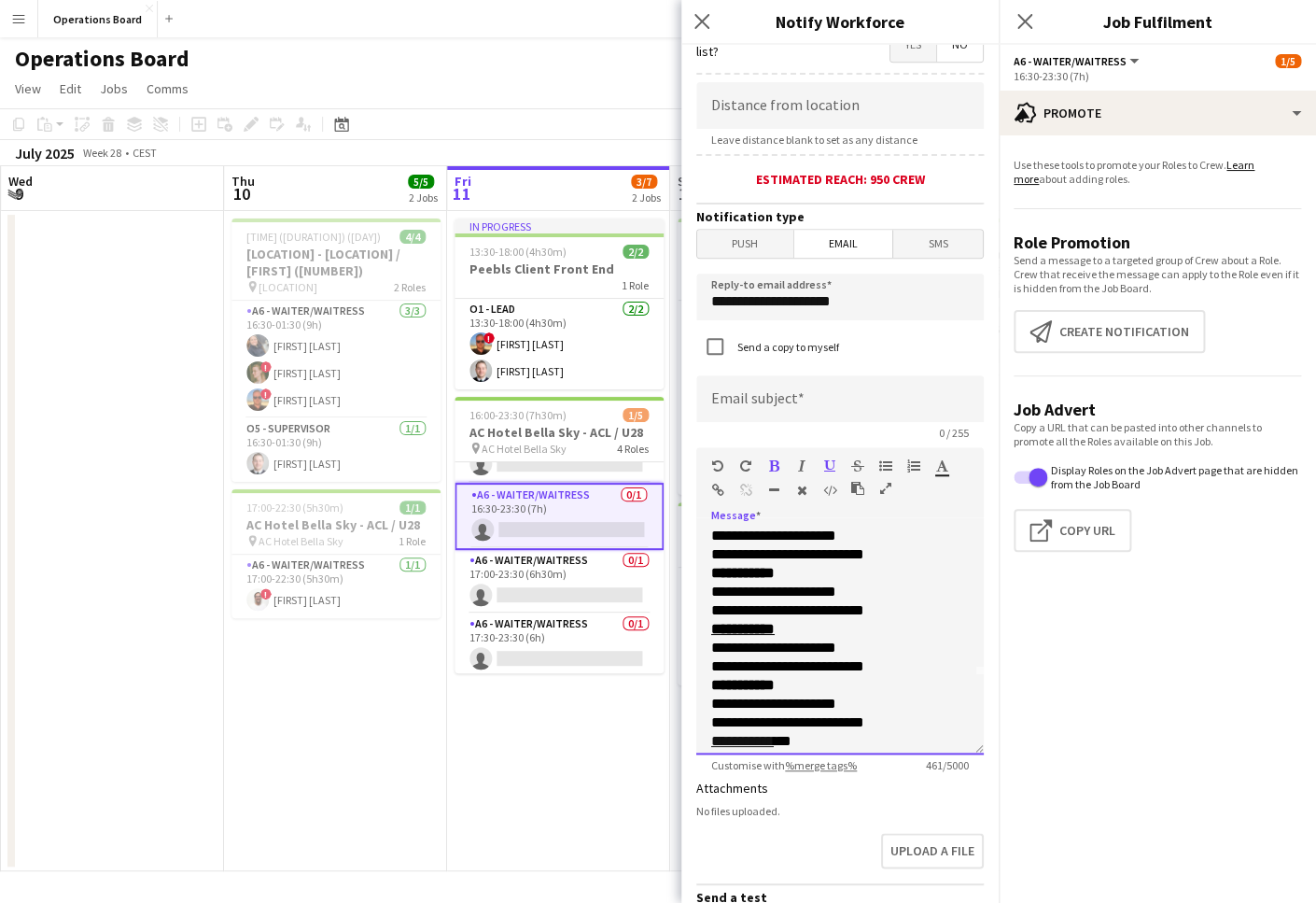 scroll, scrollTop: 63, scrollLeft: 0, axis: vertical 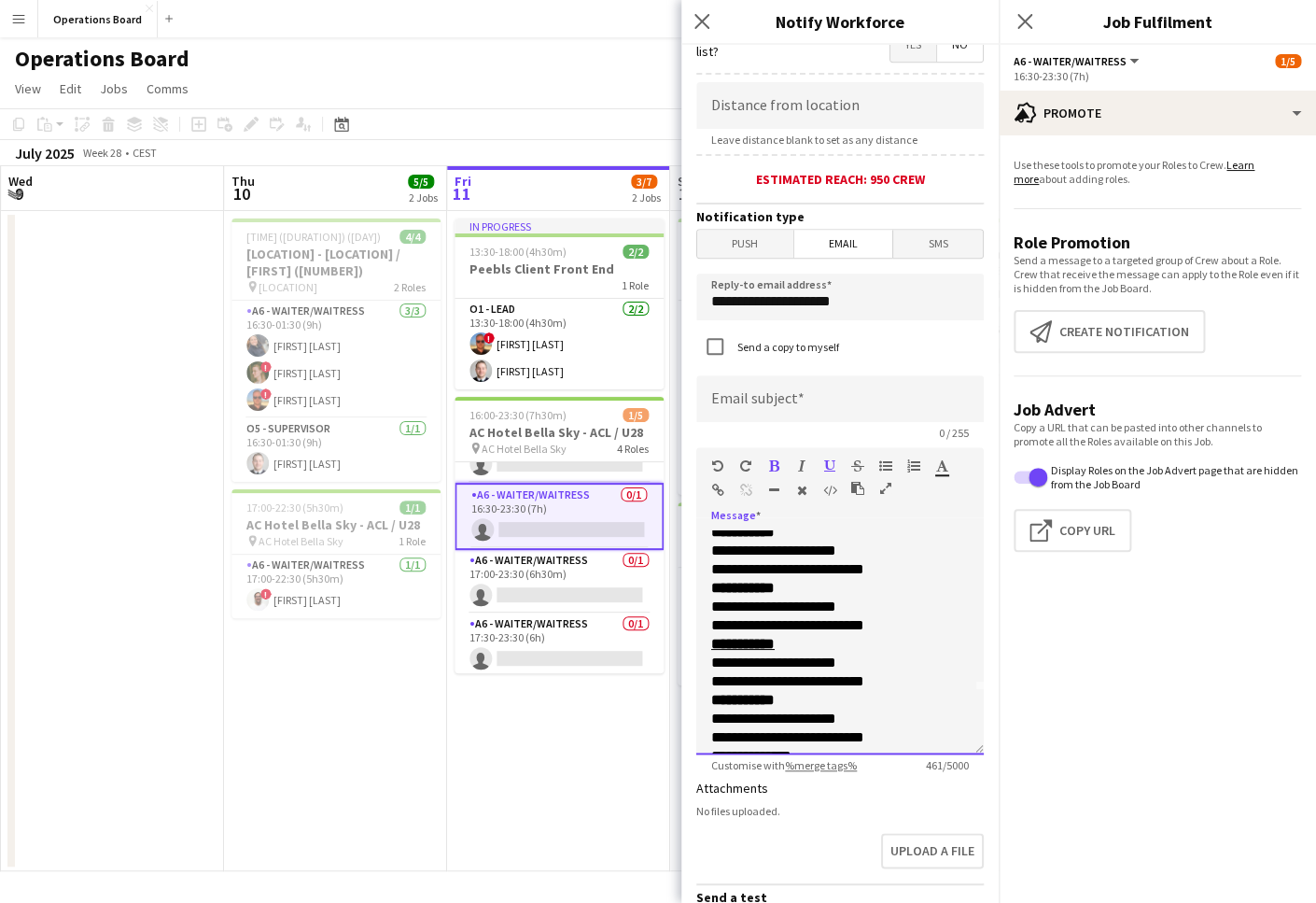 drag, startPoint x: 807, startPoint y: 591, endPoint x: 688, endPoint y: 592, distance: 119.0042 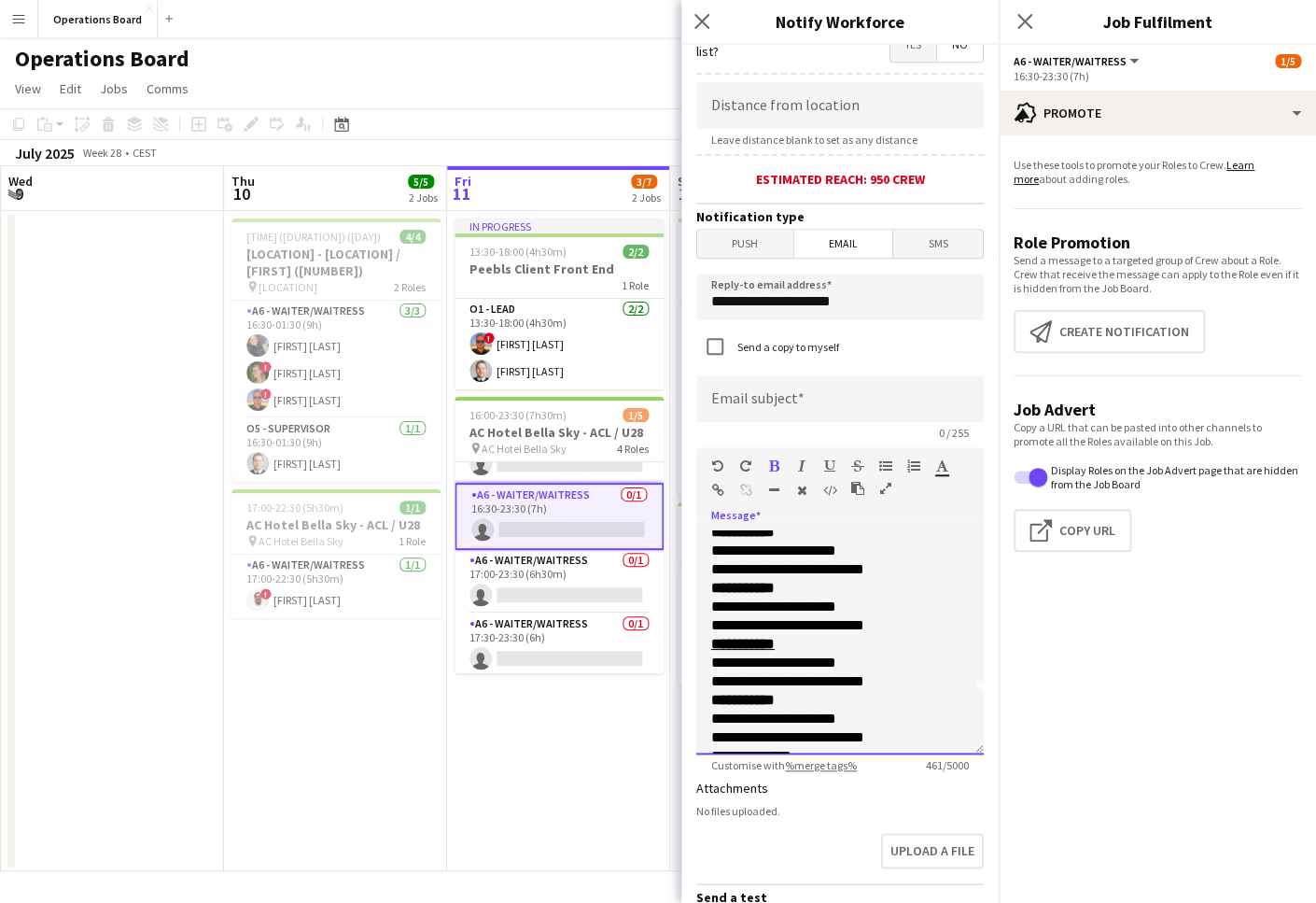 click on "Paragraph   Heading 1   Heading 2   Heading 3   Heading 4   Heading 5   Heading 6   Heading 7   Paragraph   Predefined   Standard   default  Times New Roman   Arial   Times New Roman   Calibri   Comic Sans MS  3   1   2   3   4   5   6   7  ******* *******" 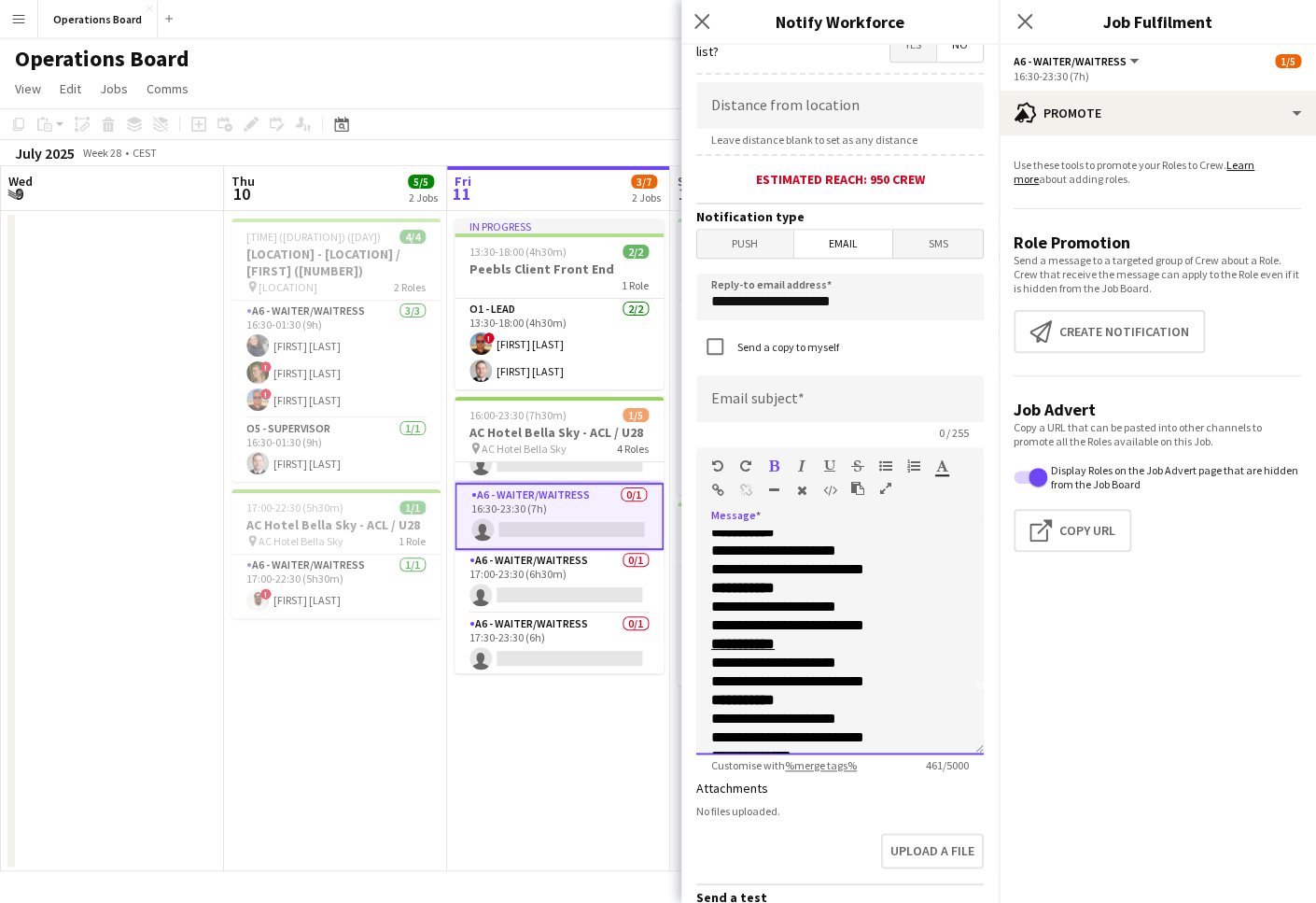 drag, startPoint x: 802, startPoint y: 591, endPoint x: 702, endPoint y: 591, distance: 100 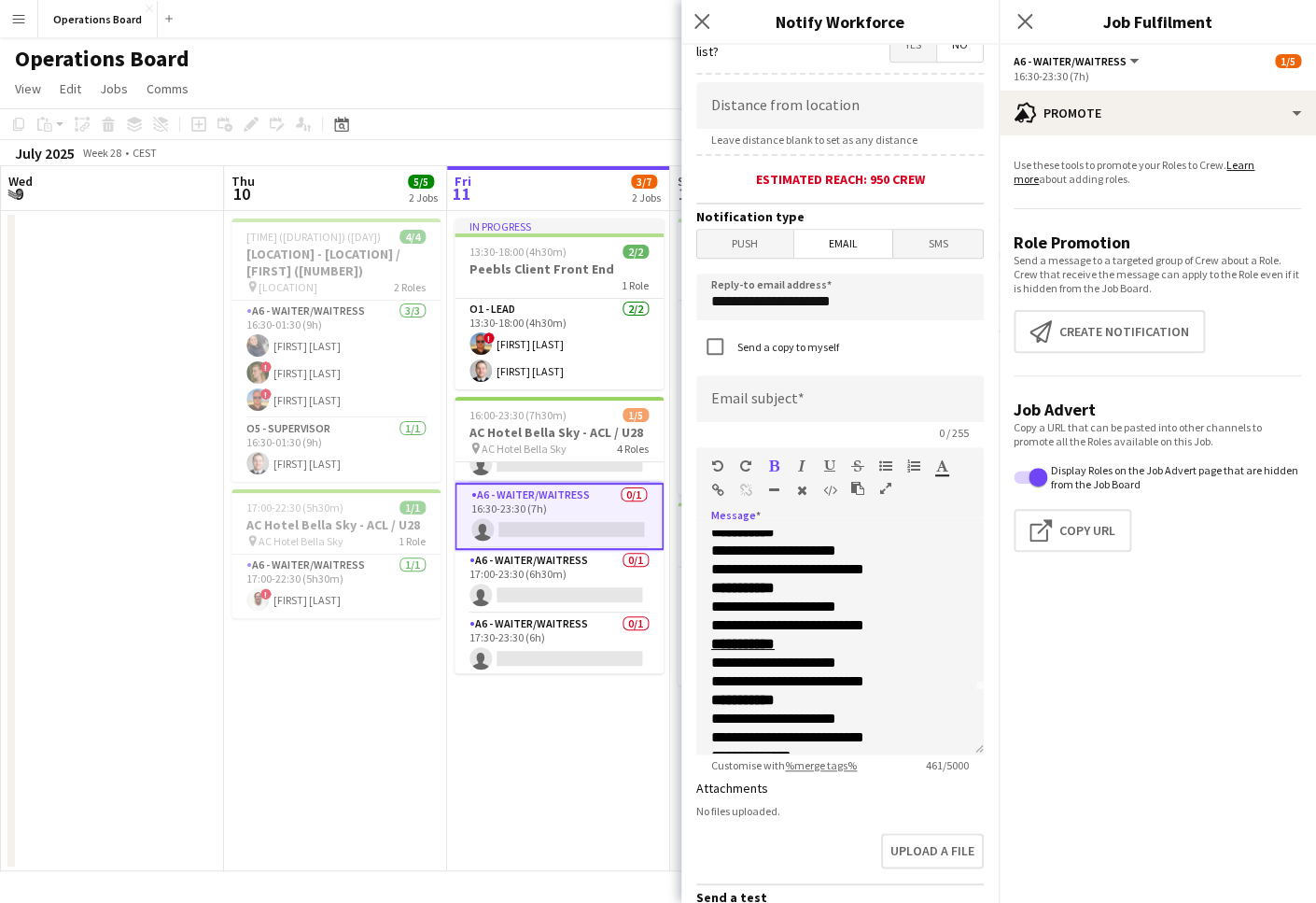 click at bounding box center [830, 466] 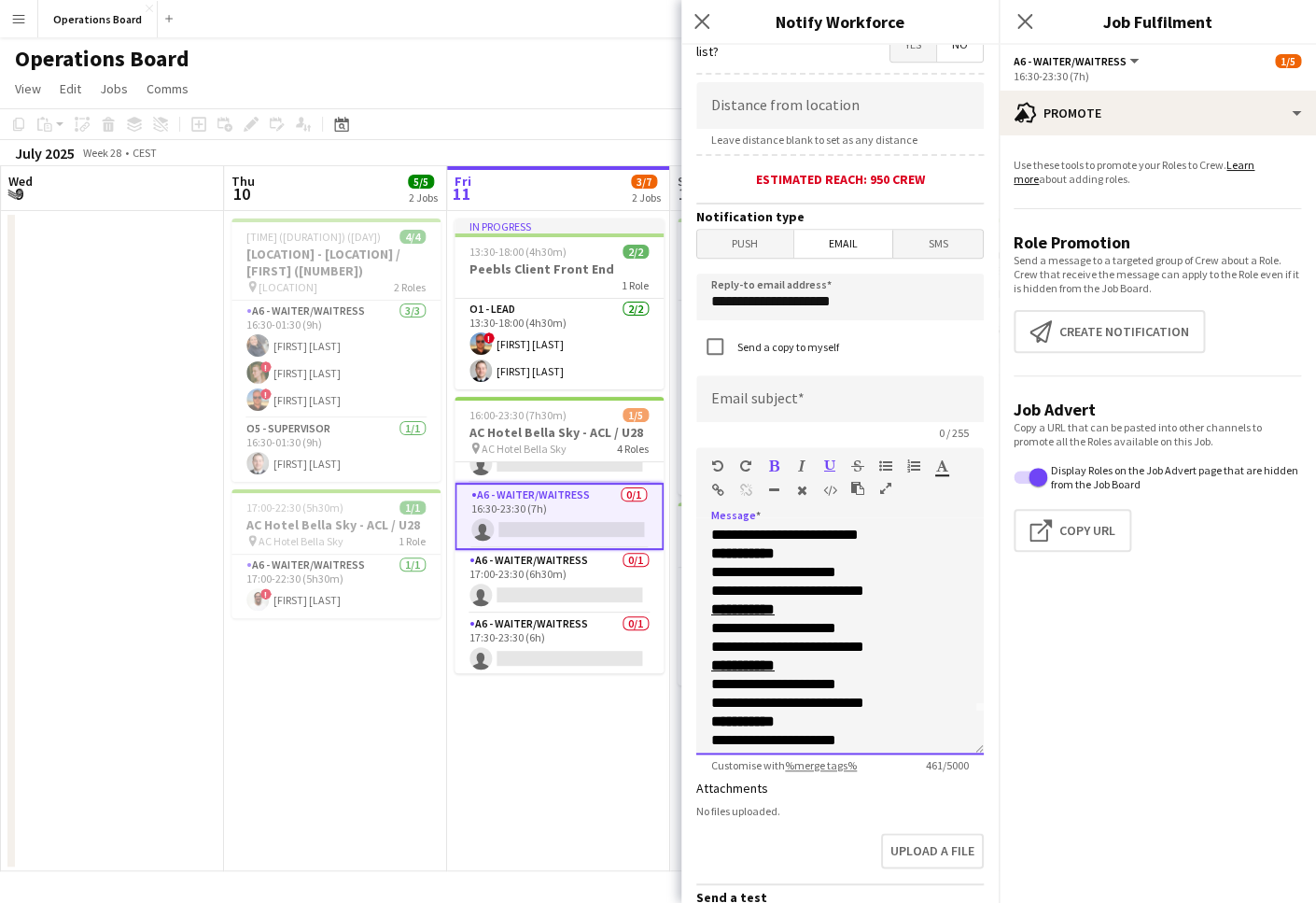 scroll, scrollTop: 0, scrollLeft: 0, axis: both 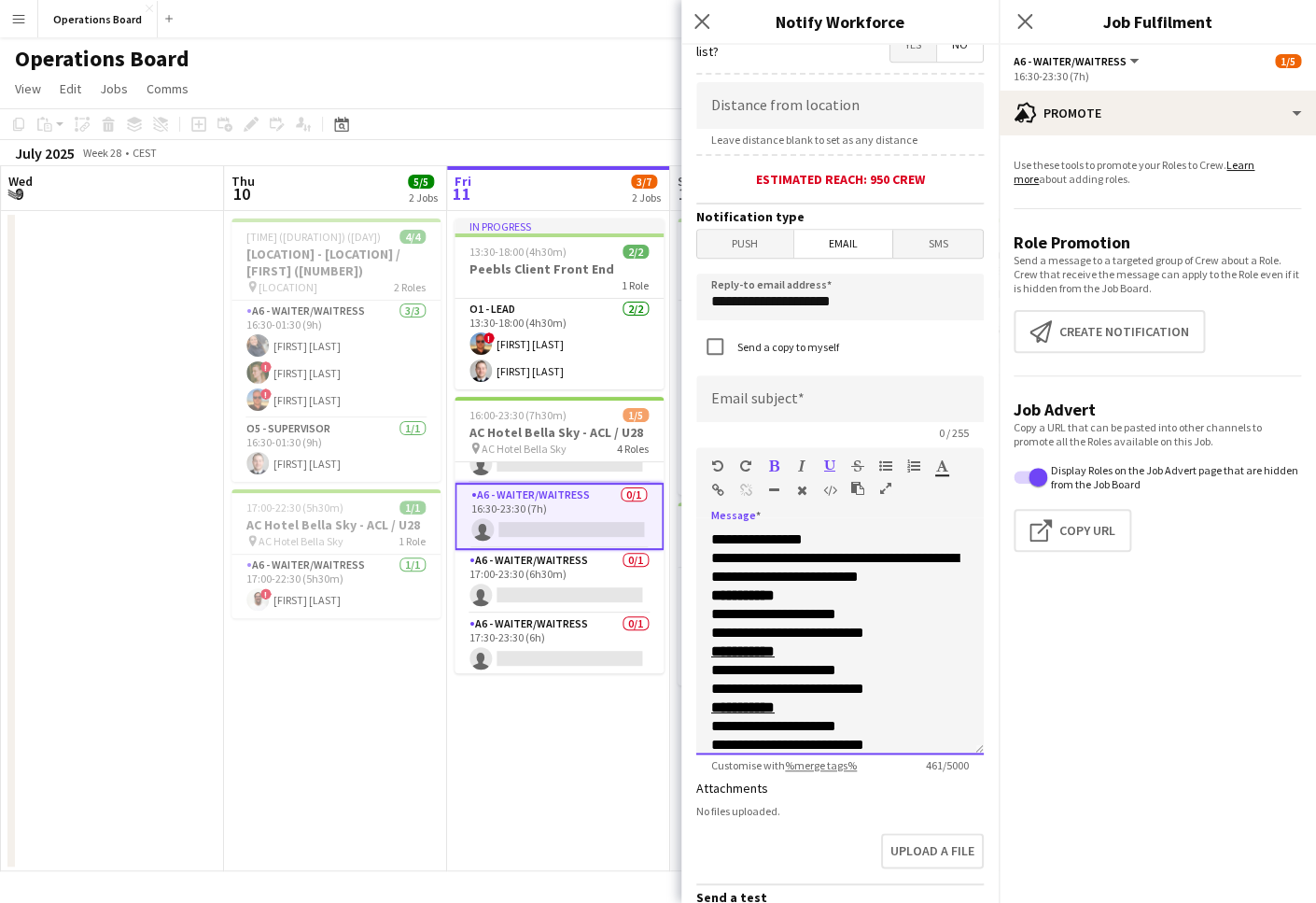 drag, startPoint x: 800, startPoint y: 599, endPoint x: 693, endPoint y: 605, distance: 107.16809 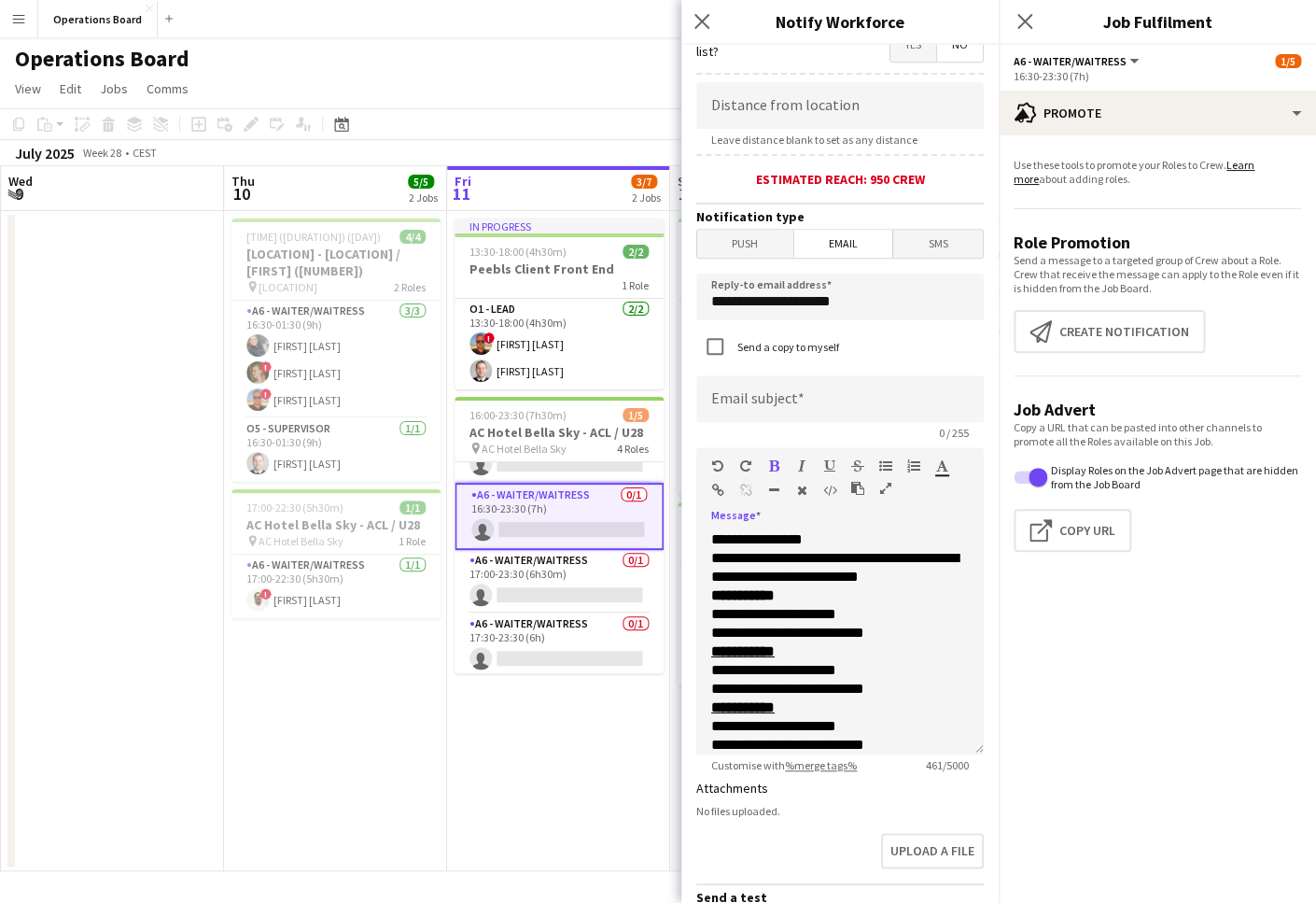click at bounding box center (830, 466) 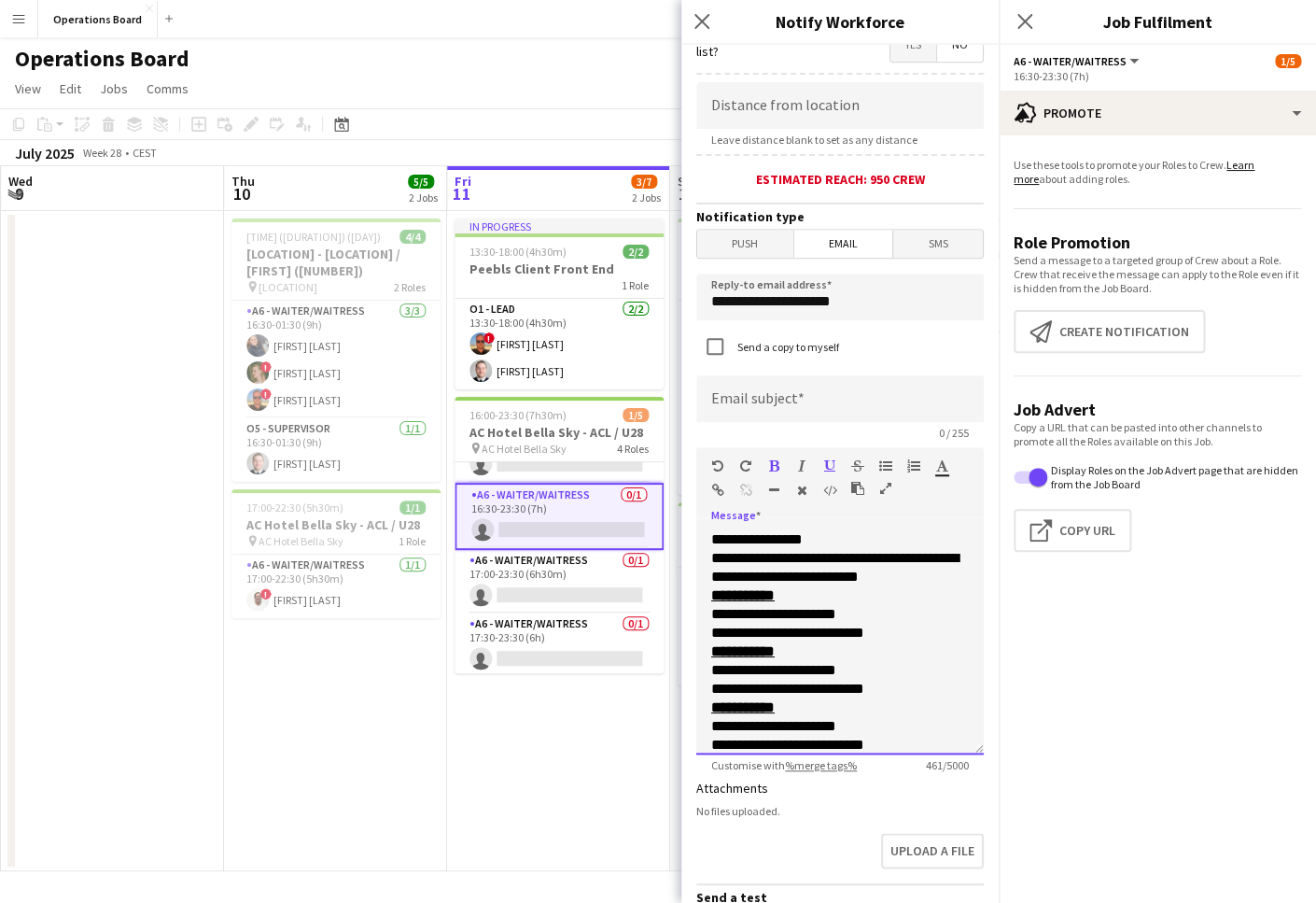 scroll, scrollTop: 164, scrollLeft: 0, axis: vertical 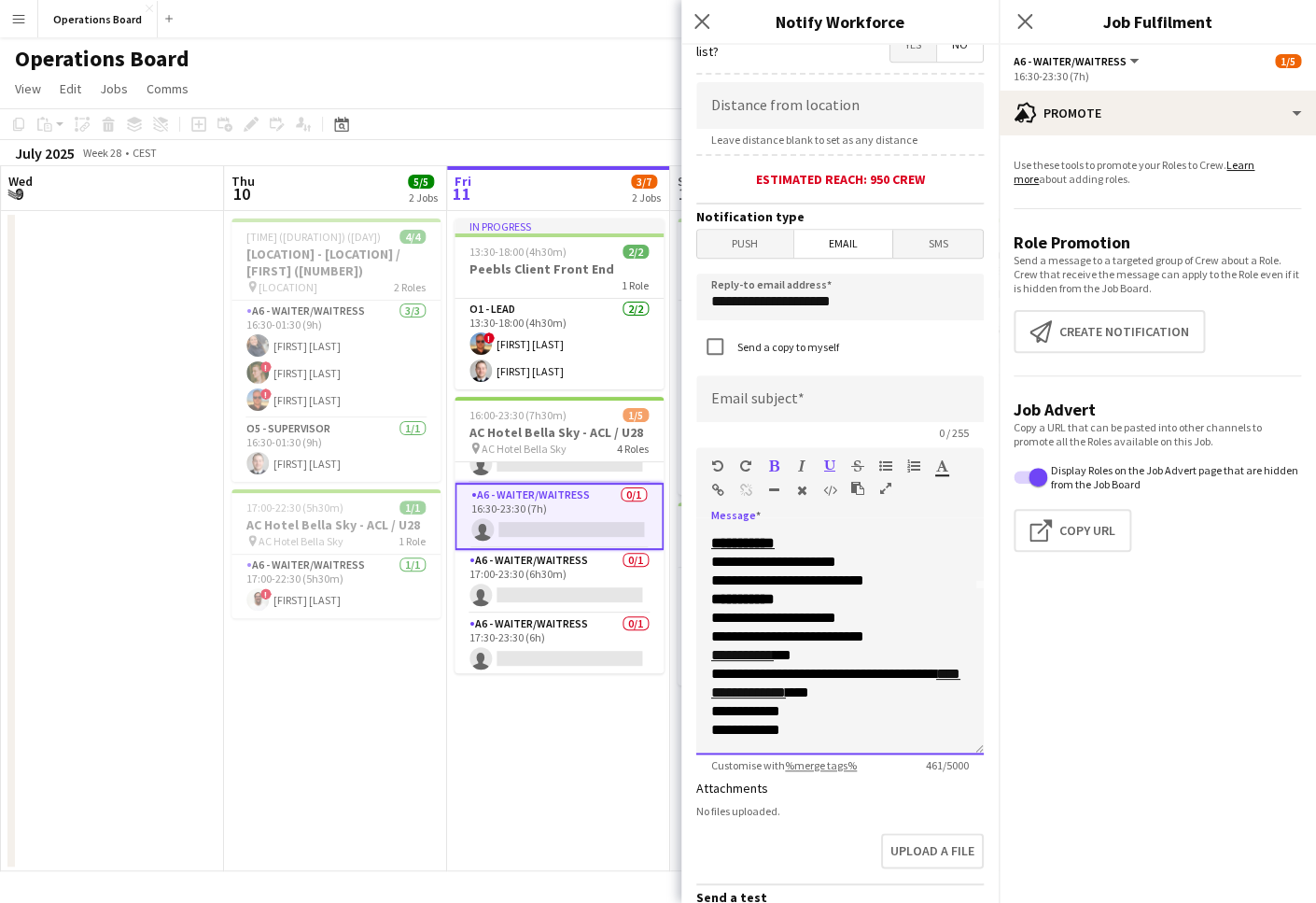 drag, startPoint x: 797, startPoint y: 606, endPoint x: 698, endPoint y: 606, distance: 99 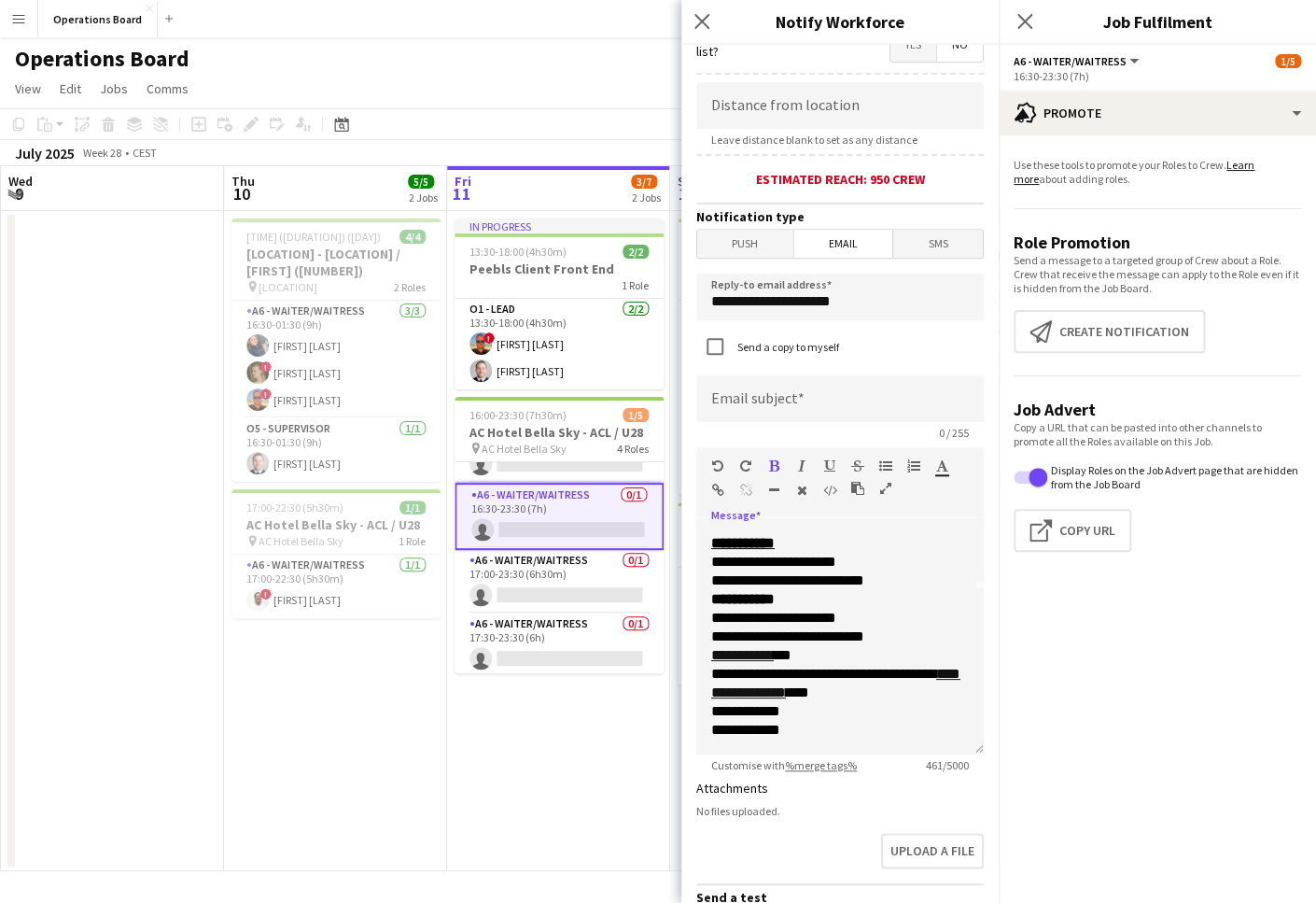click at bounding box center (830, 466) 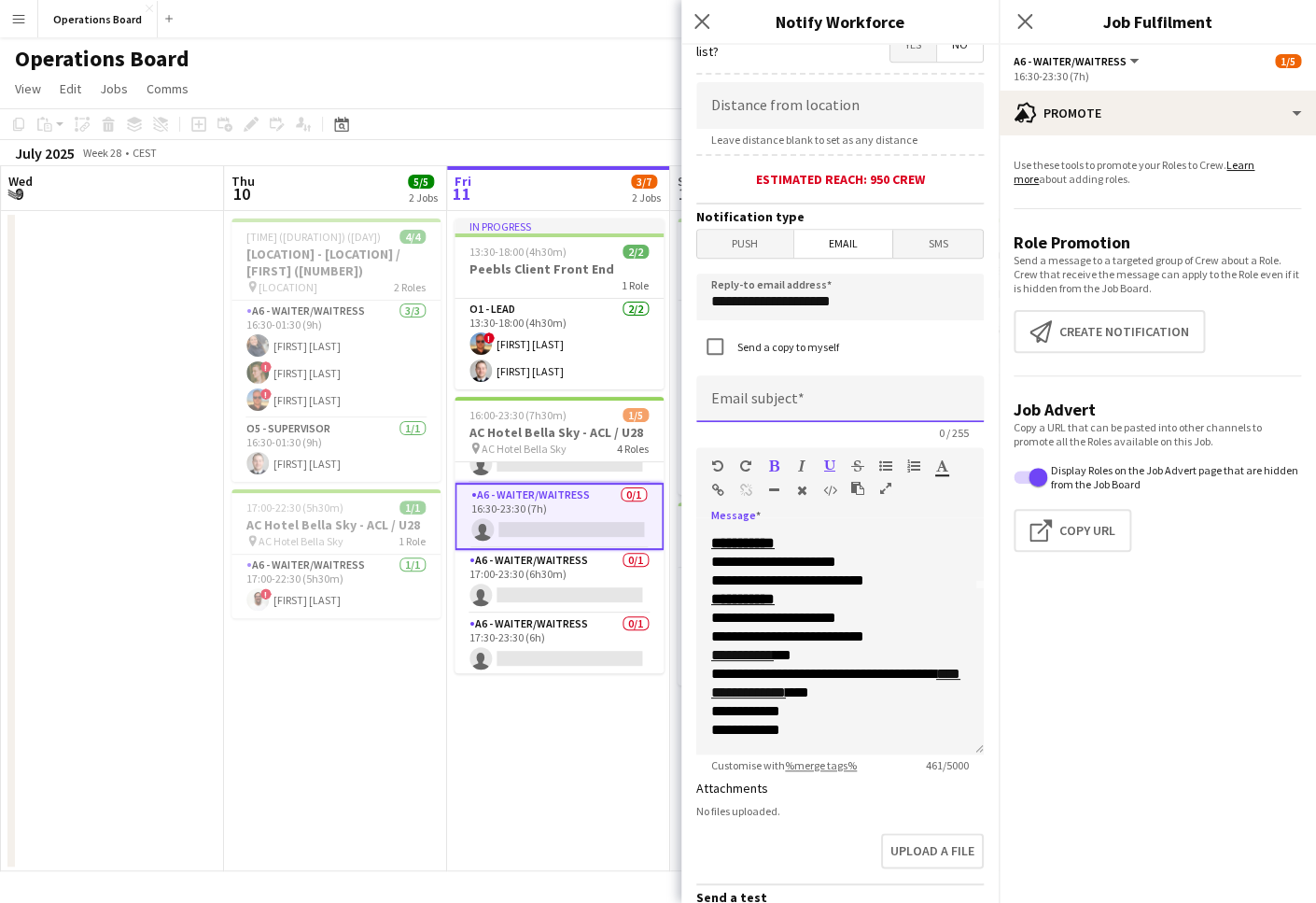 click 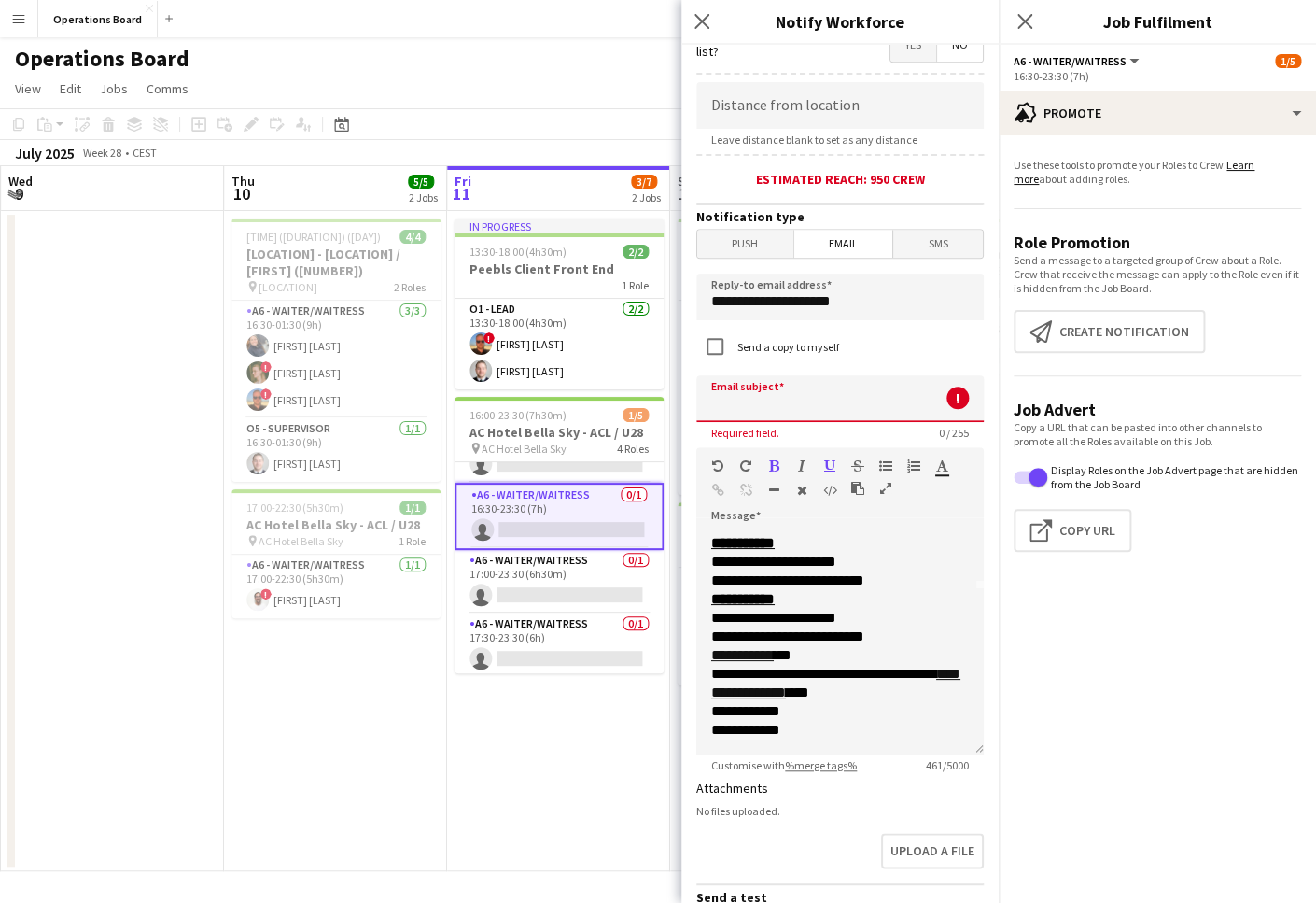 paste on "**********" 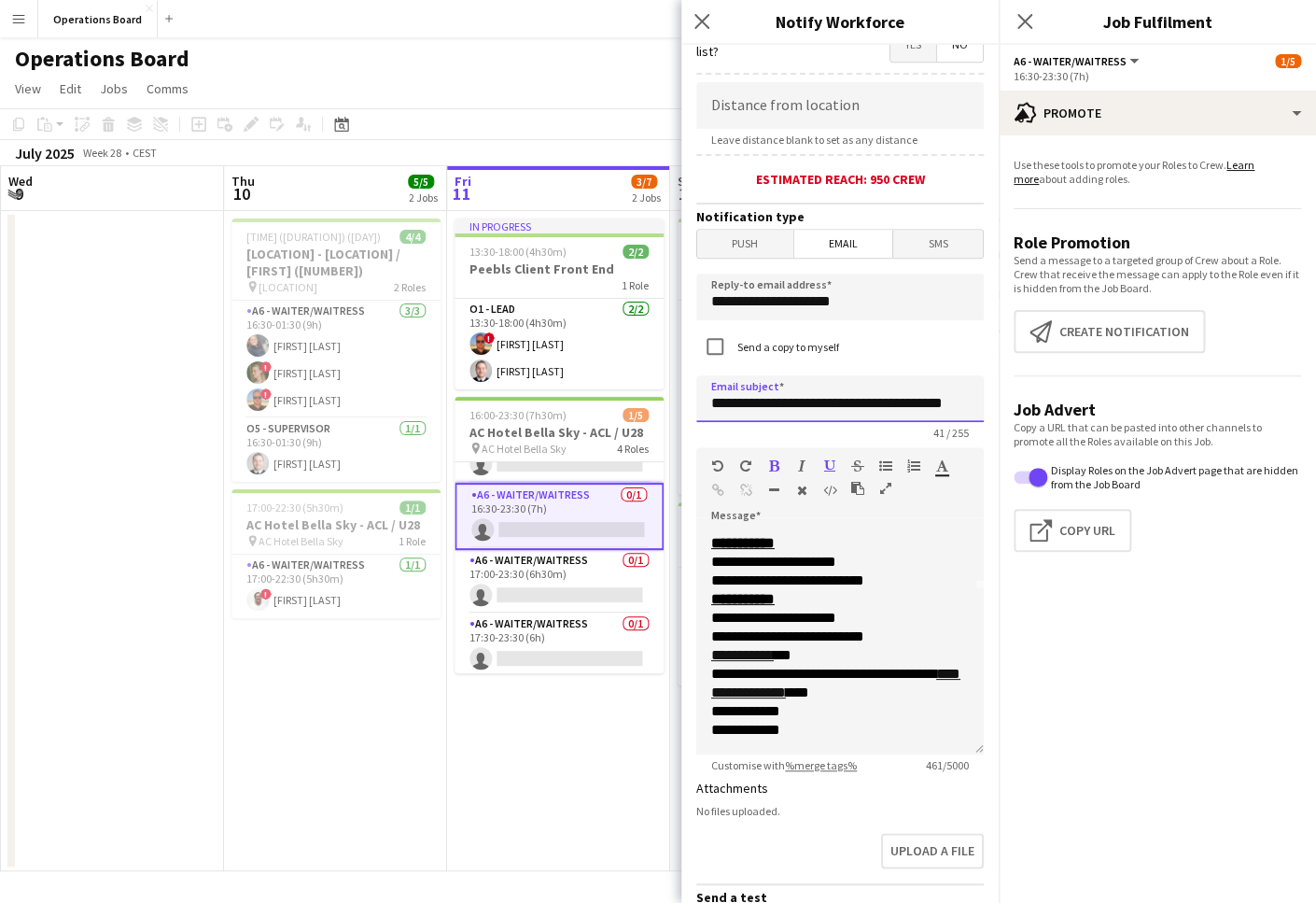 type on "**********" 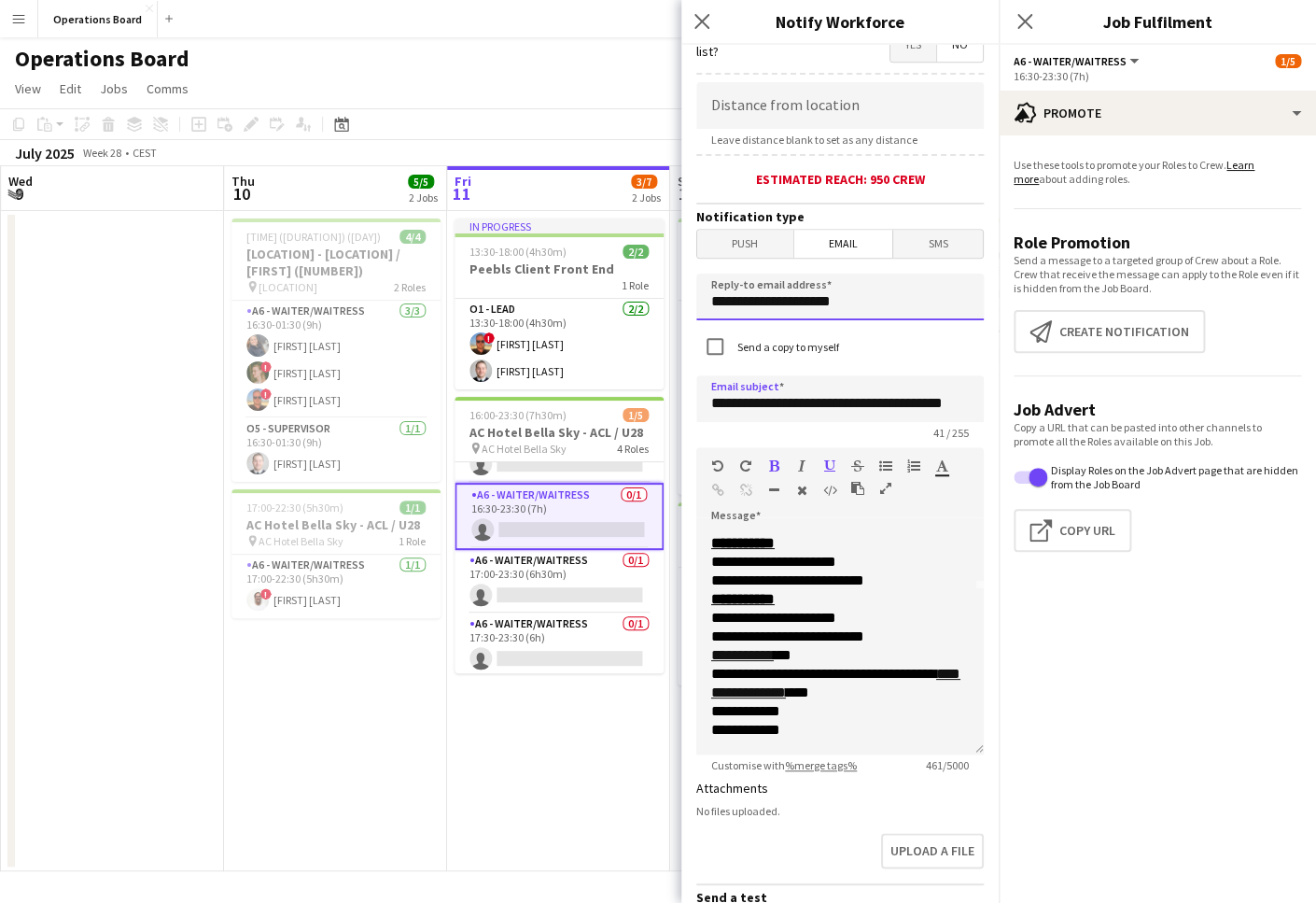 click on "**********" 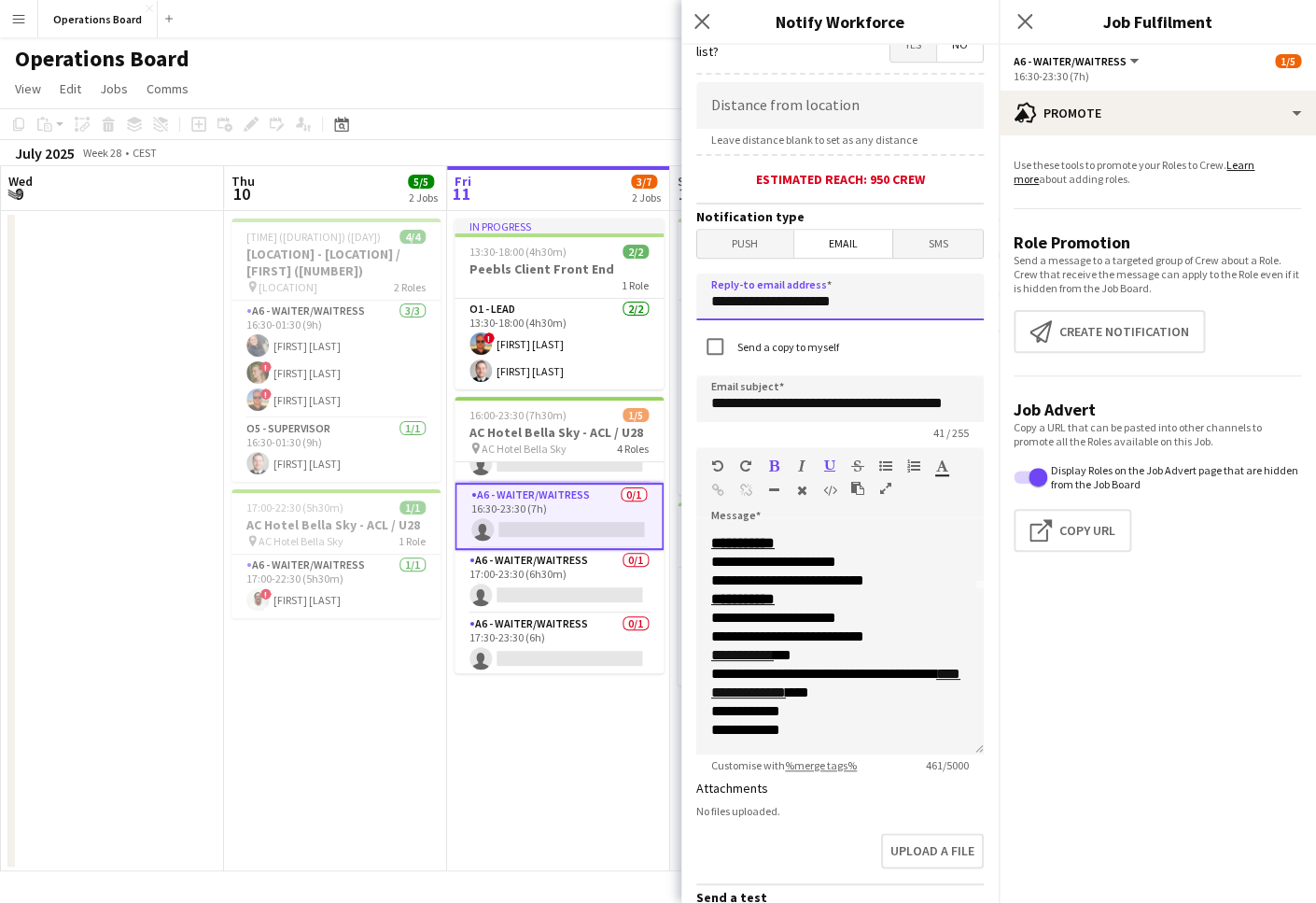 click on "**********" 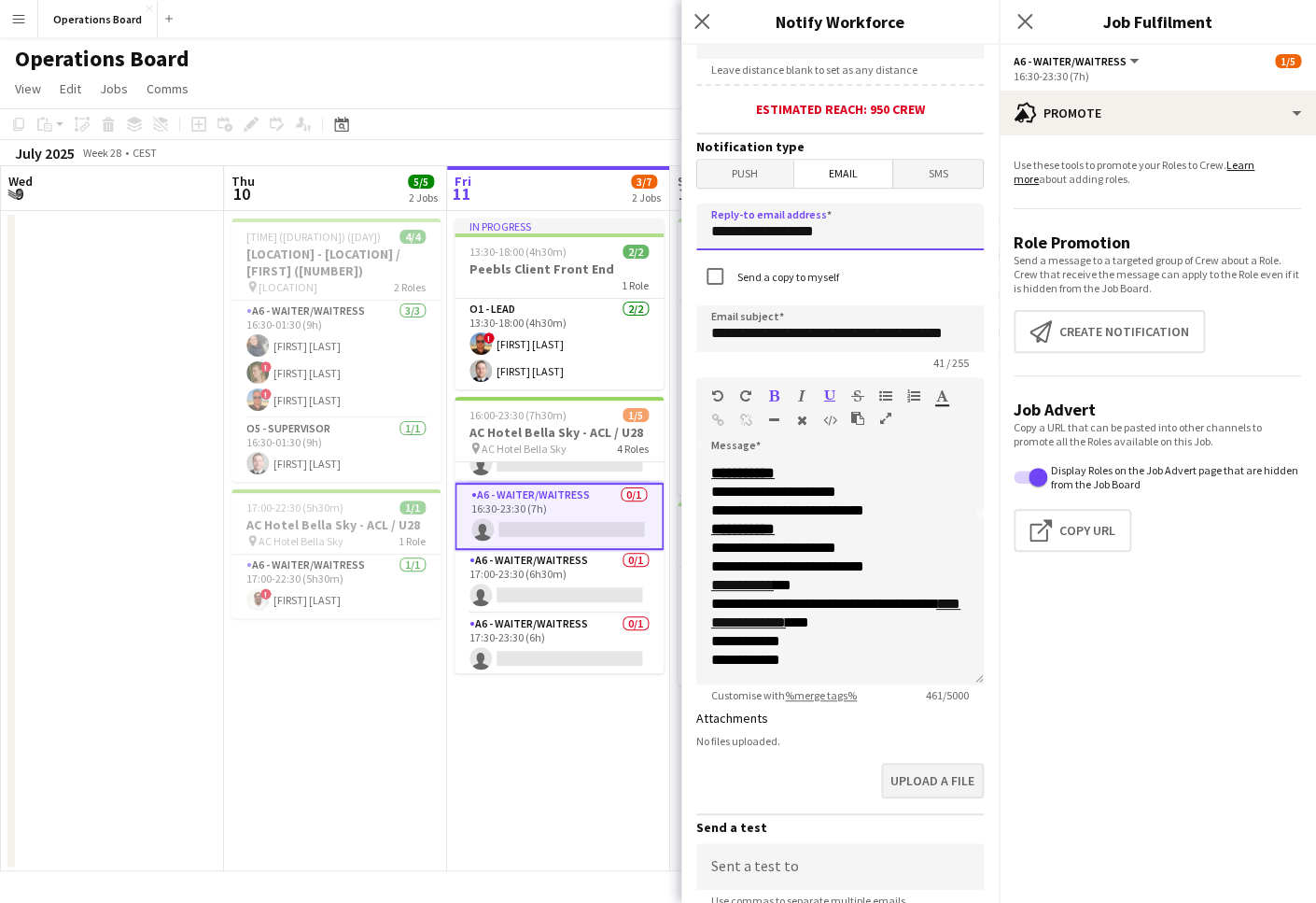 scroll, scrollTop: 574, scrollLeft: 0, axis: vertical 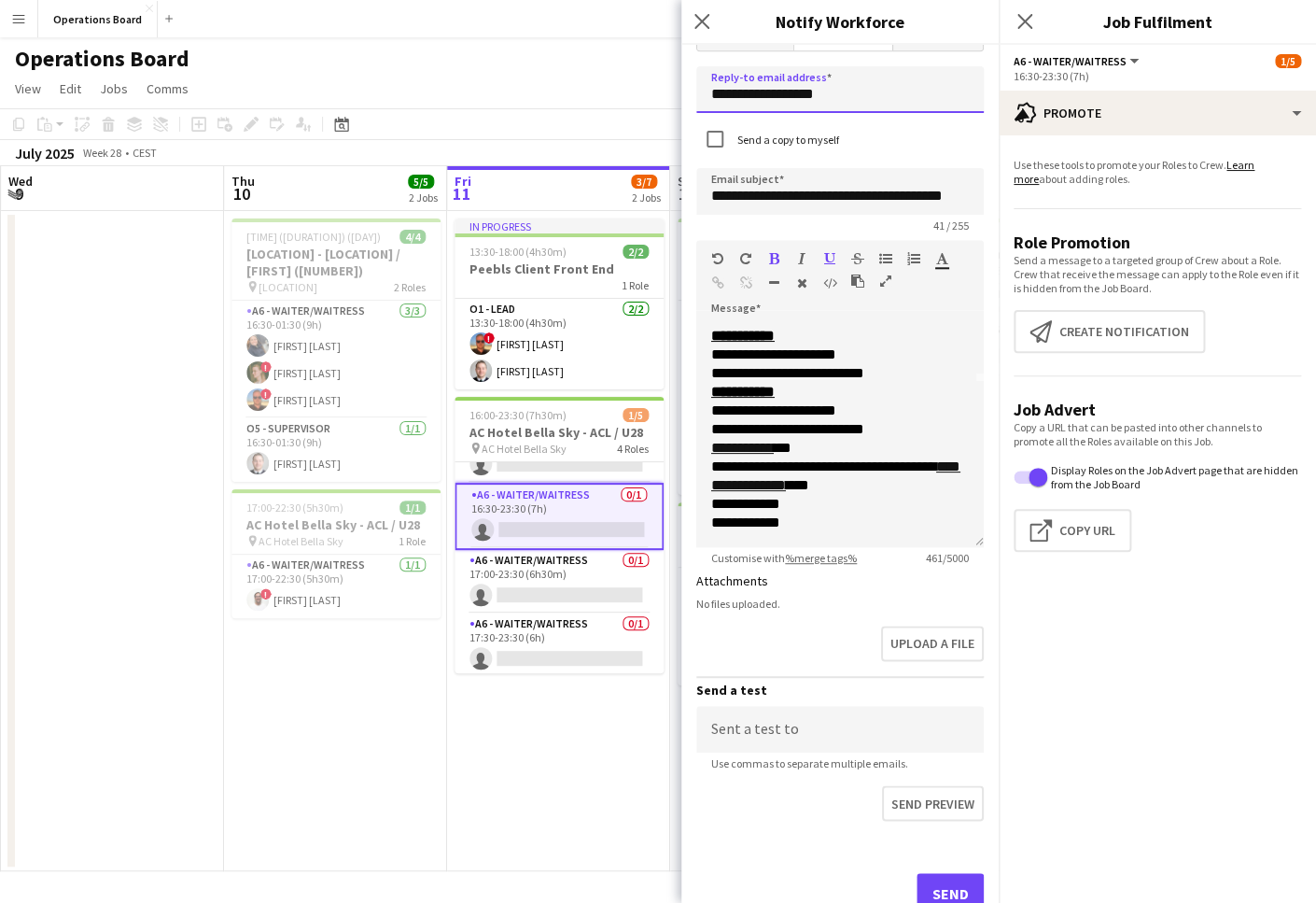 type on "**********" 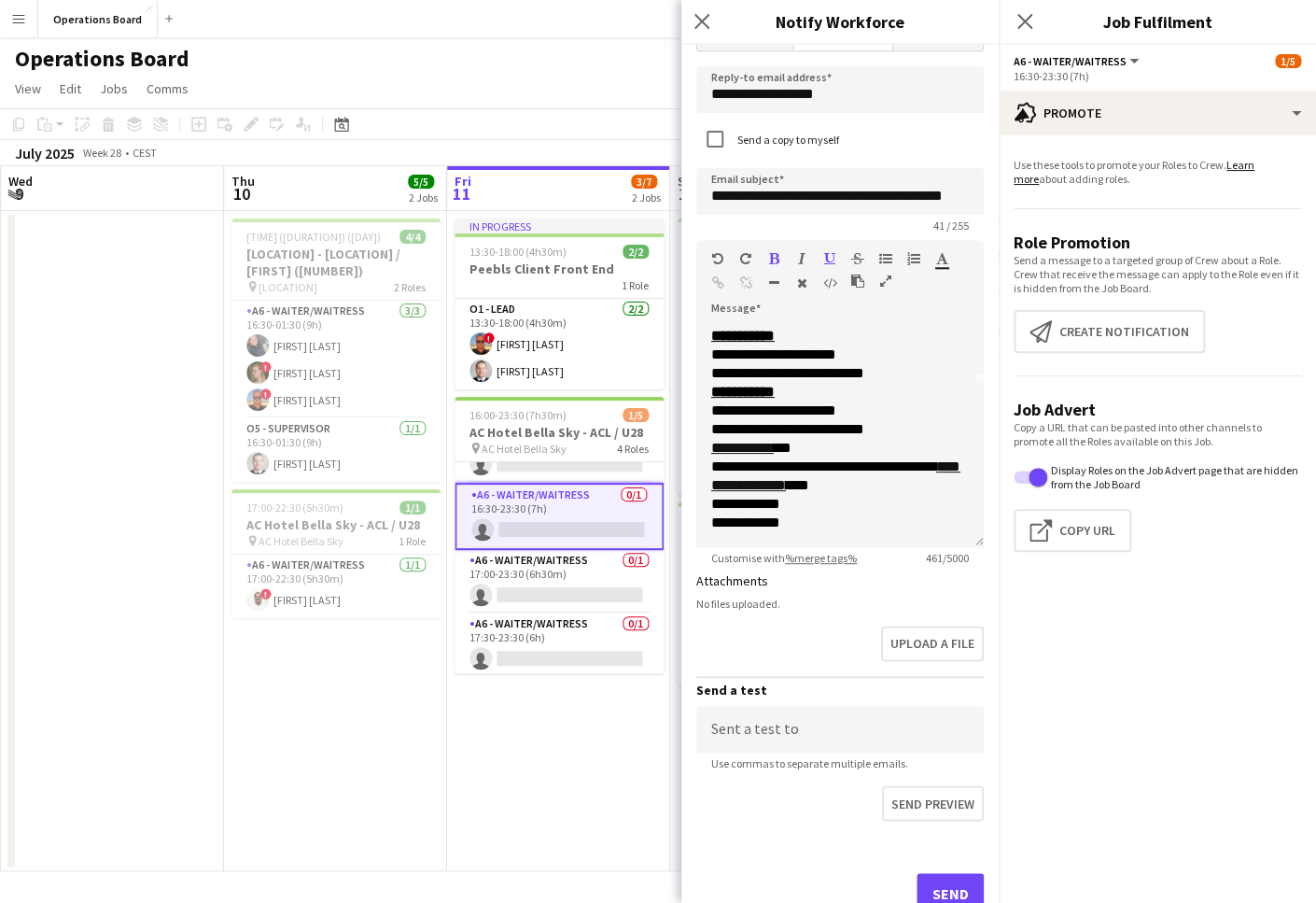 click on "**********" 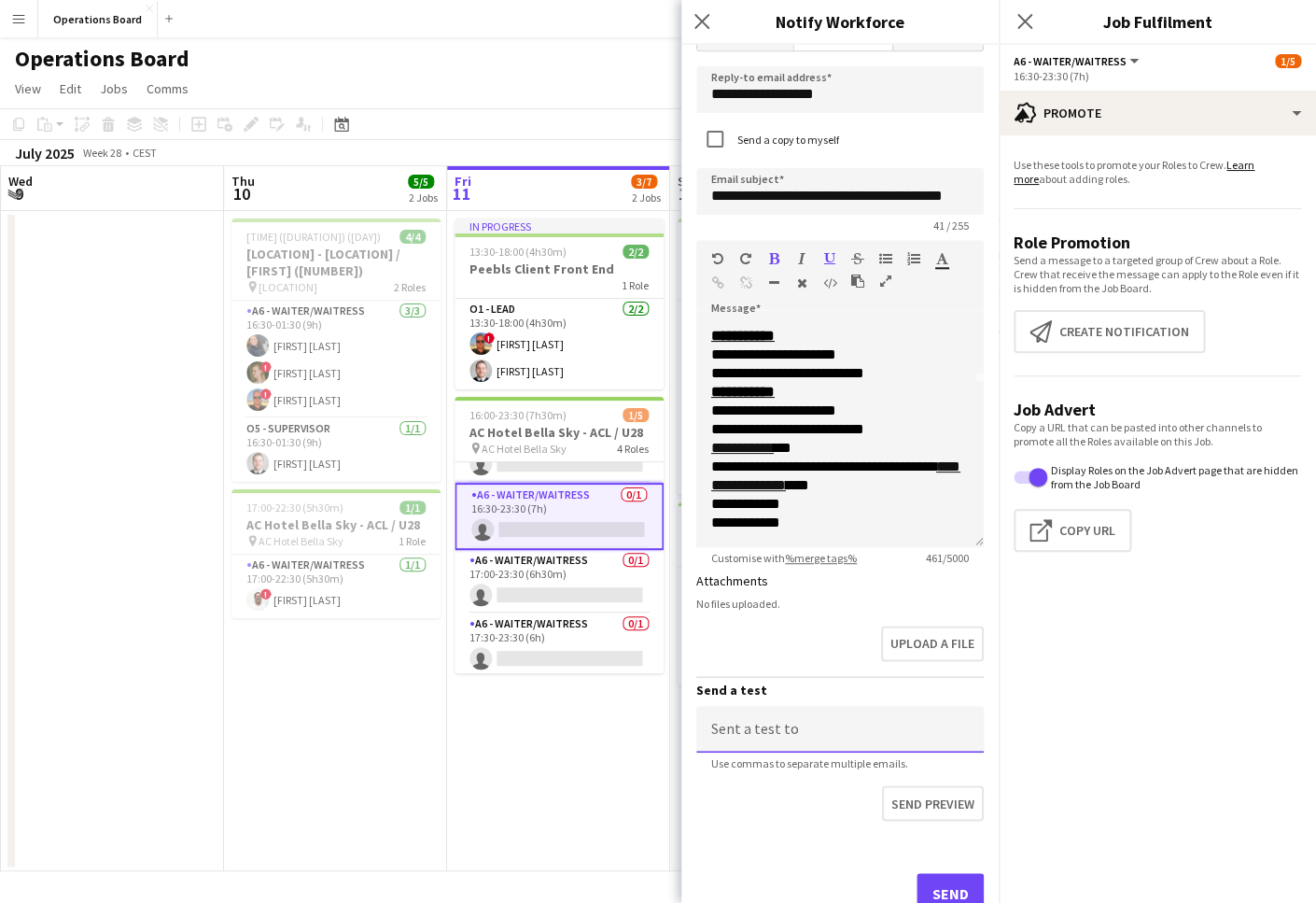 click 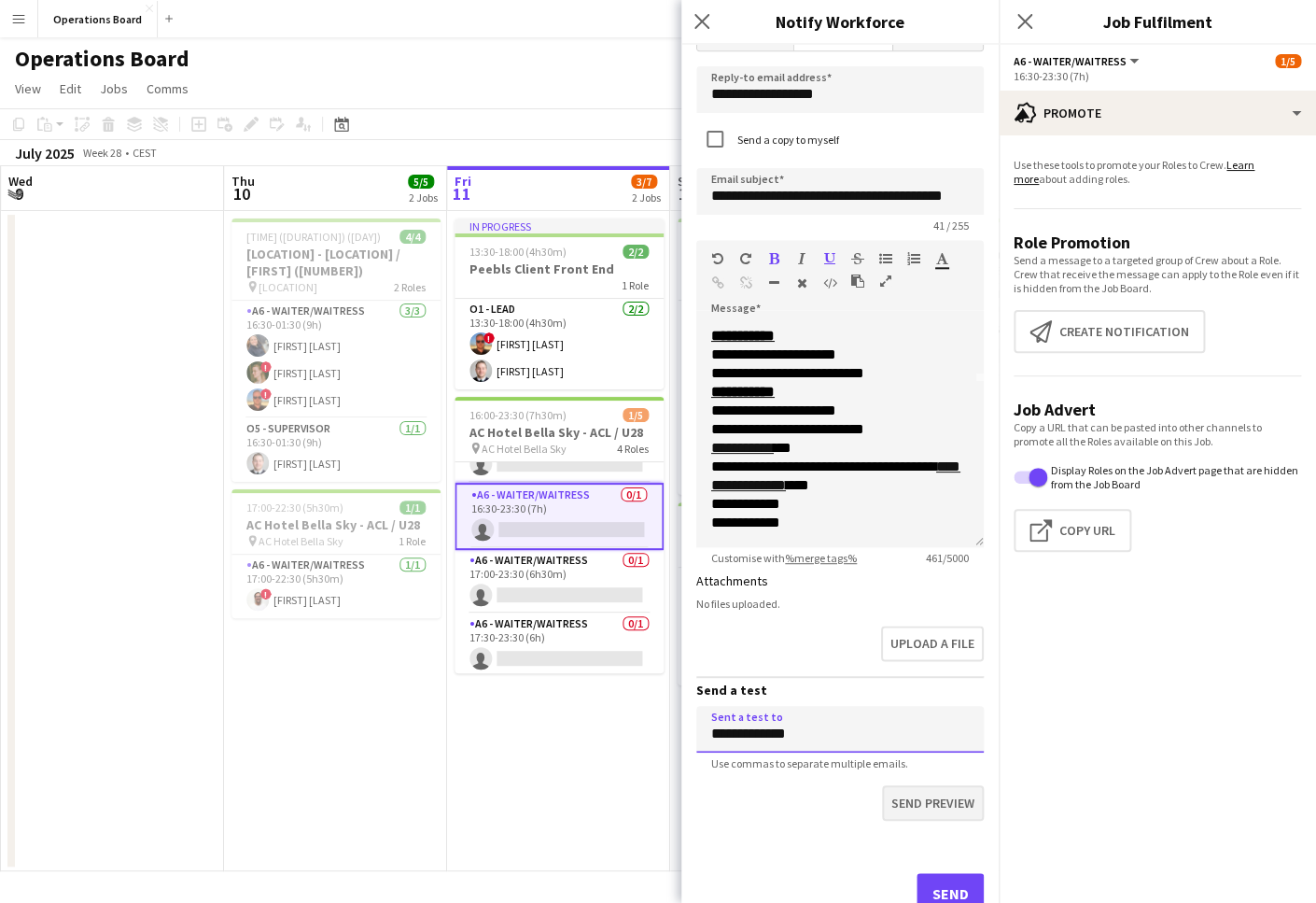 type on "**********" 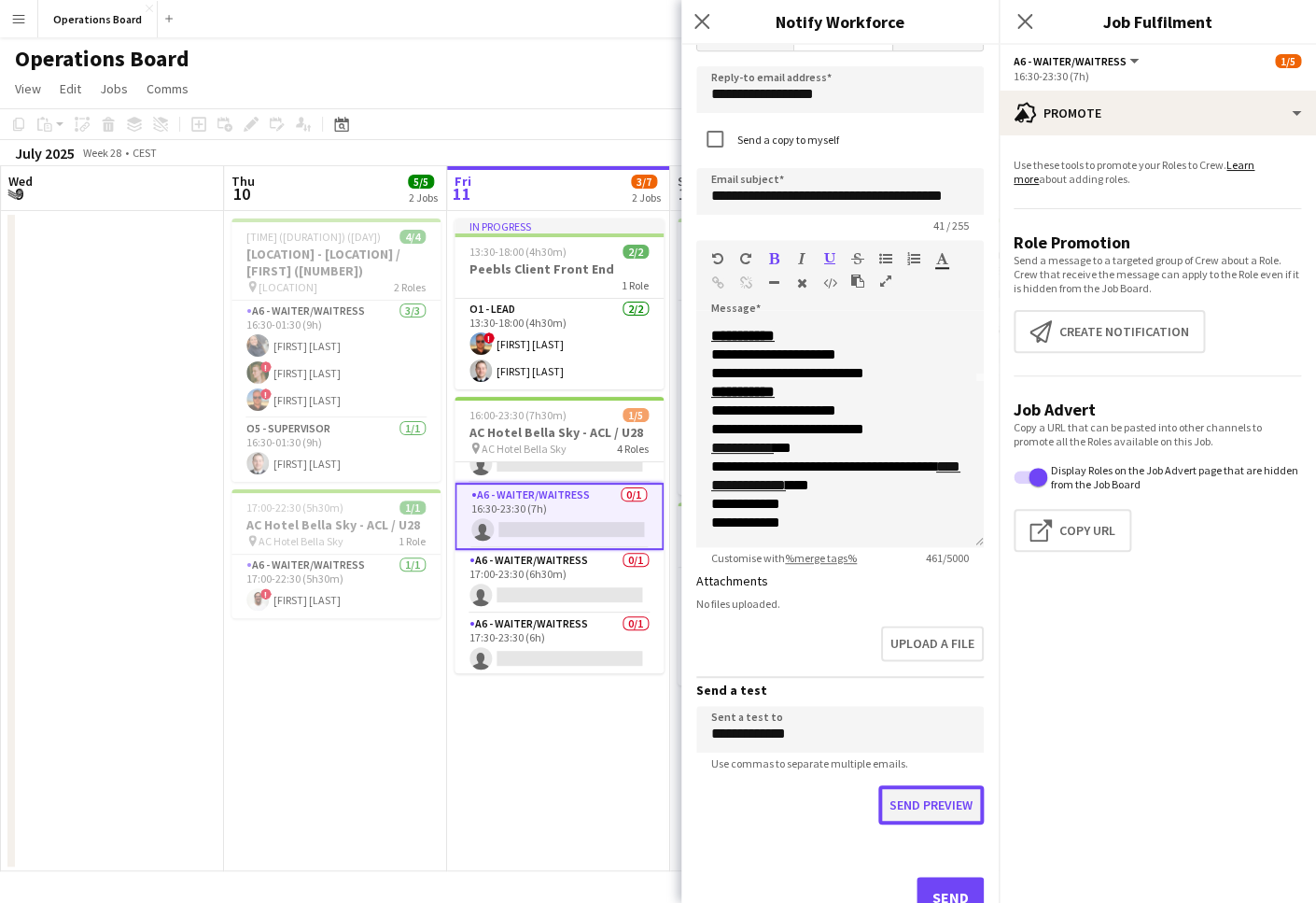 click on "Send preview" 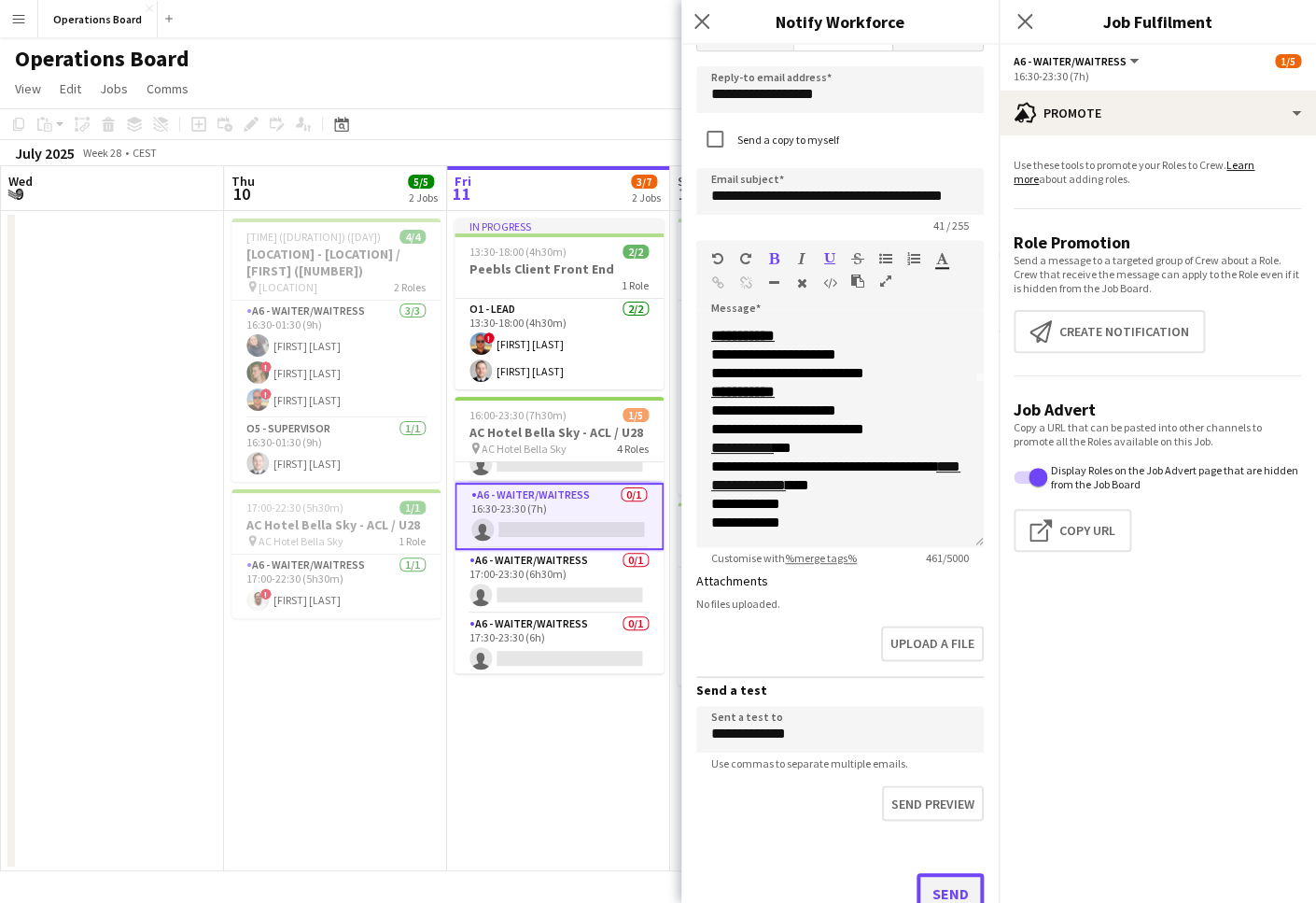 click on "Send" 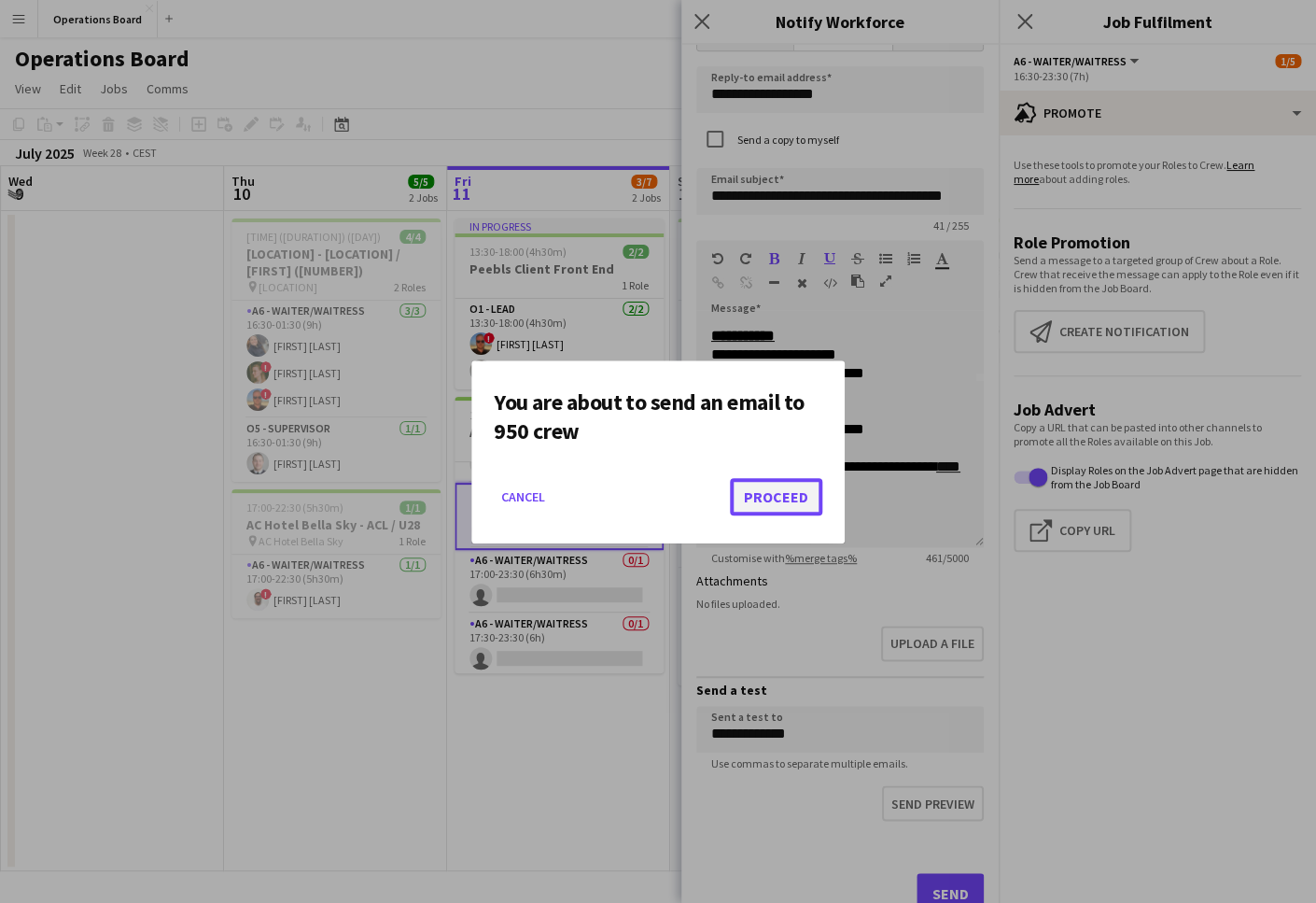 click on "Proceed" 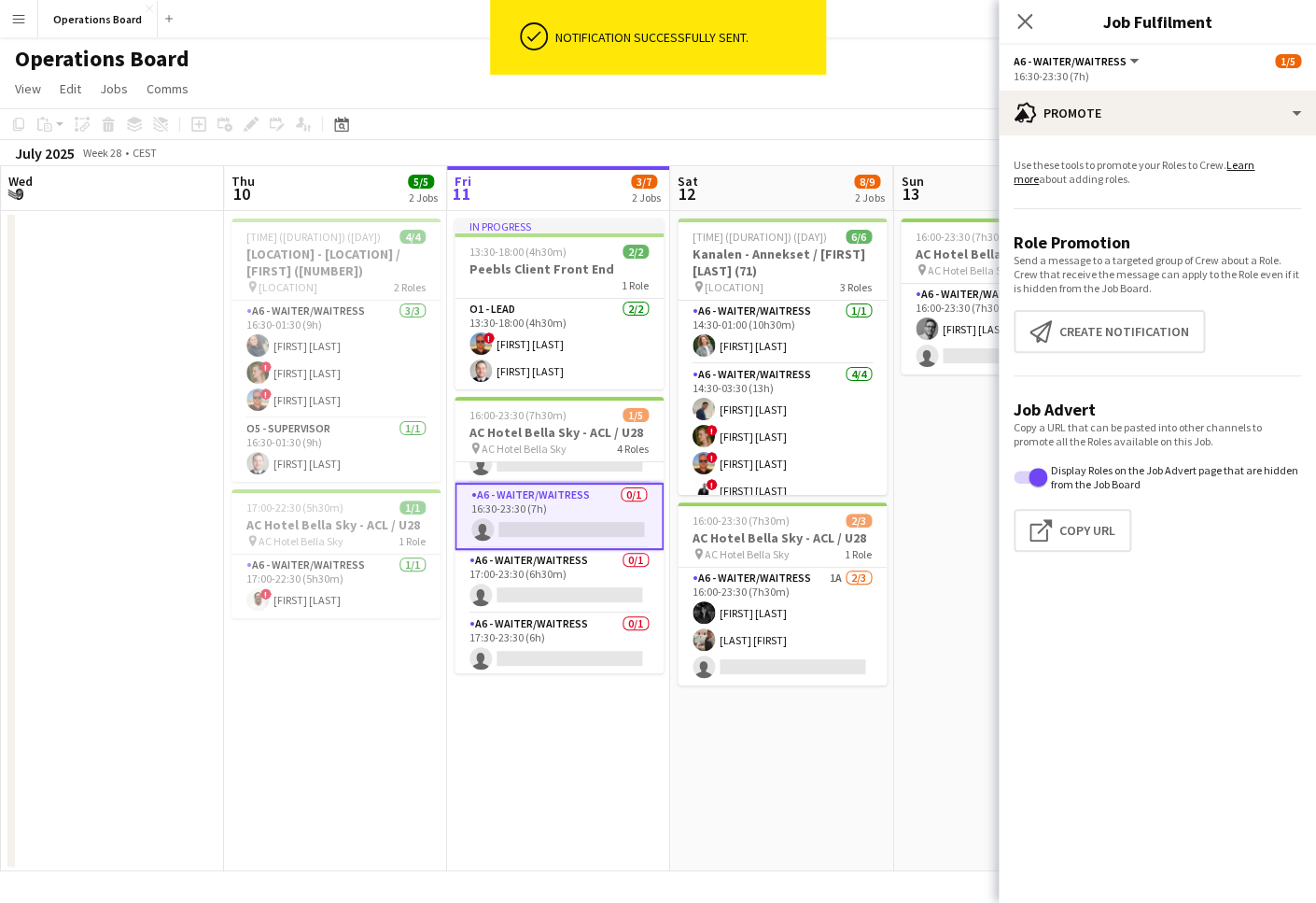 scroll, scrollTop: 0, scrollLeft: 0, axis: both 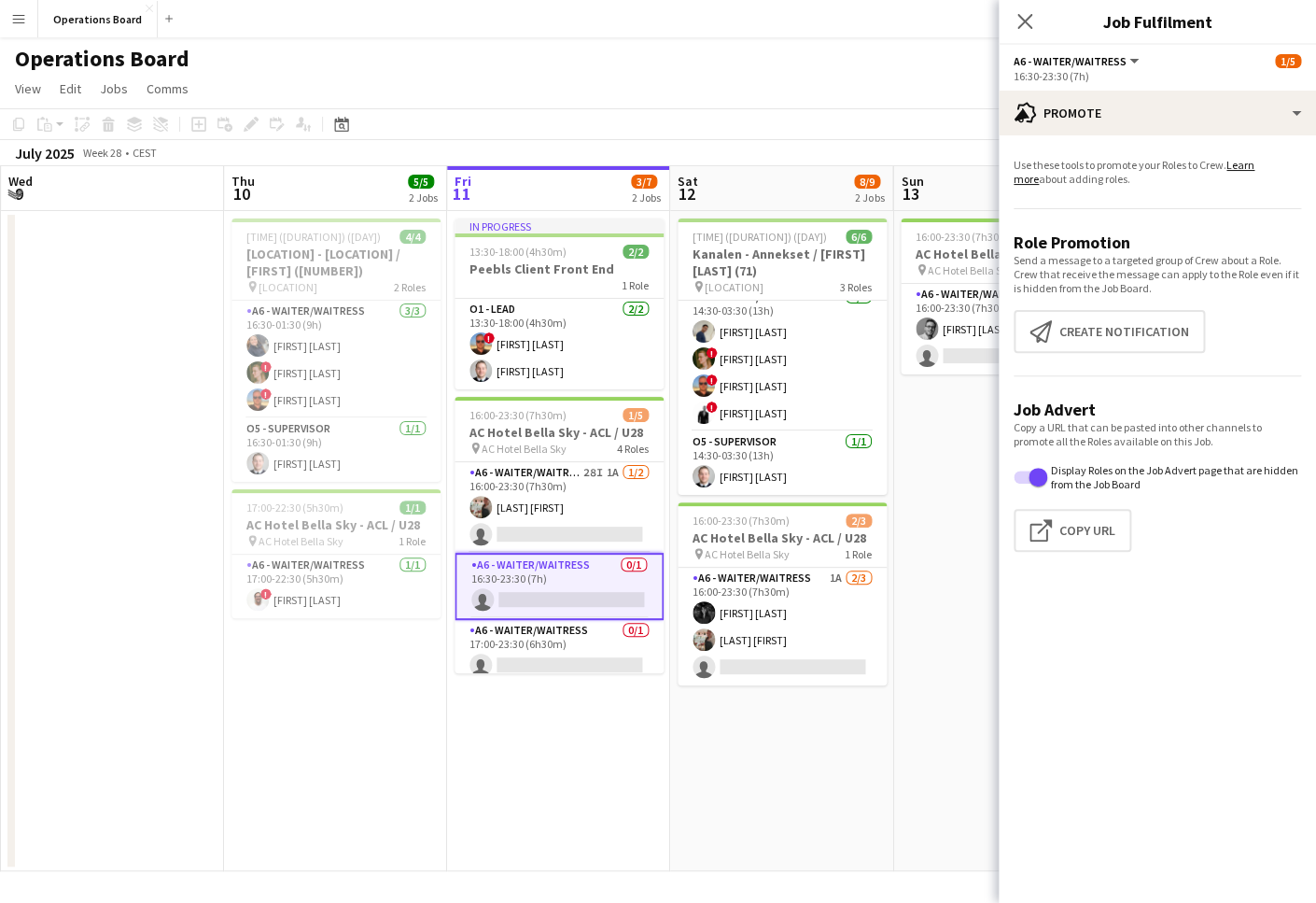 click on "16:00-23:30 (7h30m)    1/2   AC Hotel Bella Sky - ACL / U28
pin
AC Hotel Bella Sky   1 Role   A6 -  WAITER/WAITRESS   5A   1/2   16:00-23:30 (7h30m)
Giovanni Binetti
single-neutral-actions" at bounding box center [1004, 541] 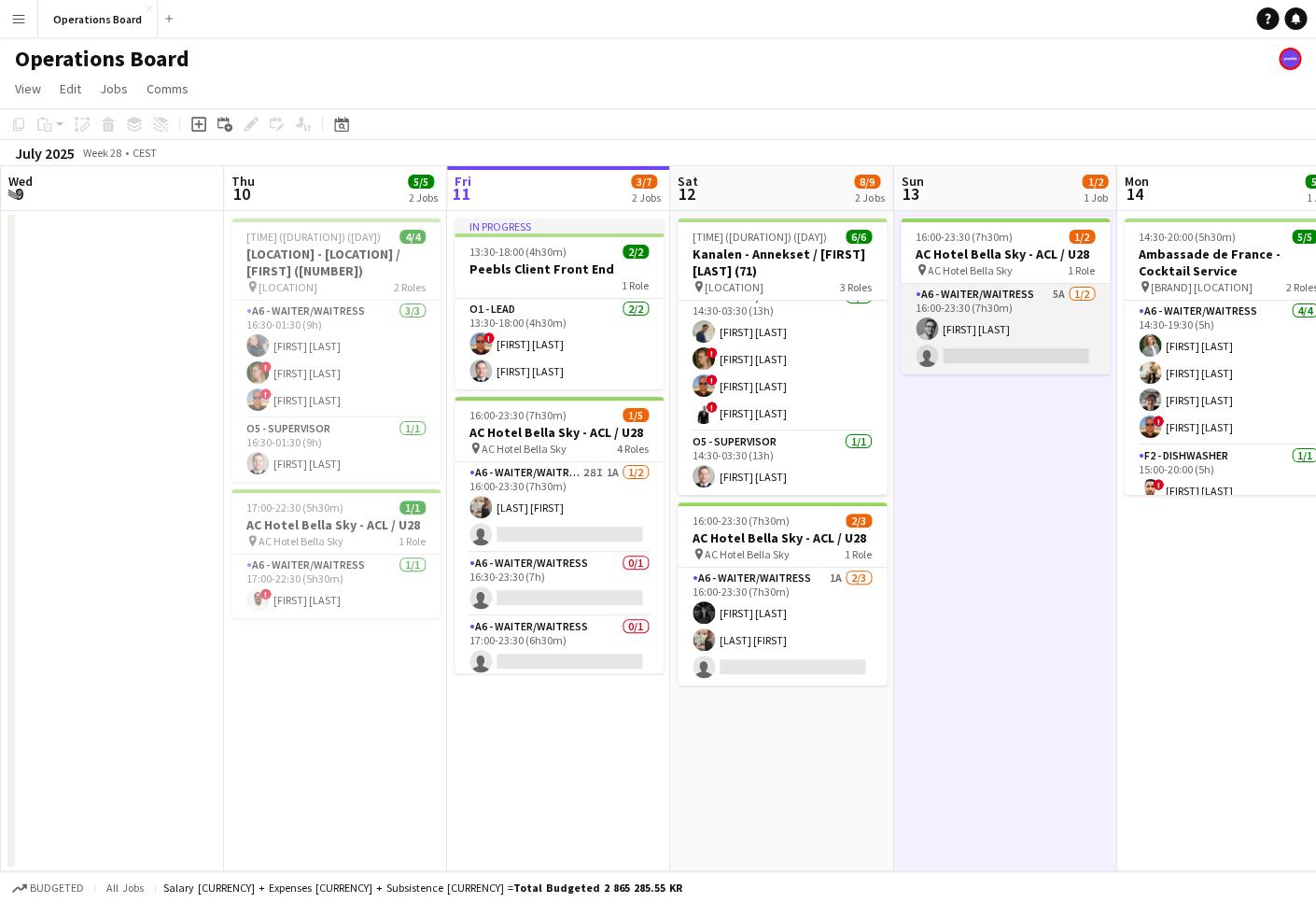 click on "A6 -  WAITER/WAITRESS   5A   1/2   16:00-23:30 (7h30m)
Giovanni Binetti
single-neutral-actions" at bounding box center [1005, 329] 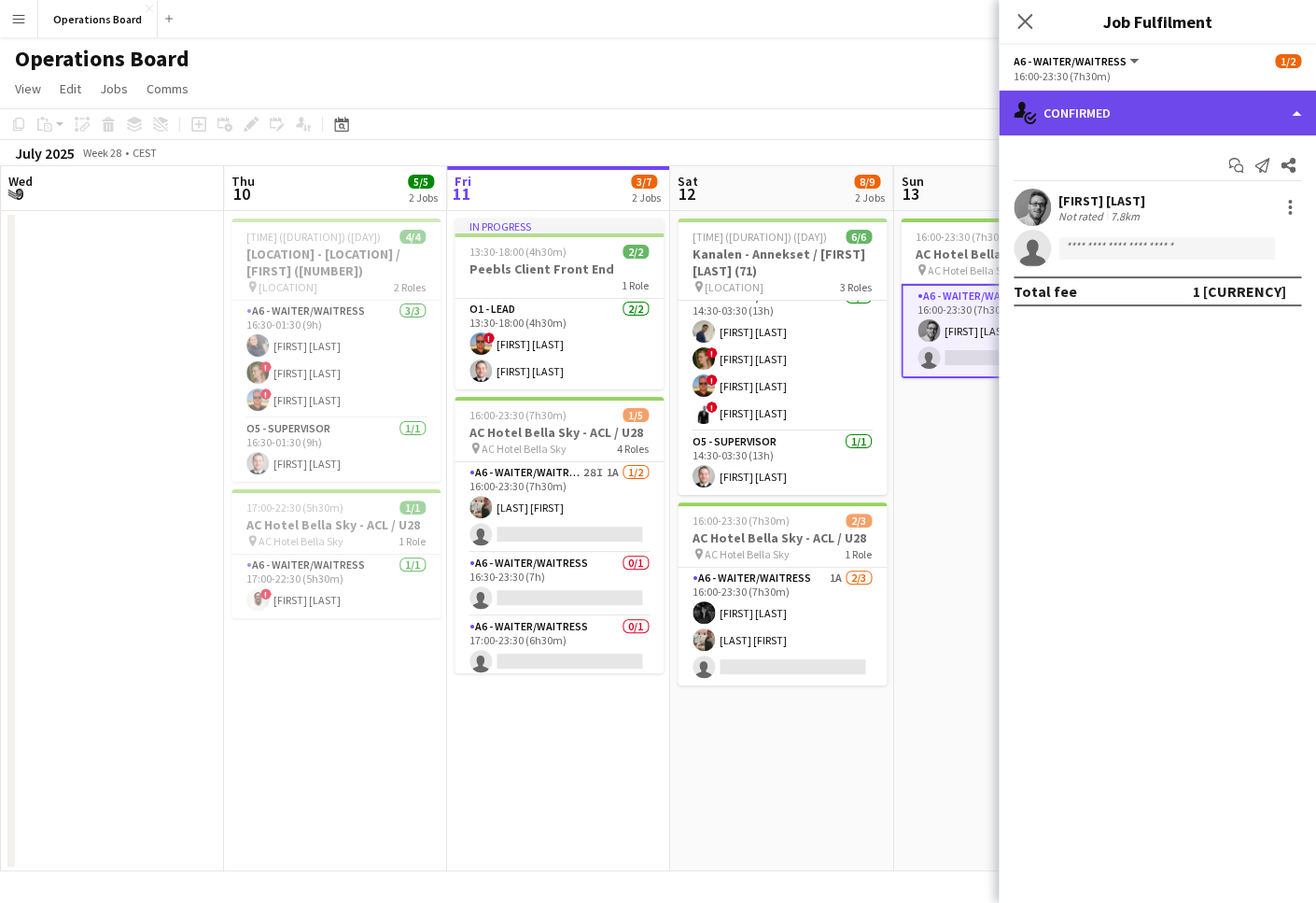 click on "single-neutral-actions-check-2
Confirmed" 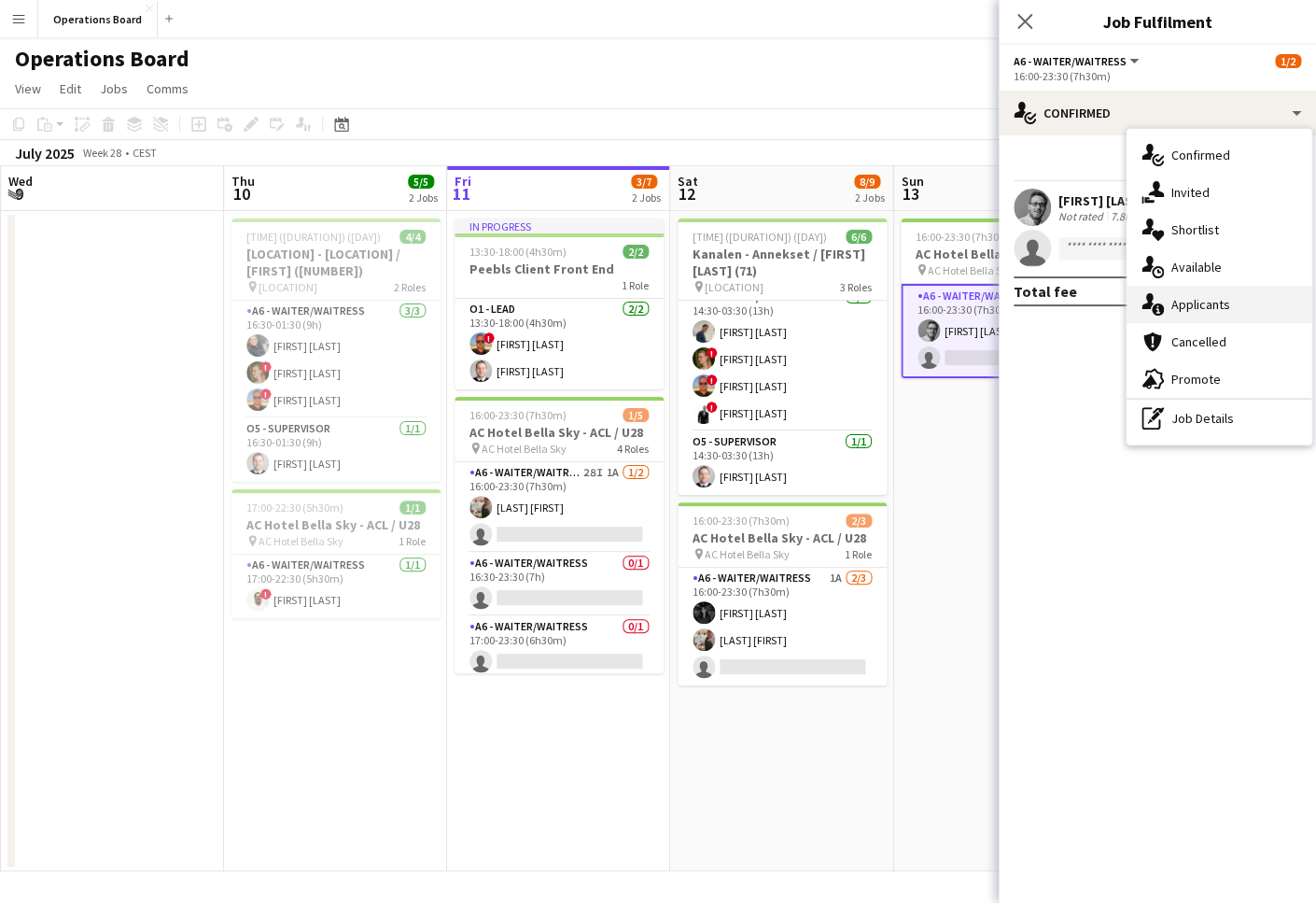 click on "single-neutral-actions-information
Applicants" at bounding box center [1219, 304] 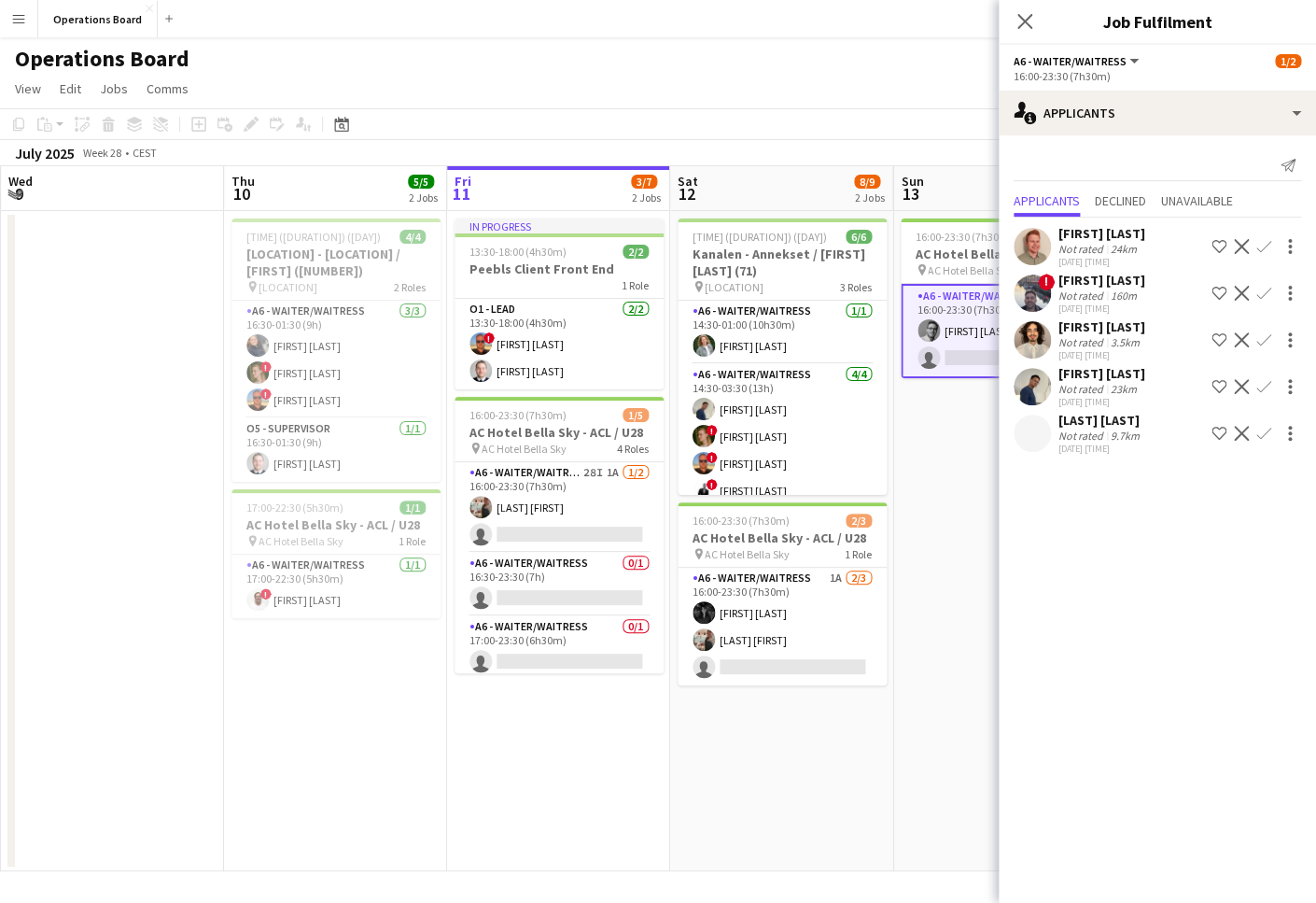 scroll, scrollTop: 78, scrollLeft: 0, axis: vertical 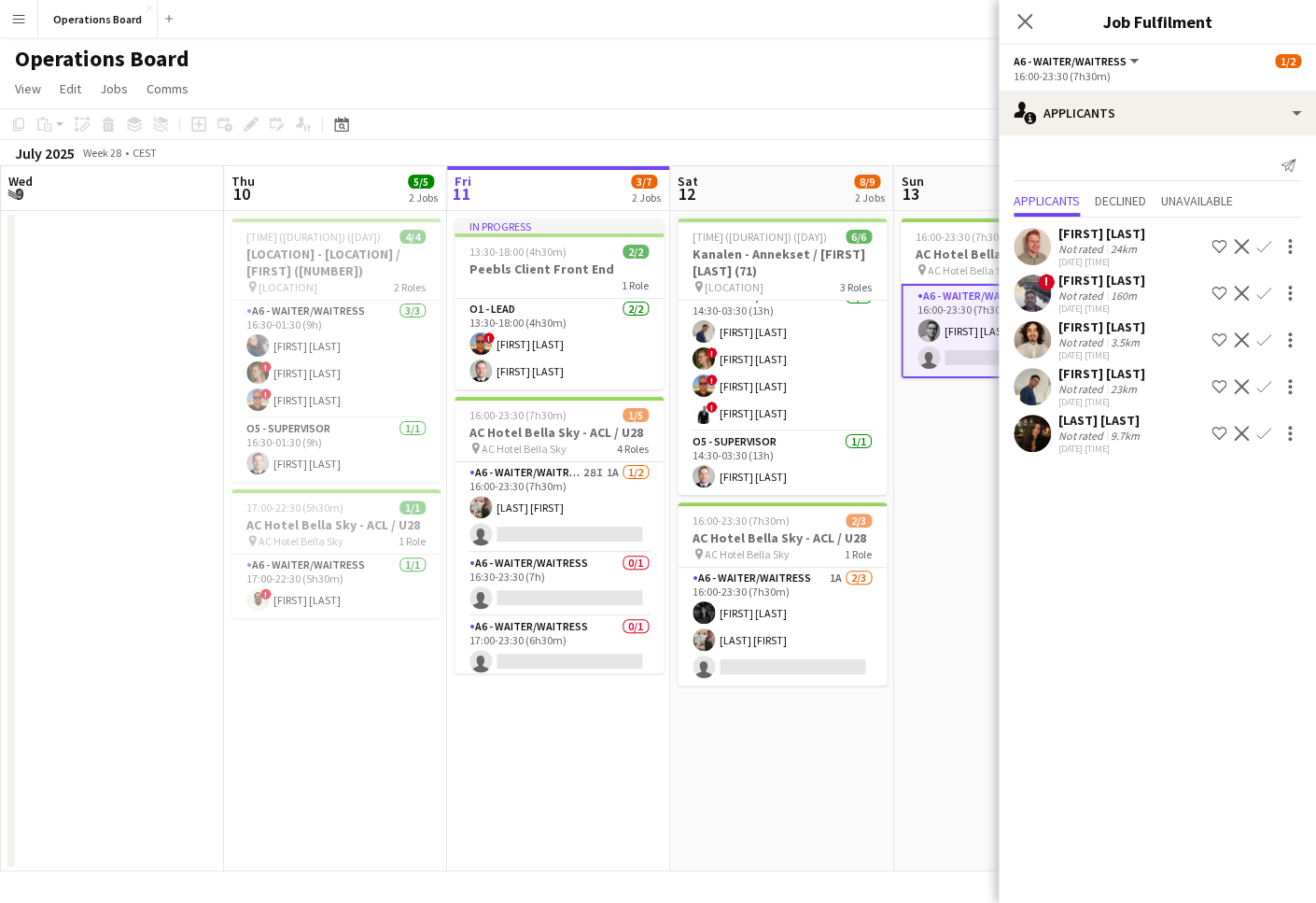 click on "Marta Carrer   Not rated   9.7km   11-07-2025 13:52
Shortlist crew
Decline
Confirm" 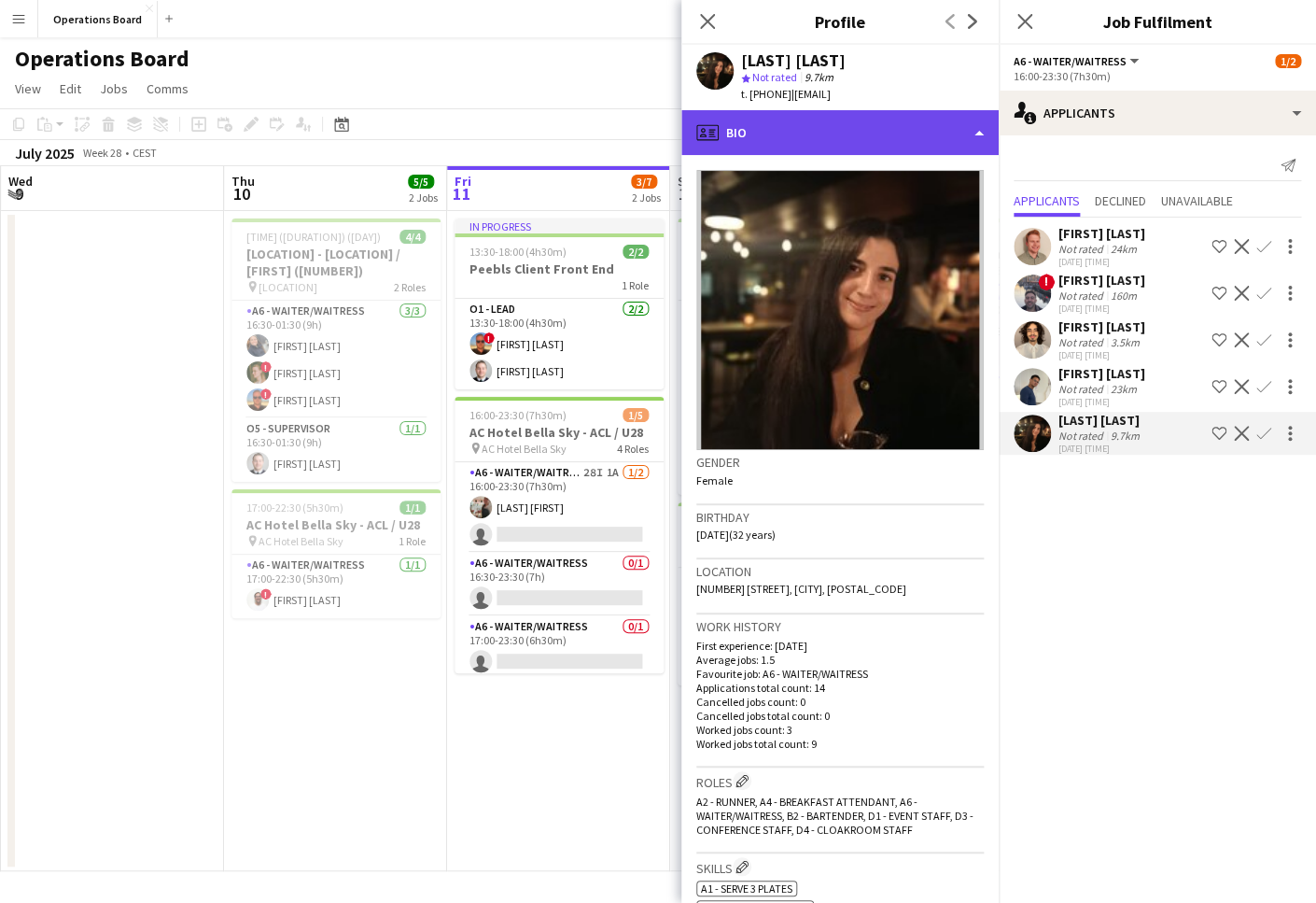 click on "profile
Bio" 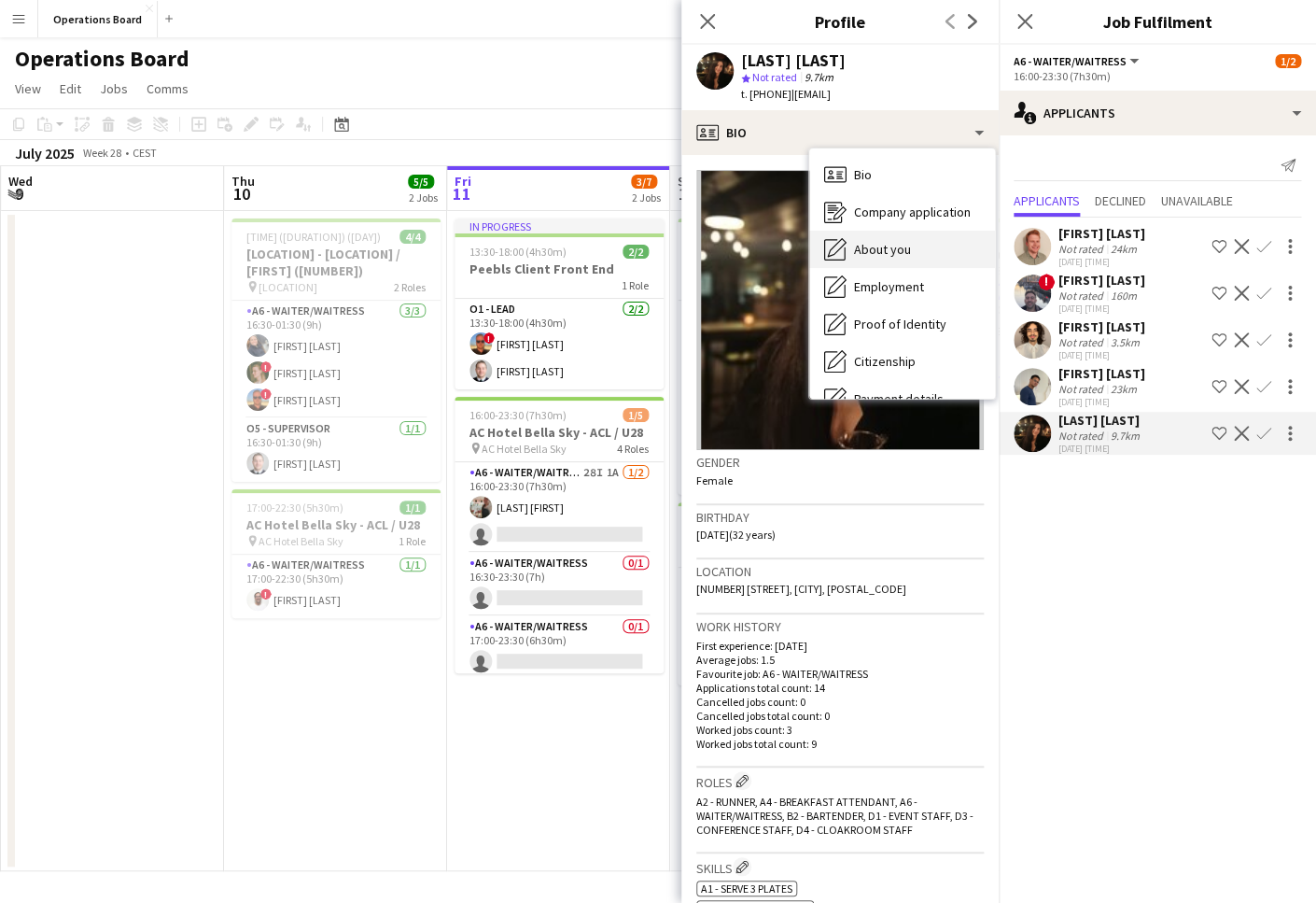 click on "About you" at bounding box center [882, 249] 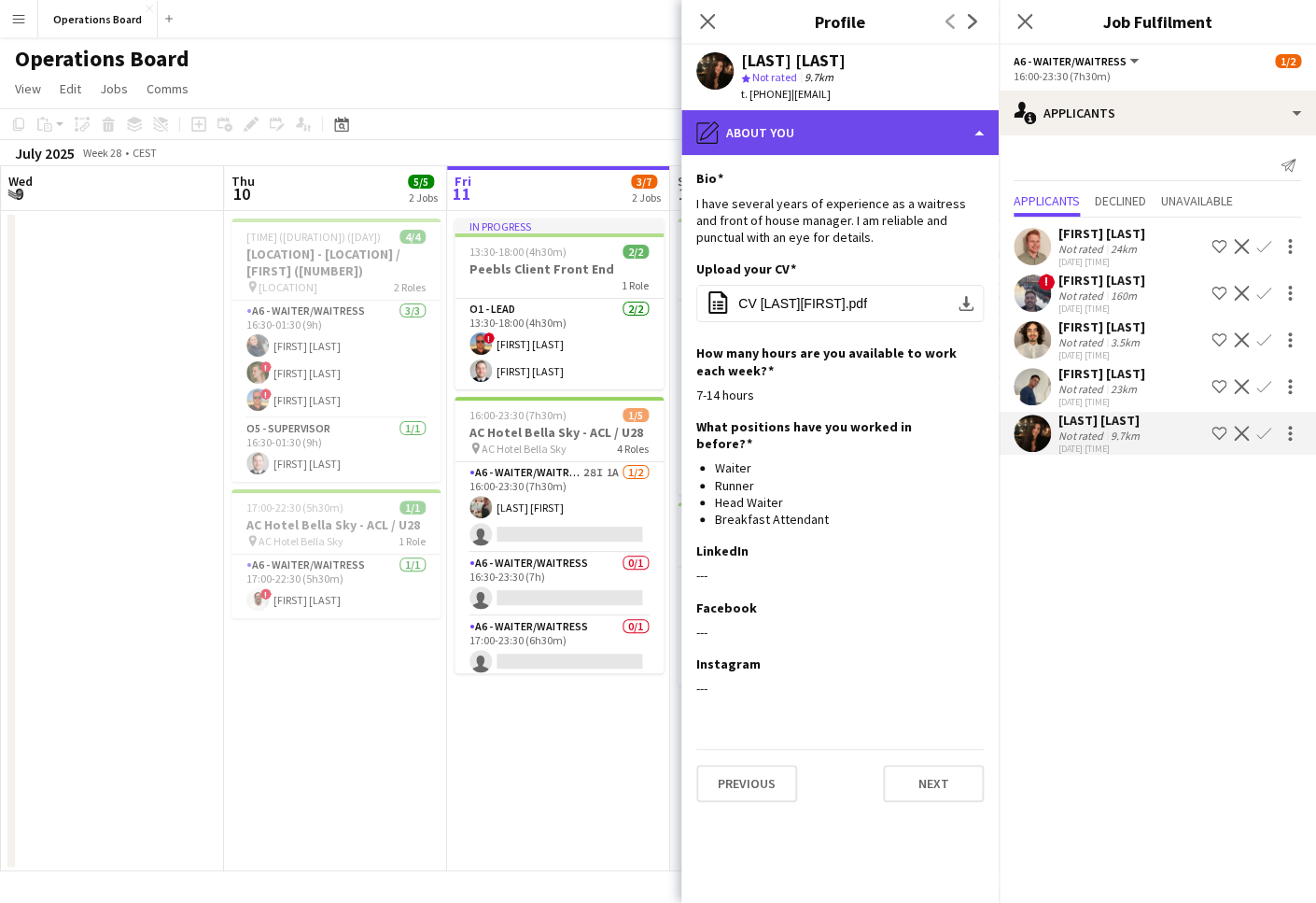 click on "pencil4
About you" 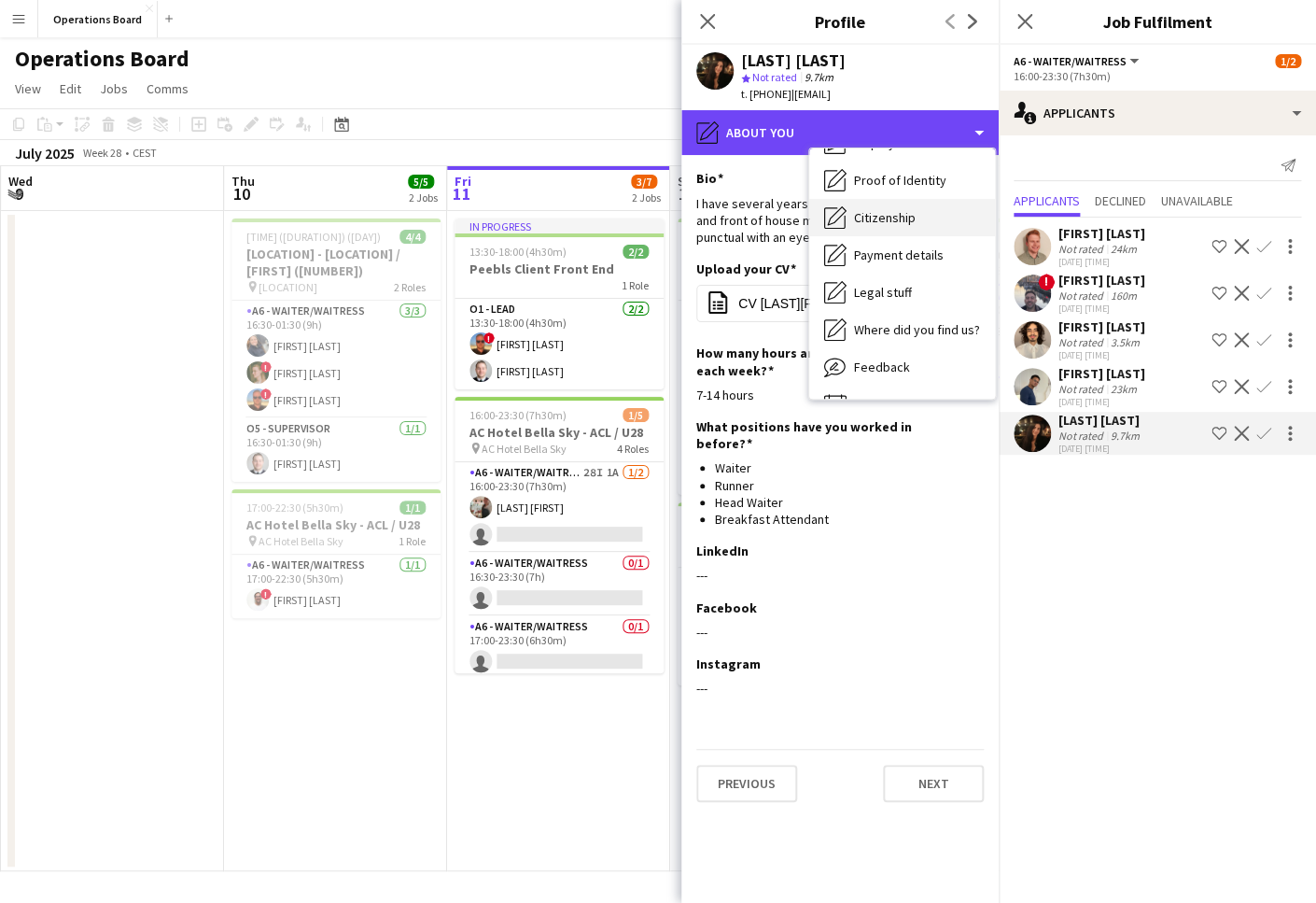 scroll, scrollTop: 176, scrollLeft: 0, axis: vertical 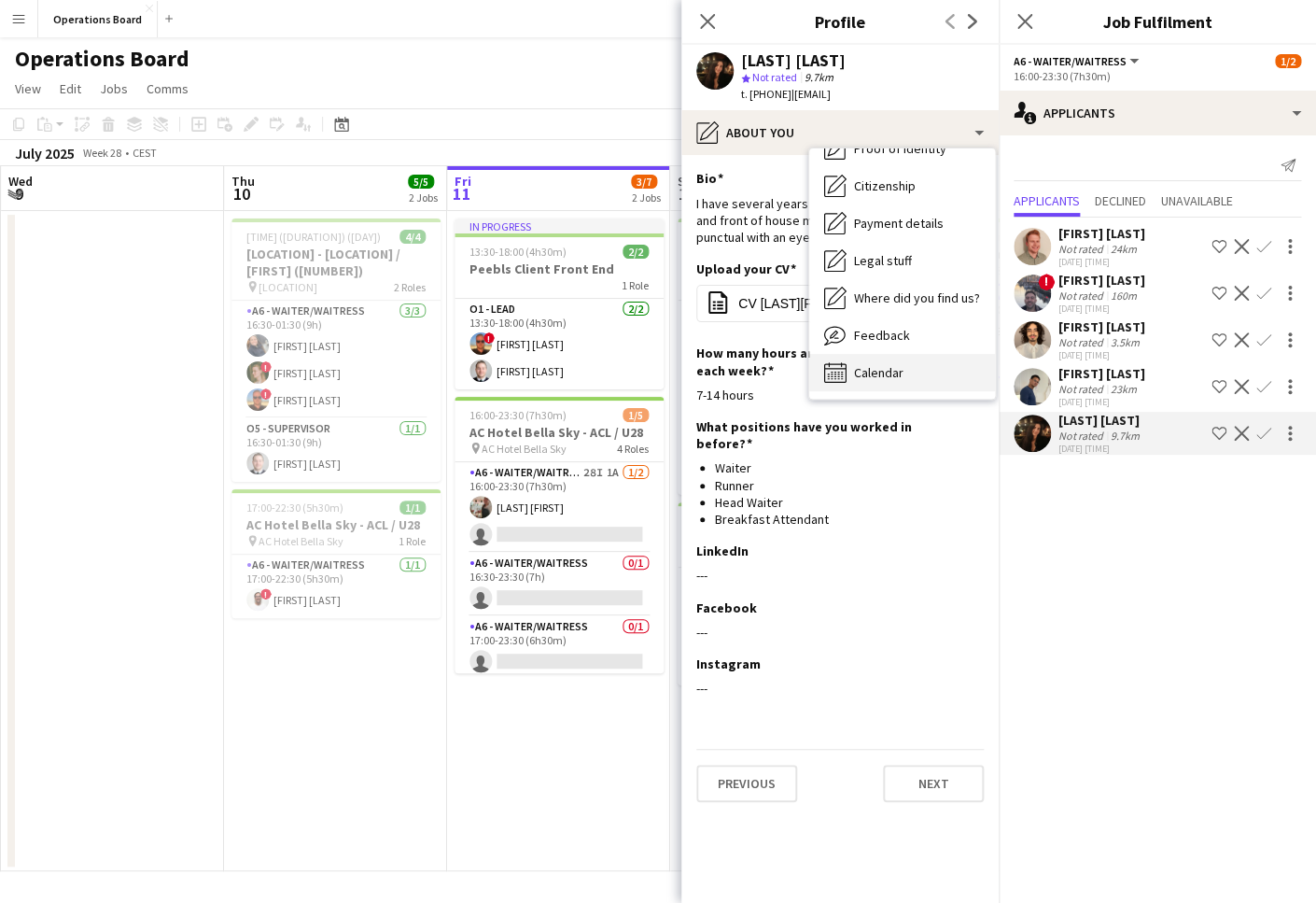 click on "Calendar
Calendar" at bounding box center (902, 373) 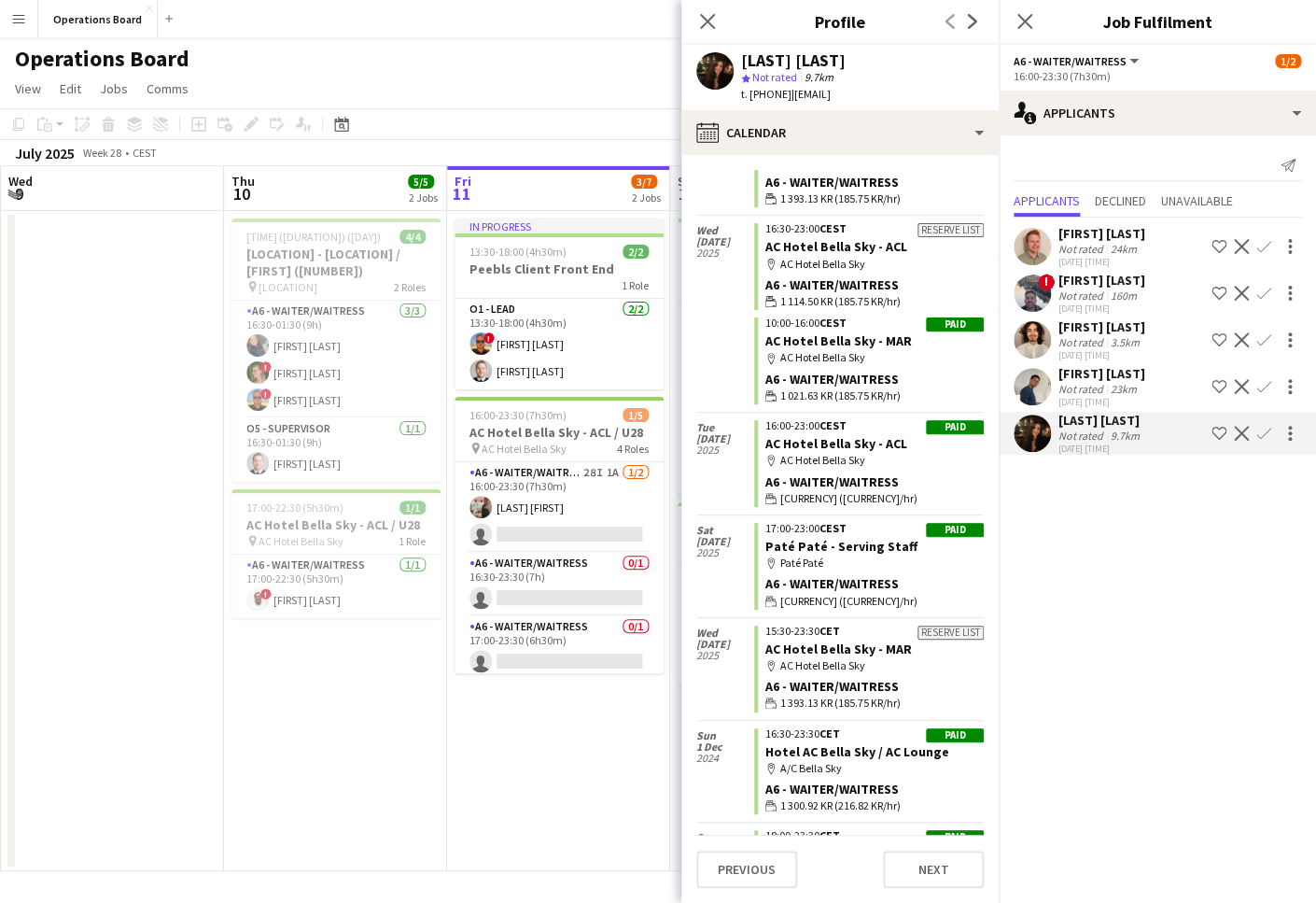 scroll, scrollTop: 609, scrollLeft: 0, axis: vertical 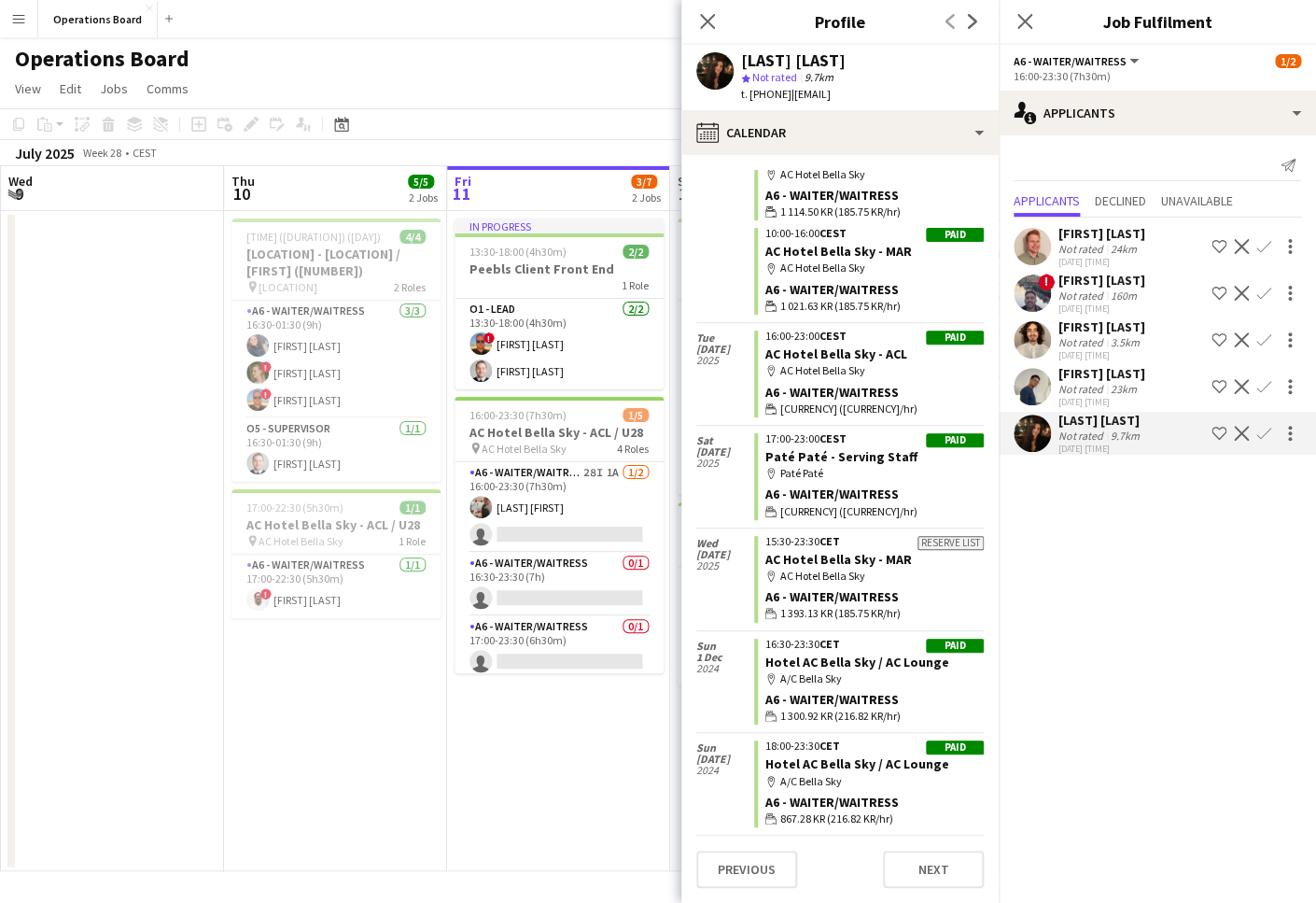 click on "Confirm" 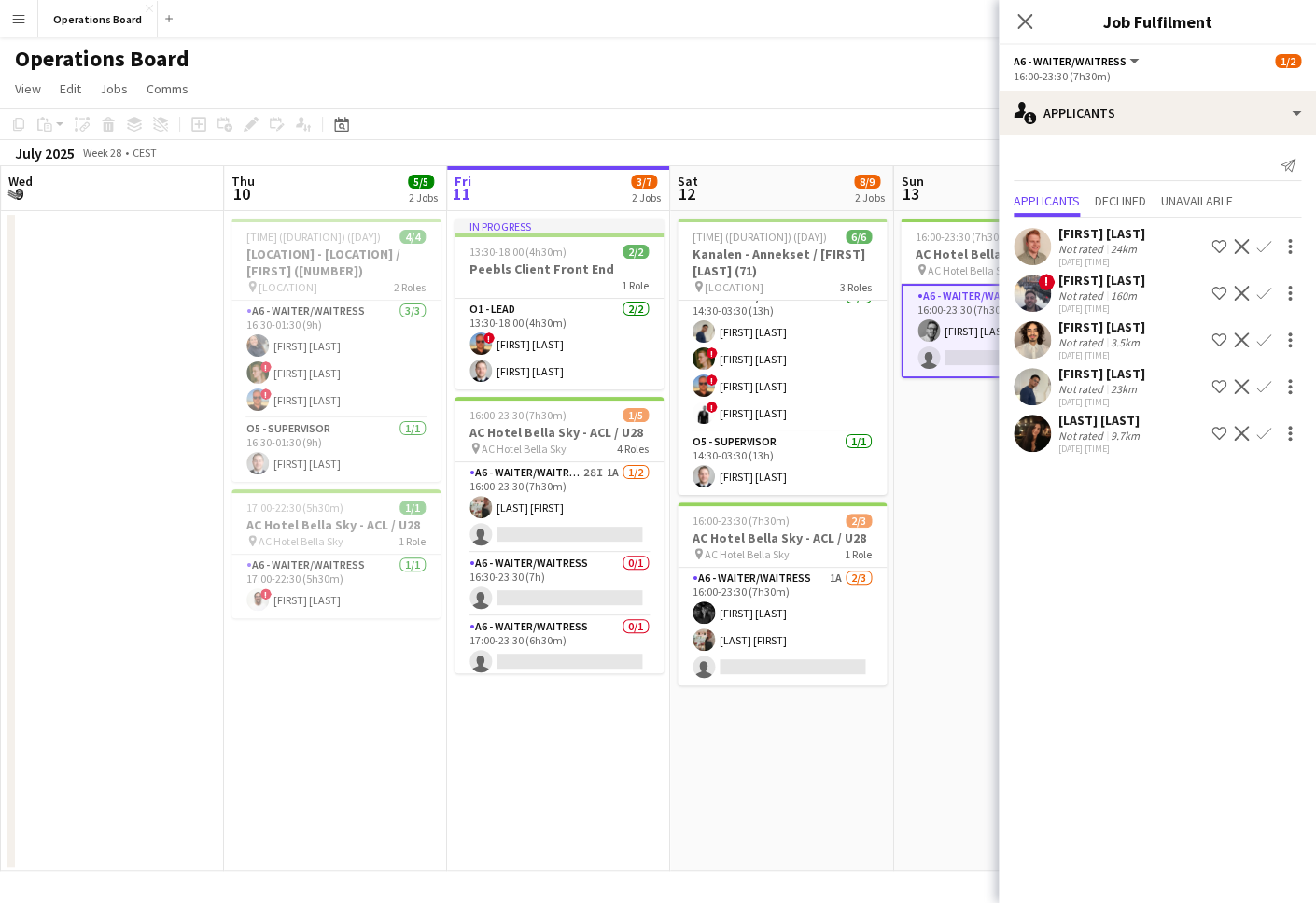 click on "Confirm" 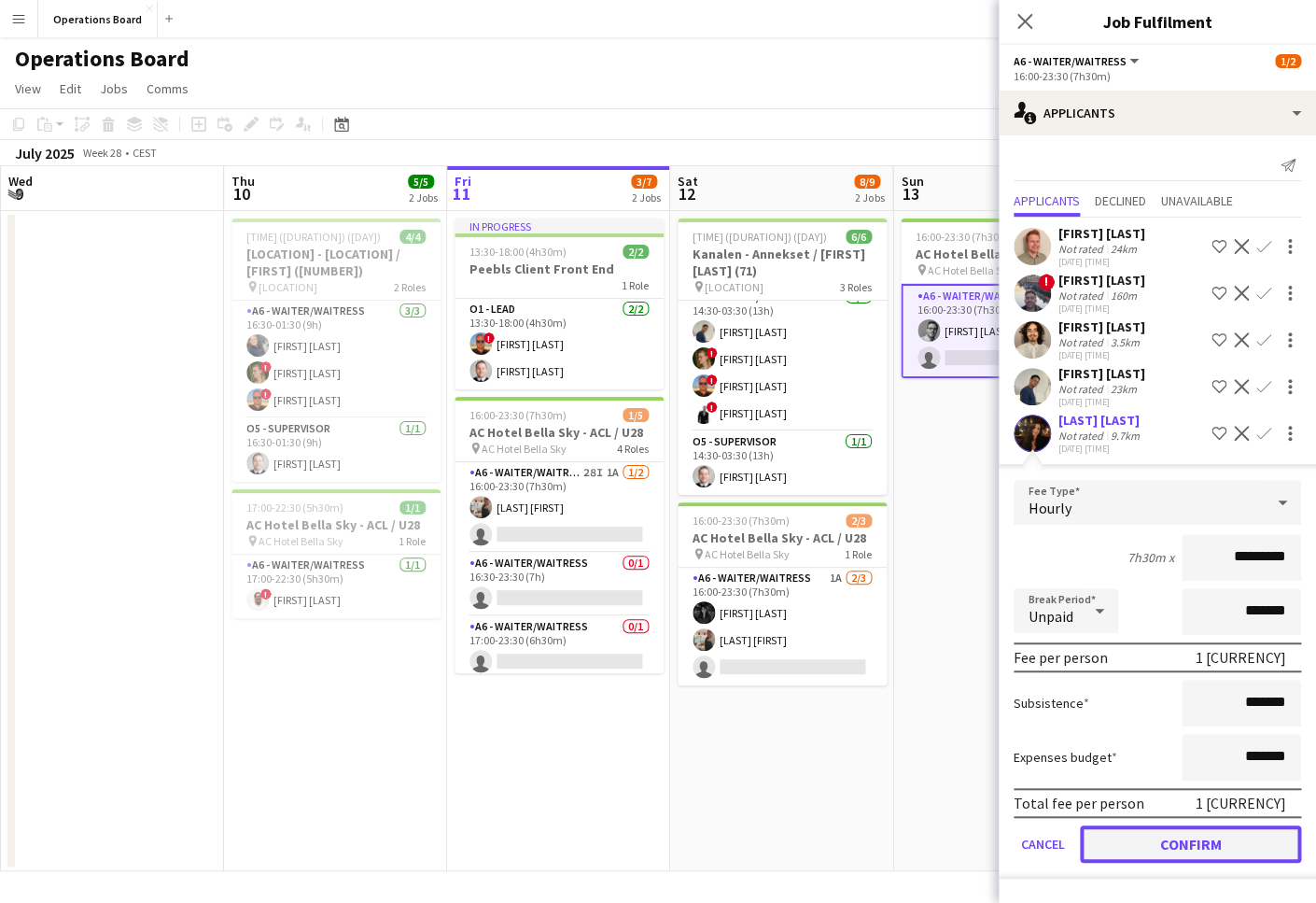 click on "Confirm" 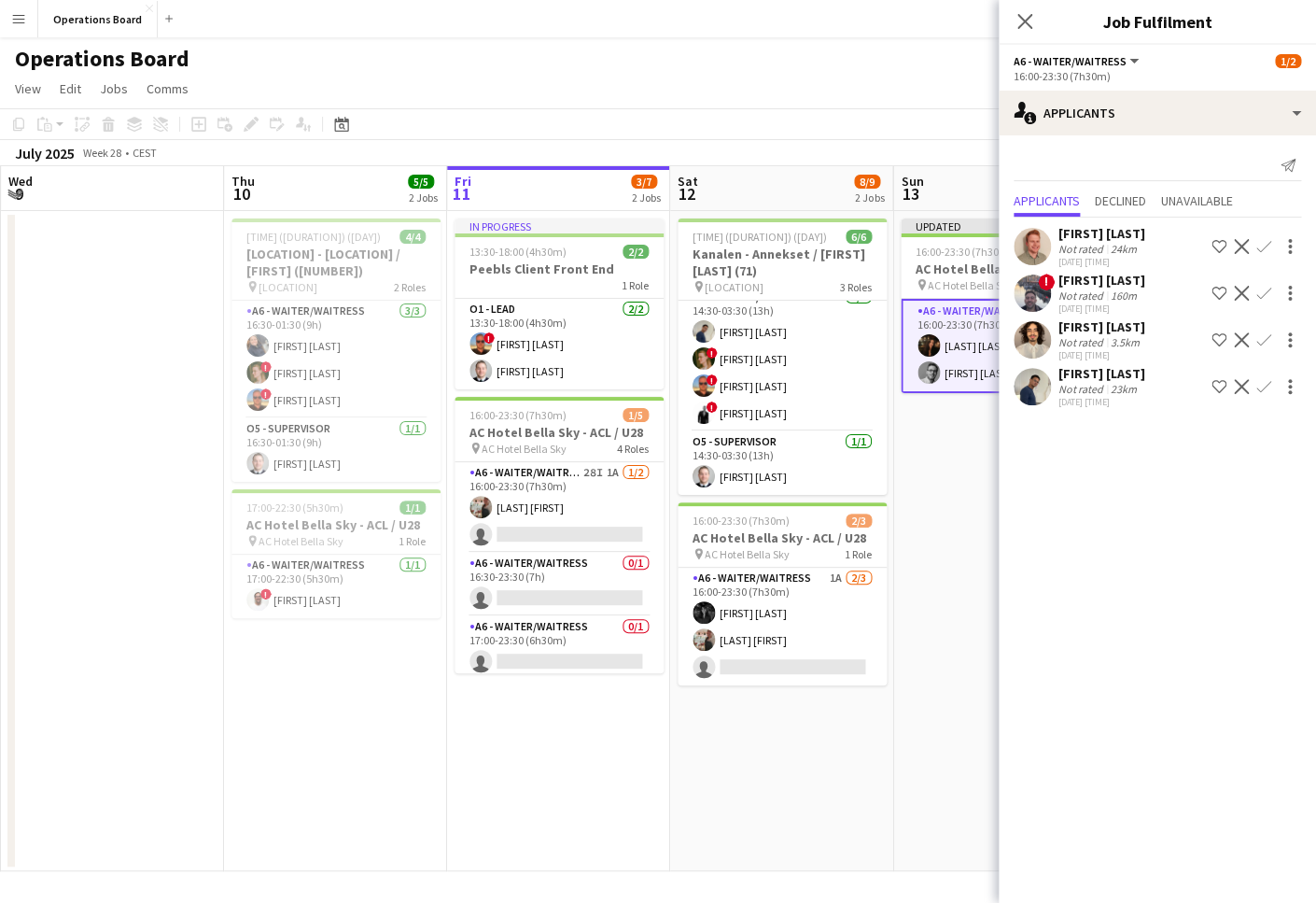 click on "A6 -  WAITER/WAITRESS   2/2   16:00-23:30 (7h30m)
Marta Carrer Giovanni Binetti" at bounding box center (1005, 346) 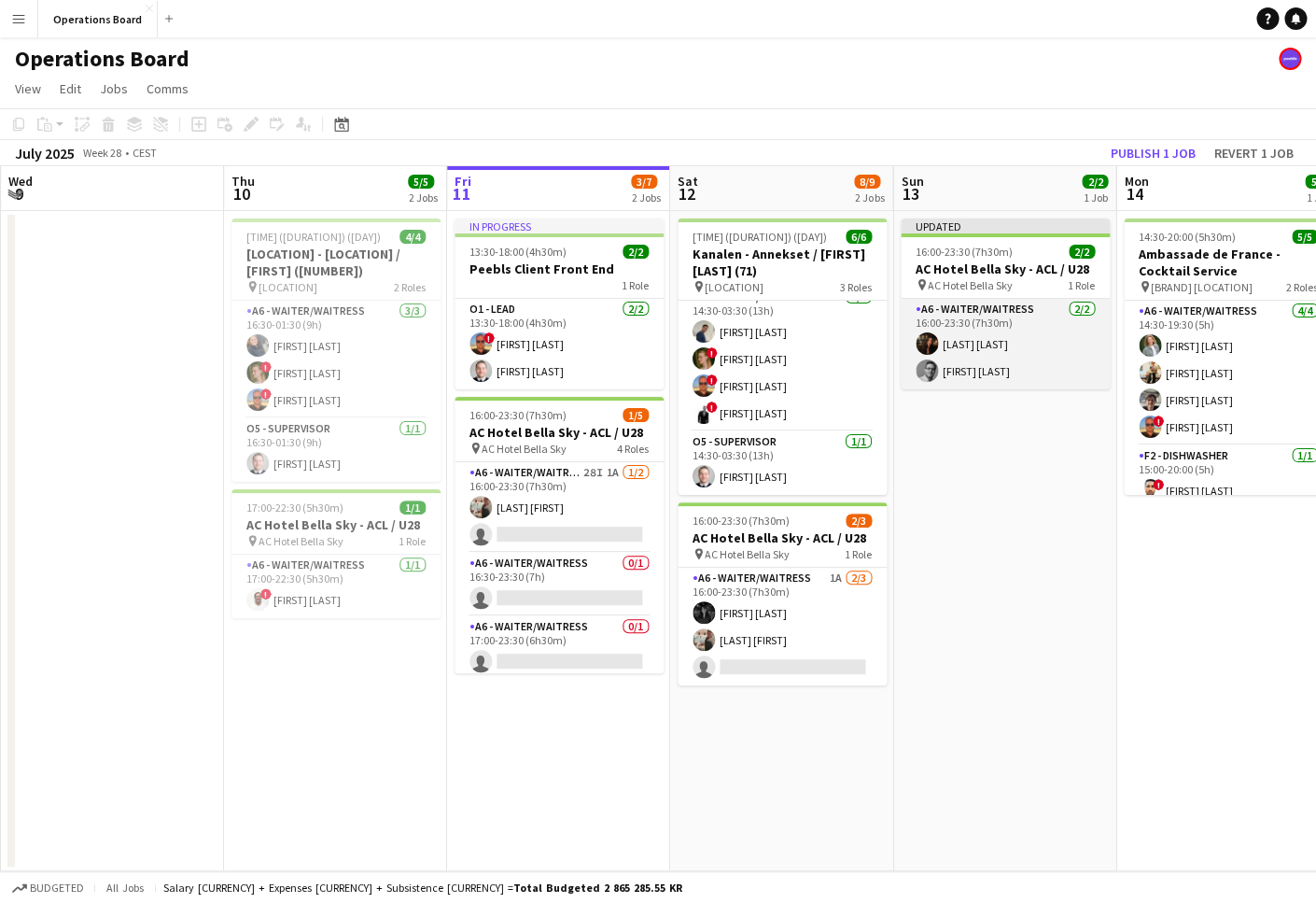 click on "A6 -  WAITER/WAITRESS   2/2   16:00-23:30 (7h30m)
Marta Carrer Giovanni Binetti" at bounding box center (1005, 344) 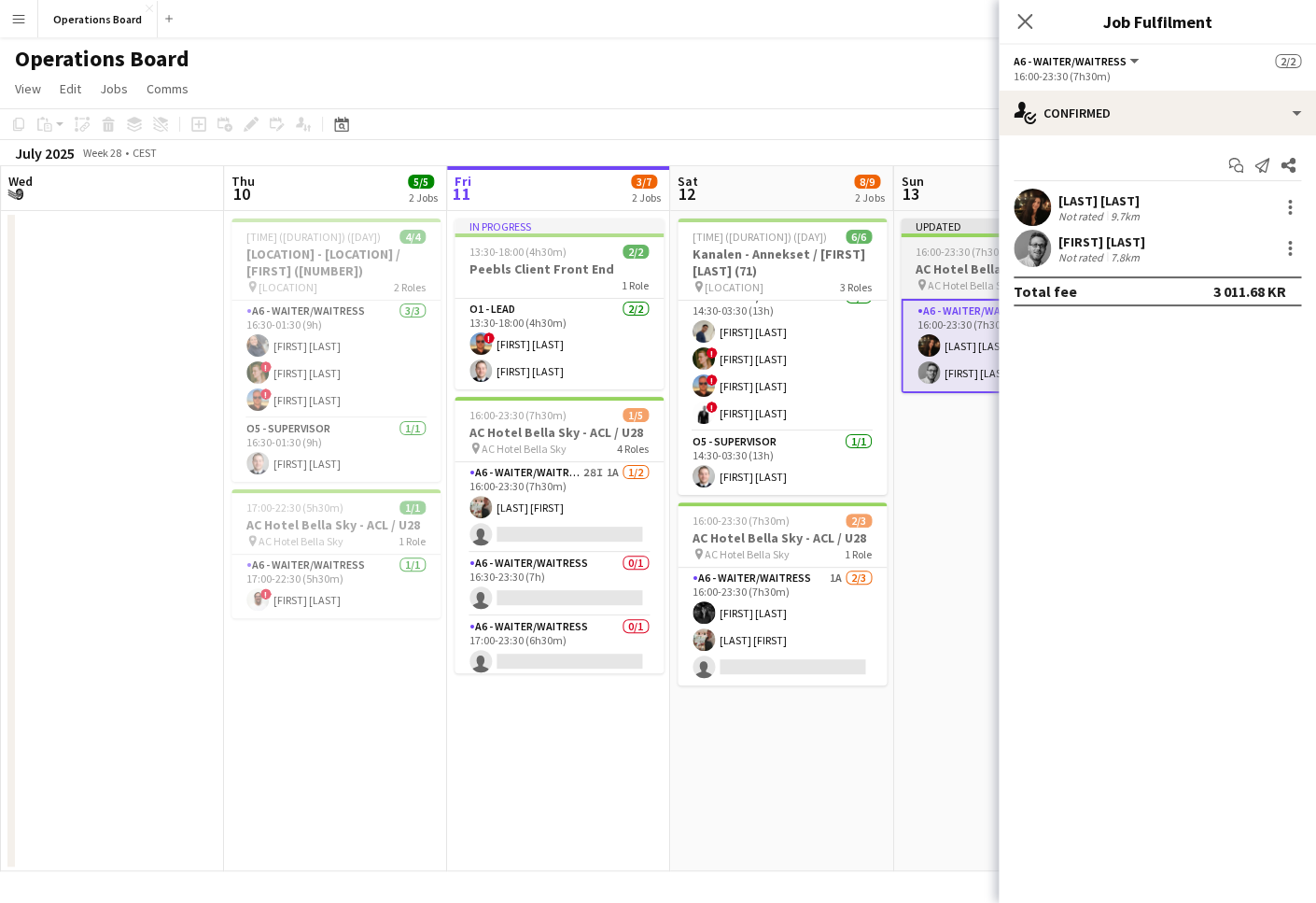 click on "16:00-23:30 (7h30m)" at bounding box center [964, 251] 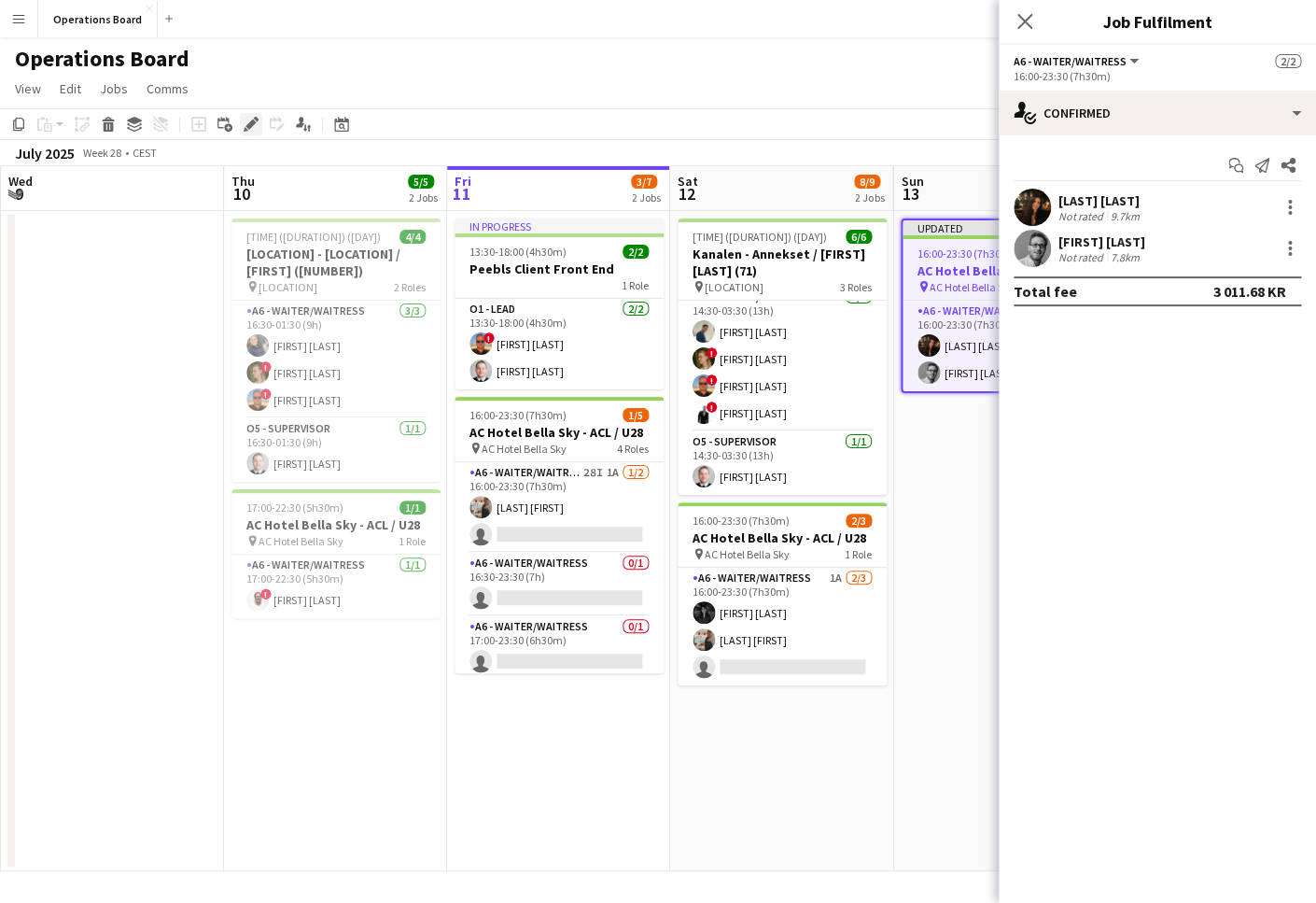 click on "Edit" at bounding box center (251, 124) 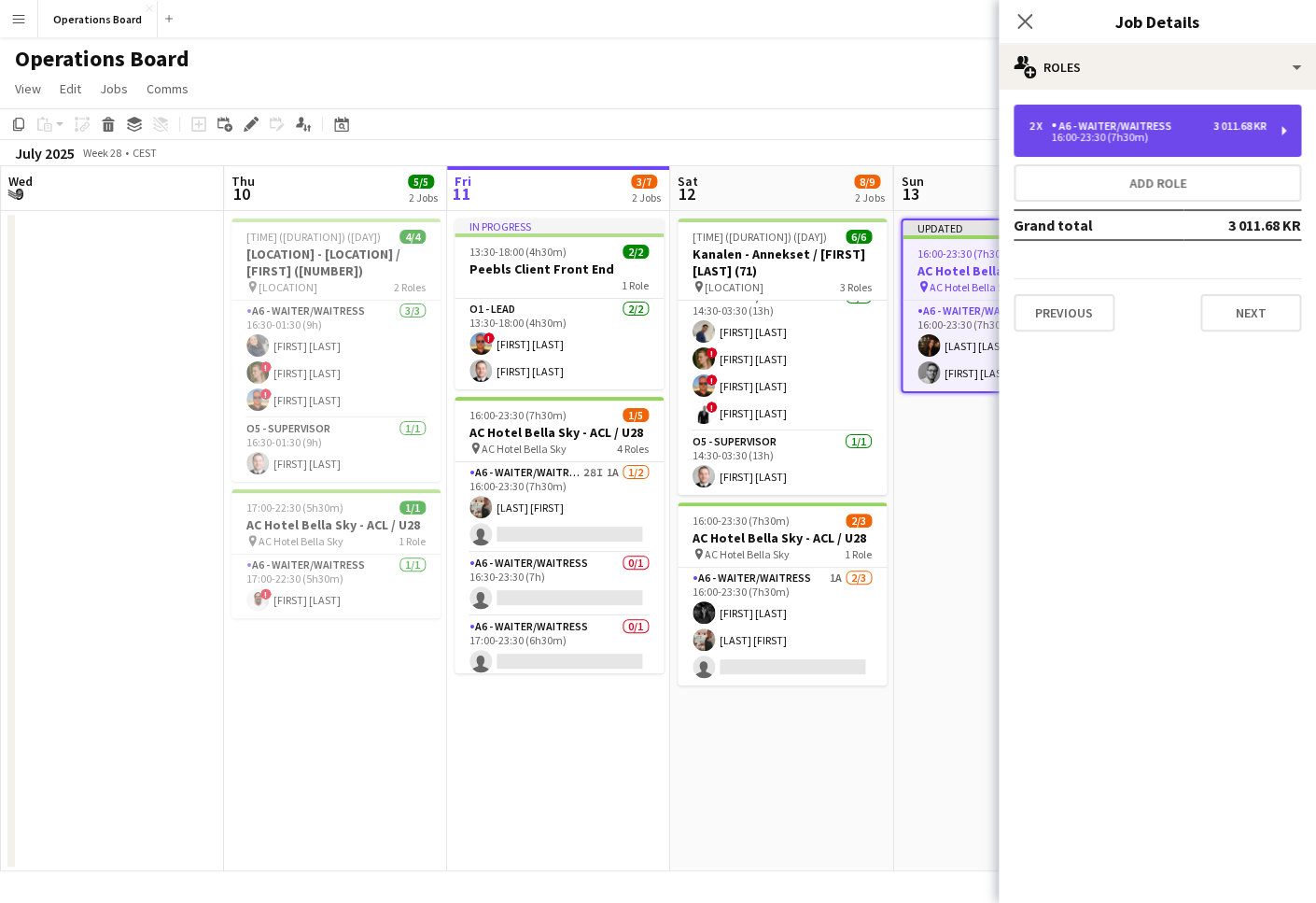 click on "2 x   A6 -  WAITER/WAITRESS   3 011.68 KR   16:00-23:30 (7h30m)" at bounding box center (1157, 131) 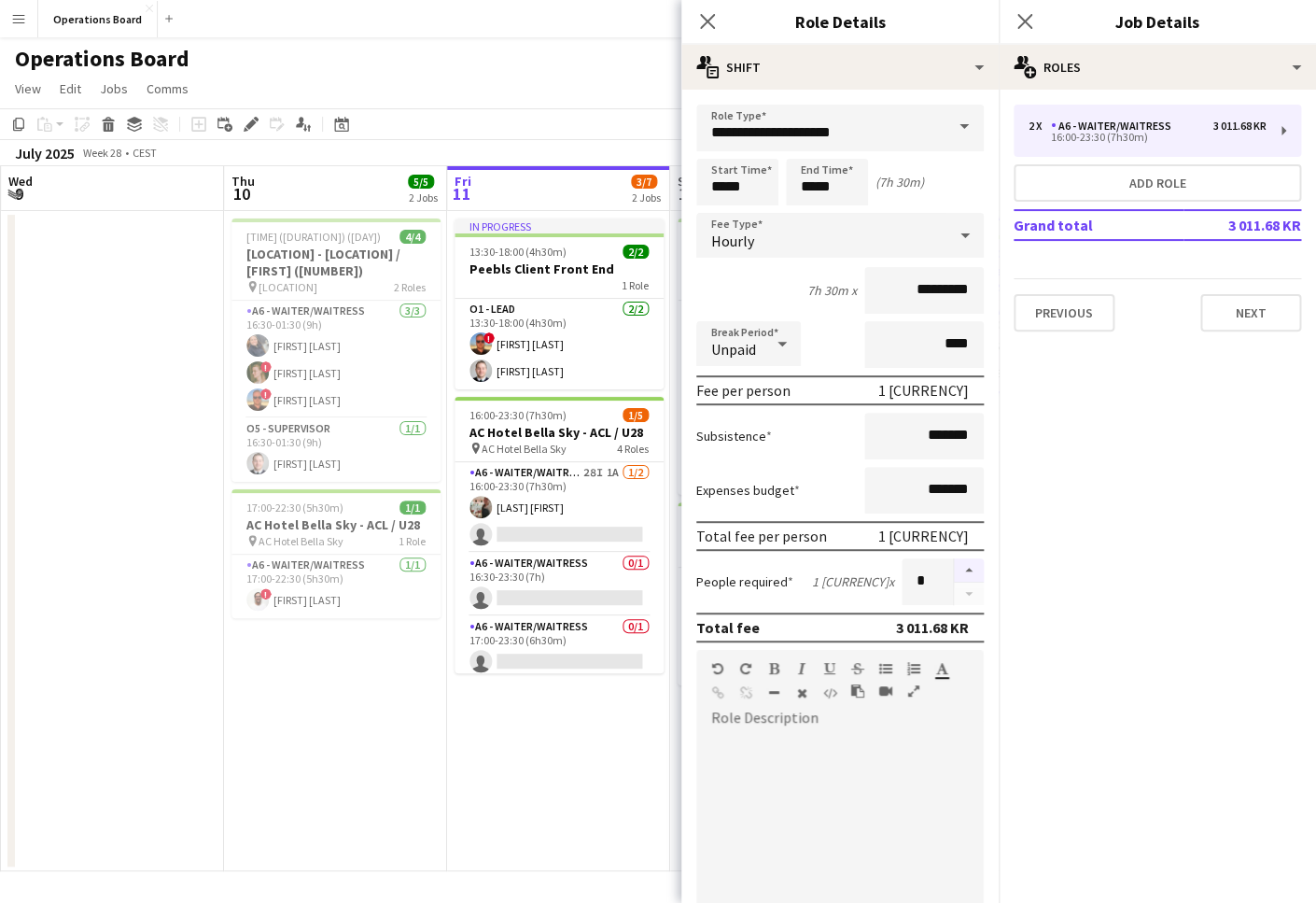 click at bounding box center (969, 571) 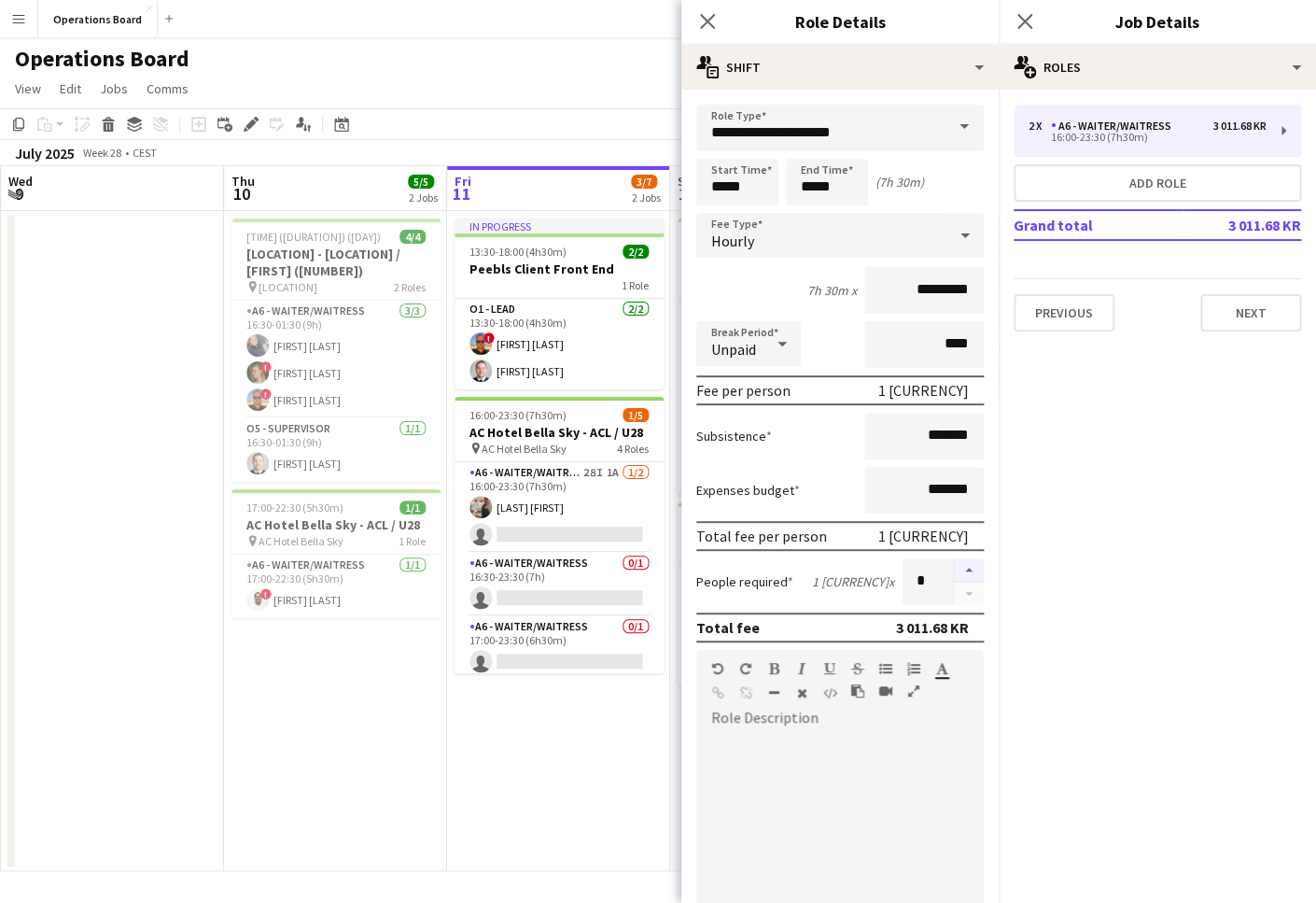 type on "*" 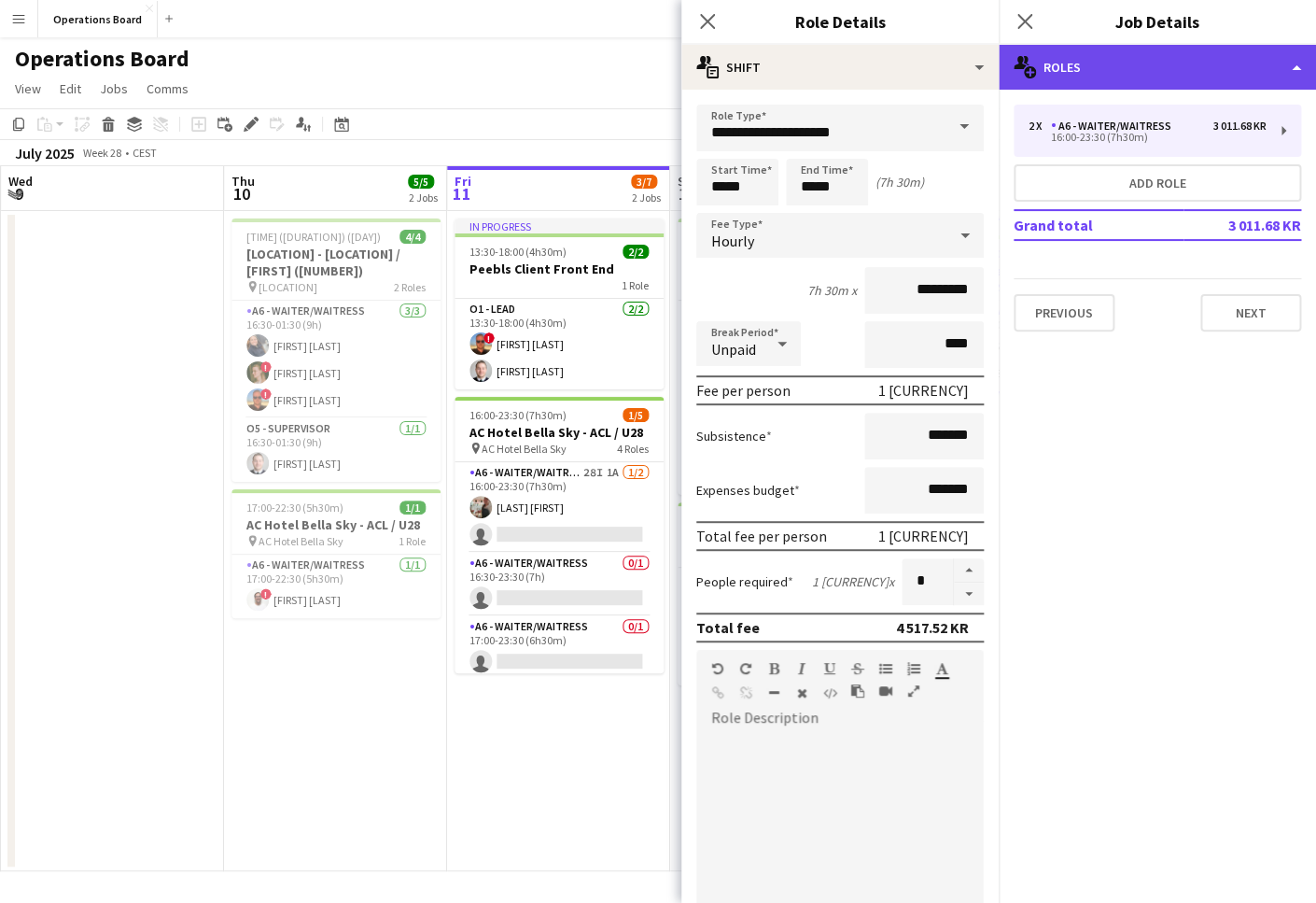 click on "multiple-users-add
Roles" 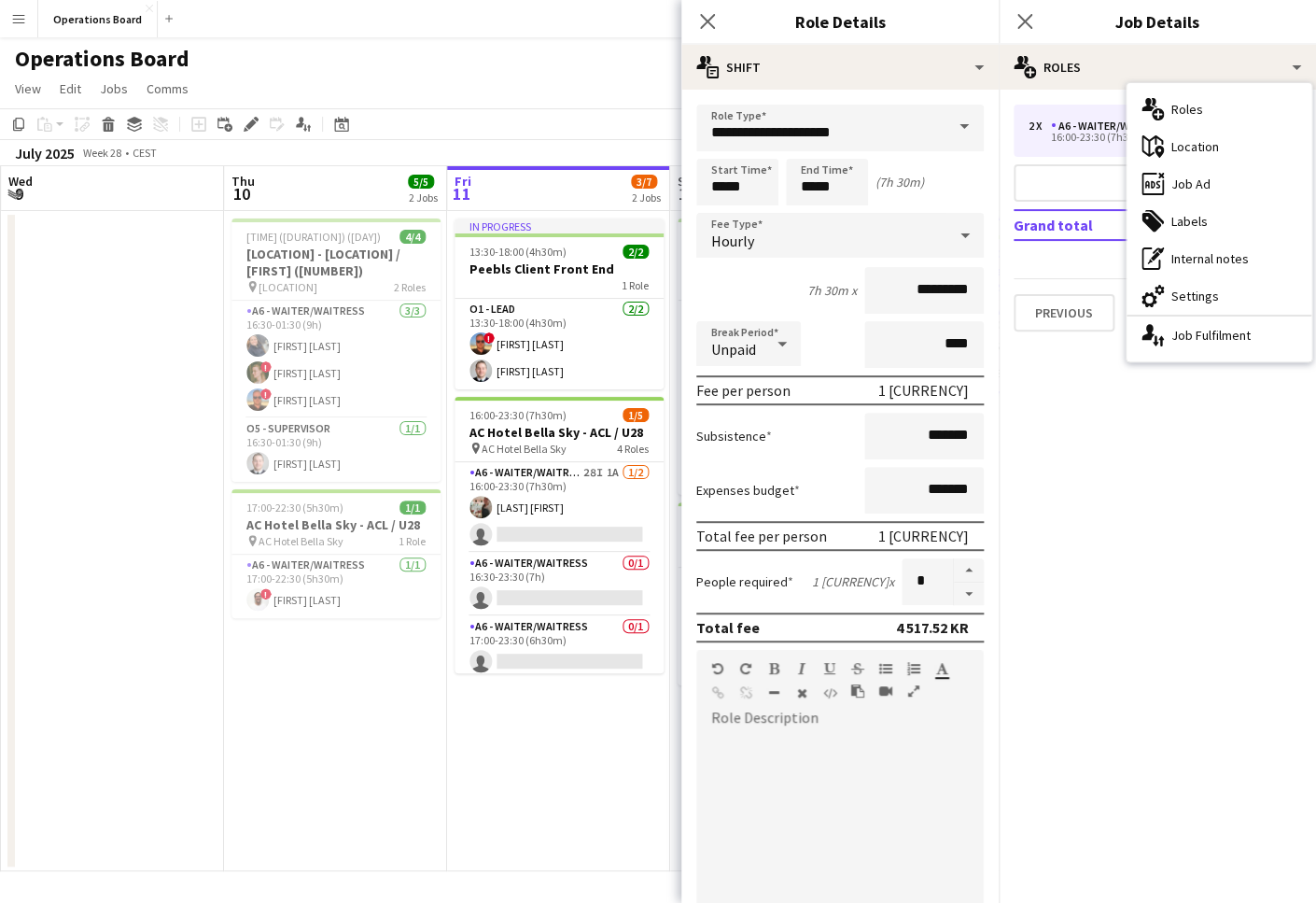 click on "Close pop-in" 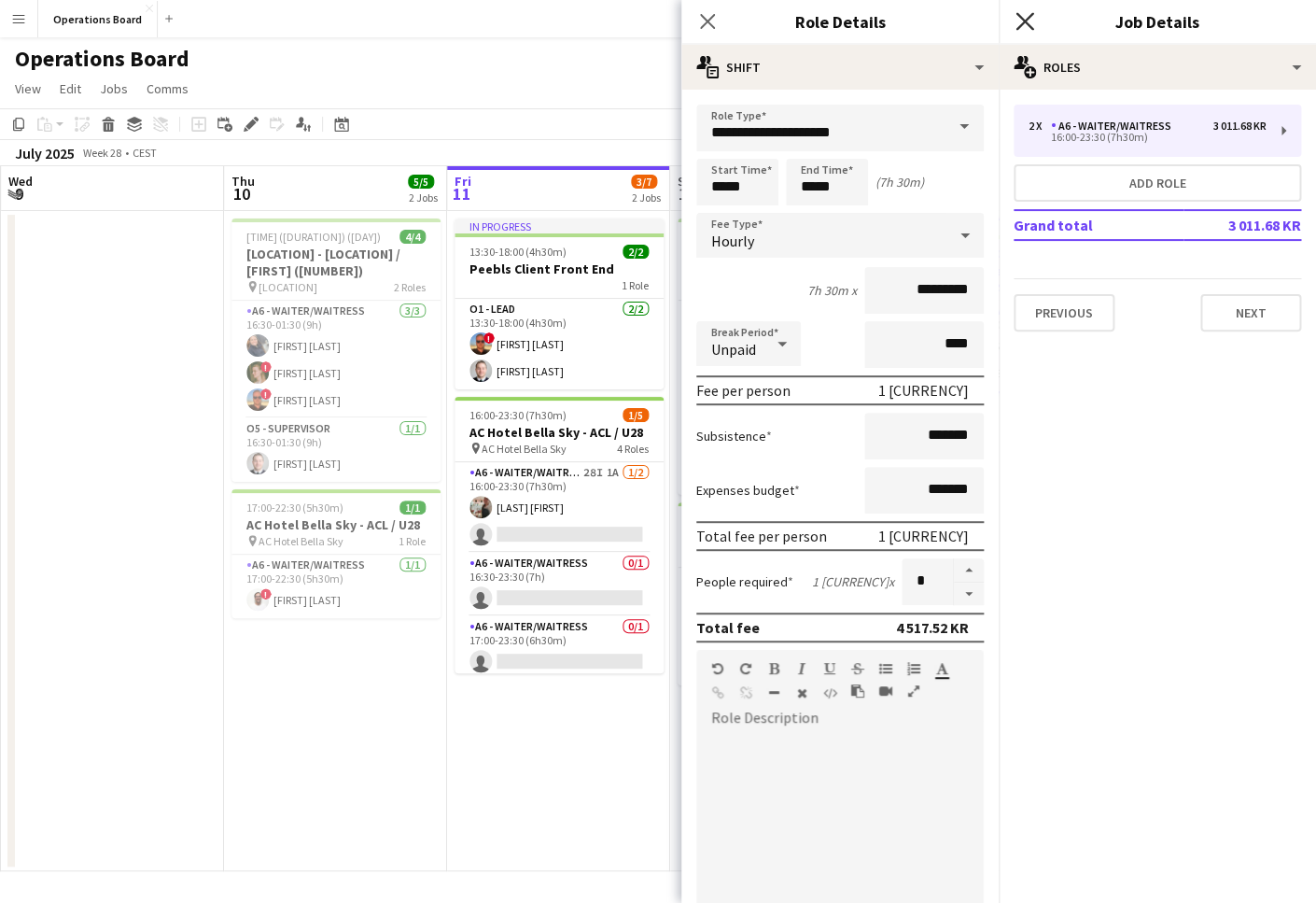 click 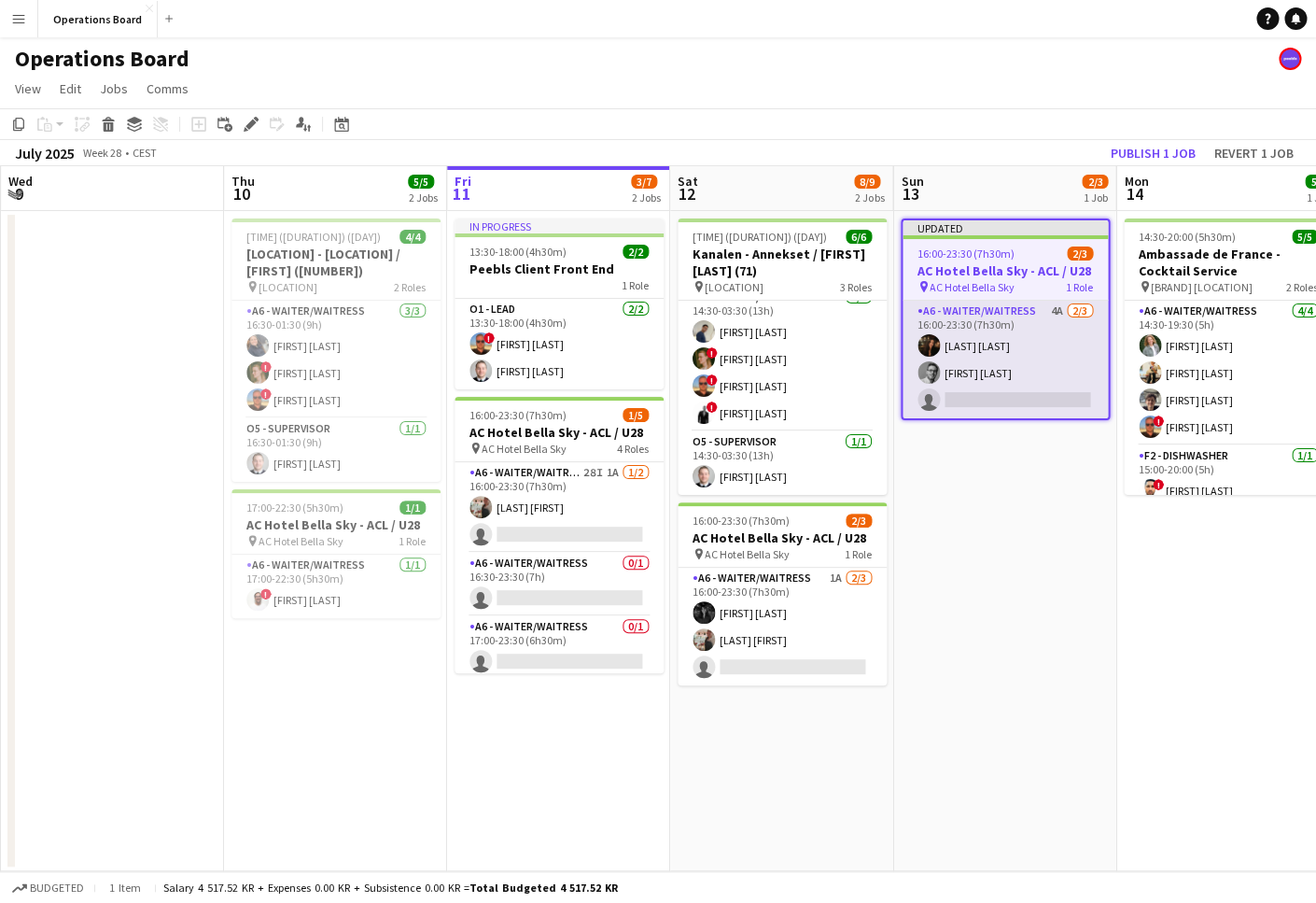 click on "A6 -  WAITER/WAITRESS   4A   2/3   16:00-23:30 (7h30m)
Marta Carrer Giovanni Binetti
single-neutral-actions" at bounding box center (1005, 360) 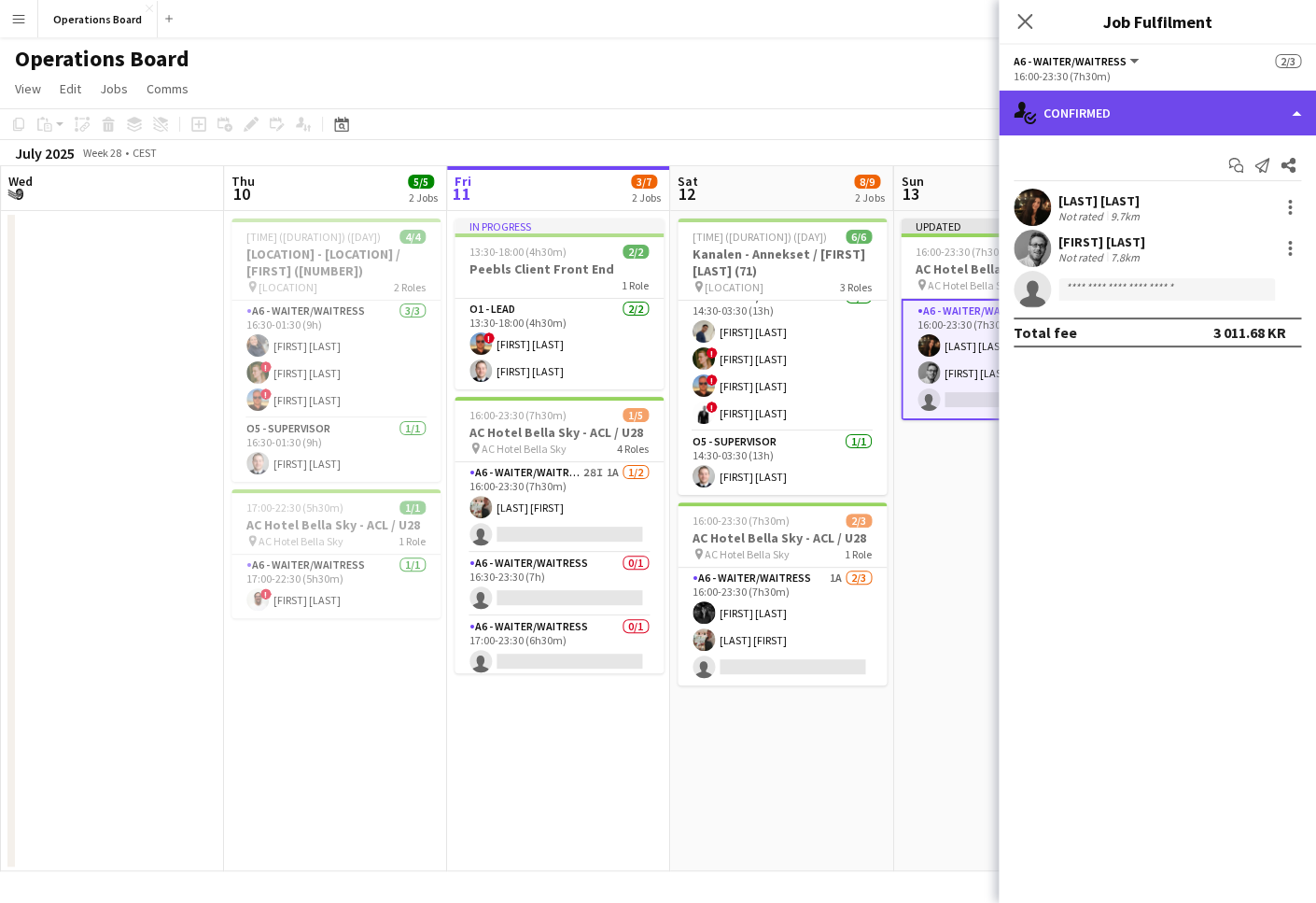click on "single-neutral-actions-check-2
Confirmed" 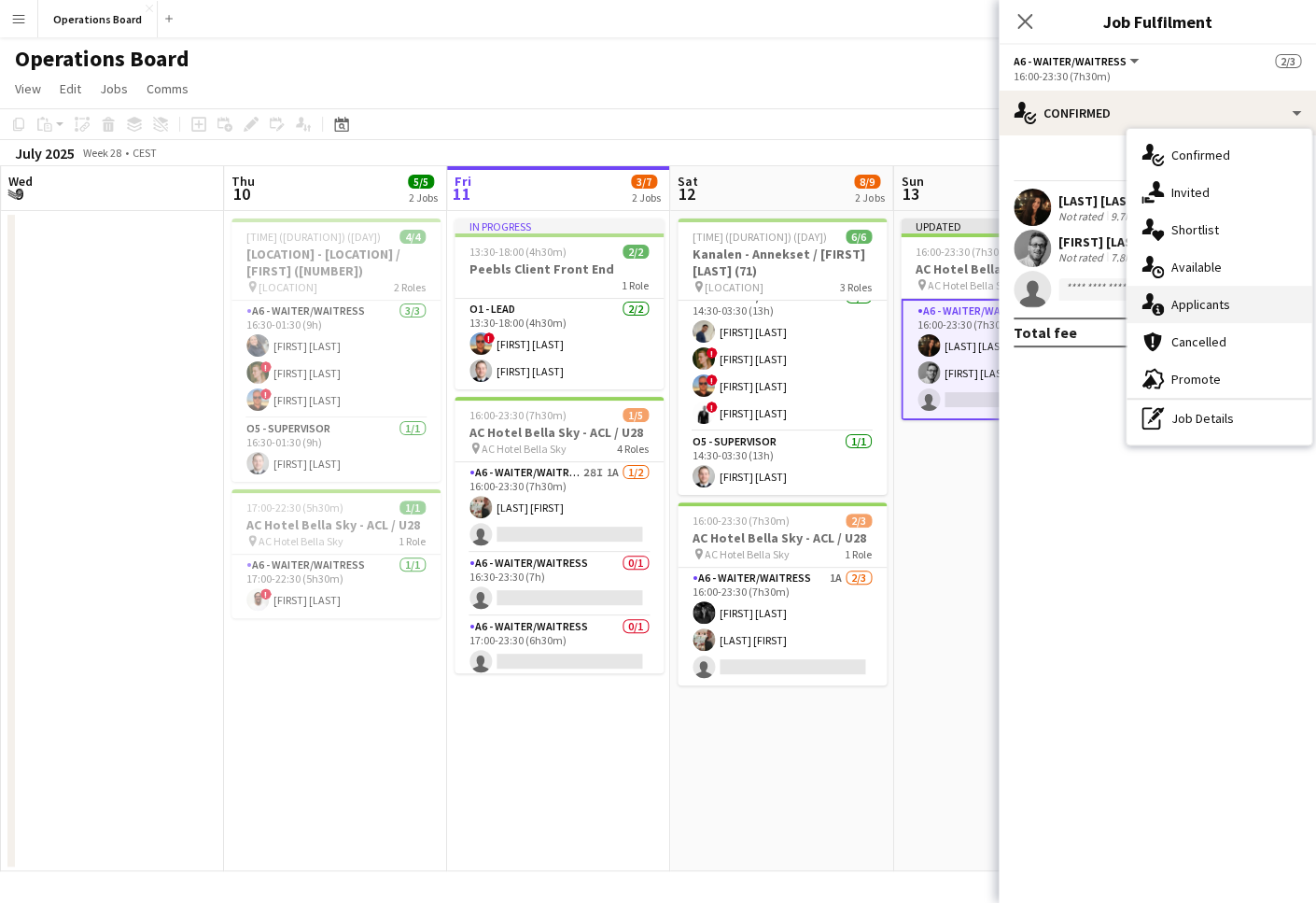 click on "single-neutral-actions-information
Applicants" at bounding box center [1219, 304] 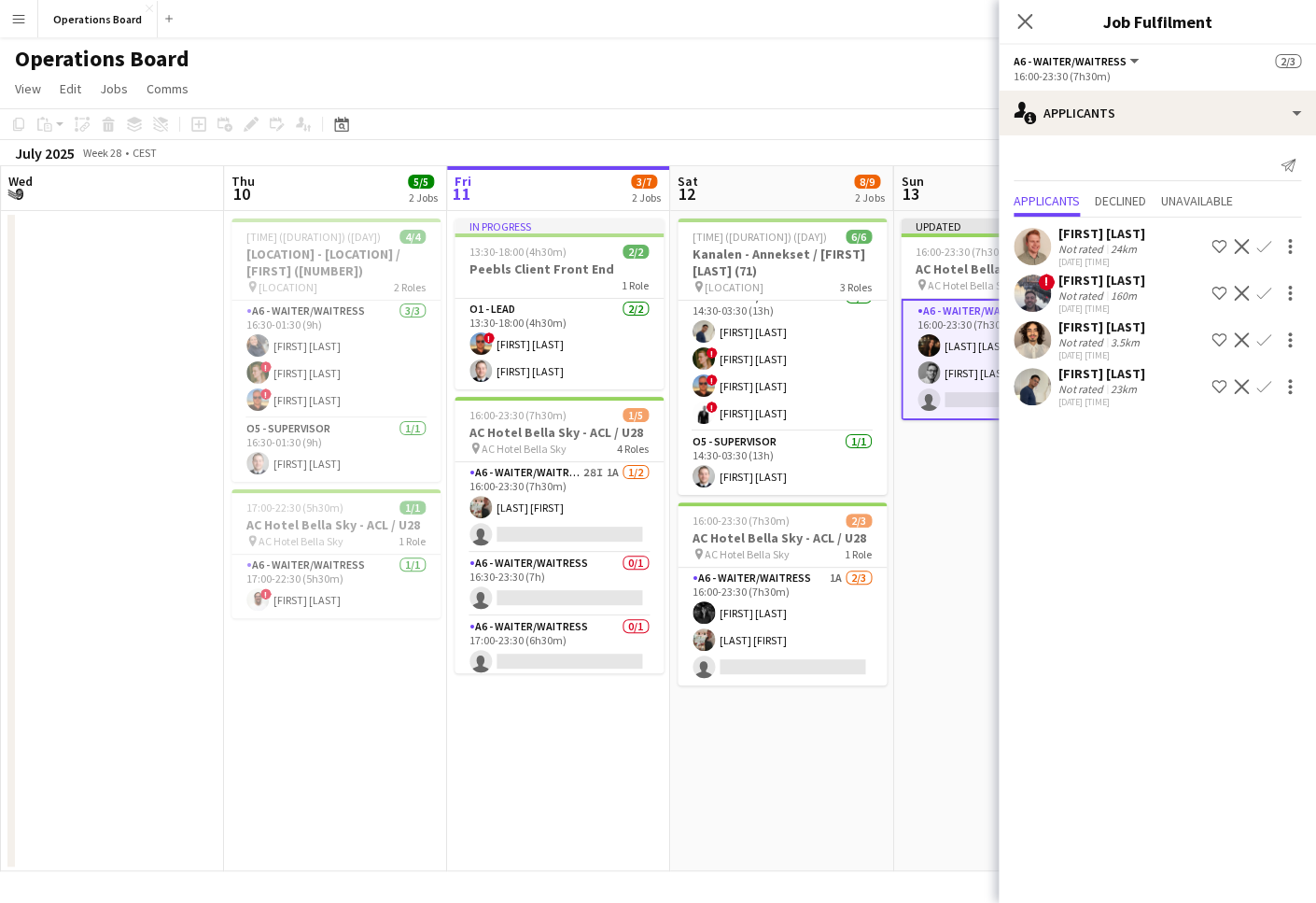 click on "Confirm" 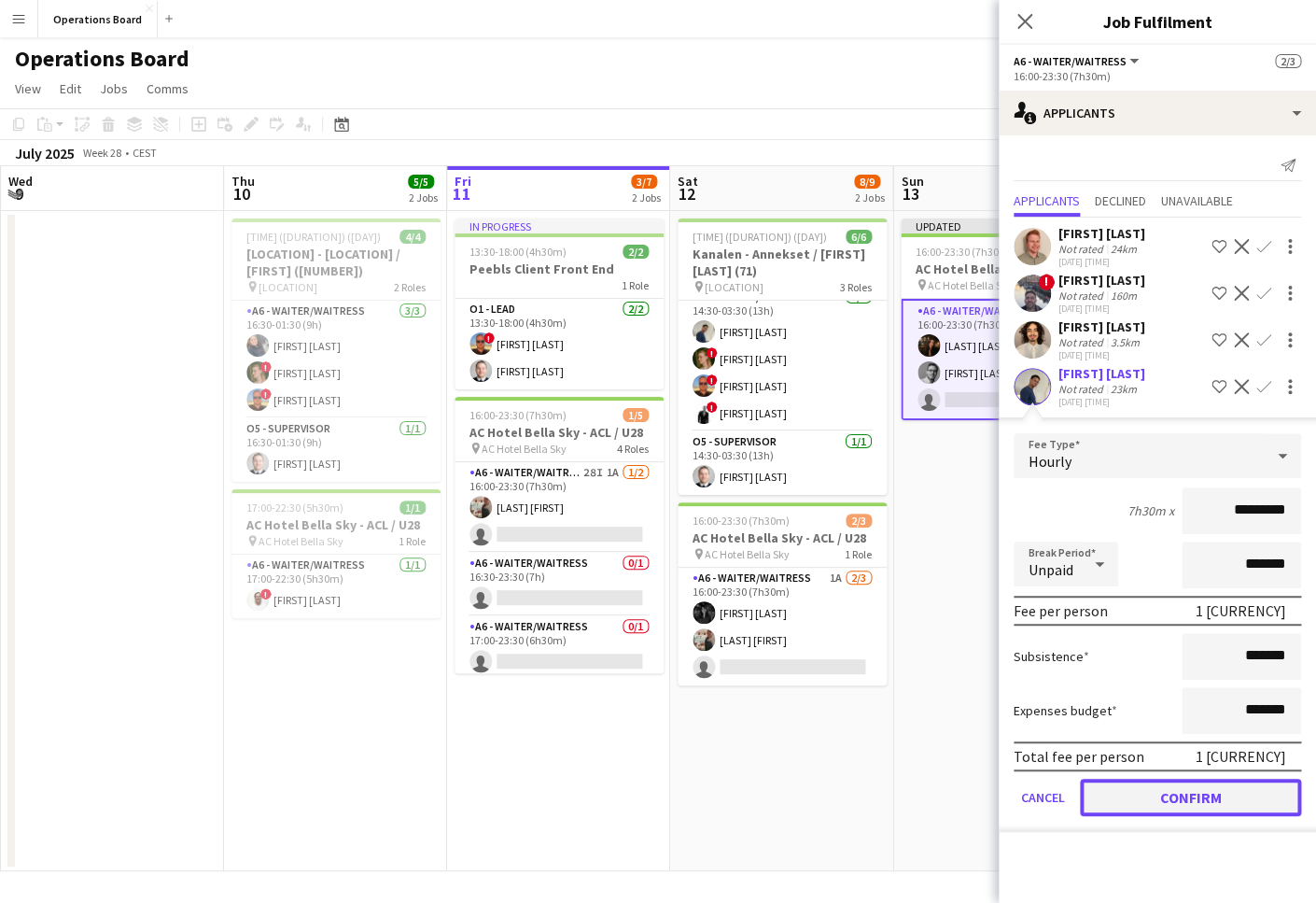 click on "Confirm" 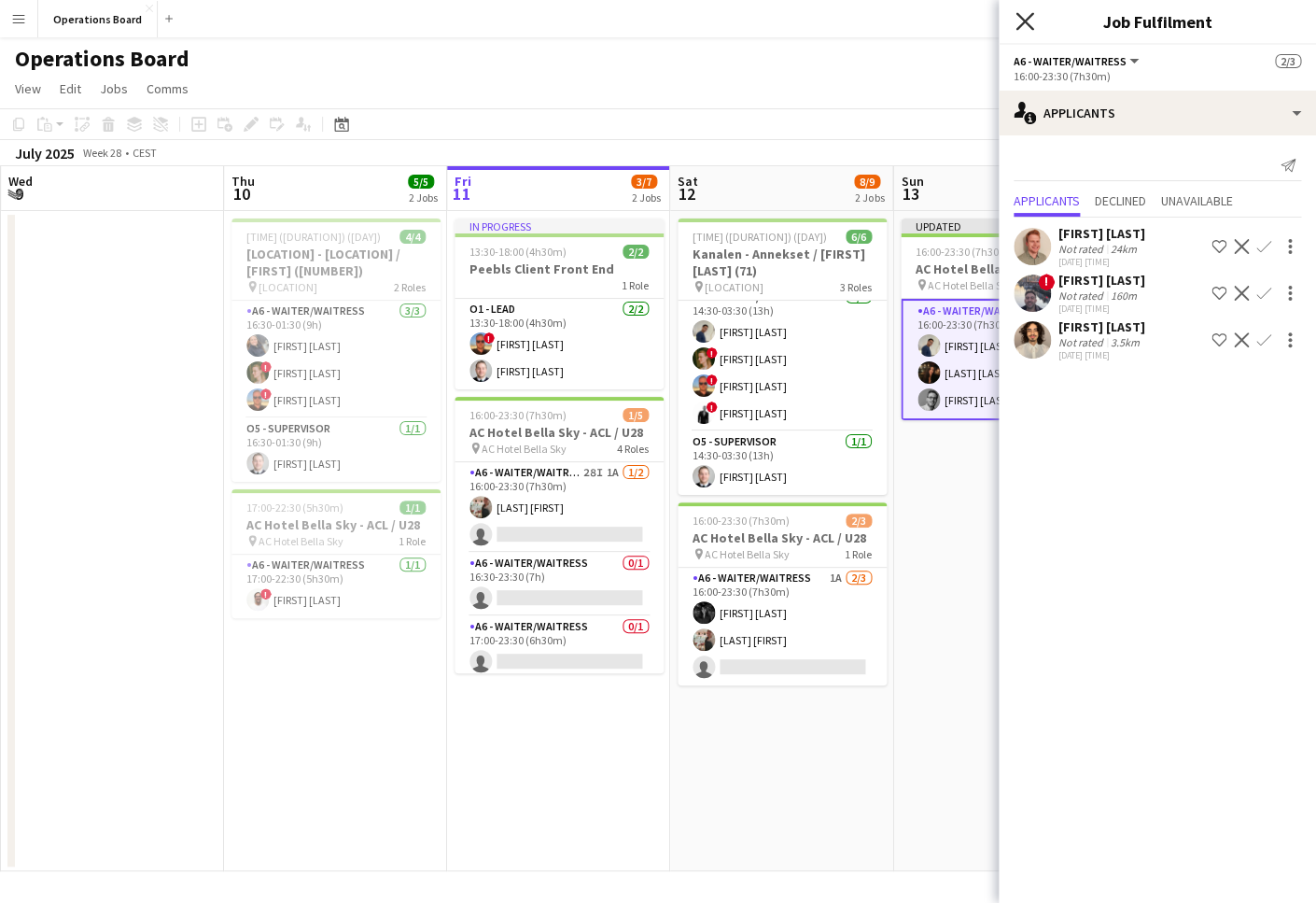 click on "Close pop-in" 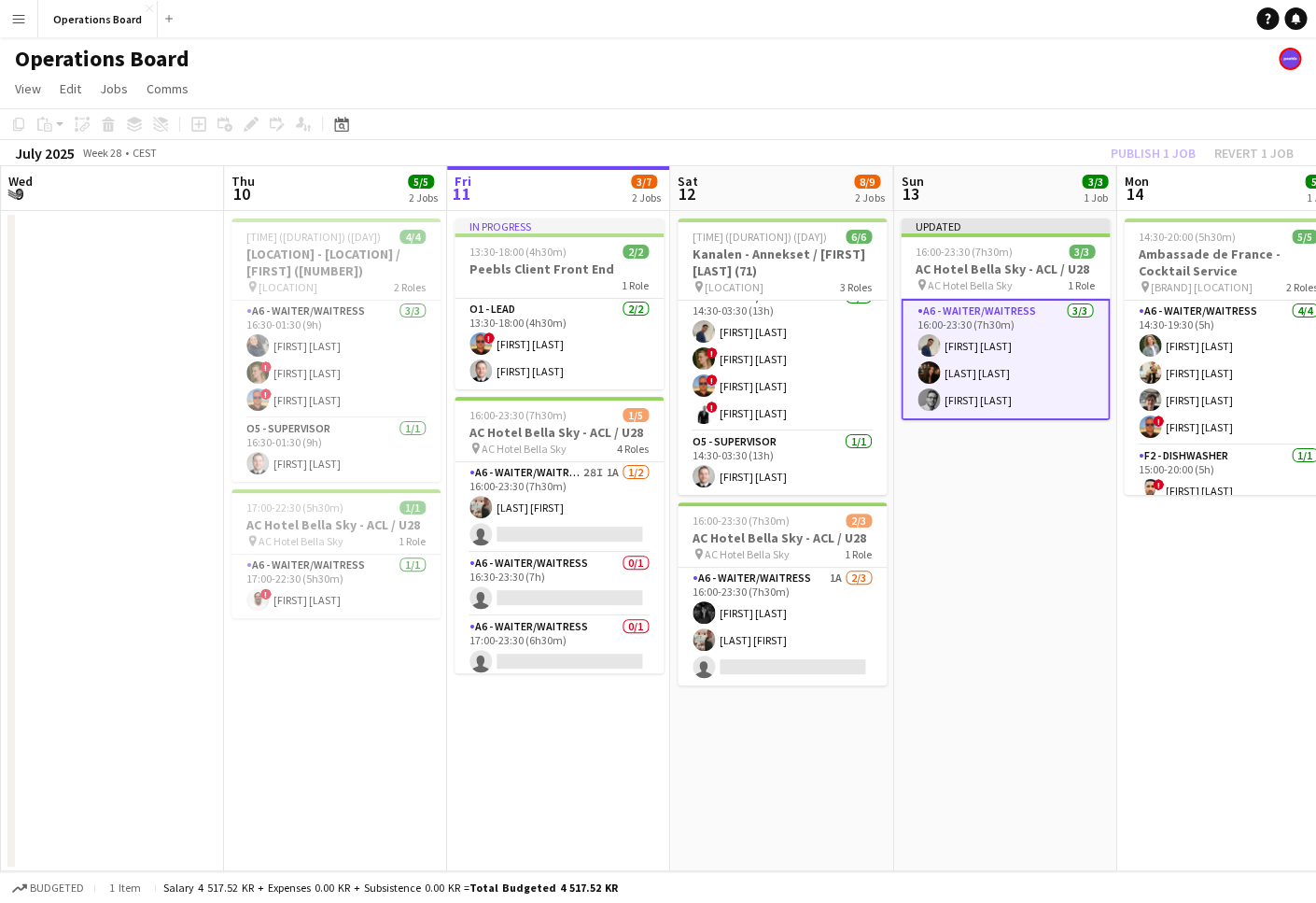 click on "Copy
Paste
Paste
Command
V Paste with crew
Command
Shift
V
Paste linked Job
Delete
Group
Ungroup
Add job
Add linked Job
Edit
Edit linked Job
Applicants
Date picker
JUL 2025 JUL 2025 Monday M Tuesday T Wednesday W Thursday T Friday F Saturday S Sunday S  JUL      1   2   3   4   5   6   7   8   9   10   11   12   13   14   15   16   17   18   19   20   21   22   23   24" 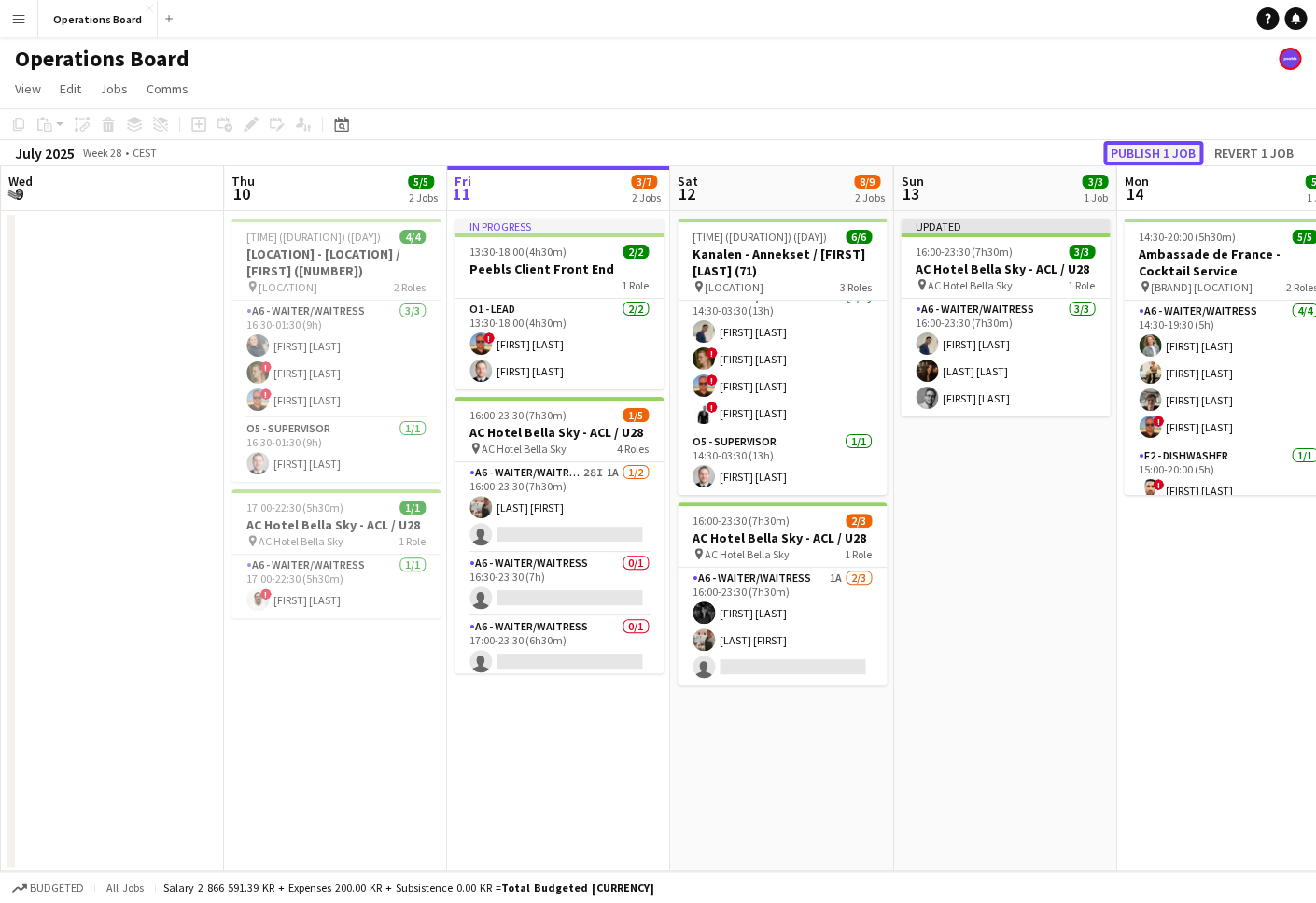 click on "Publish 1 job" 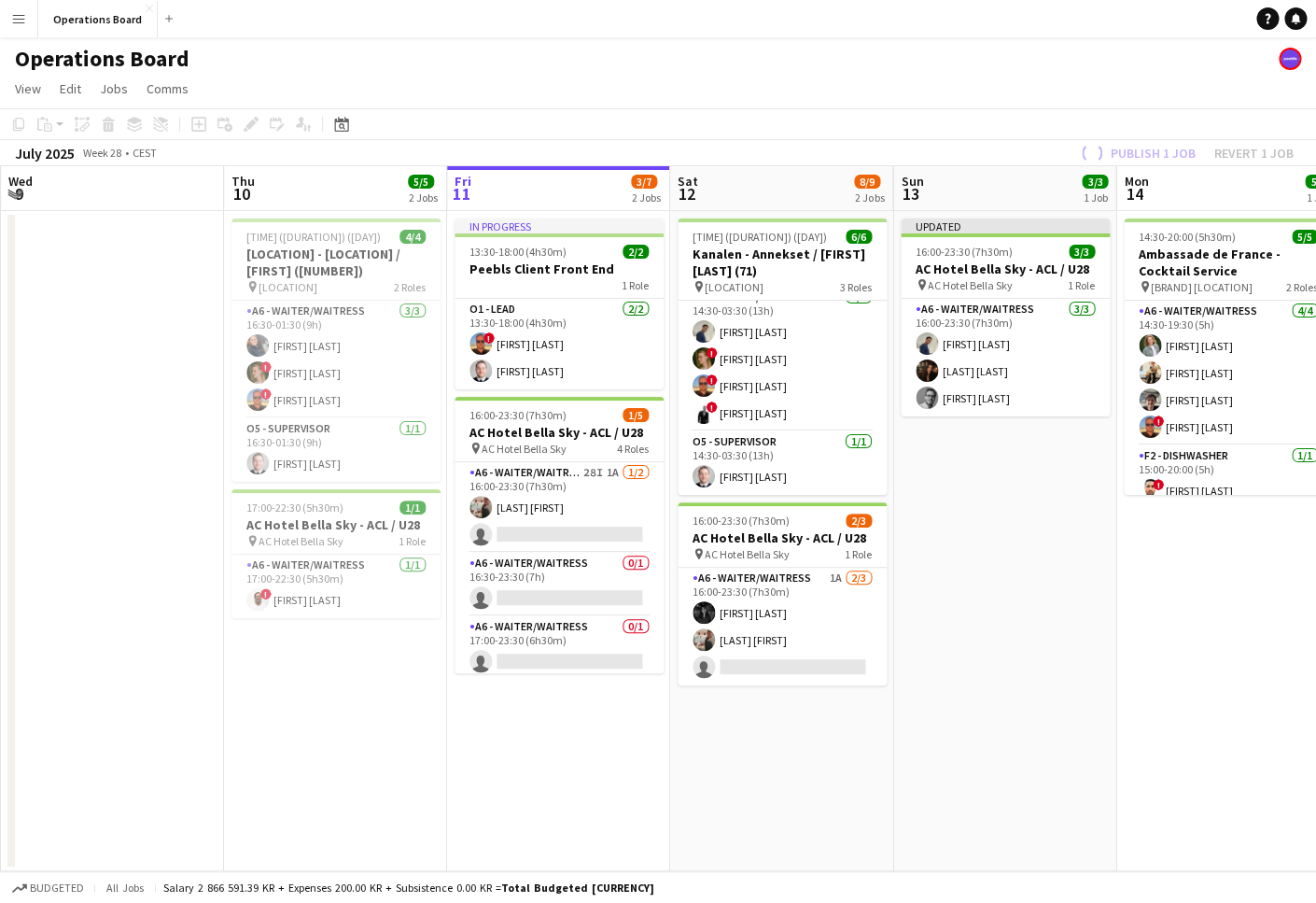 click on "Copy
Paste
Paste
Command
V Paste with crew
Command
Shift
V
Paste linked Job
Delete
Group
Ungroup
Add job
Add linked Job
Edit
Edit linked Job
Applicants
Date picker
JUL 2025 JUL 2025 Monday M Tuesday T Wednesday W Thursday T Friday F Saturday S Sunday S  JUL      1   2   3   4   5   6   7   8   9   10   11   12   13   14   15   16   17   18   19   20   21   22   23   24" 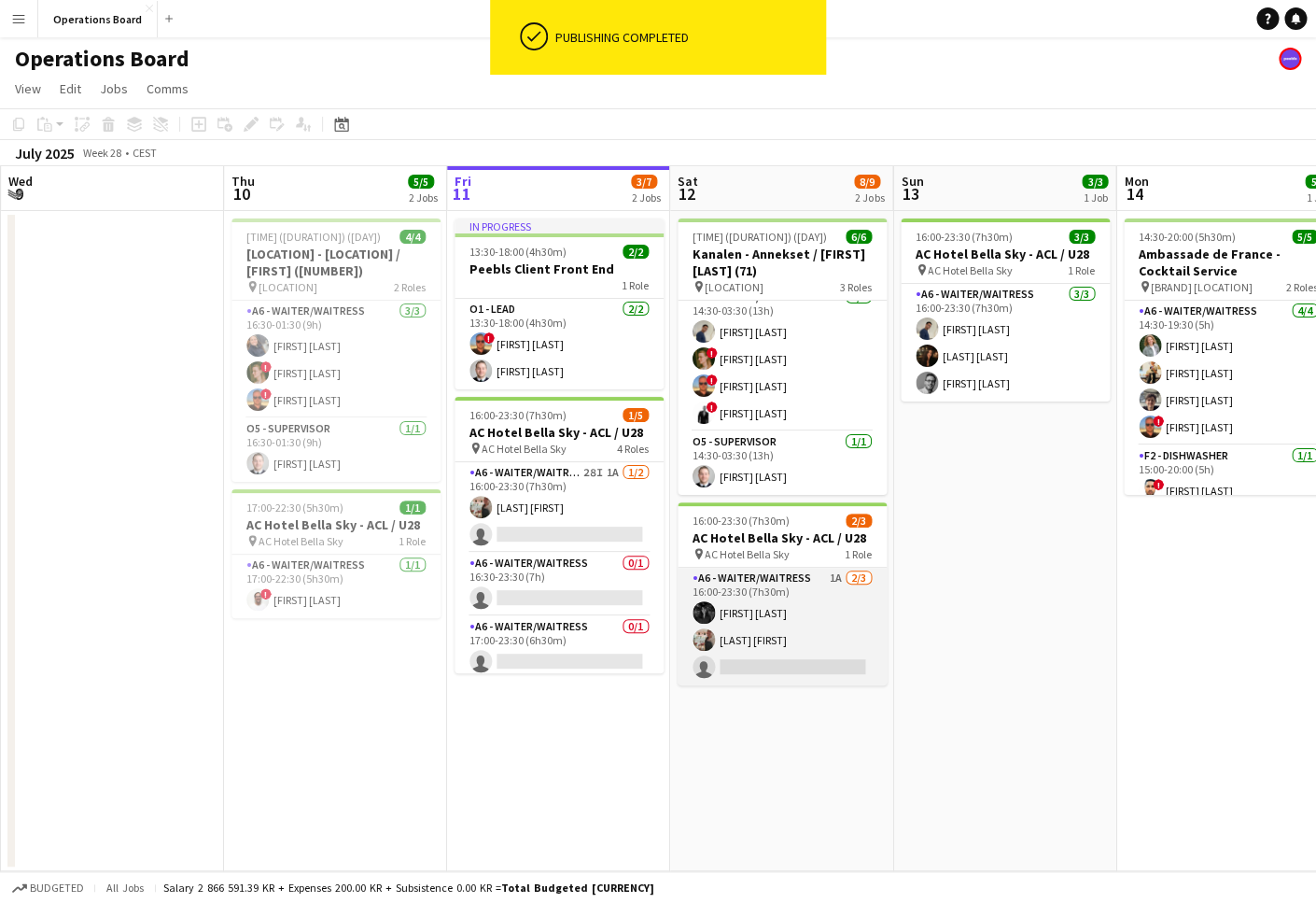 click on "A6 -  WAITER/WAITRESS   1A   2/3   16:00-23:30 (7h30m)
María Cecilia Ferrer Rocio Maria Jauregui
single-neutral-actions" at bounding box center (782, 627) 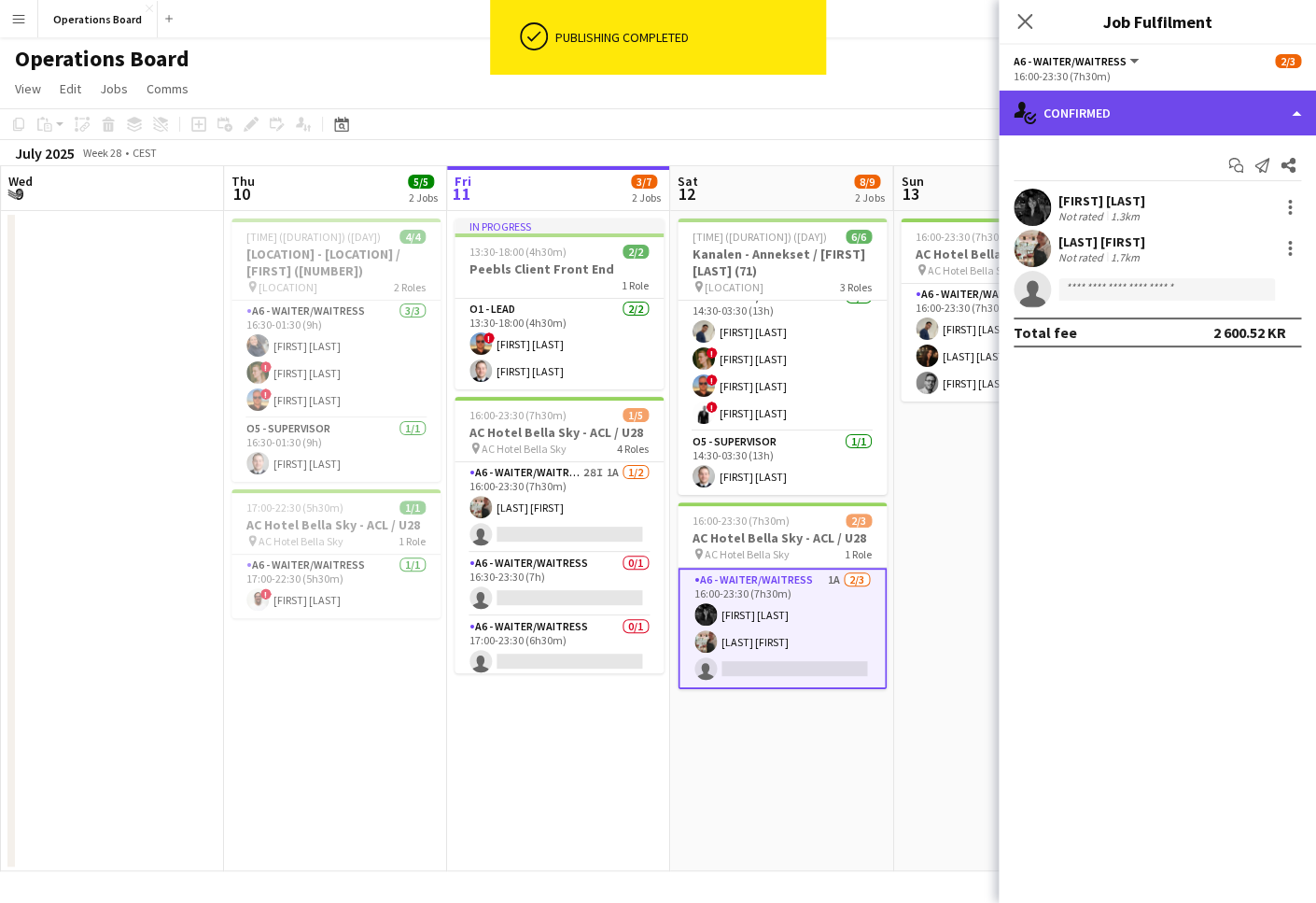 click on "single-neutral-actions-check-2
Confirmed" 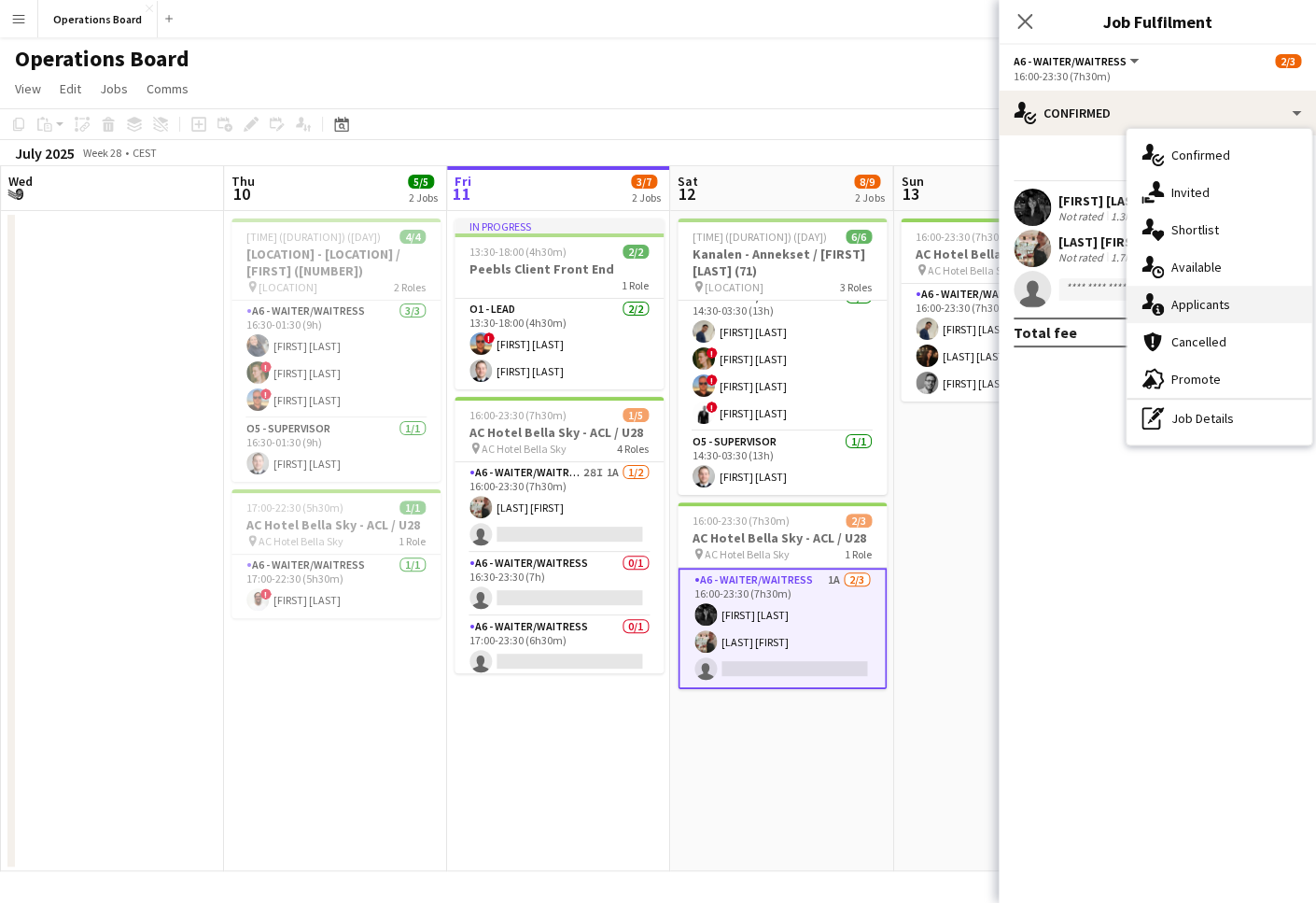 click on "single-neutral-actions-information
Applicants" at bounding box center [1219, 304] 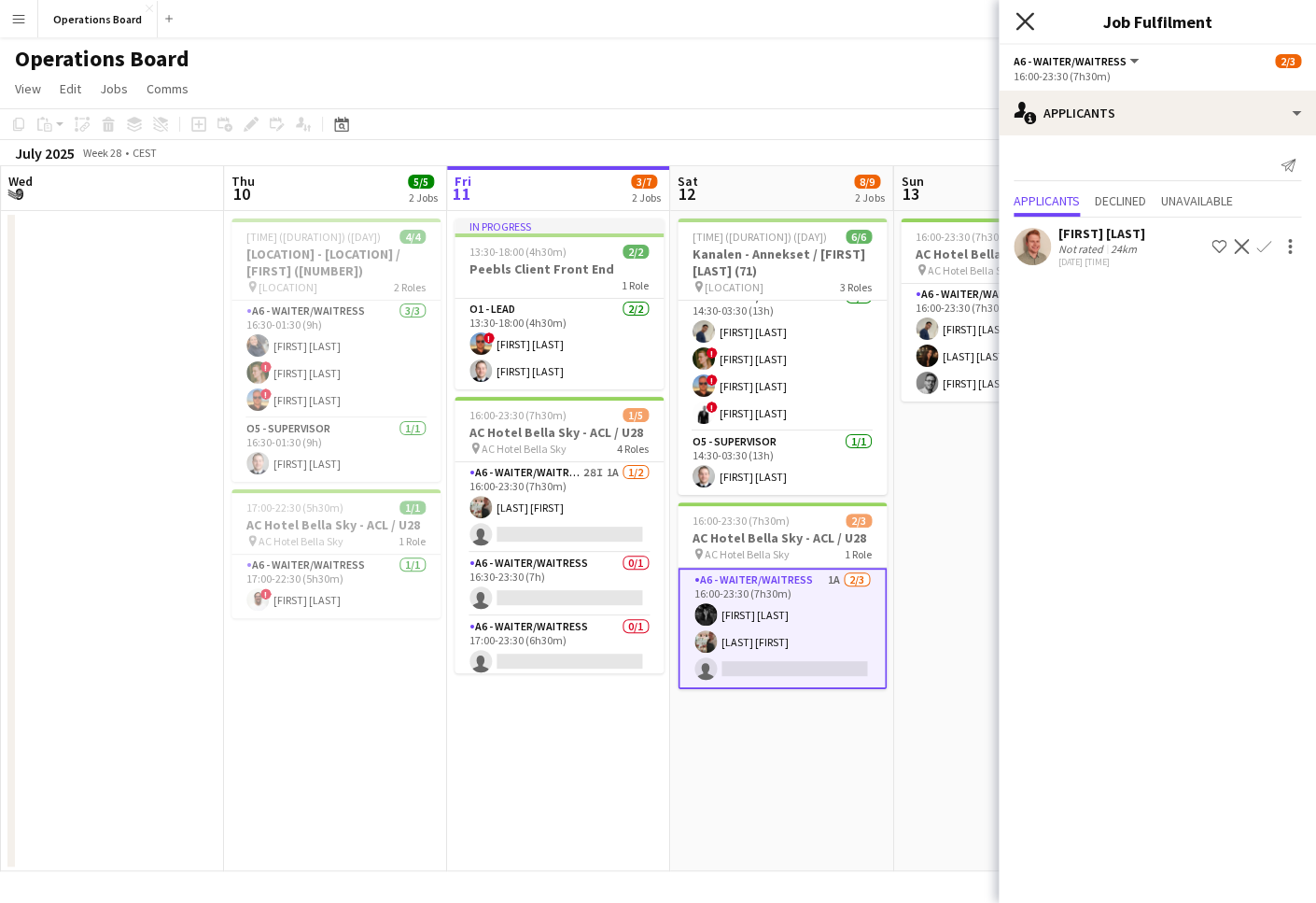 click on "Close pop-in" 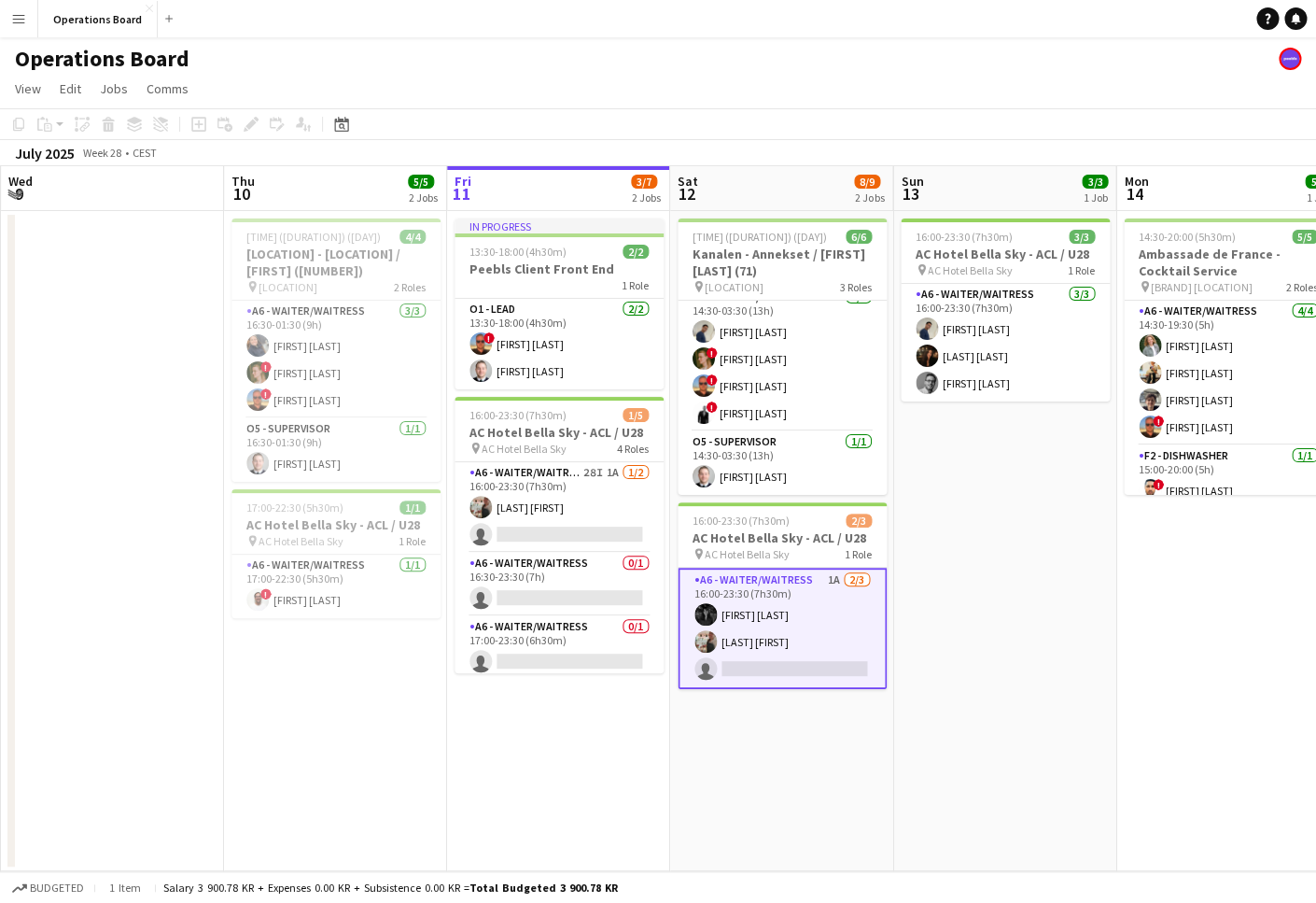 click on "View  Day view expanded Day view collapsed Month view Date picker Jump to today Expand Linked Jobs Collapse Linked Jobs  Edit  Copy
Command
C  Paste  Without Crew
Command
V With Crew
Command
Shift
V Paste as linked job  Group  Group Ungroup  Jobs  New Job Edit Job Delete Job New Linked Job Edit Linked Jobs Job fulfilment Promote Role Copy Role URL  Comms  Notify confirmed crew Create chat" 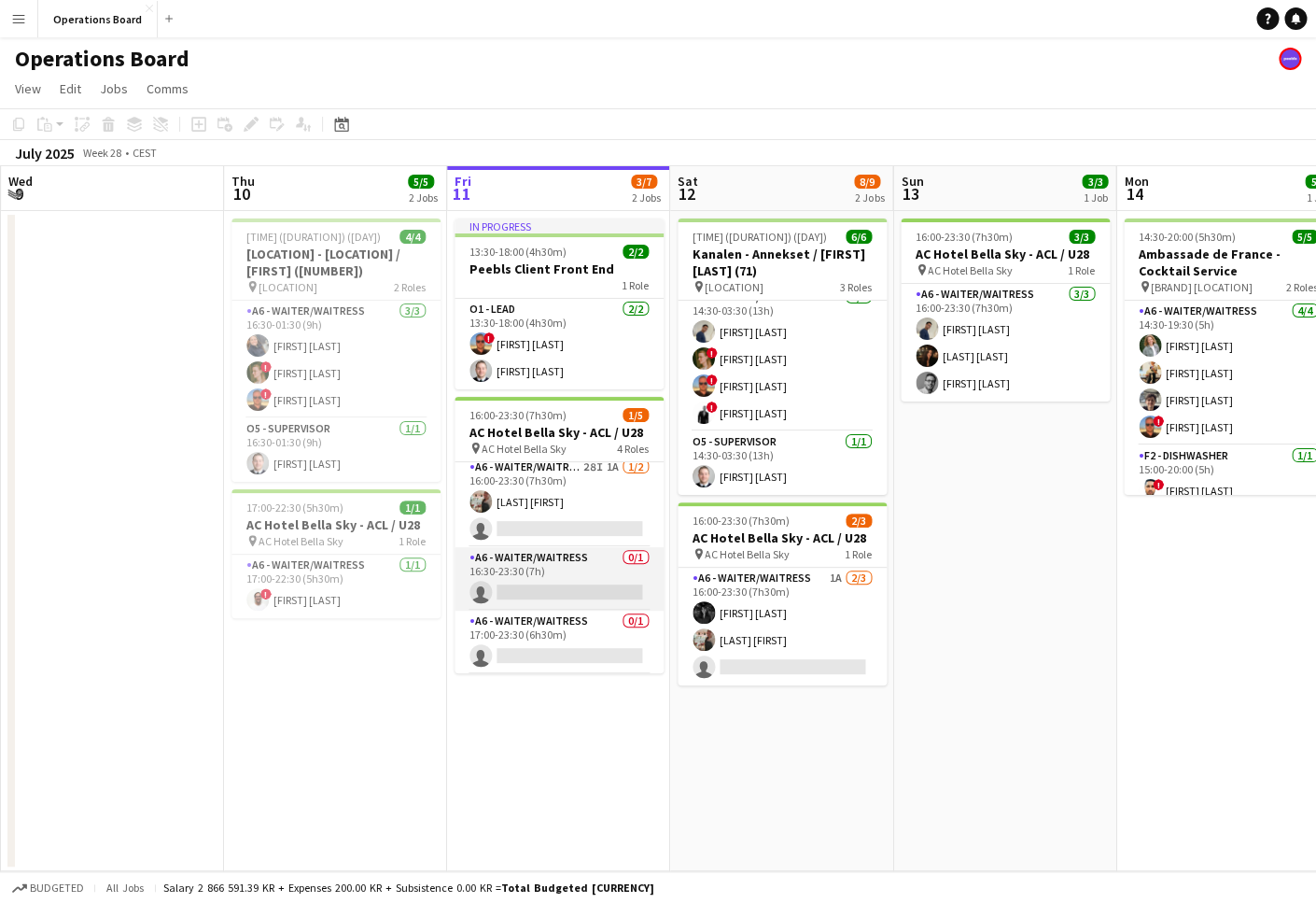scroll, scrollTop: 0, scrollLeft: 0, axis: both 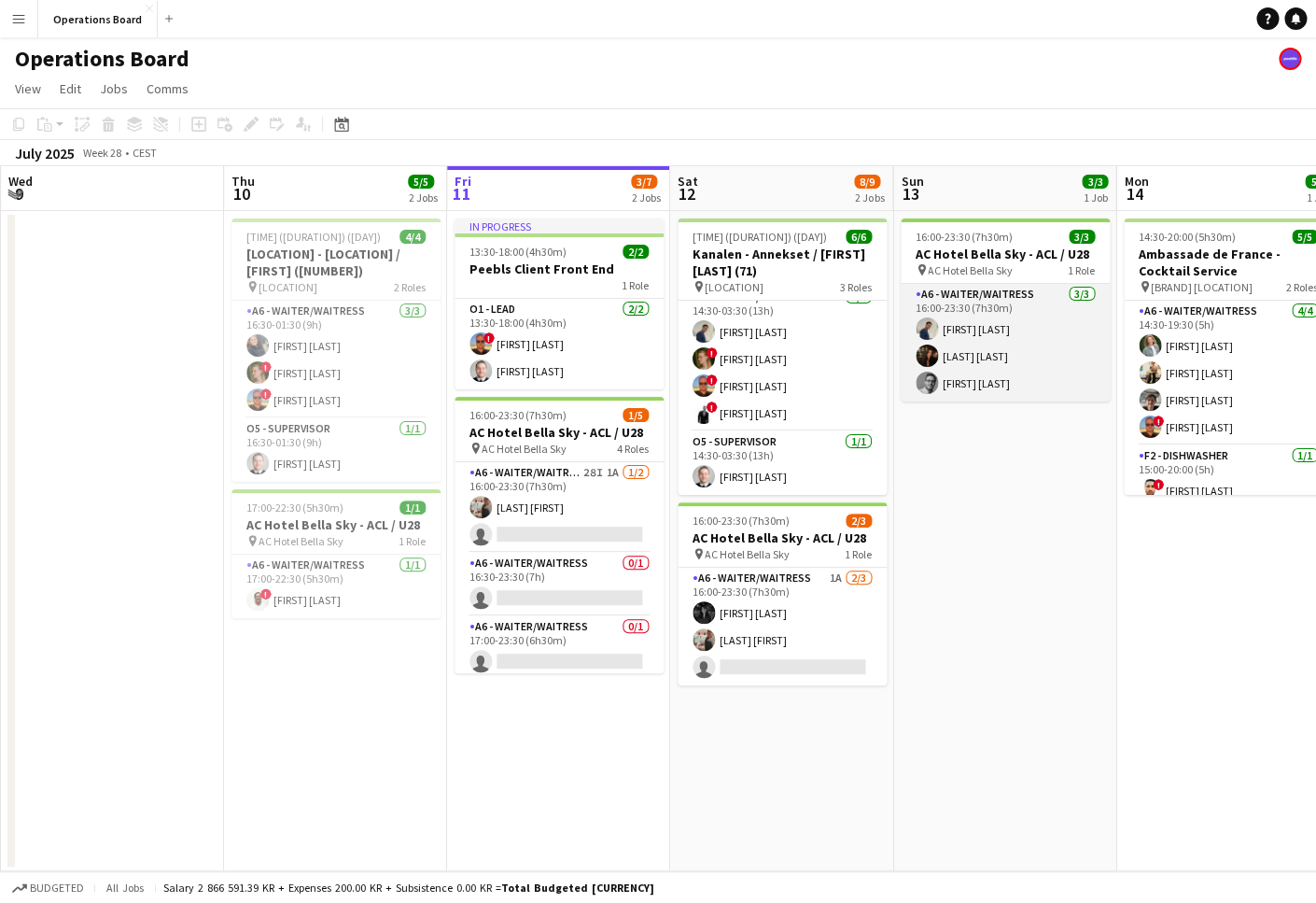 click on "A6 -  WAITER/WAITRESS   3/3   16:00-23:30 (7h30m)
Daniel Mkande Marta Carrer Giovanni Binetti" at bounding box center [1005, 343] 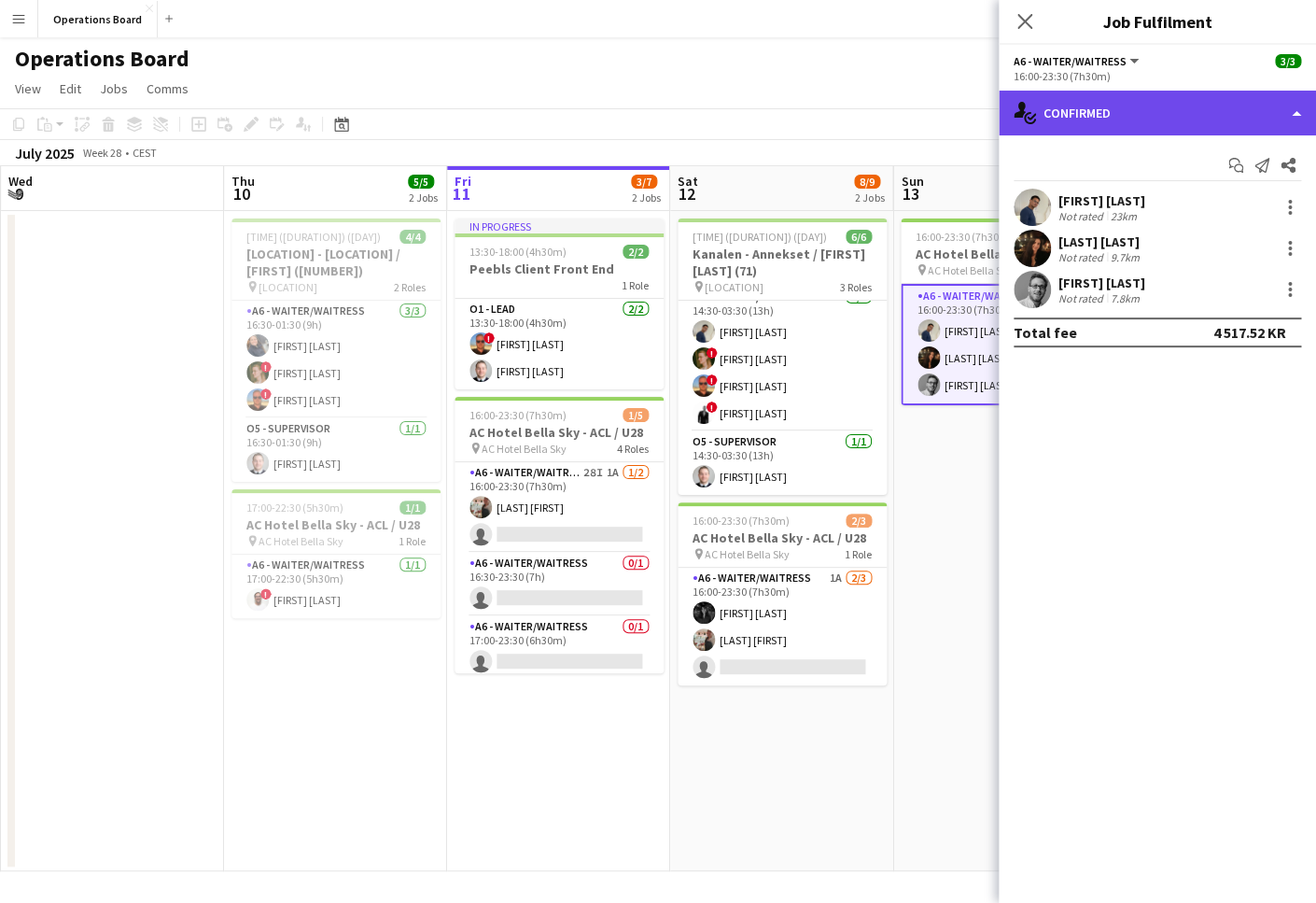 click on "single-neutral-actions-check-2
Confirmed" 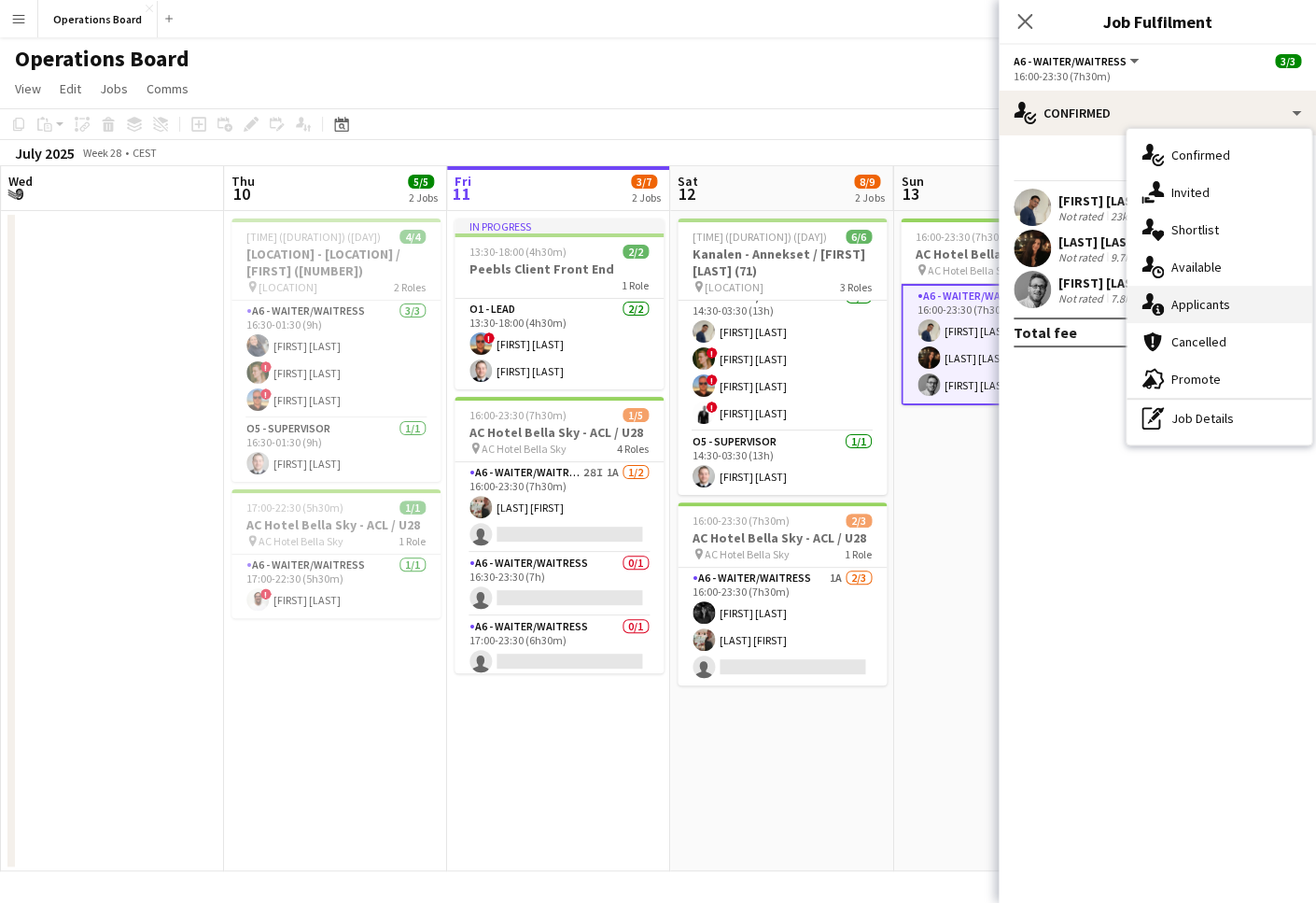 click on "single-neutral-actions-information
Applicants" at bounding box center [1219, 304] 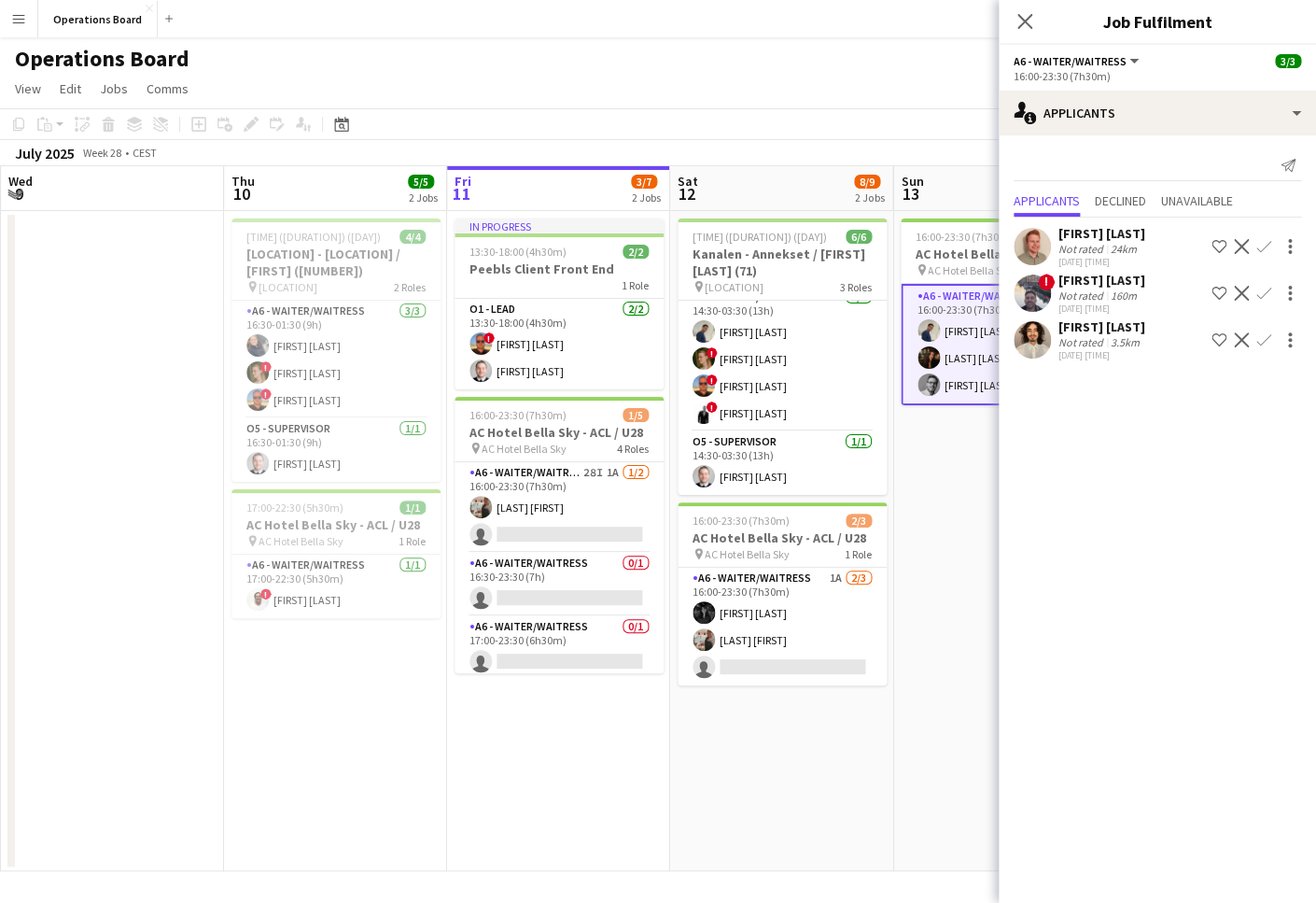 click on "Menu" at bounding box center (19, 19) 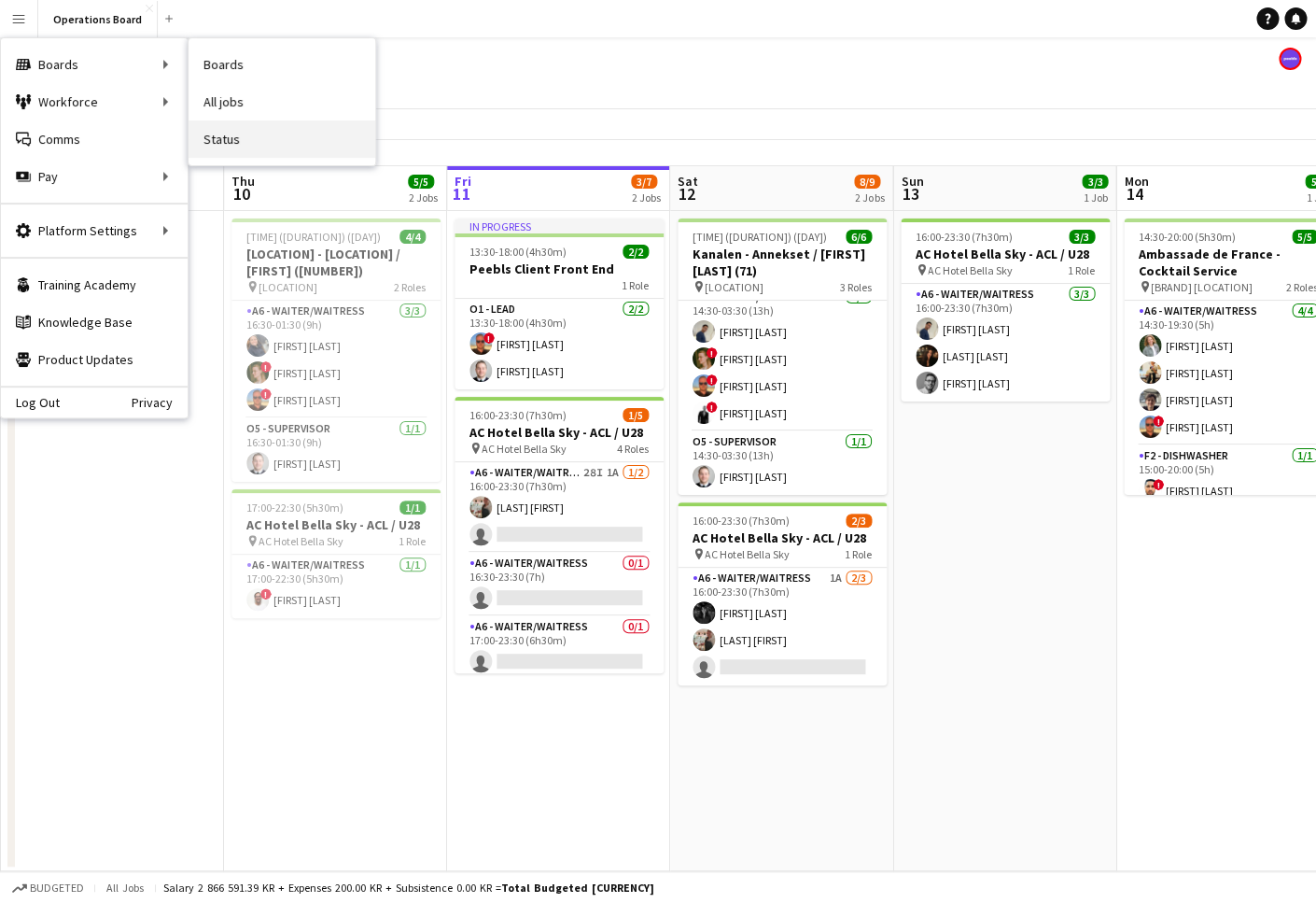 click on "Status" at bounding box center (282, 139) 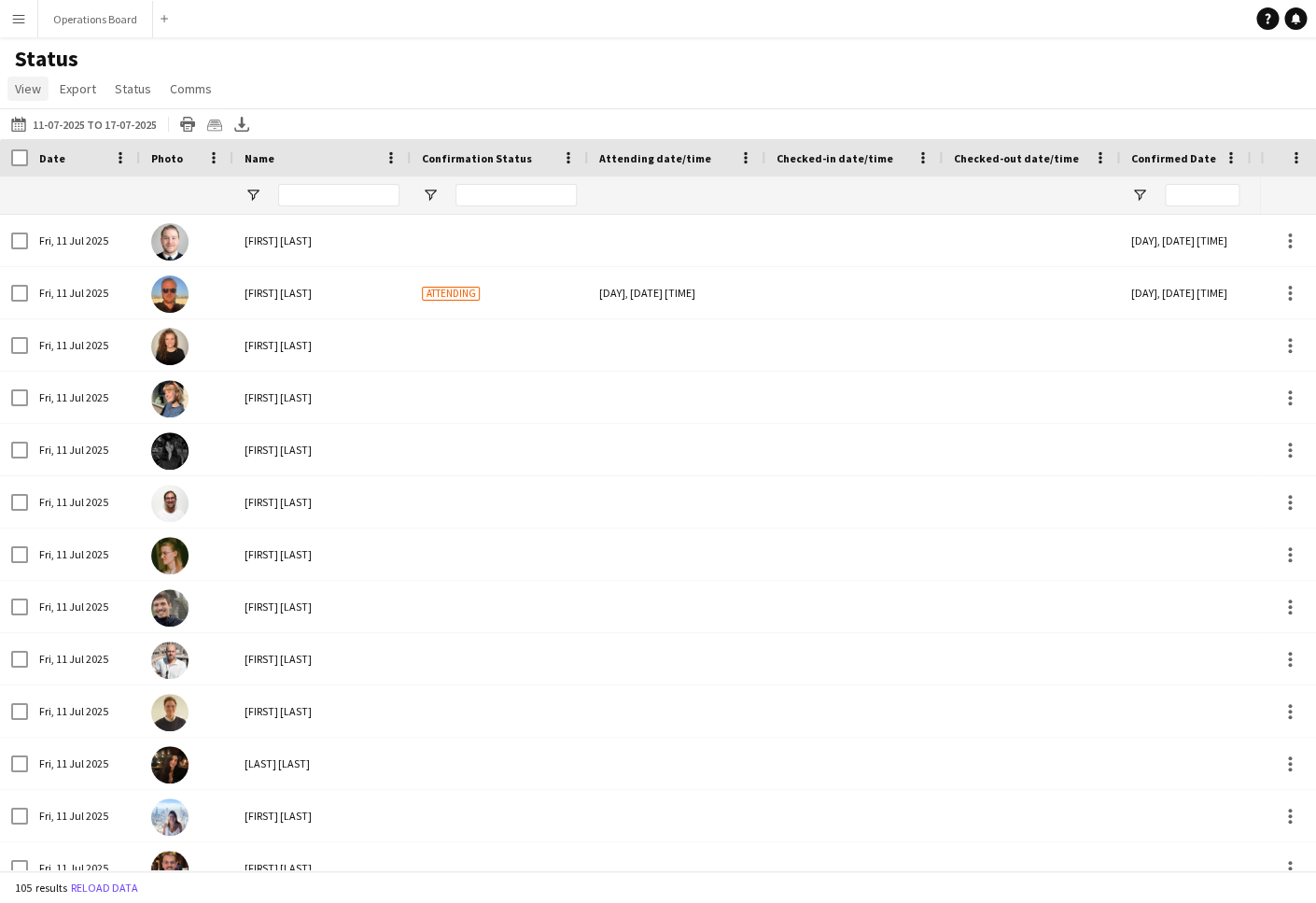 click on "View" 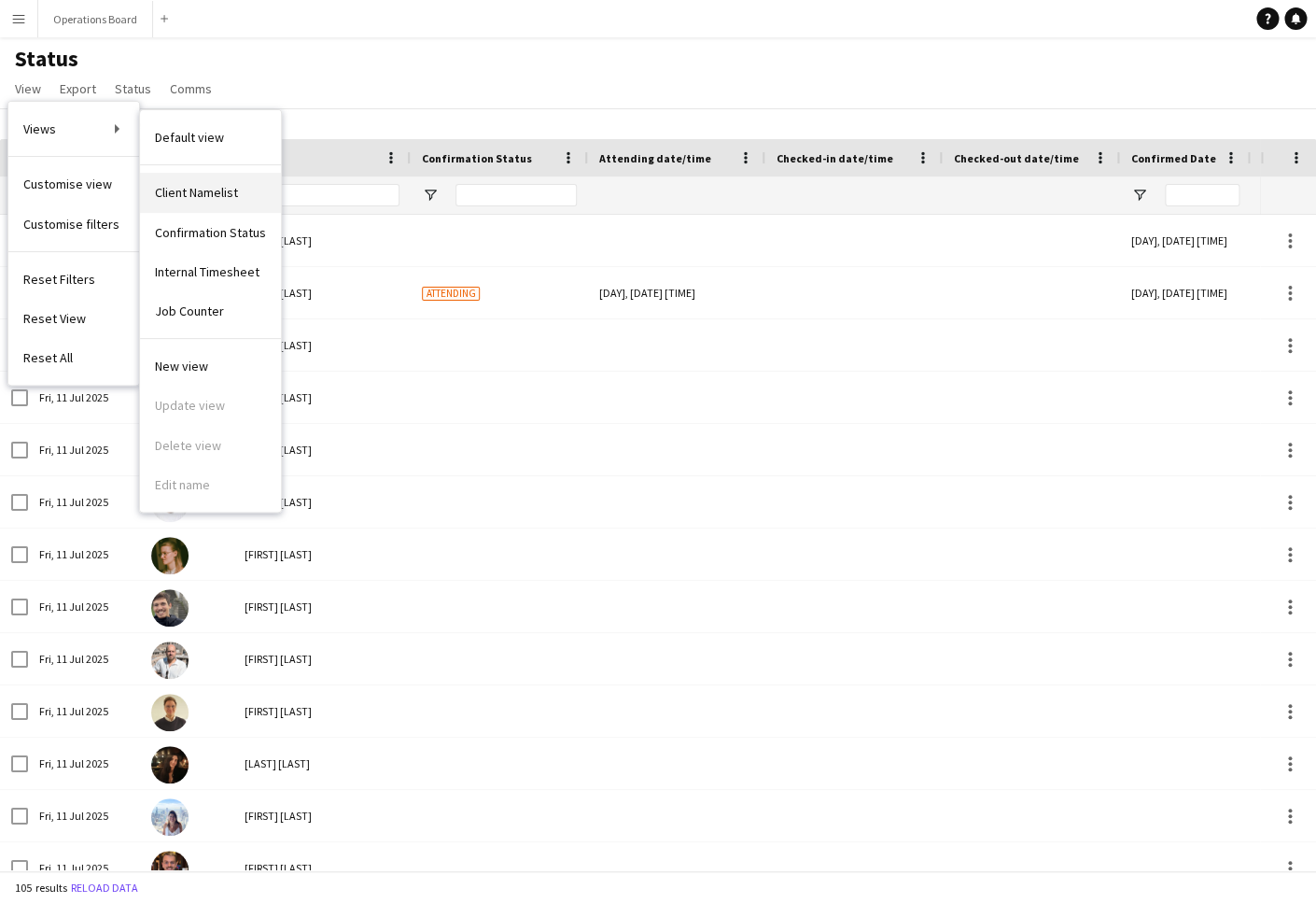 click on "Client Namelist" at bounding box center (196, 192) 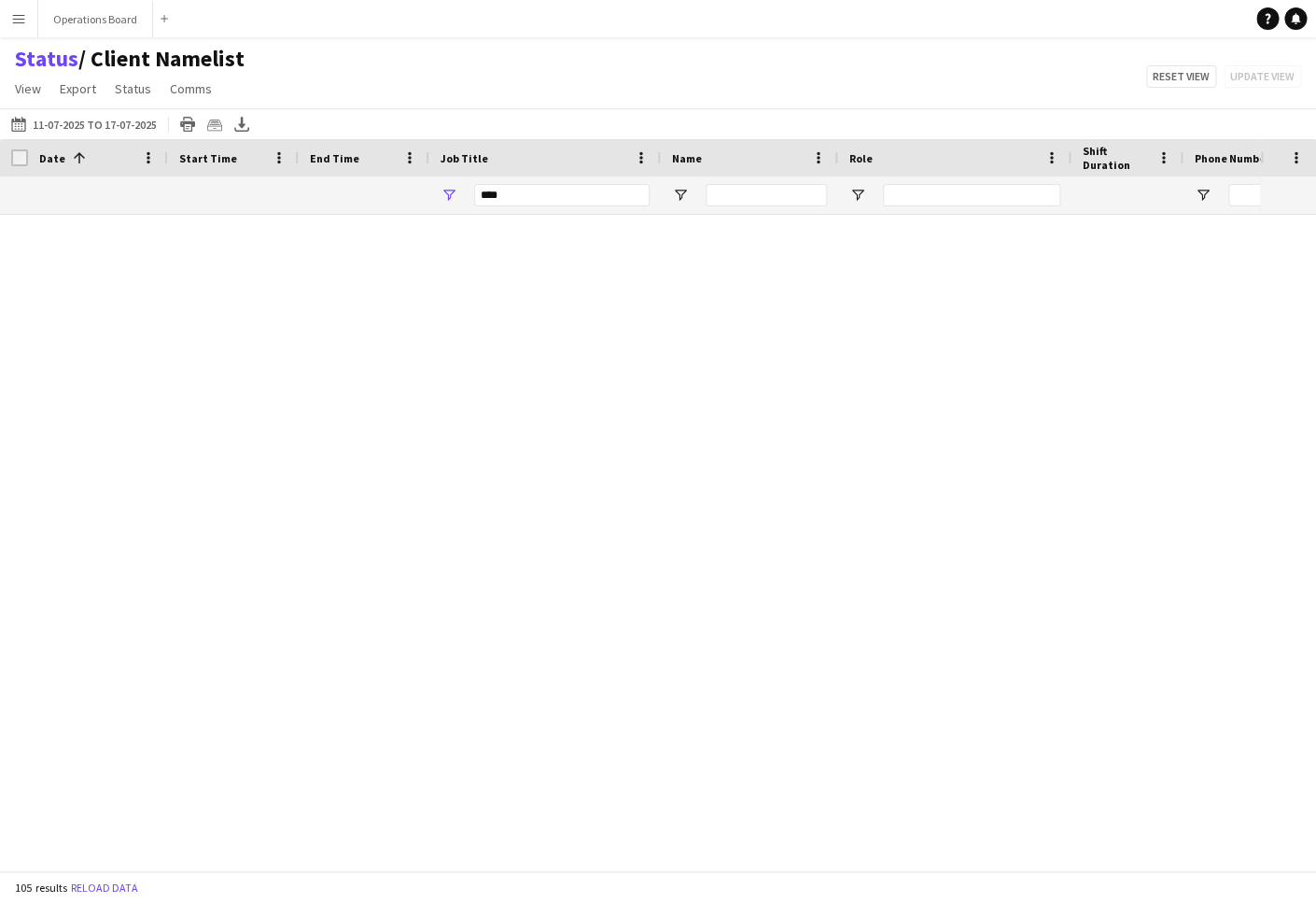 type on "***" 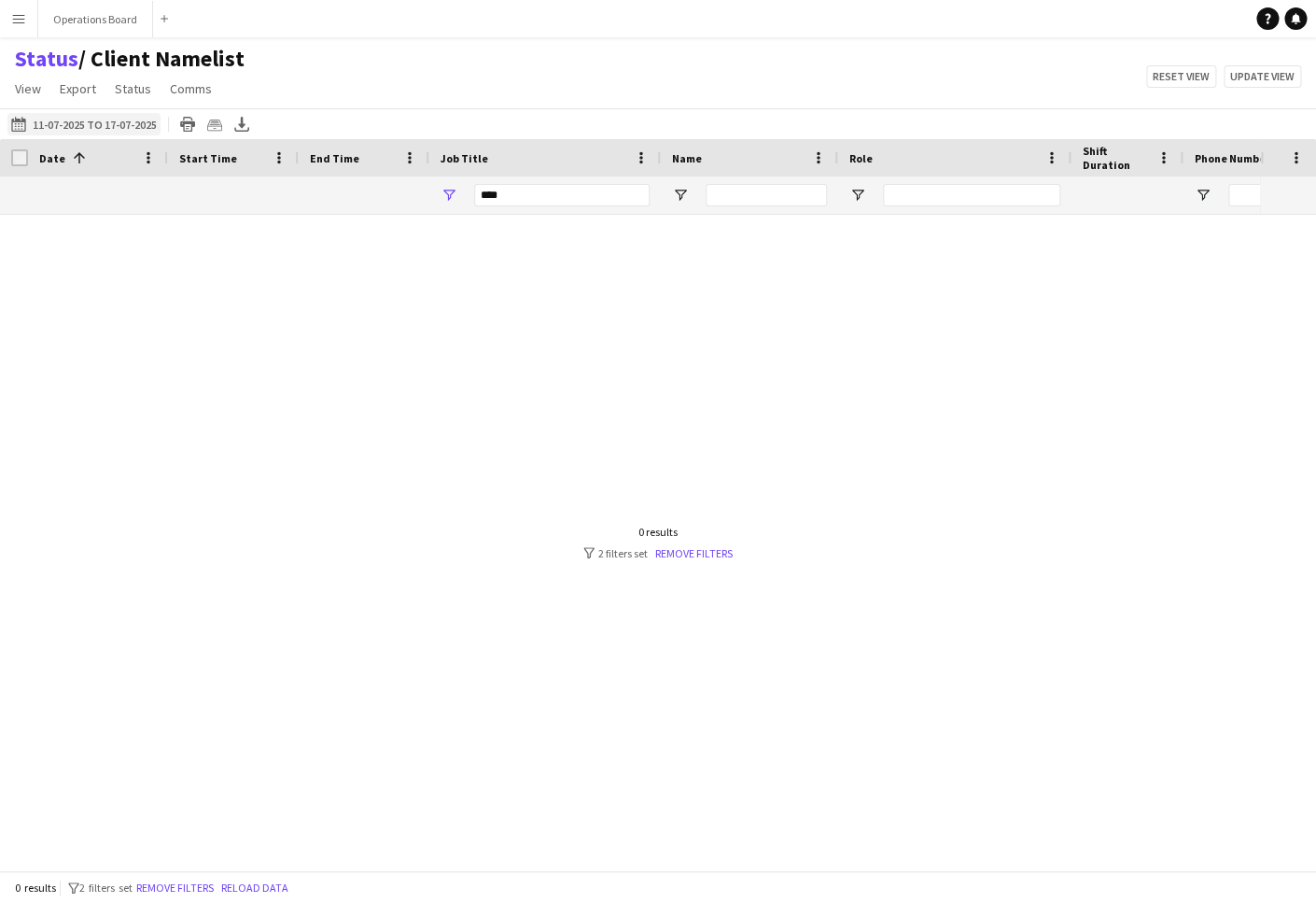 click on "11-07-2025 to 17-07-2025
11-07-2025 to 17-07-2025" 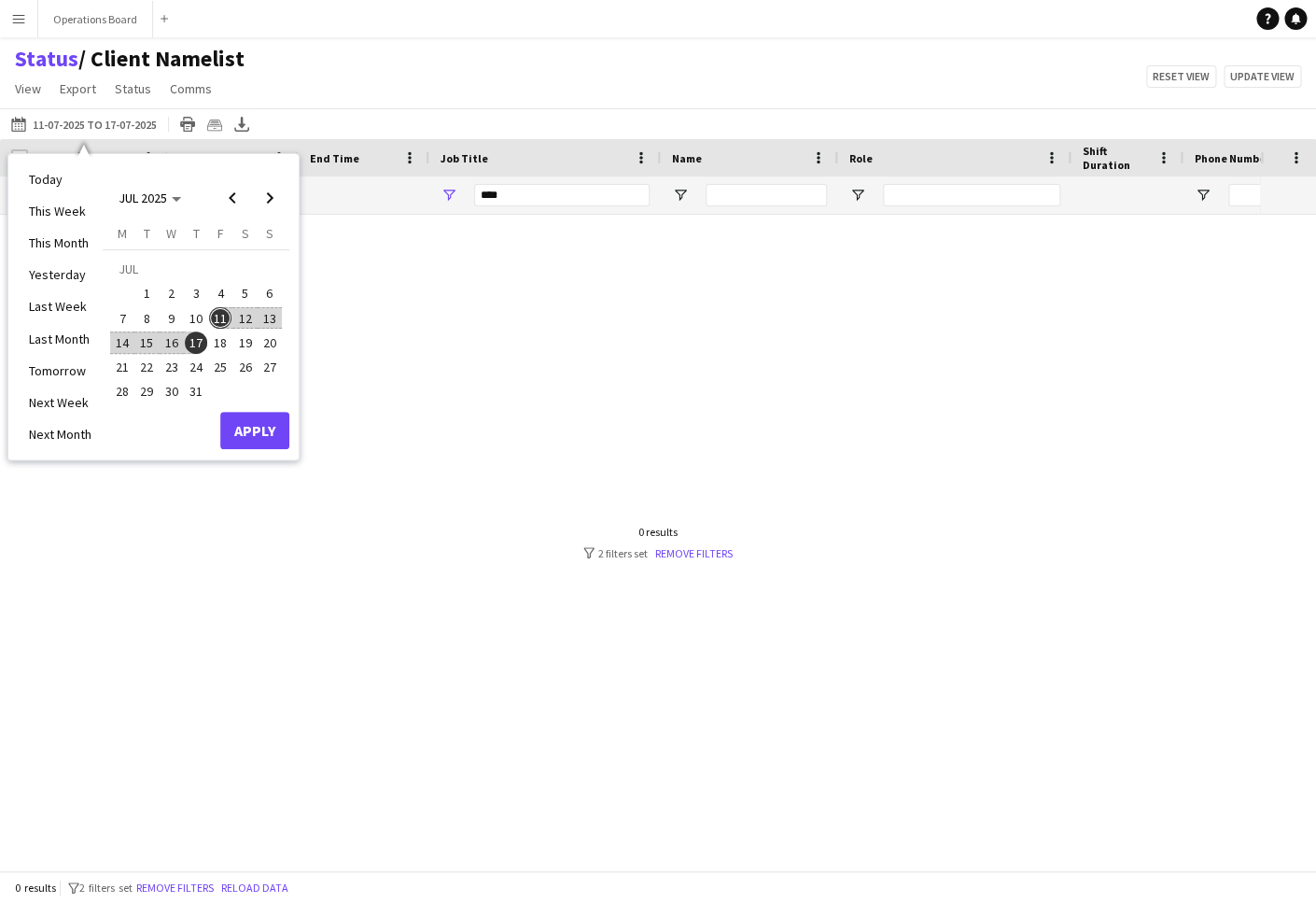 click on "11" at bounding box center (220, 318) 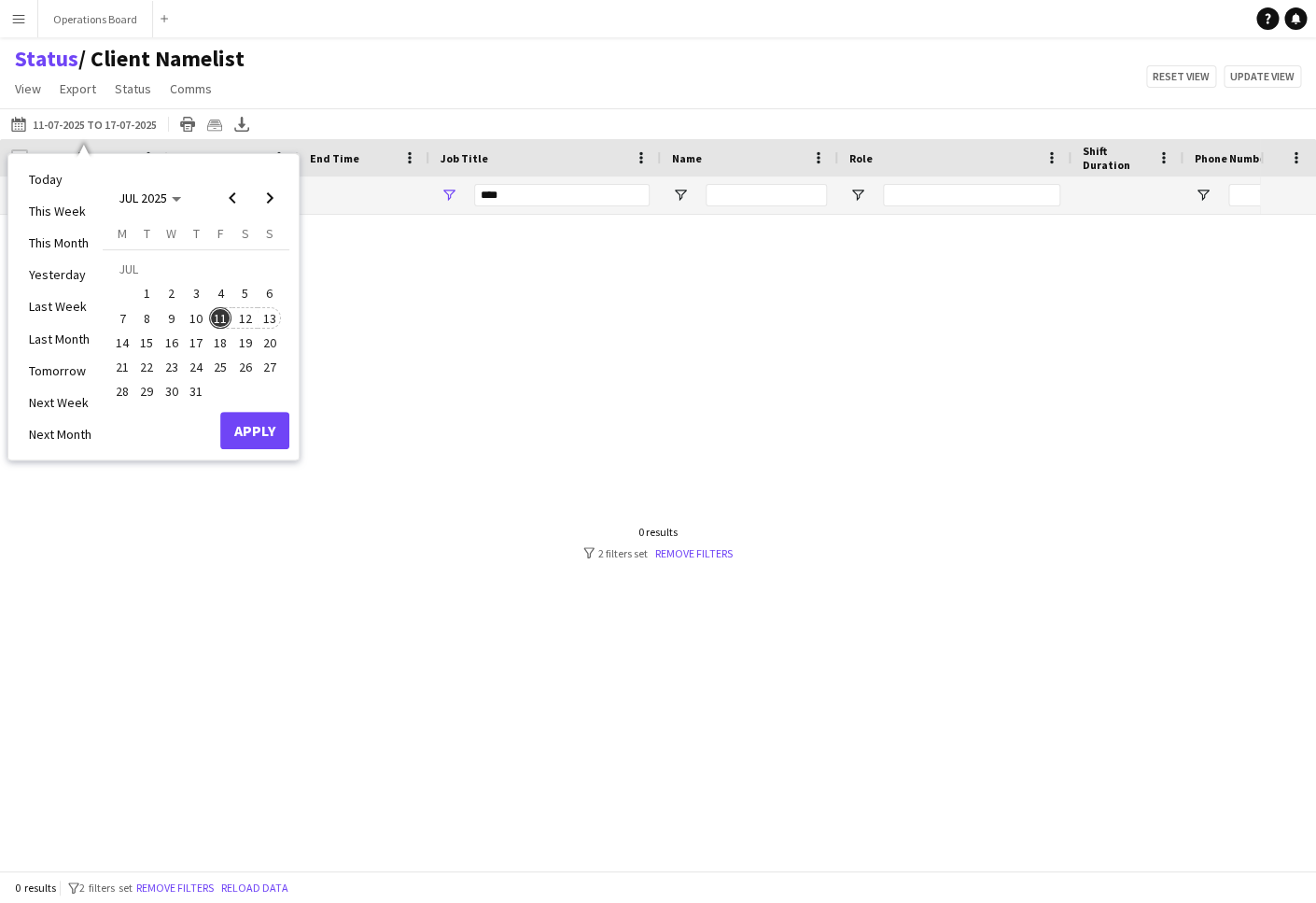 click on "13" at bounding box center (270, 318) 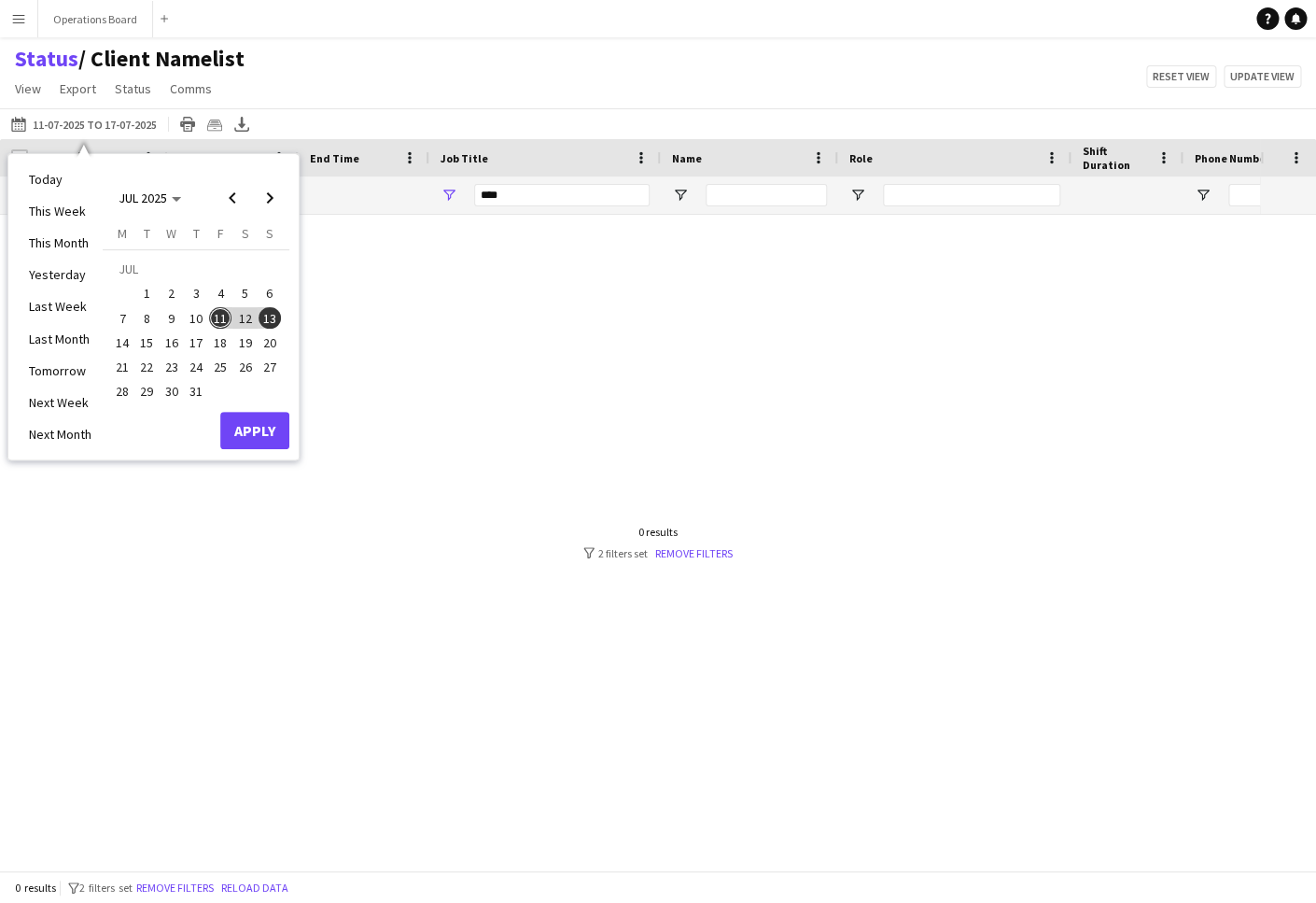 click on "Monday M Tuesday T Wednesday W Thursday T Friday F Saturday S Sunday S  JUL      1   2   3   4   5   6   7   8   9   10   11   12   13   14   15   16   17   18   19   20   21   22   23   24   25   26   27   28   29   30   31
Comparison range
Comparison range" at bounding box center [196, 318] 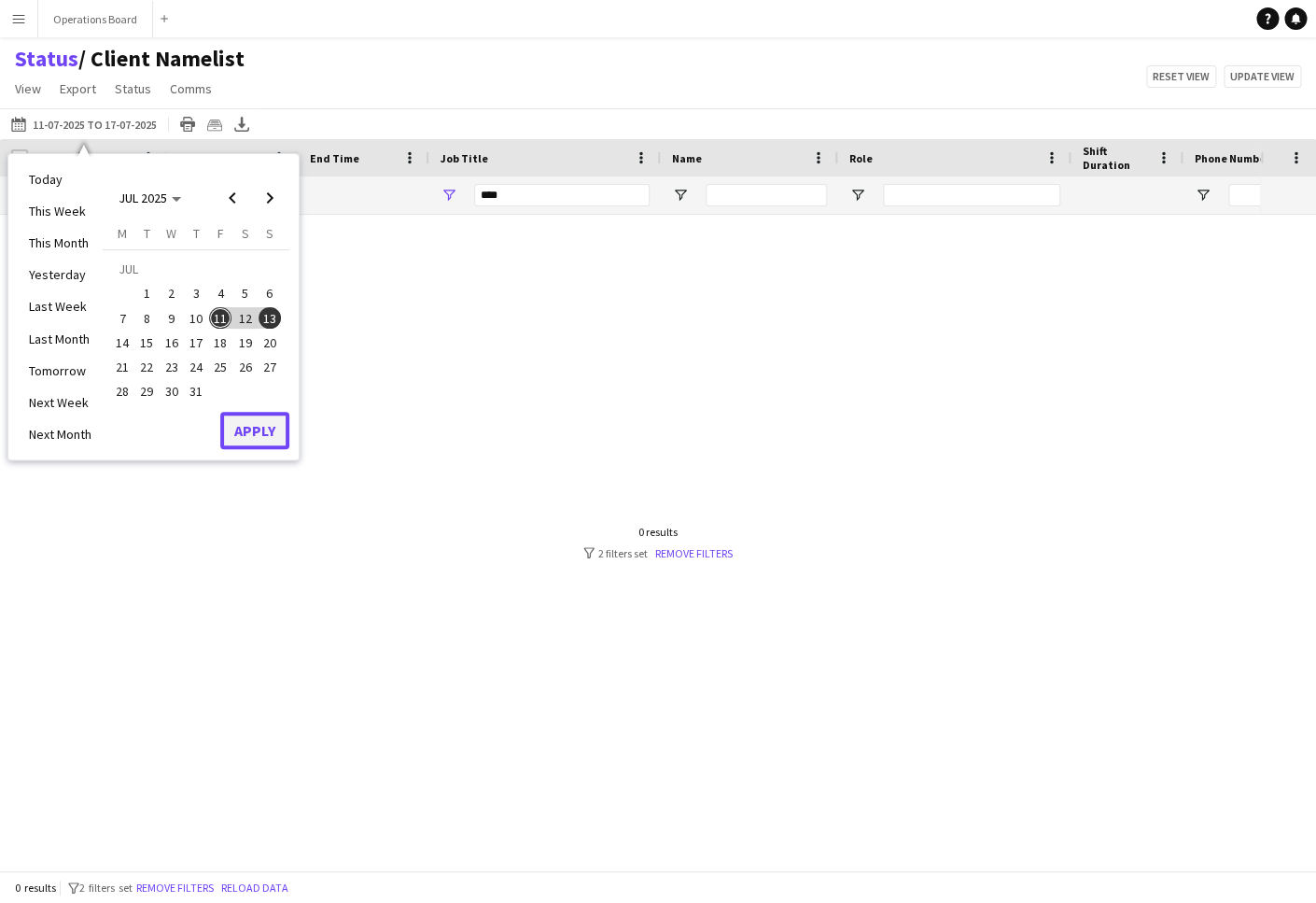 click on "Apply" at bounding box center (255, 430) 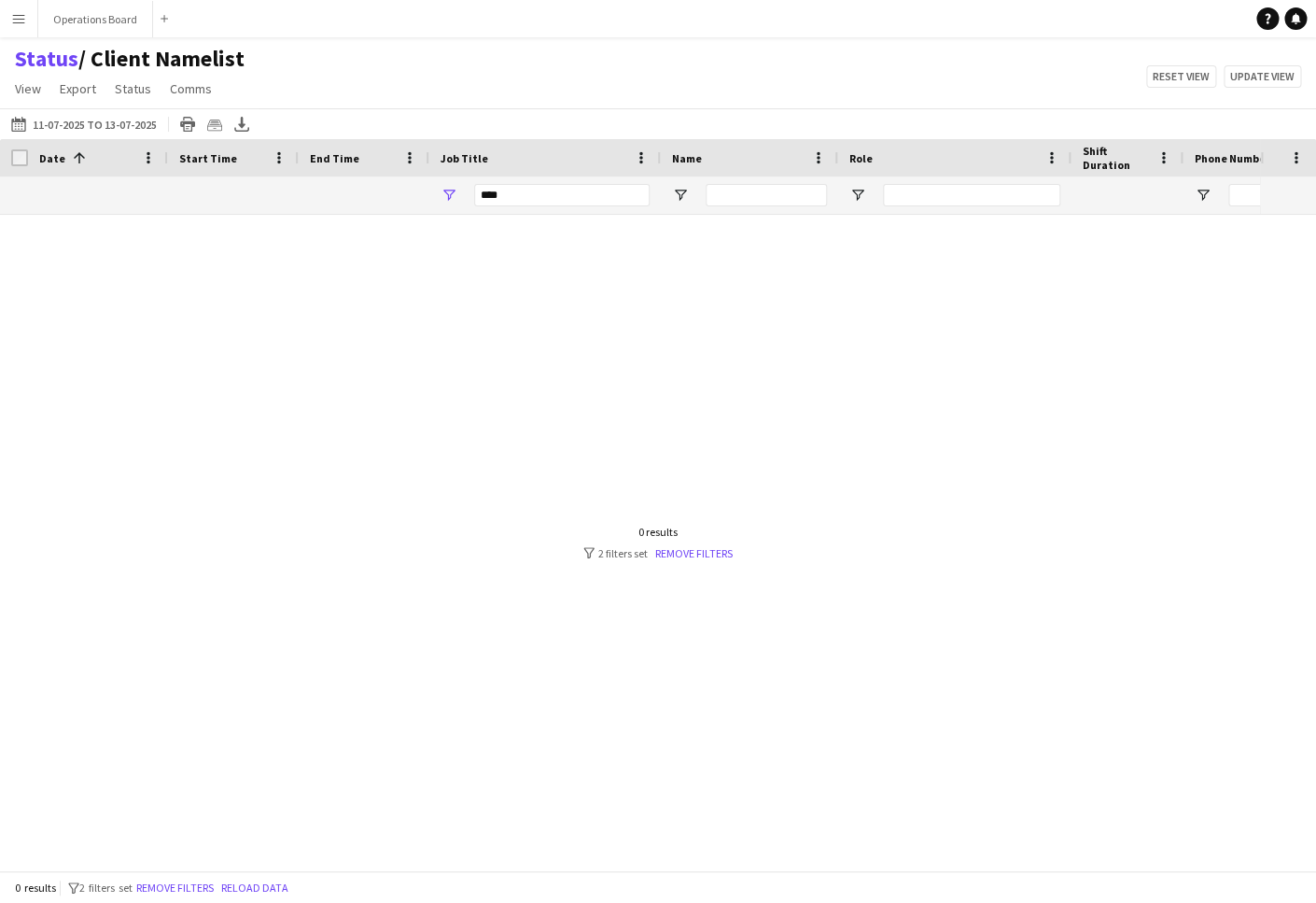 click on "***" at bounding box center (562, 195) 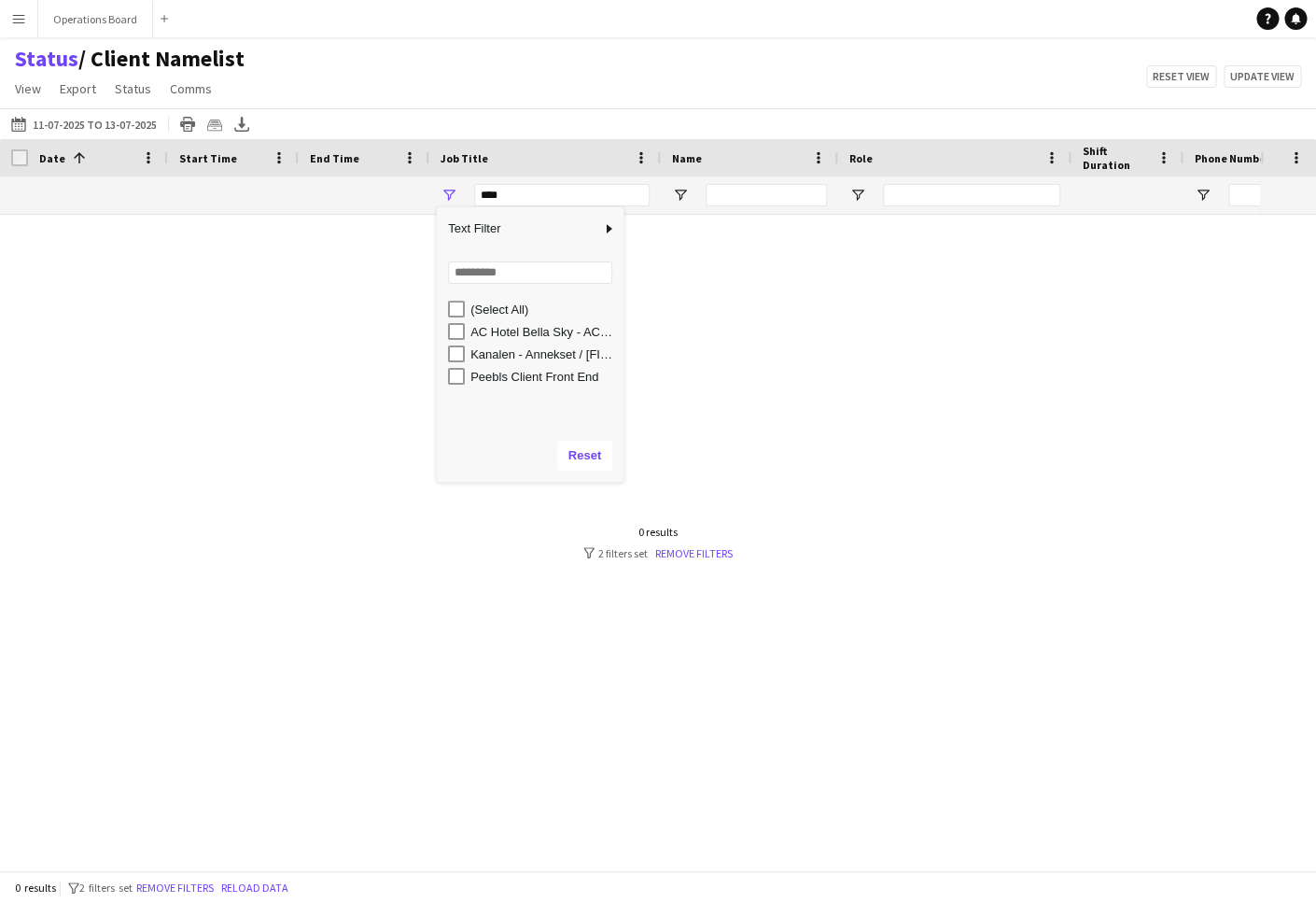 click on "[FIRST] - [FIRST]" at bounding box center [544, 332] 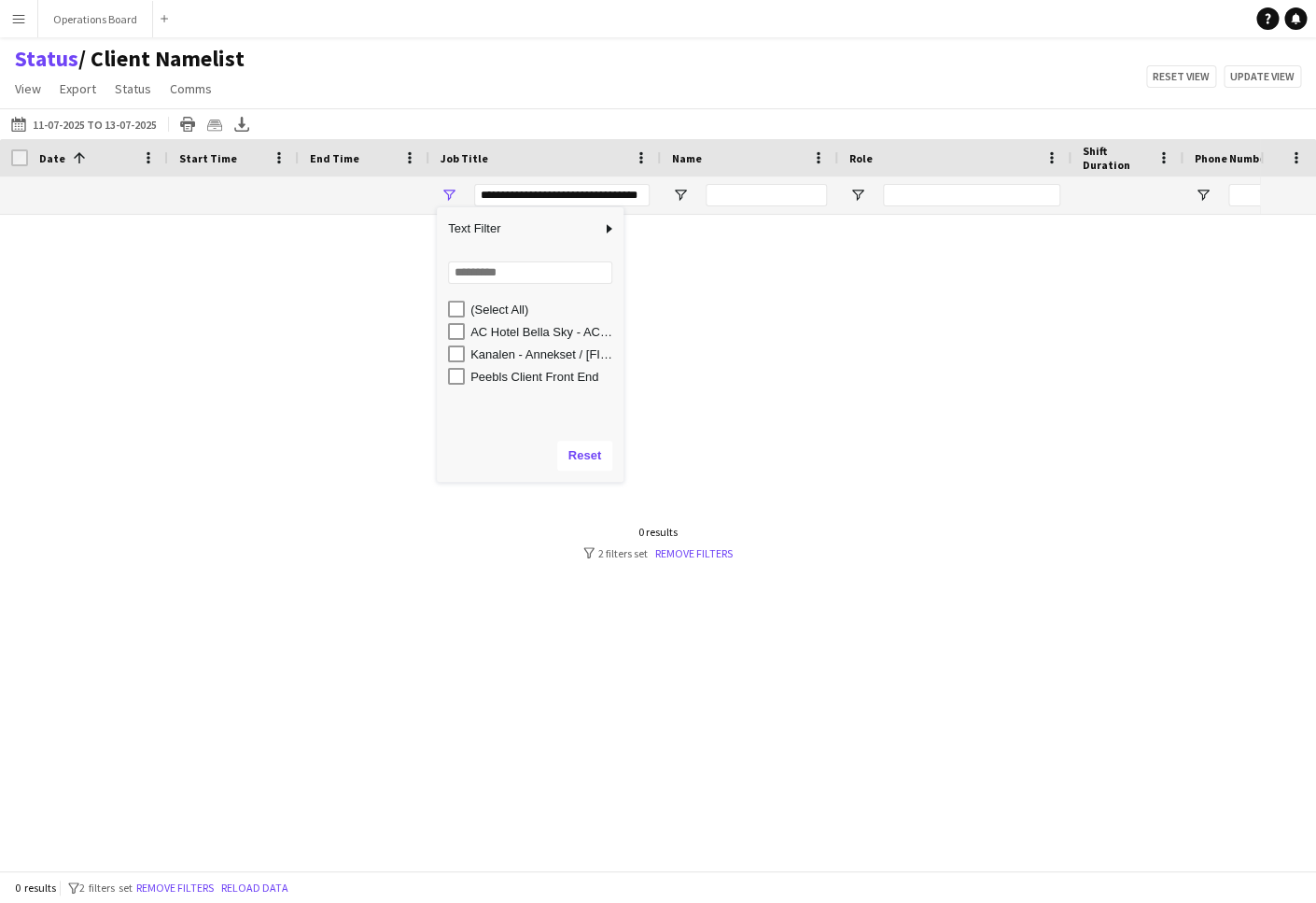 type on "**********" 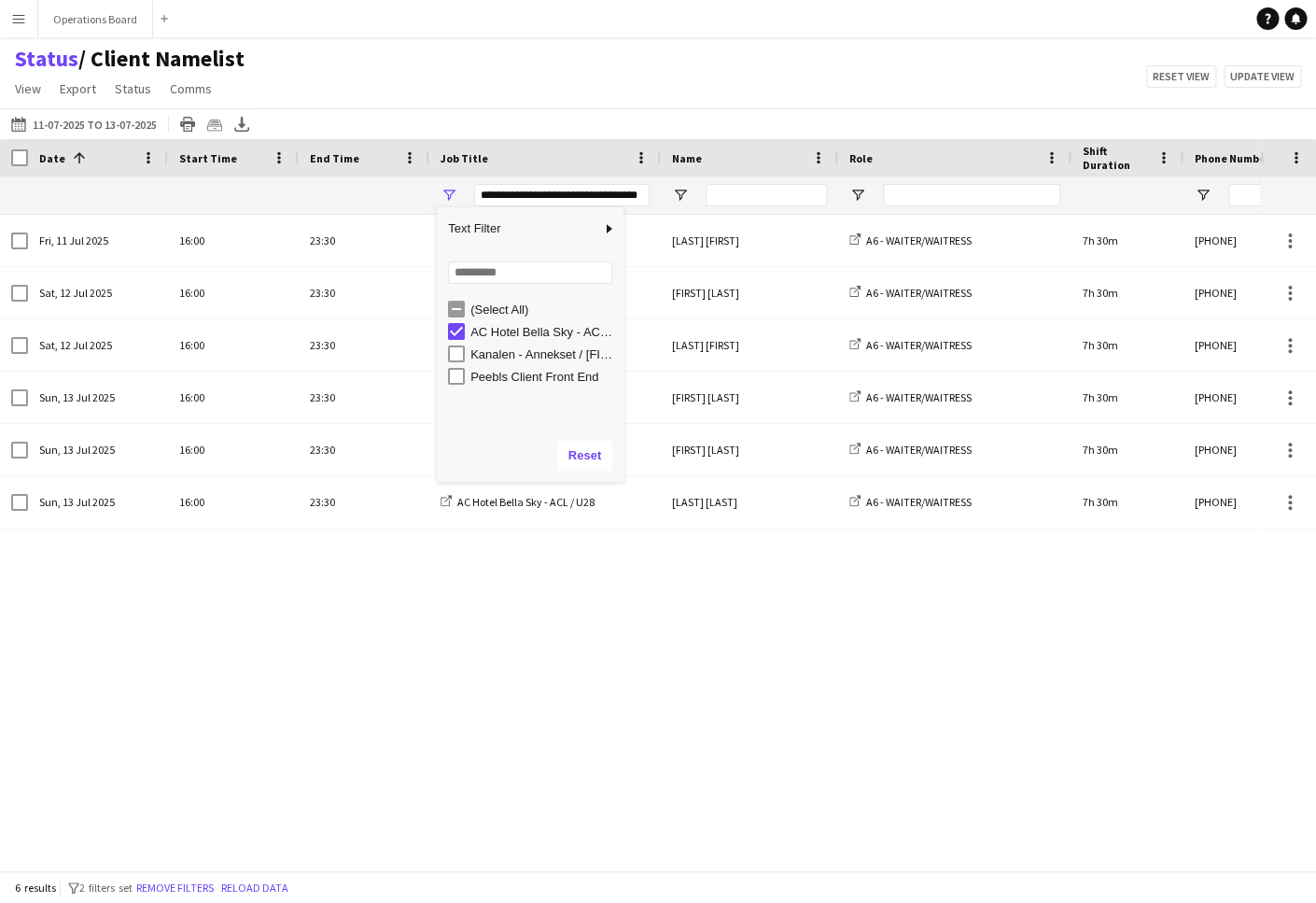 click on "Status    / Client Namelist   View   Views  Default view Client Namelist Confirmation Status Internal Timesheet Job Counter New view Update view Delete view Edit name Customise view Customise filters Reset Filters Reset View Reset All  Export  Export as XLSX Export as CSV Export as PDF Crew files as ZIP  Status  Confirm attendance Check-in Check-out Clear confirm attendance Clear check-in Clear check-out  Comms  Send notification Chat  Reset view   Update view" 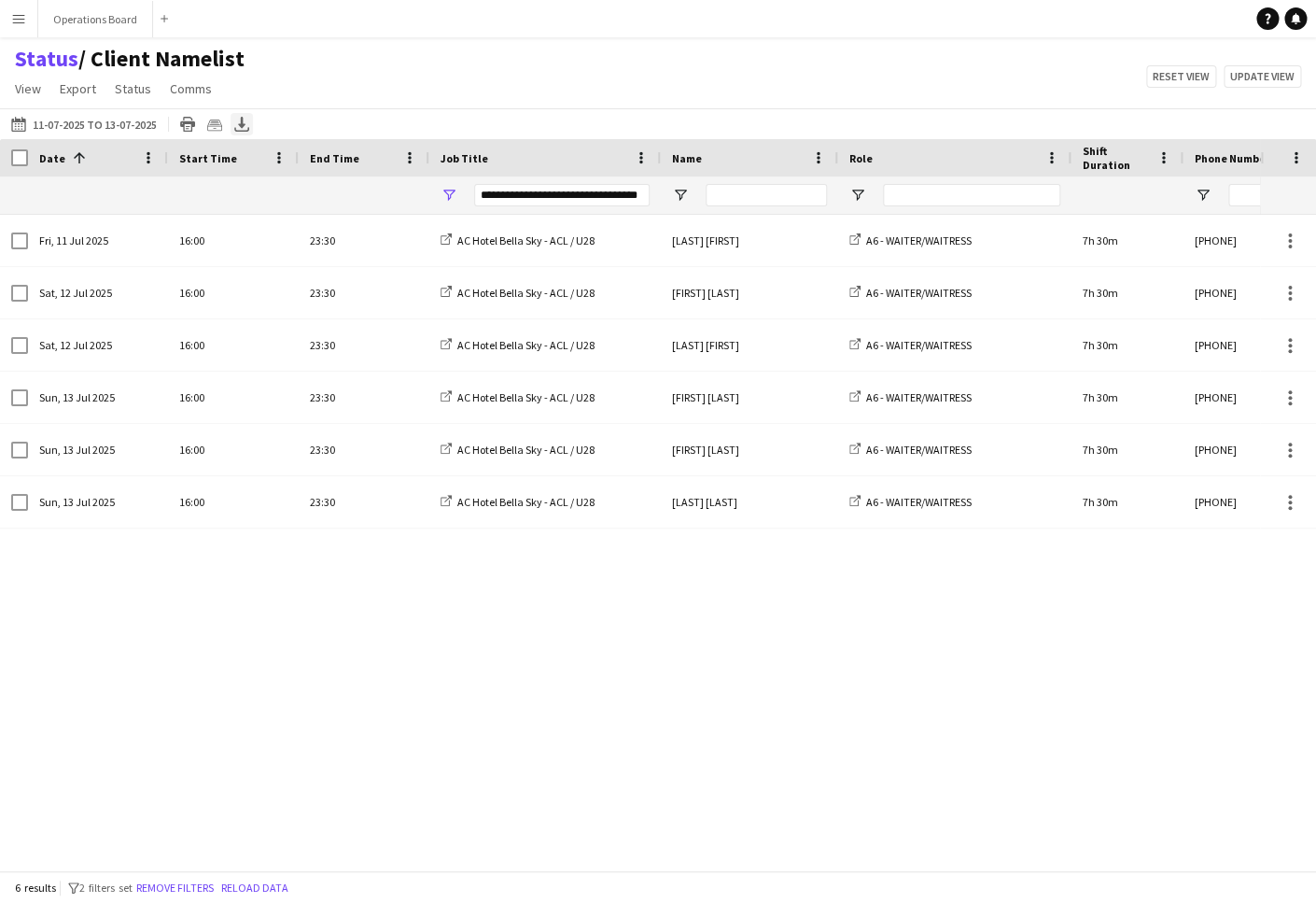 click on "Export XLSX" 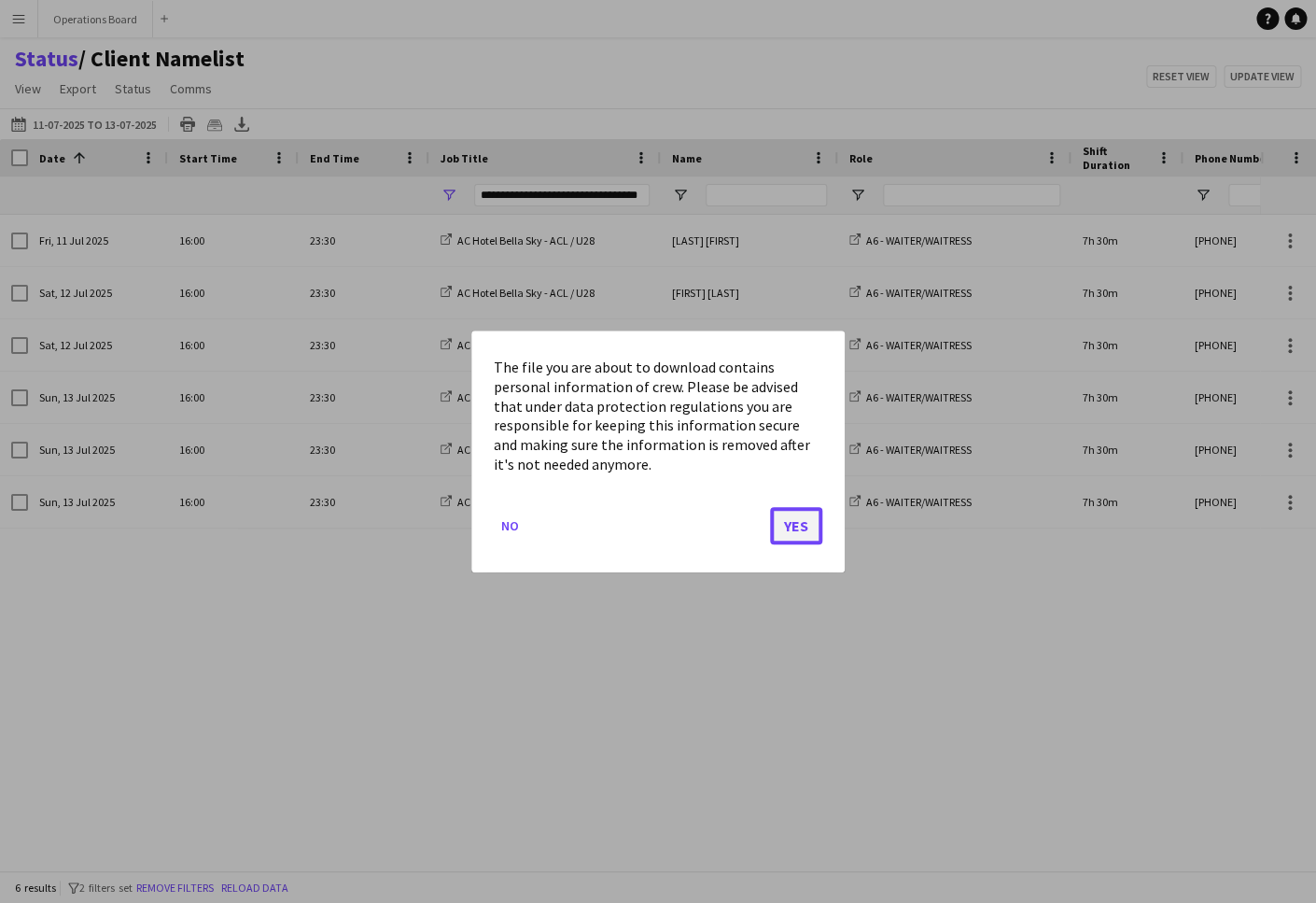 click on "Yes" 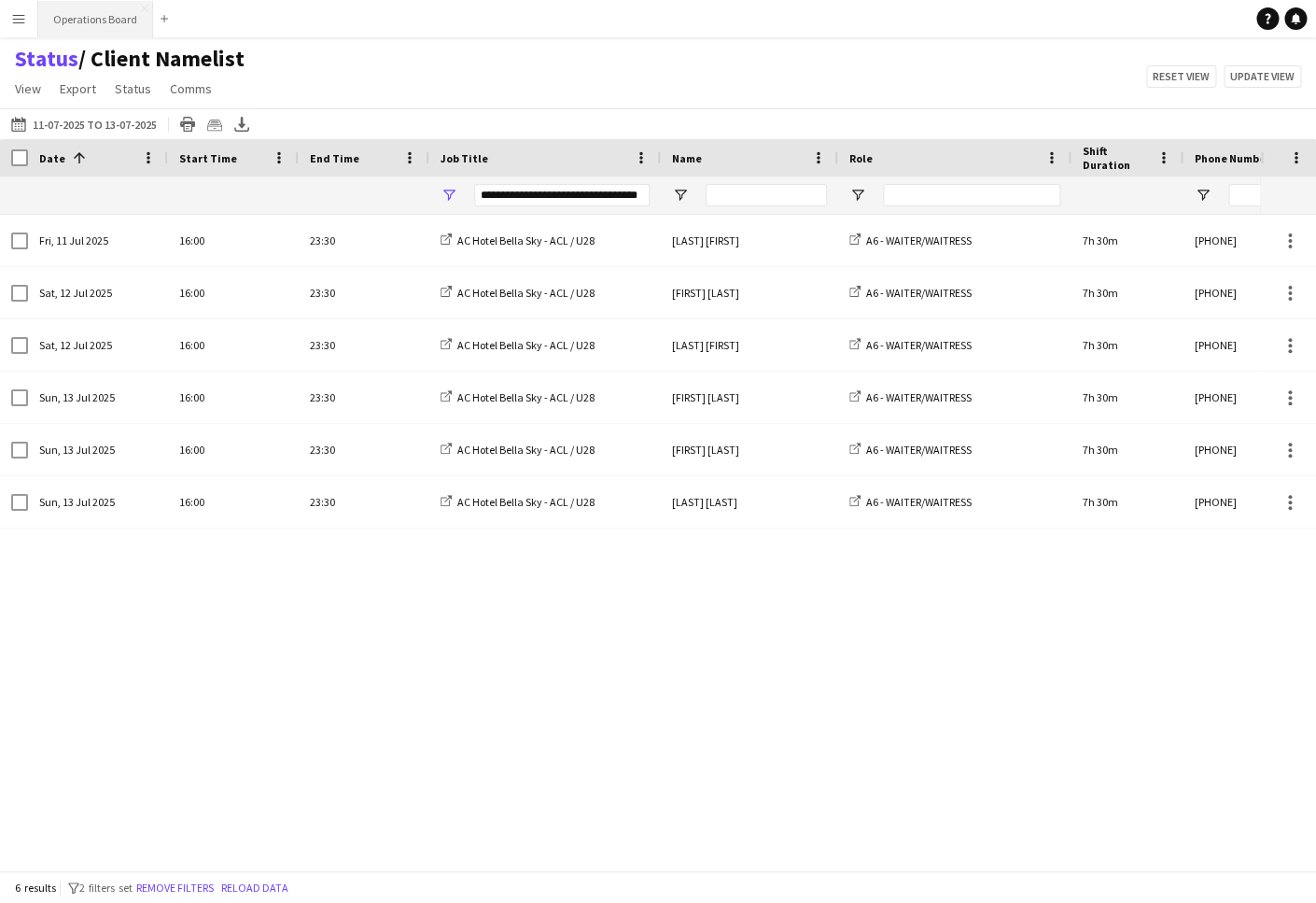 click on "Operations Board
Close" at bounding box center (95, 19) 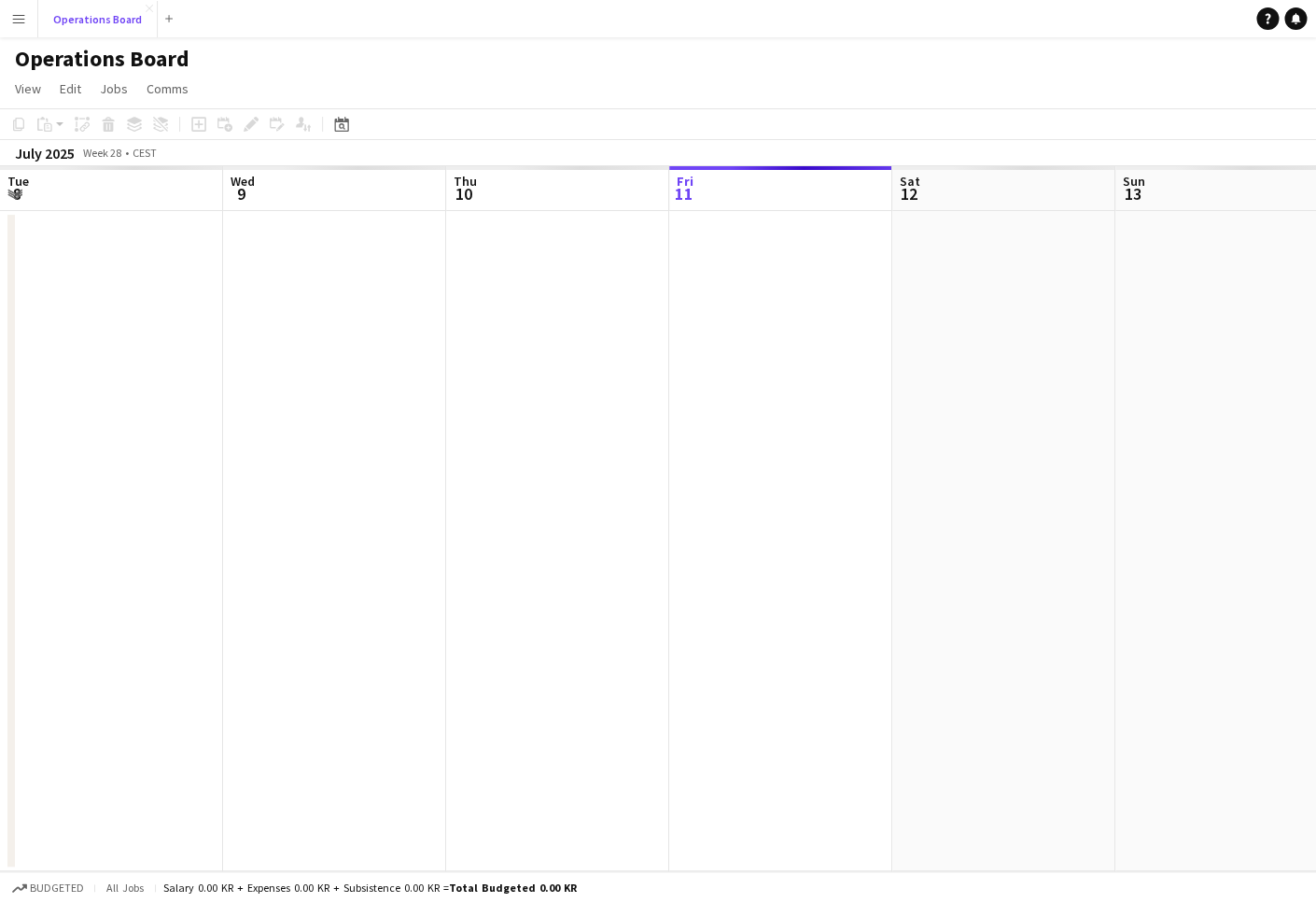 scroll, scrollTop: 0, scrollLeft: 446, axis: horizontal 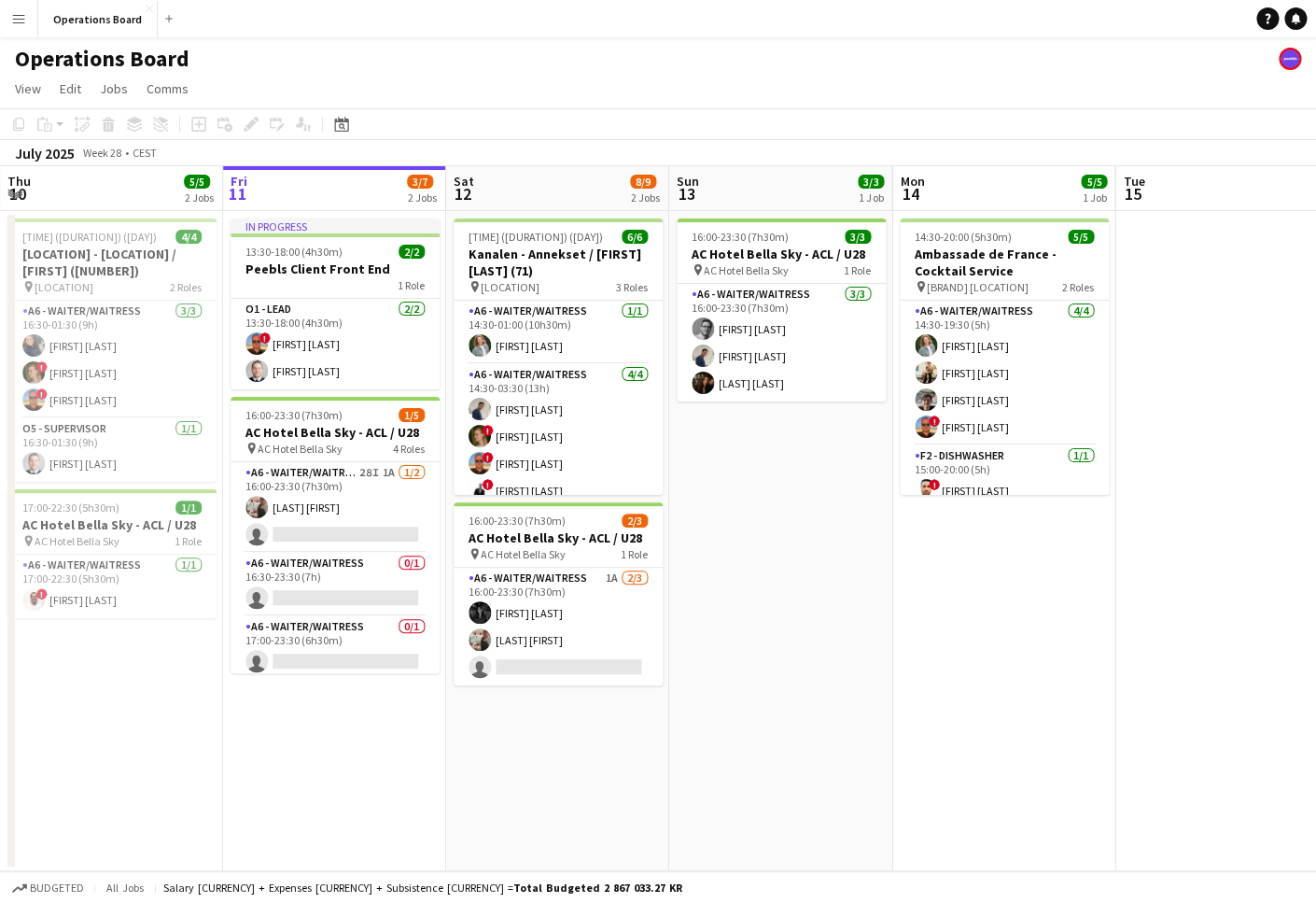 click on "In progress   13:30-18:00 (4h30m)    2/2   Peebls Client Front End   1 Role   O1 -  LEAD   2/2   13:30-18:00 (4h30m)
! Patrick Dolan Nicolai A.     16:00-23:30 (7h30m)    1/5   AC Hotel Bella Sky - ACL / U28
pin
AC Hotel Bella Sky   4 Roles   A6 -  WAITER/WAITRESS   28I   1A   1/2   16:00-23:30 (7h30m)
Rocio Maria Jauregui
single-neutral-actions
A6 -  WAITER/WAITRESS   0/1   16:30-23:30 (7h)
single-neutral-actions
A6 -  WAITER/WAITRESS   0/1   17:00-23:30 (6h30m)
single-neutral-actions
A6 -  WAITER/WAITRESS   0/1   17:30-23:30 (6h)
single-neutral-actions" at bounding box center [334, 541] 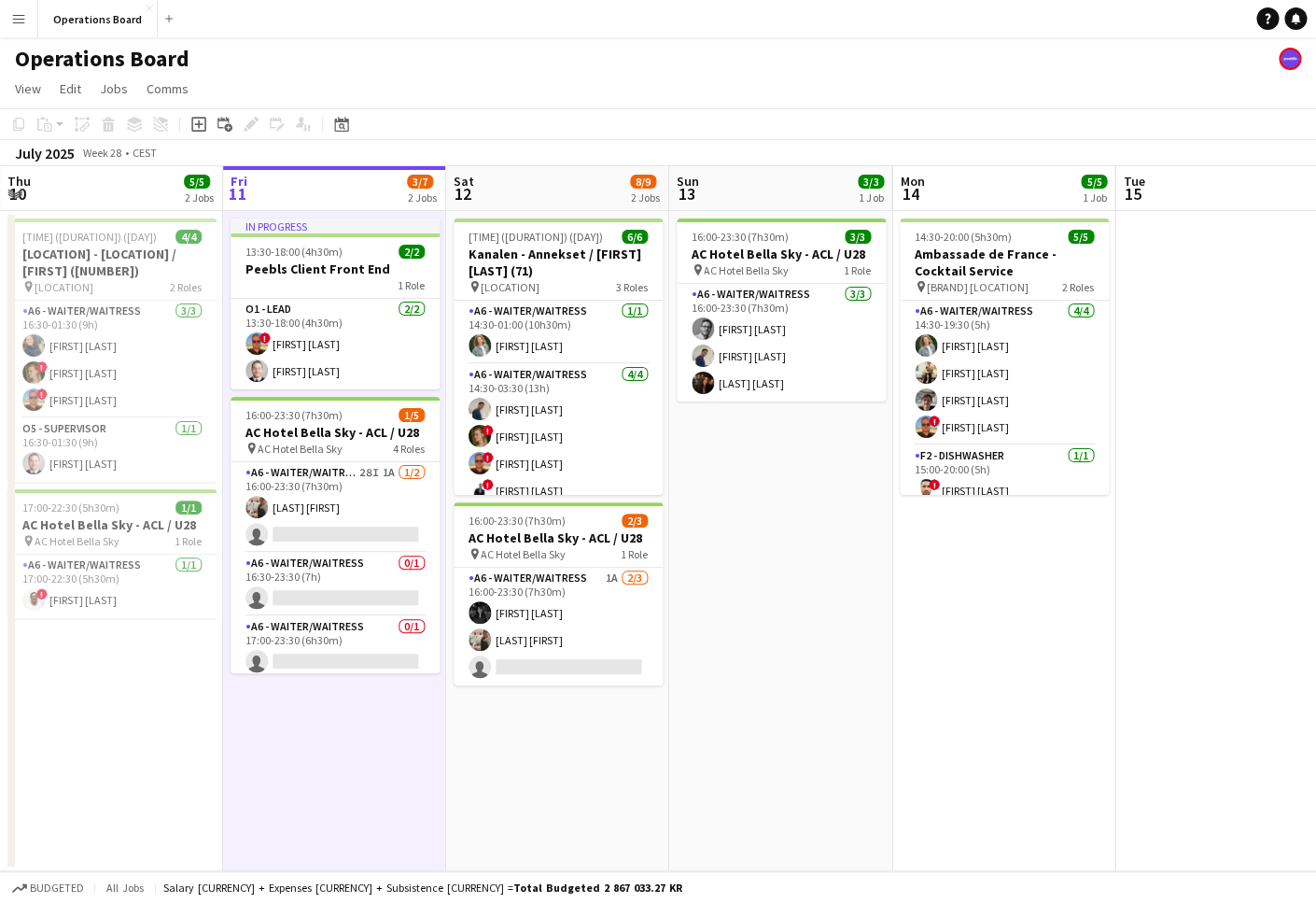 click on "Sat   12   8/9   2 Jobs" at bounding box center [557, 189] 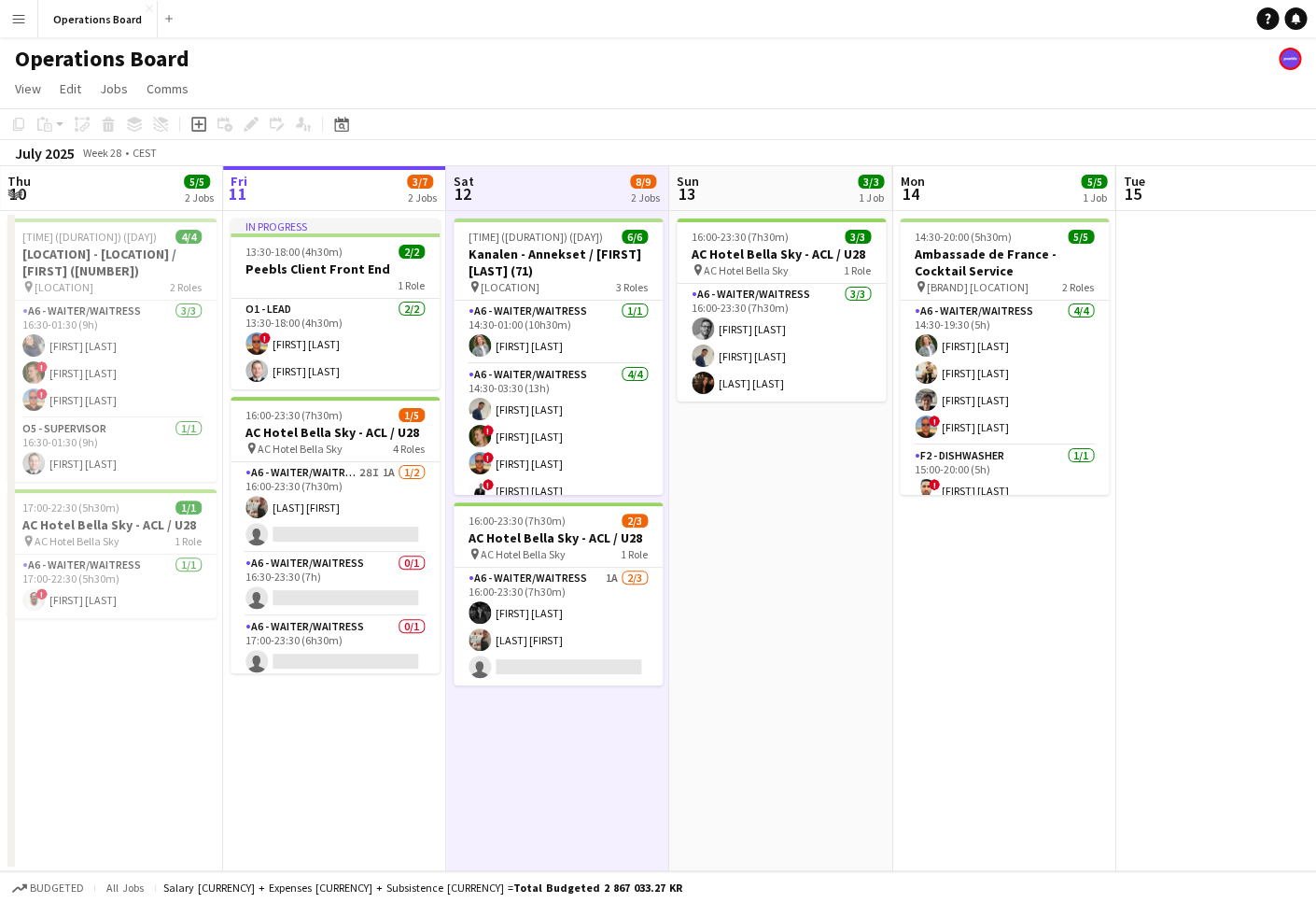 drag, startPoint x: 471, startPoint y: 758, endPoint x: 676, endPoint y: 210, distance: 585.08888 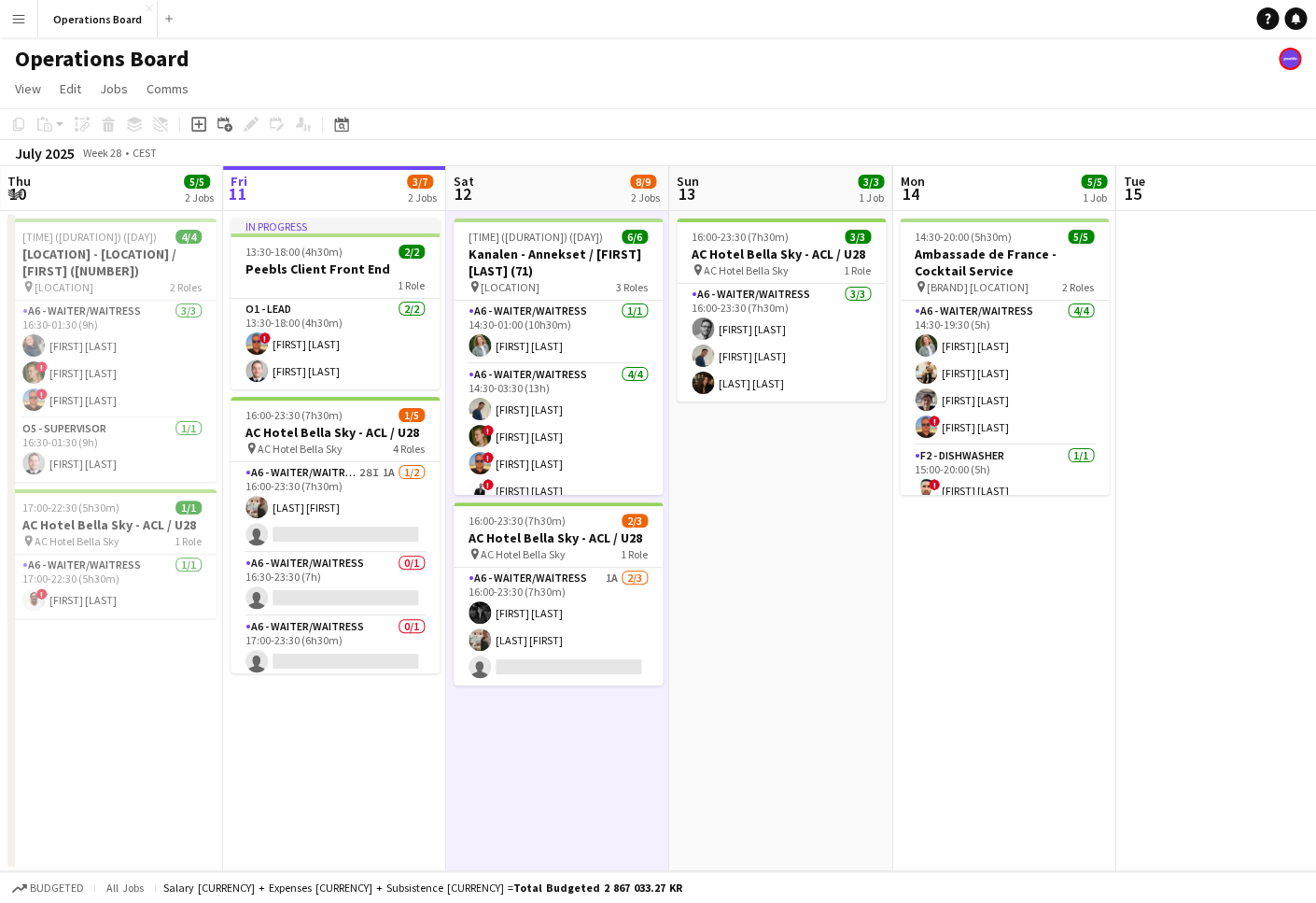 click on "16:00-23:30 (7h30m)    3/3   AC Hotel Bella Sky - ACL / U28
pin
AC Hotel Bella Sky   1 Role   A6 -  WAITER/WAITRESS   3/3   16:00-23:30 (7h30m)
Giovanni Binetti Daniel Mkande Marta Carrer" at bounding box center [780, 541] 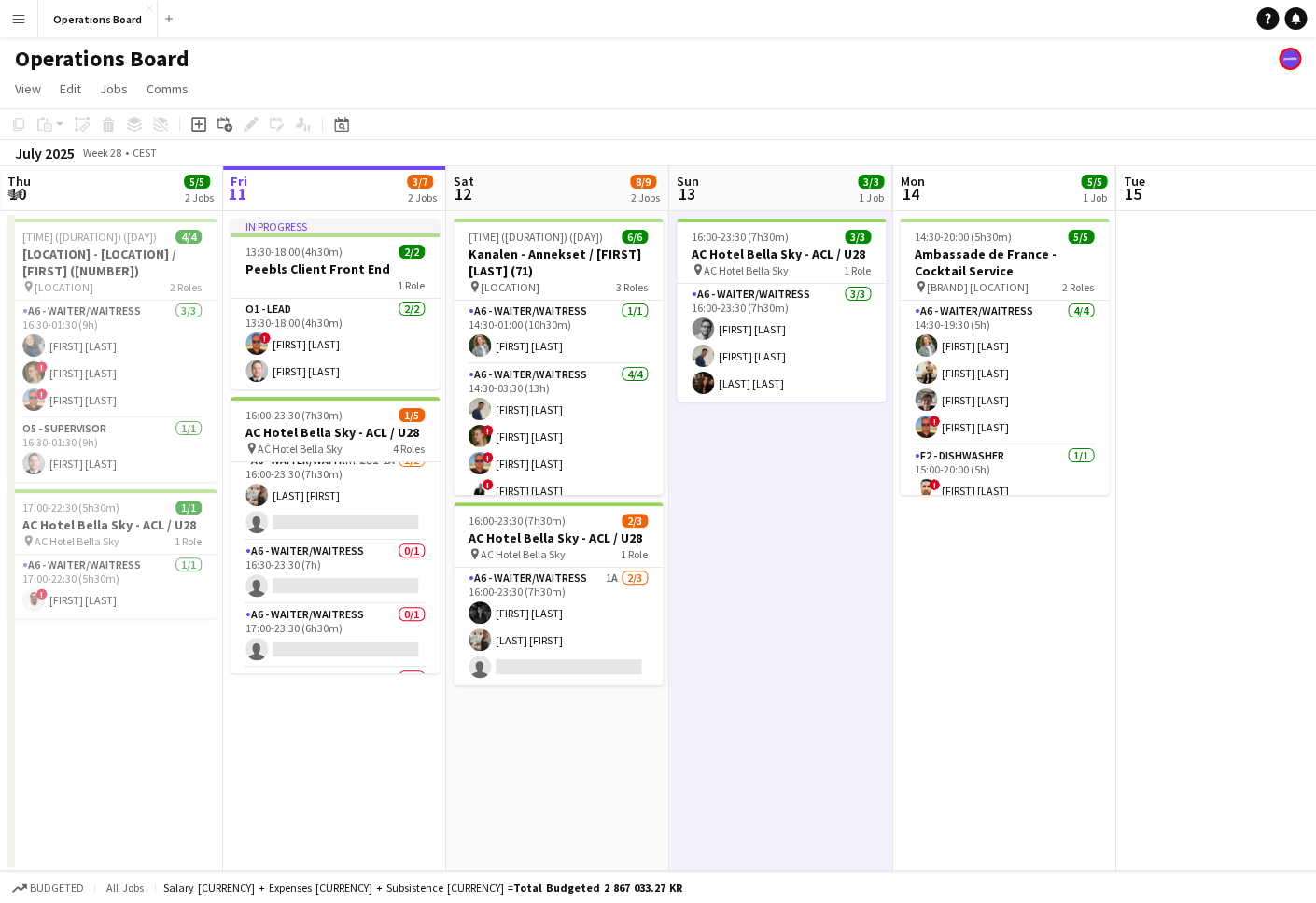 scroll, scrollTop: 0, scrollLeft: 0, axis: both 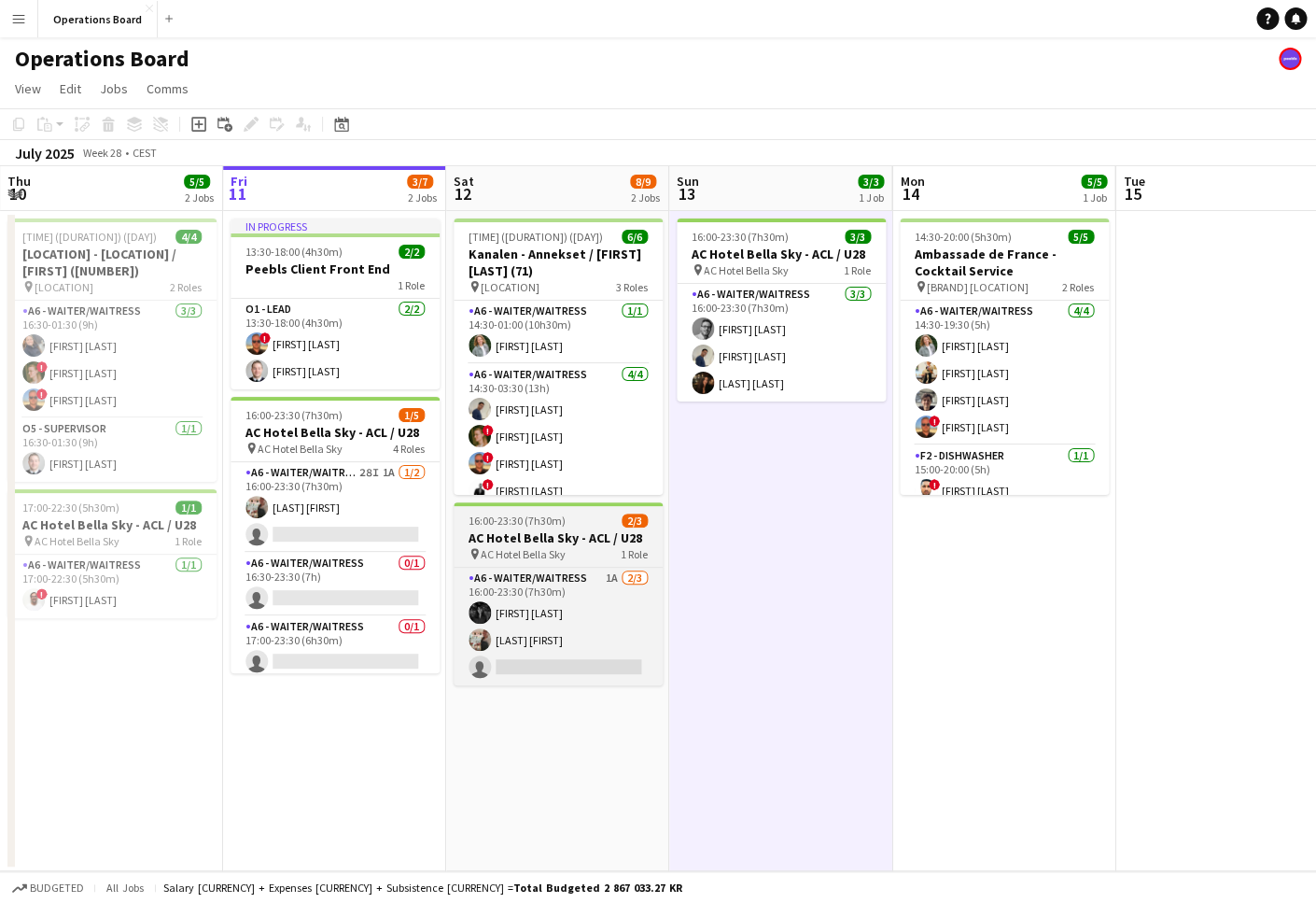 click on "[FIRST] - [FIRST]" at bounding box center [558, 538] 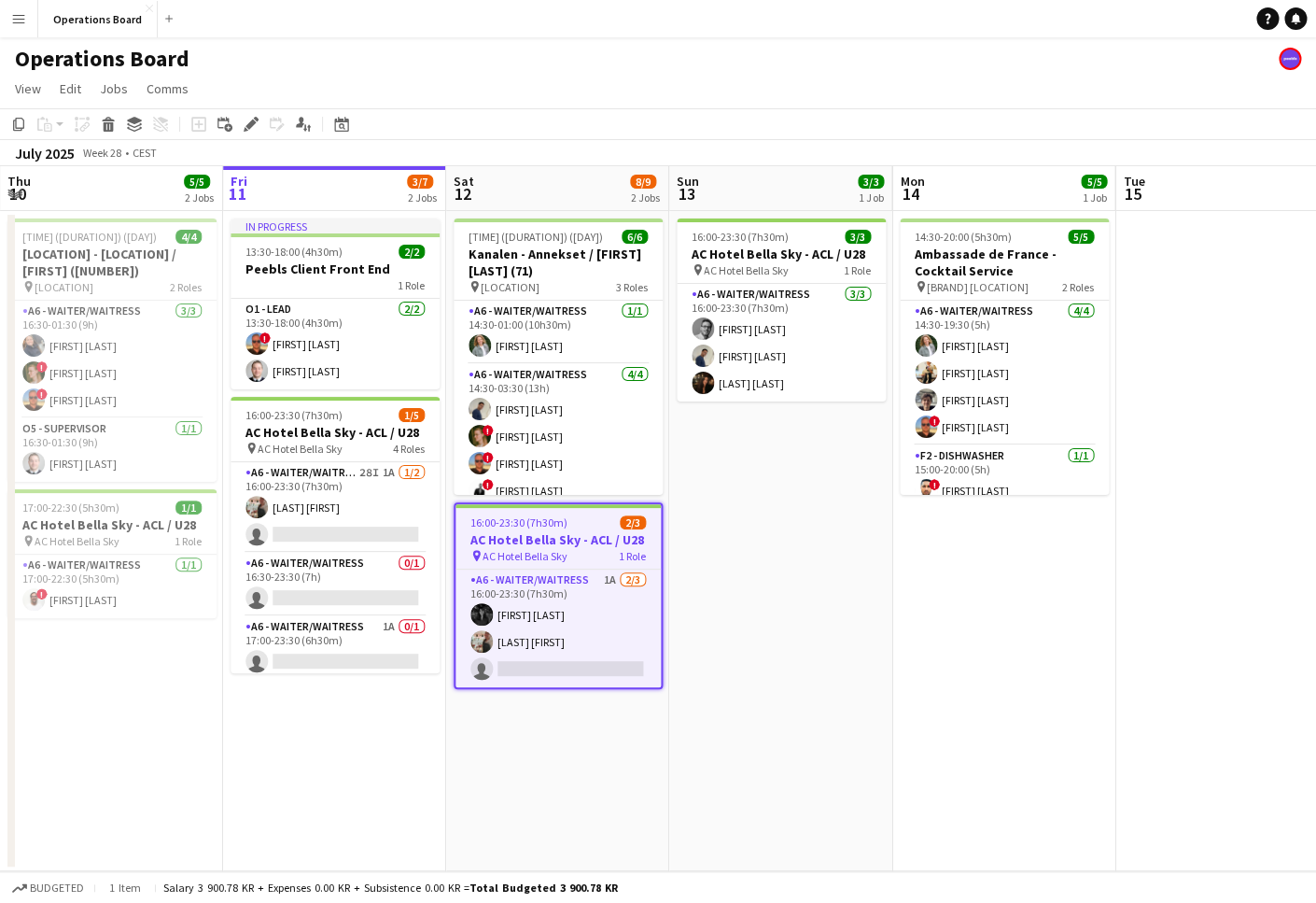 scroll, scrollTop: 70, scrollLeft: 0, axis: vertical 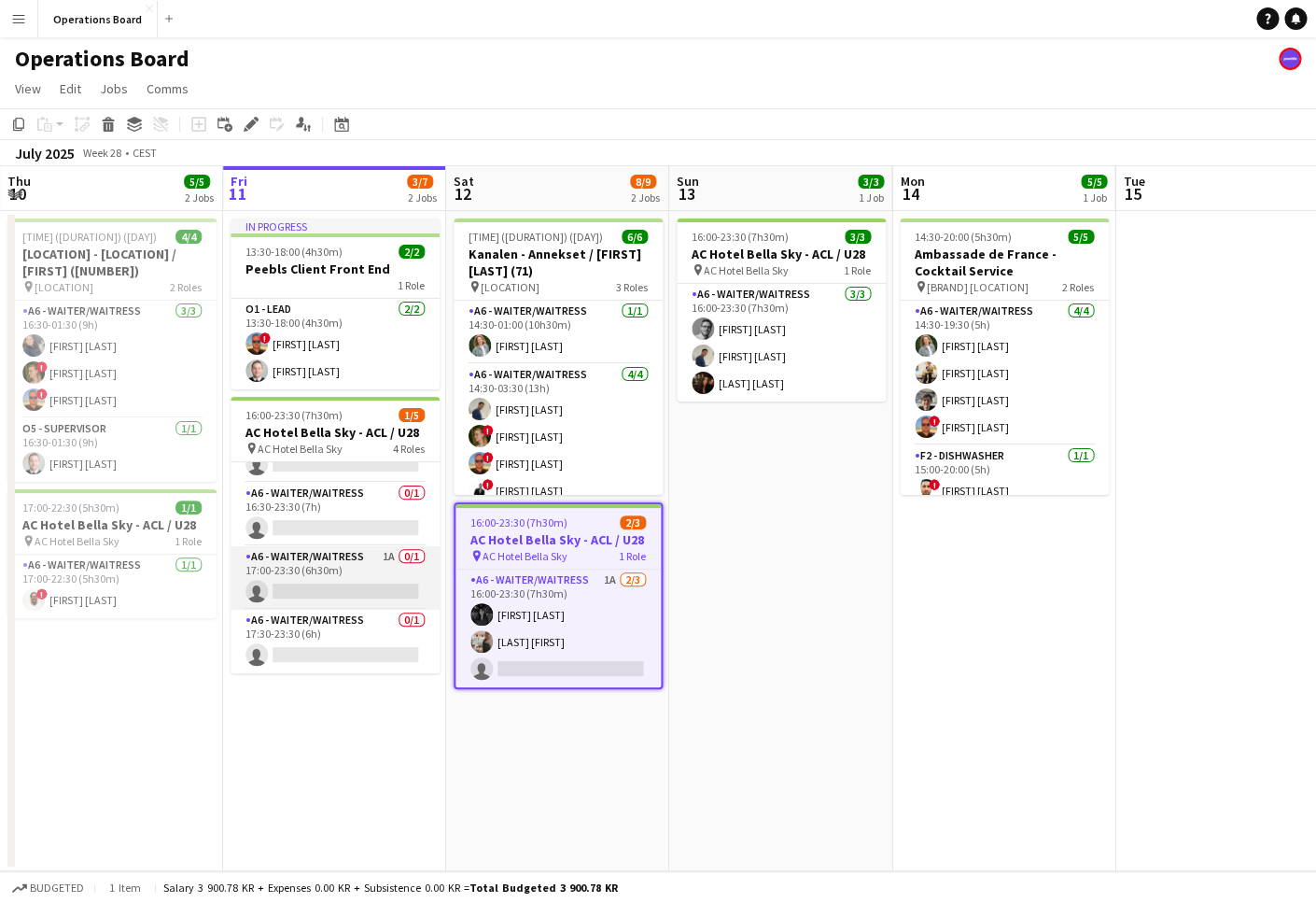 click on "A6 -  WAITER/WAITRESS   1A   0/1   17:00-23:30 (6h30m)
single-neutral-actions" at bounding box center (335, 578) 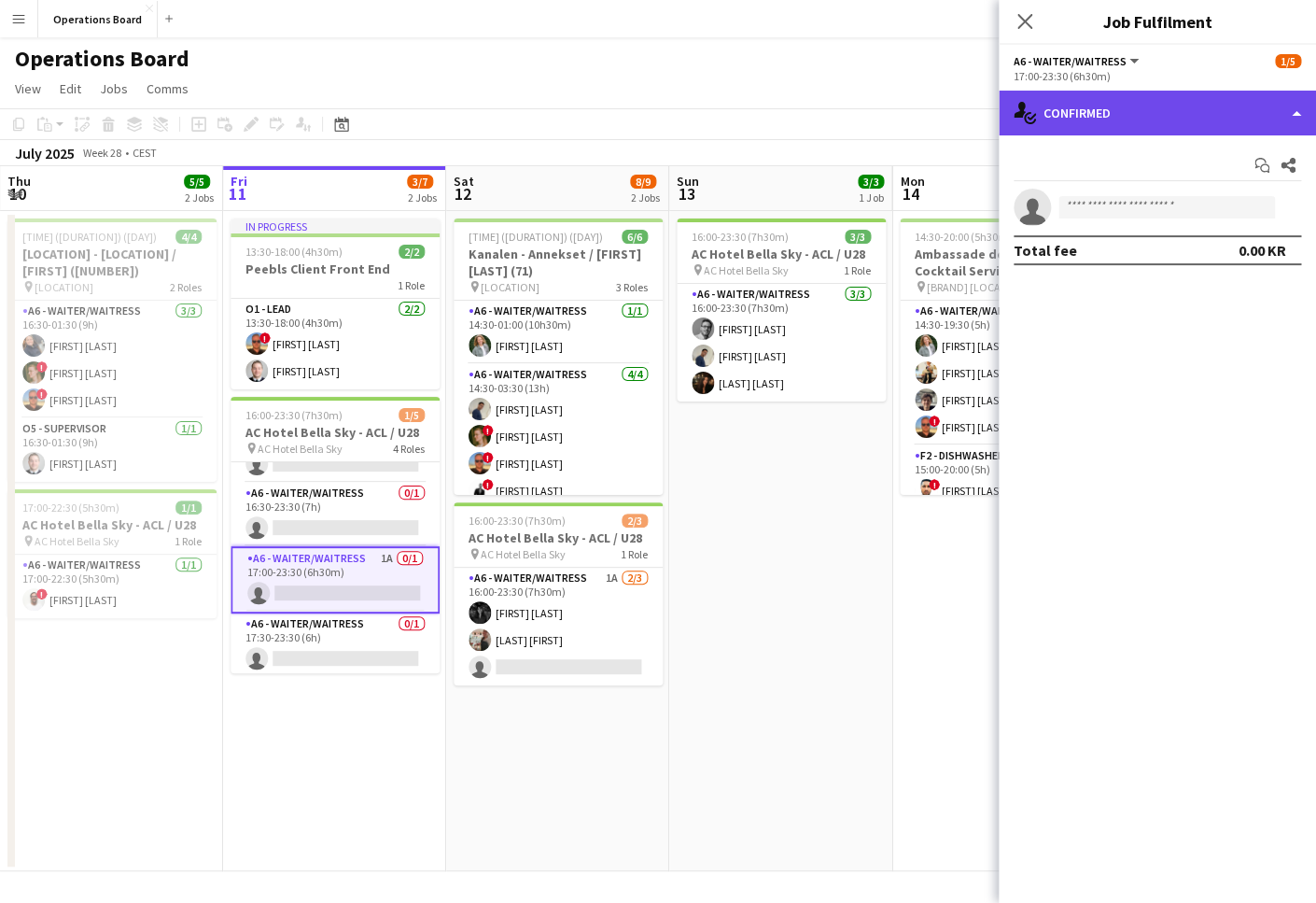 click on "single-neutral-actions-check-2
Confirmed" 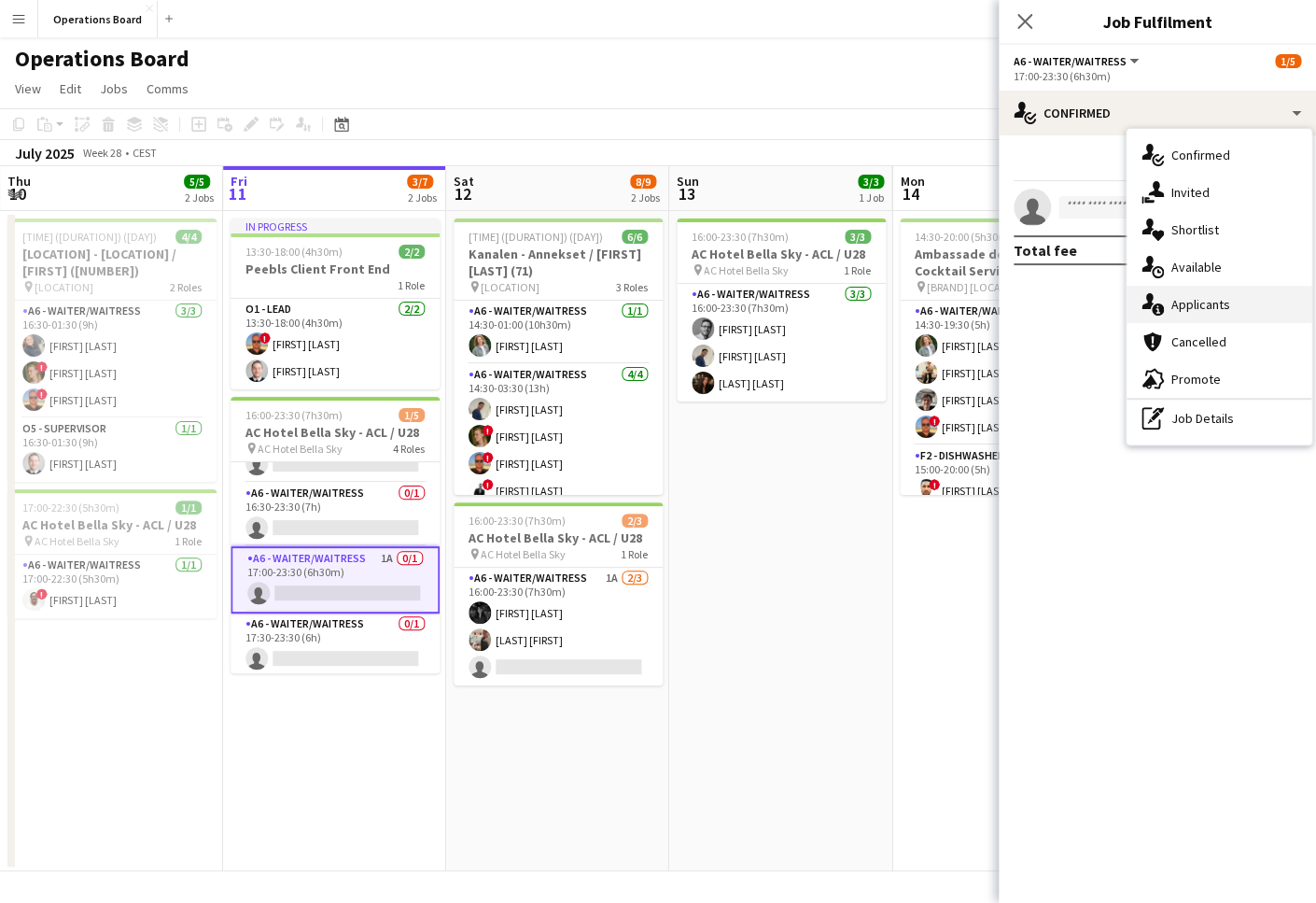click on "single-neutral-actions-information
Applicants" at bounding box center [1219, 304] 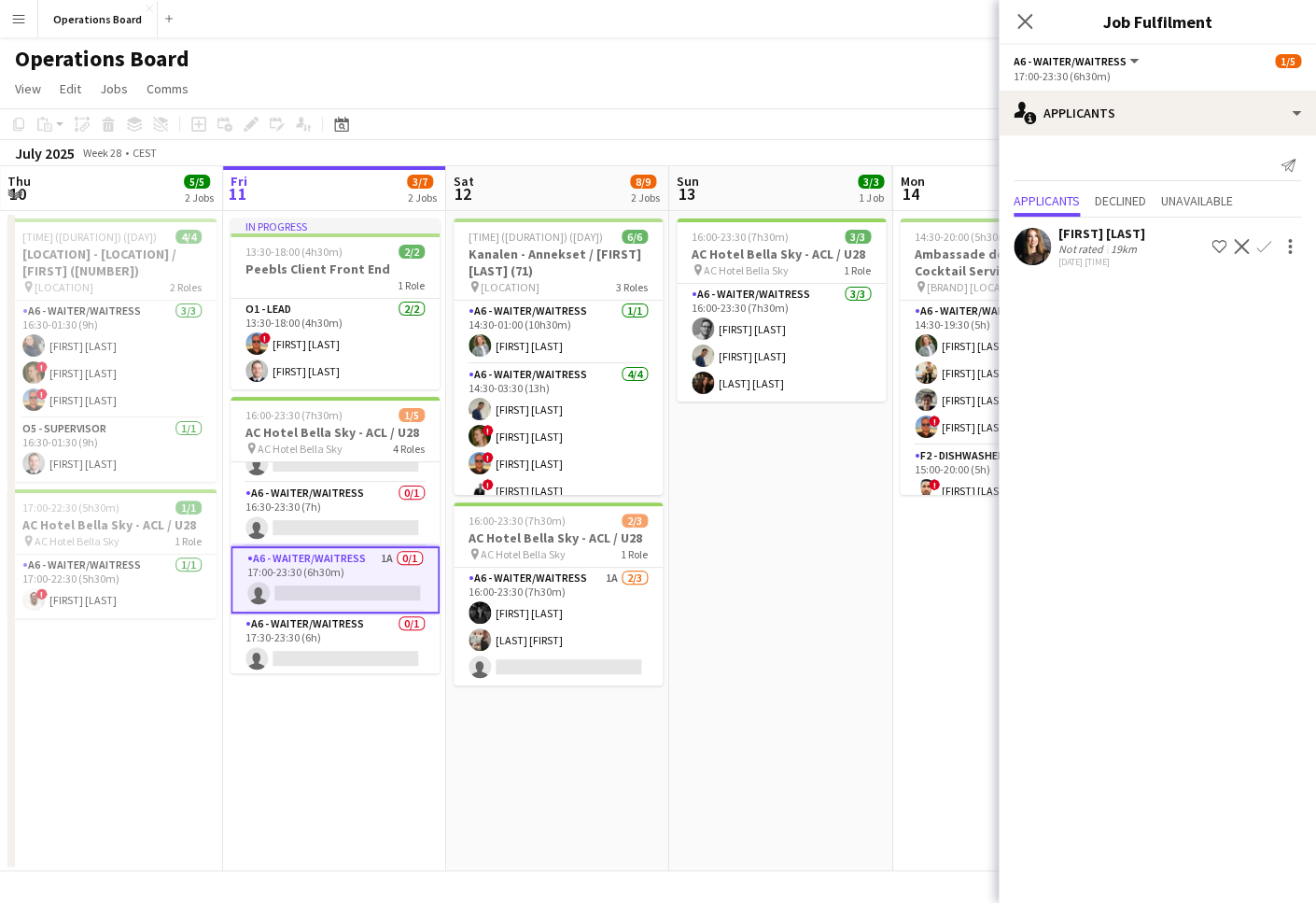click on "Lili Nádaslaki   Not rated   19km   11-07-2025 14:06
Shortlist crew
Decline
Confirm" 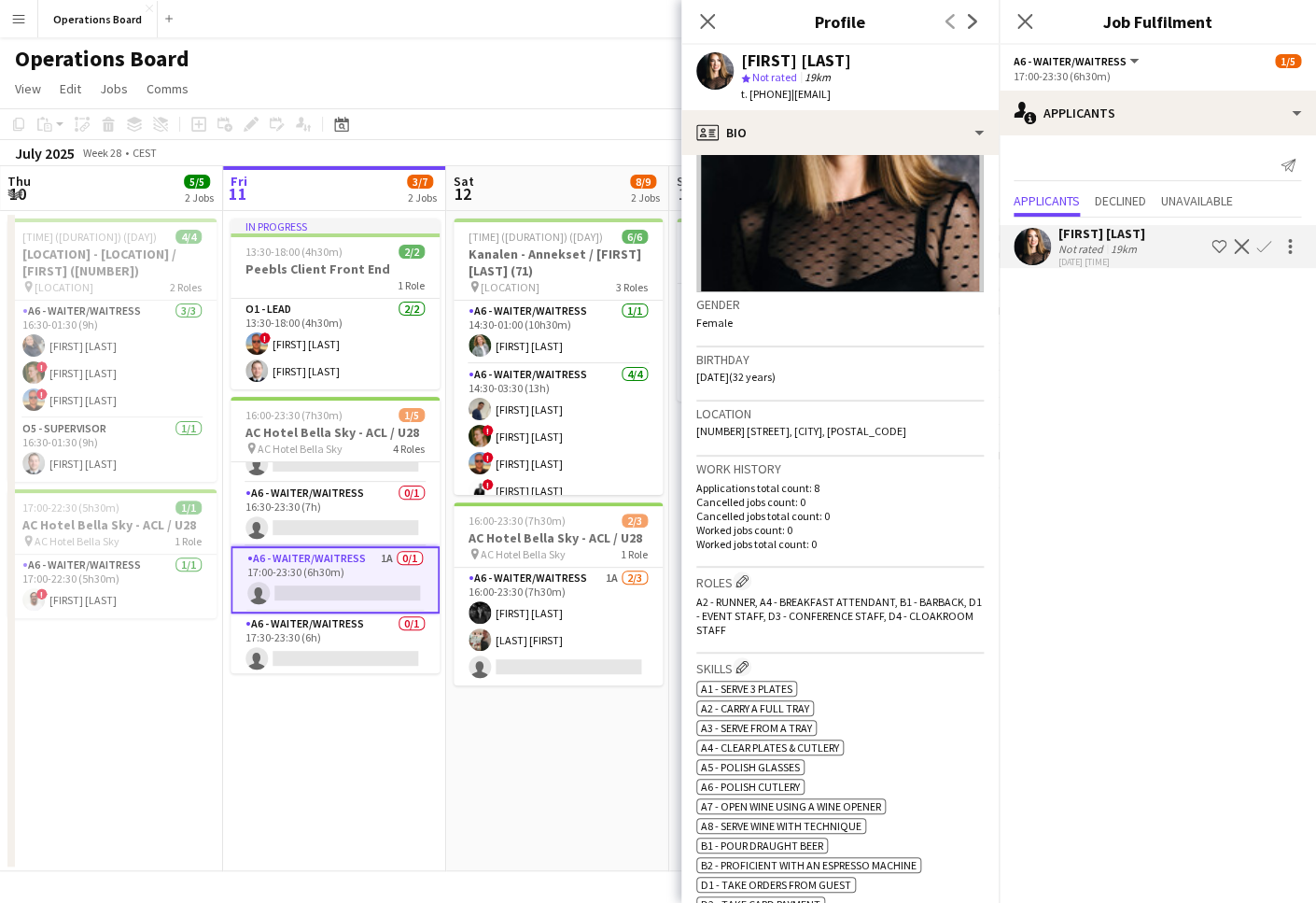 scroll, scrollTop: 106, scrollLeft: 0, axis: vertical 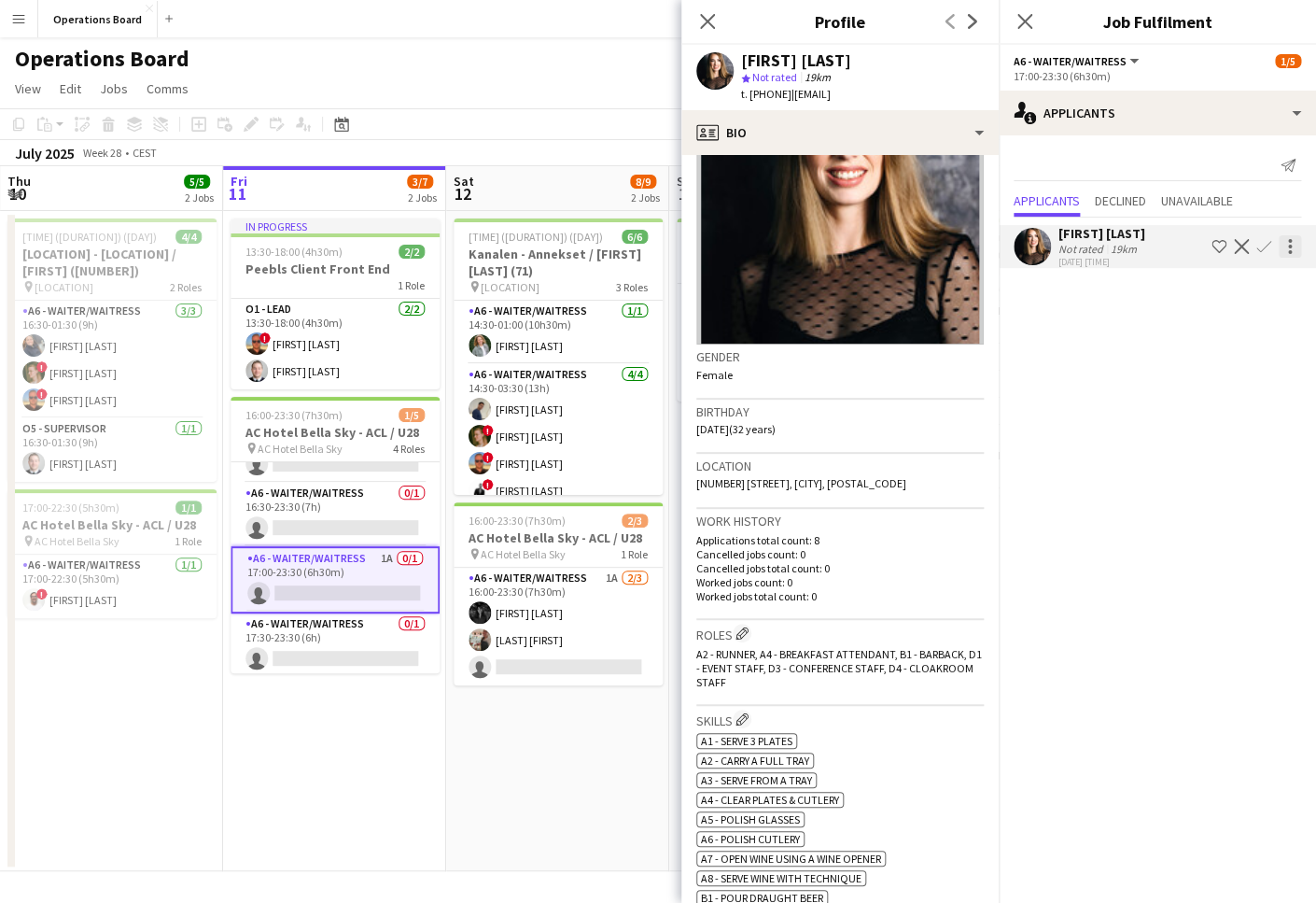 click 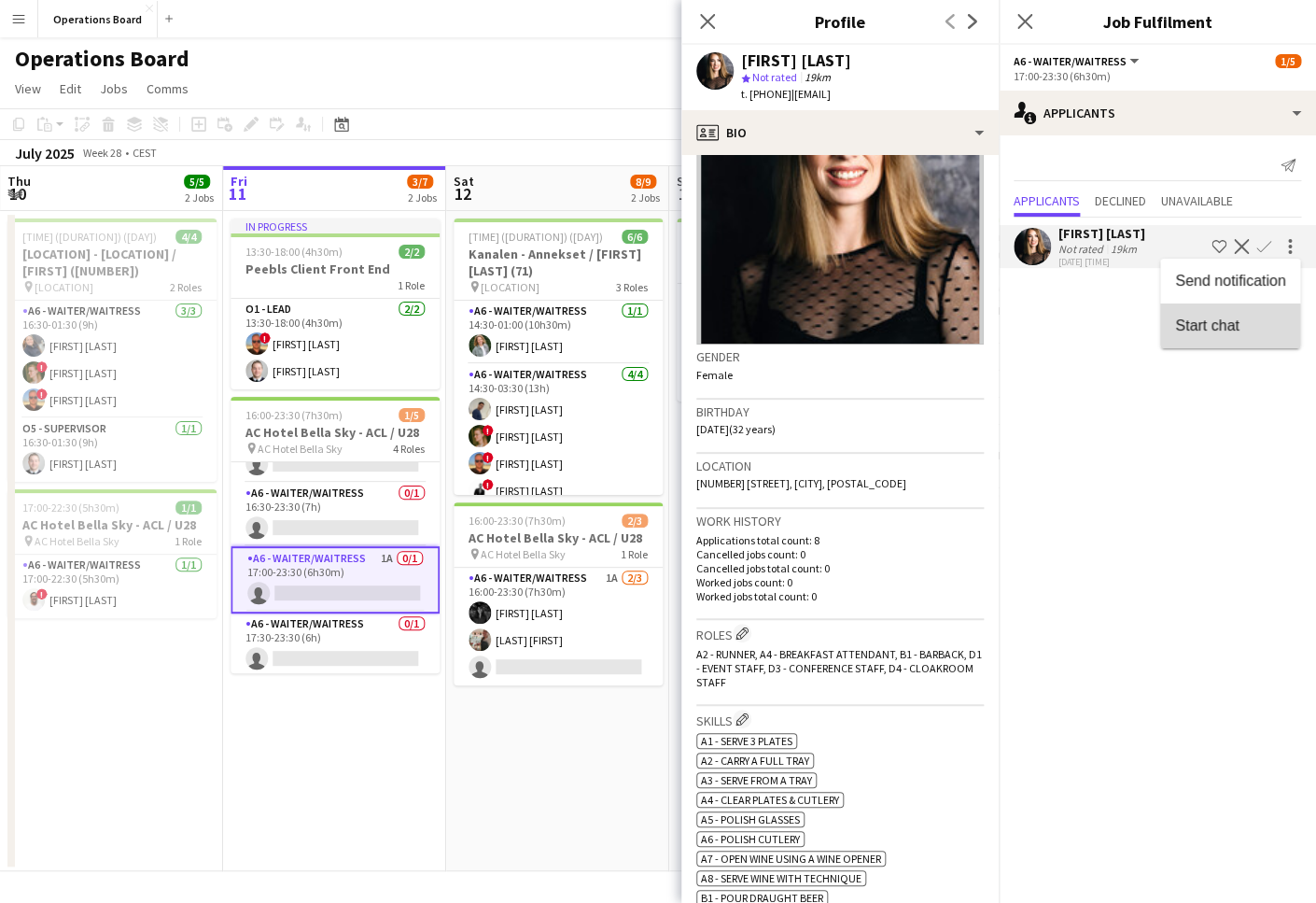 click on "Start chat" at bounding box center (1207, 325) 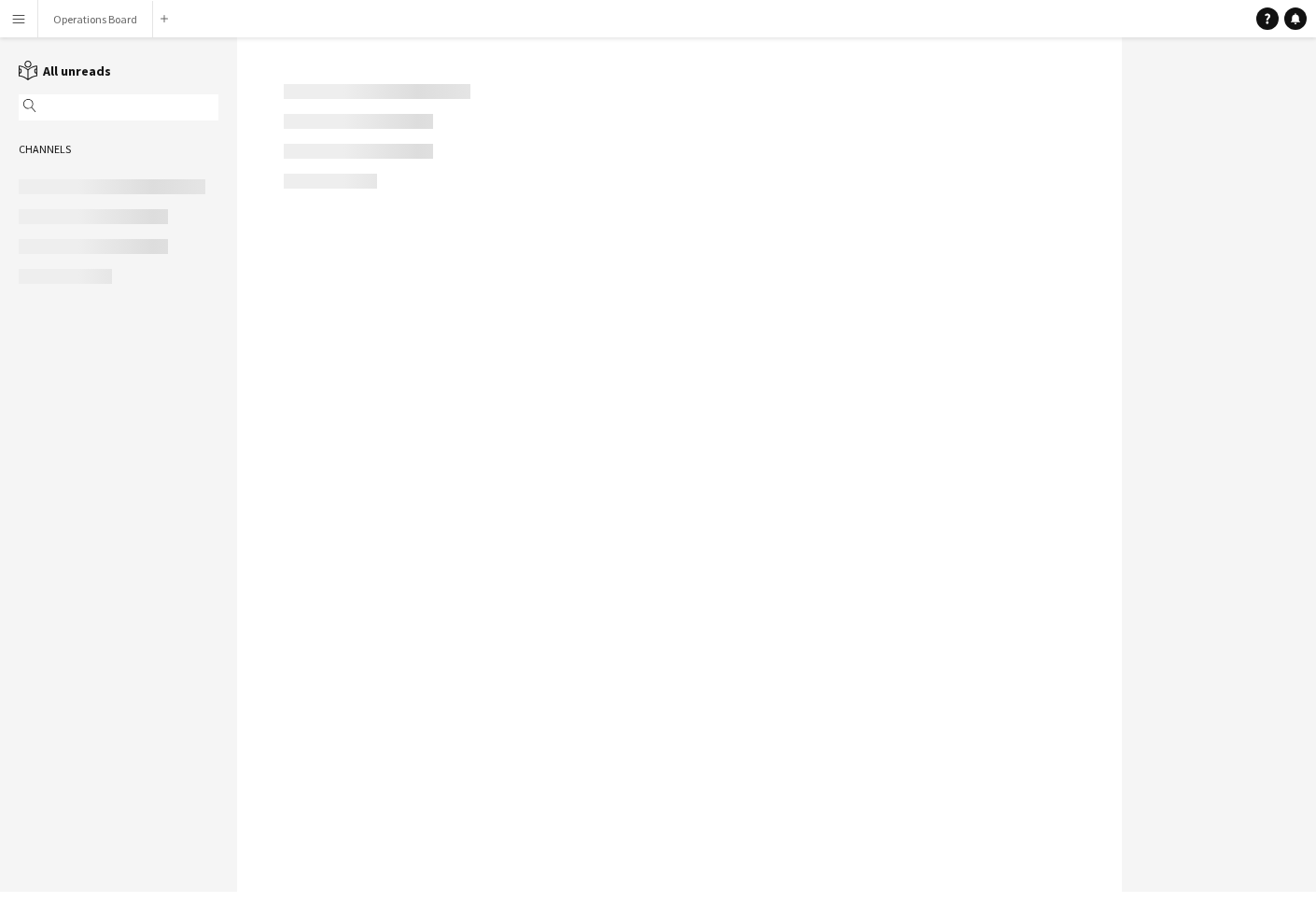 scroll, scrollTop: 0, scrollLeft: 0, axis: both 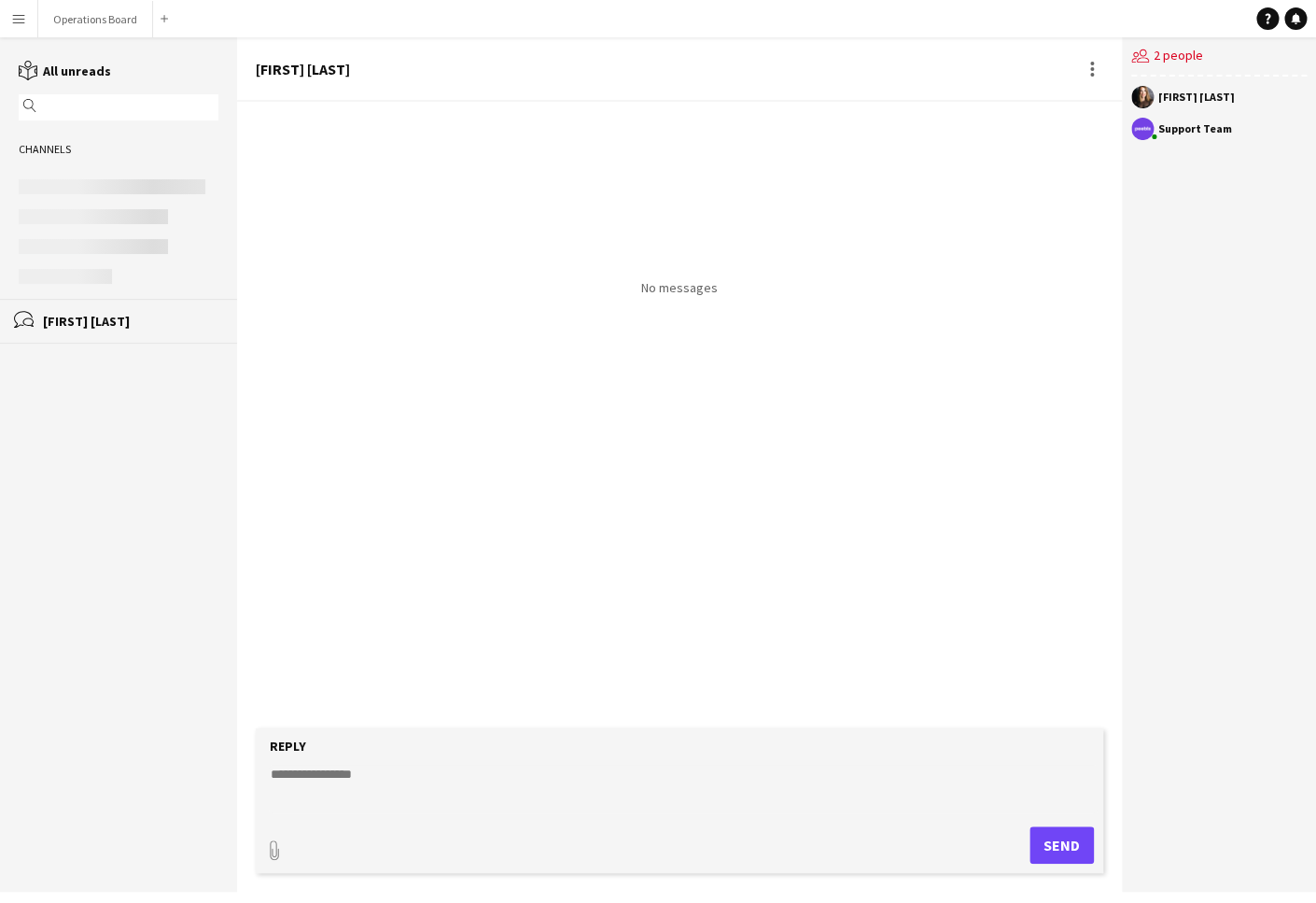 click 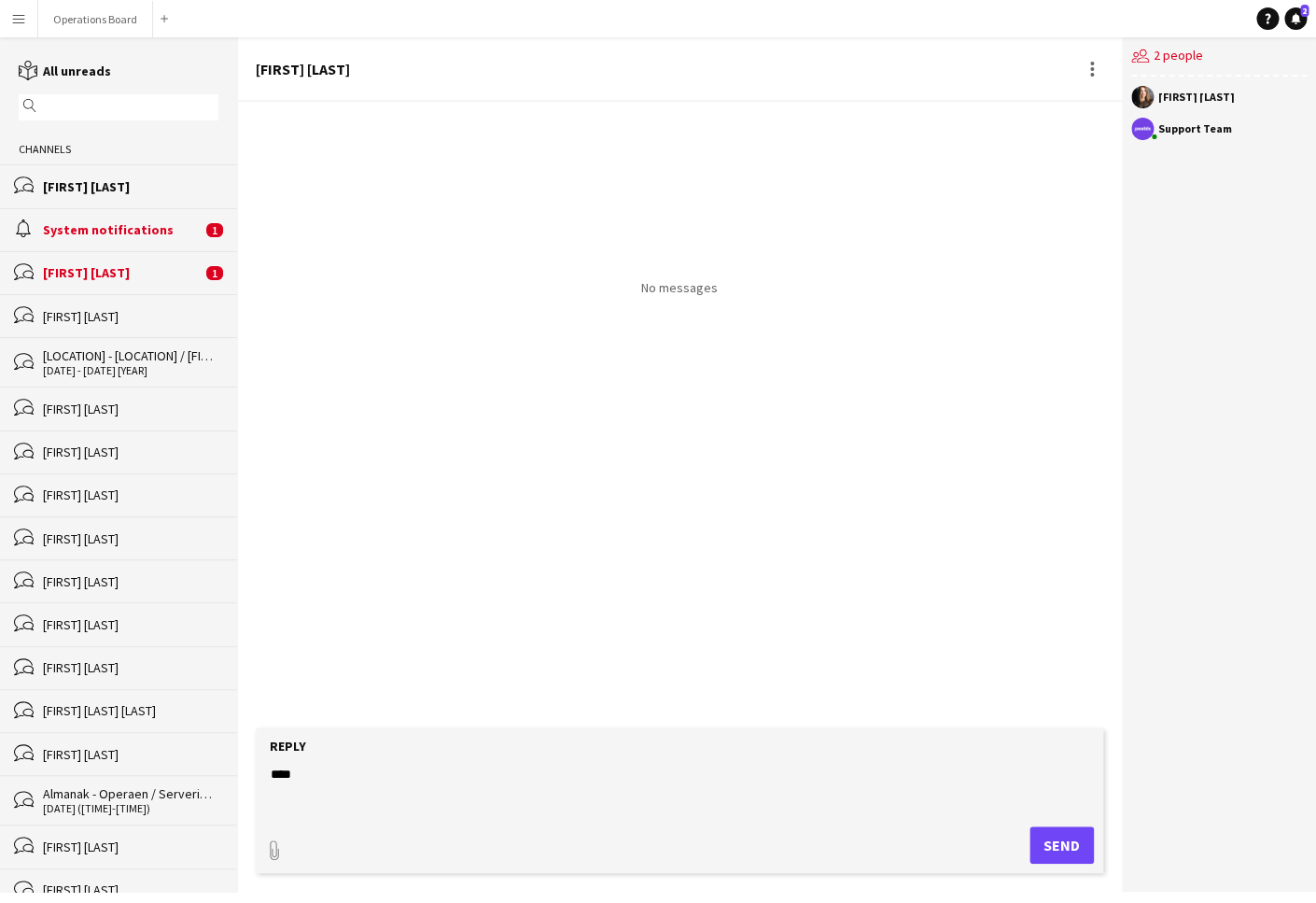 type on "****" 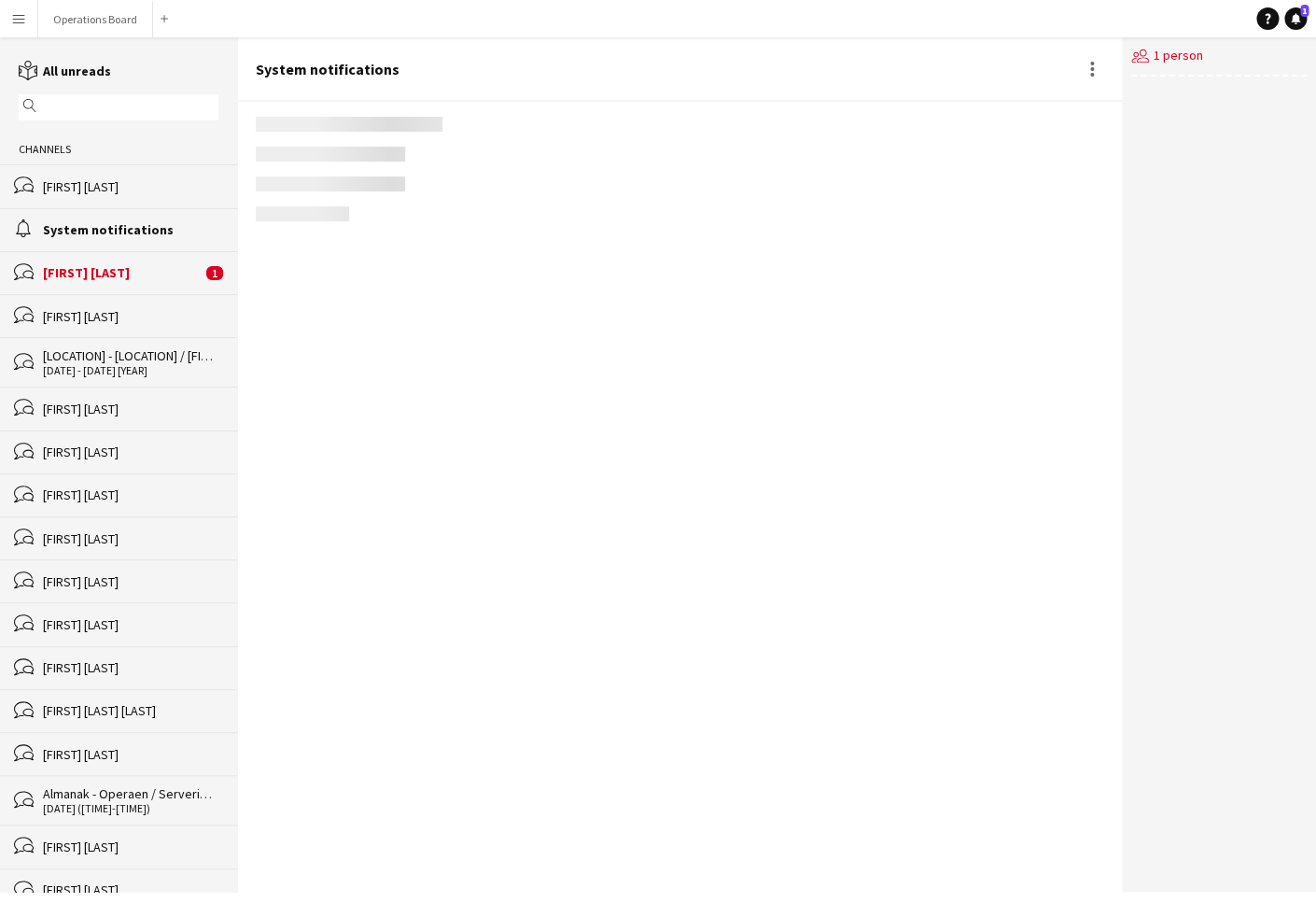 scroll, scrollTop: 2521, scrollLeft: 0, axis: vertical 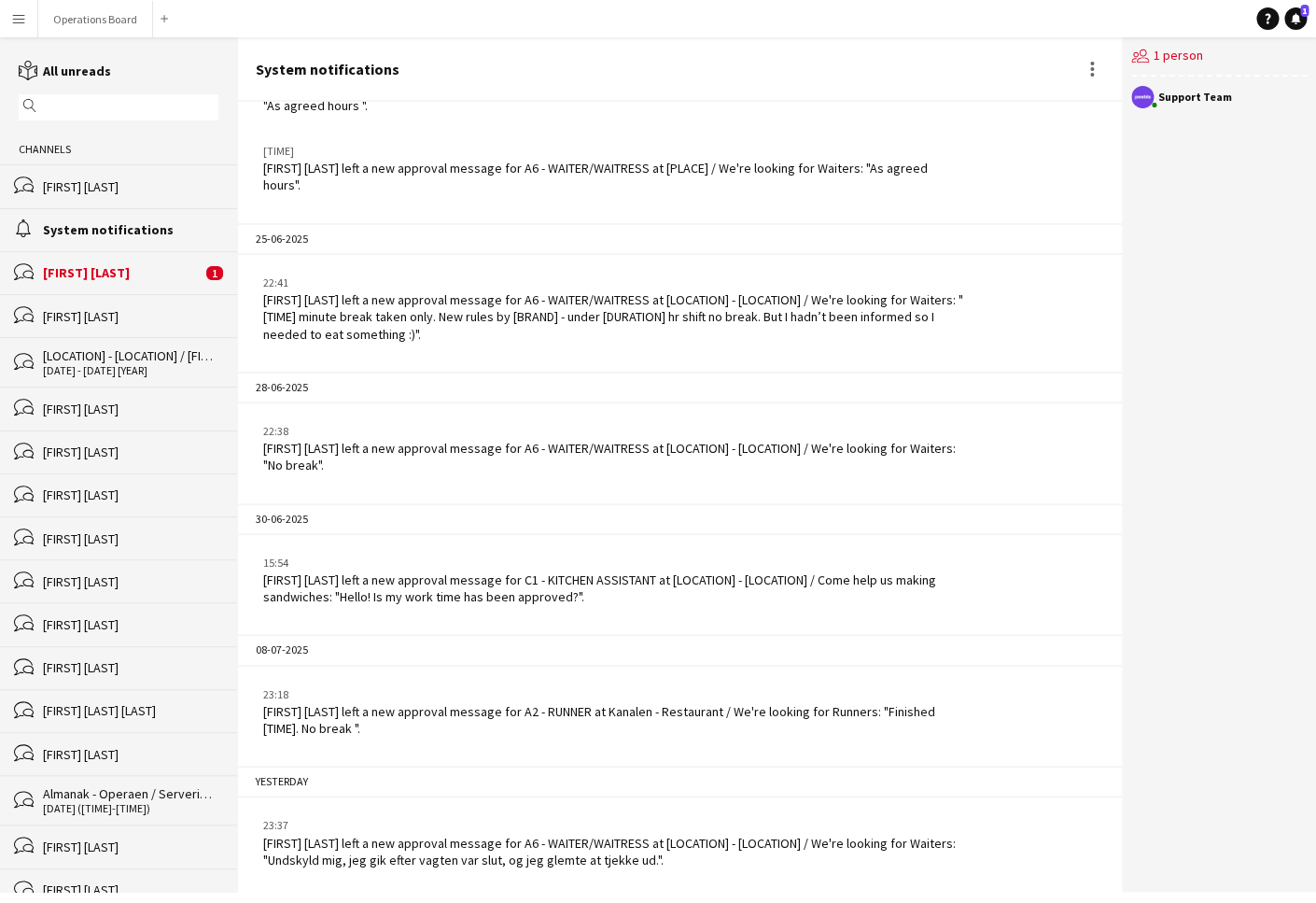 click on "bubbles
[FIRST] [LAST]   [NUMBER]" 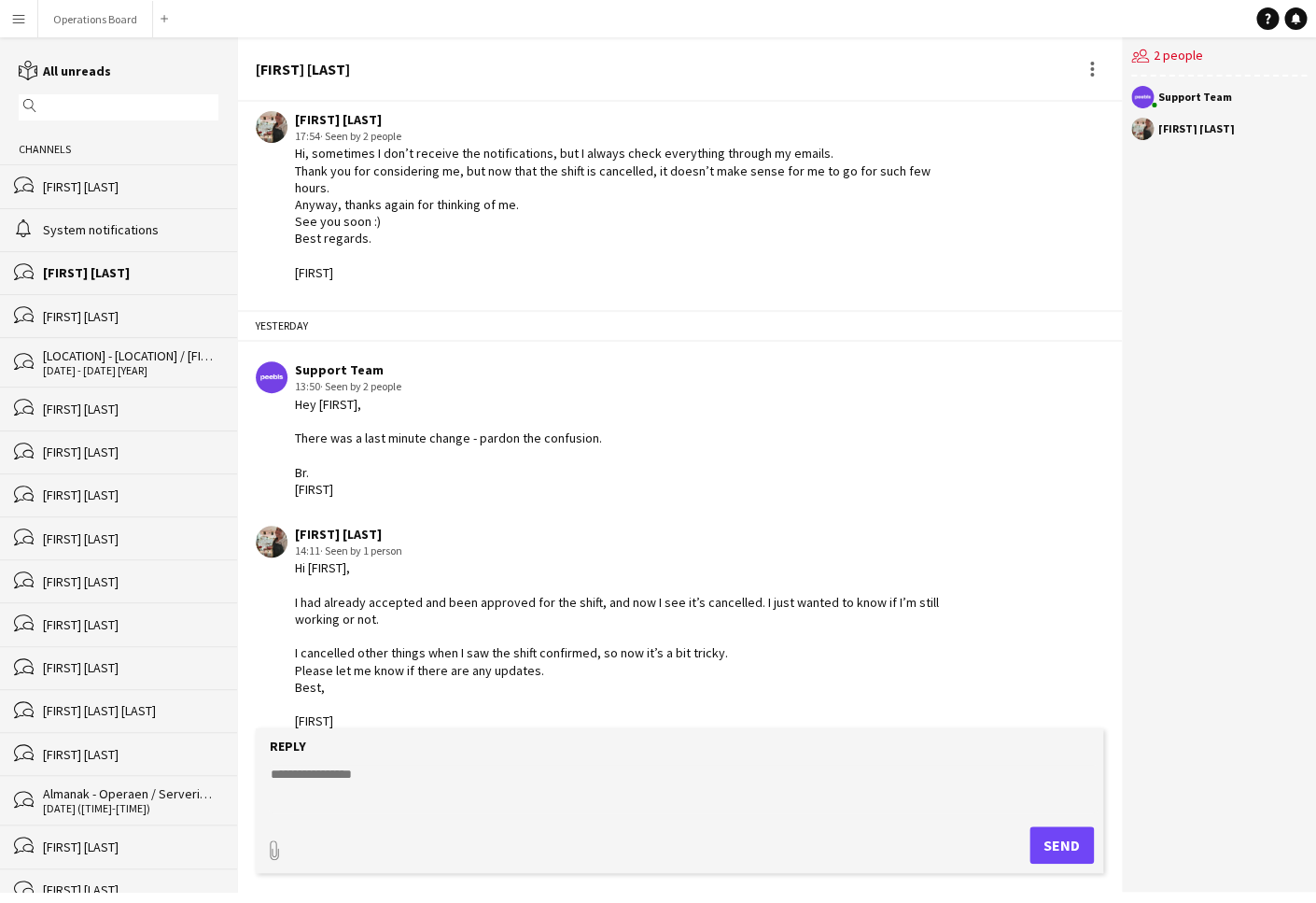 scroll, scrollTop: 453, scrollLeft: 0, axis: vertical 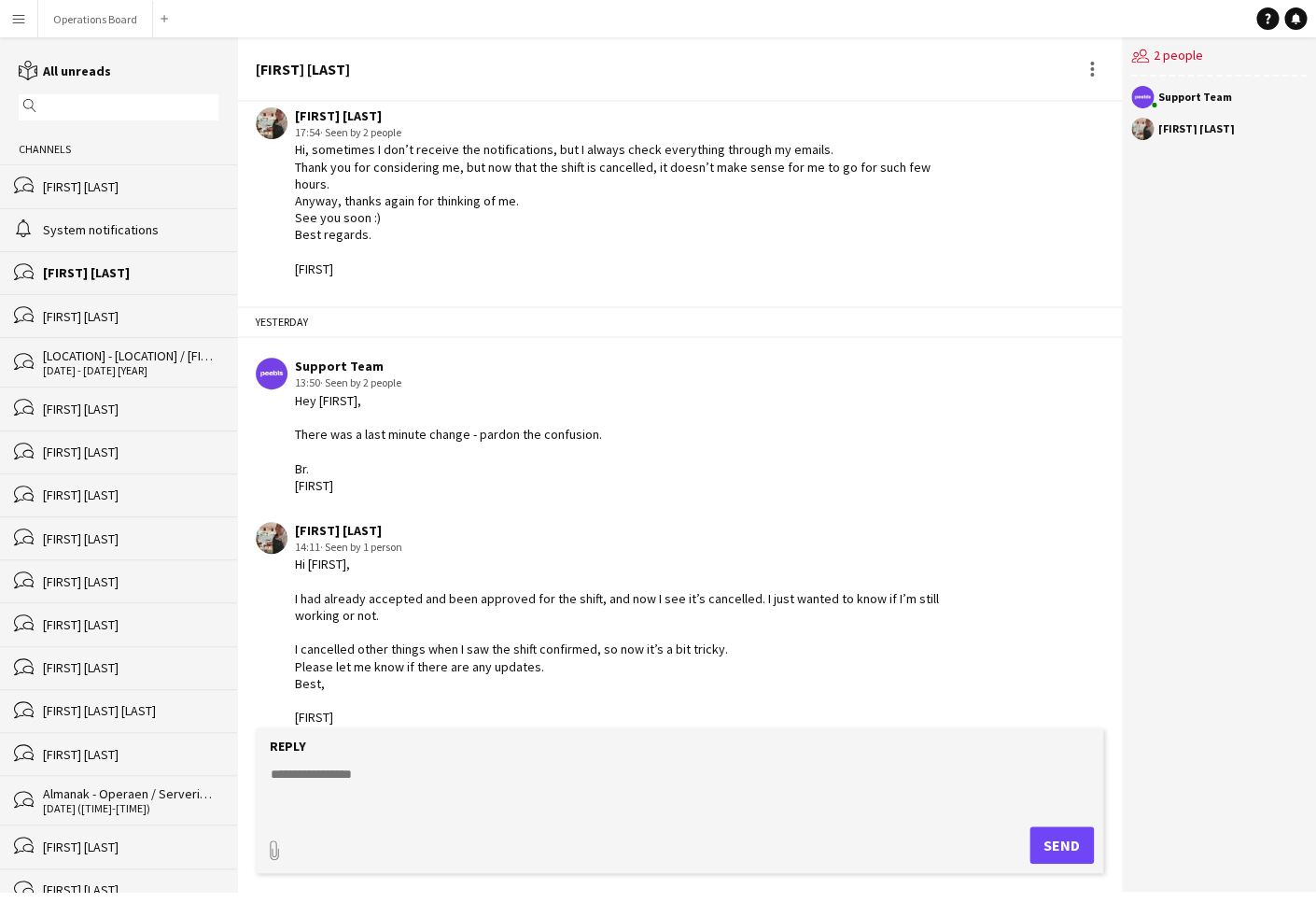 click 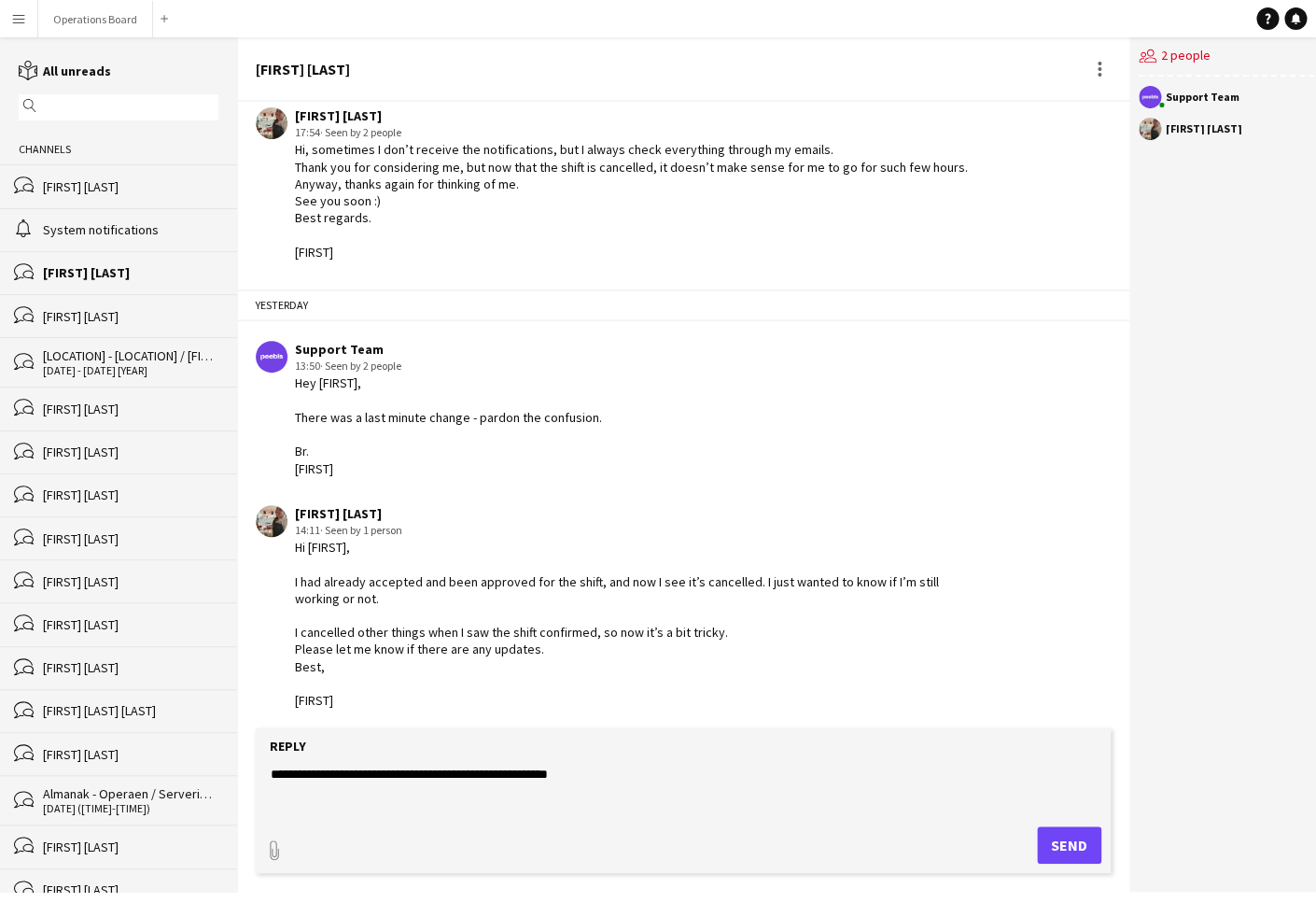 scroll, scrollTop: 0, scrollLeft: 0, axis: both 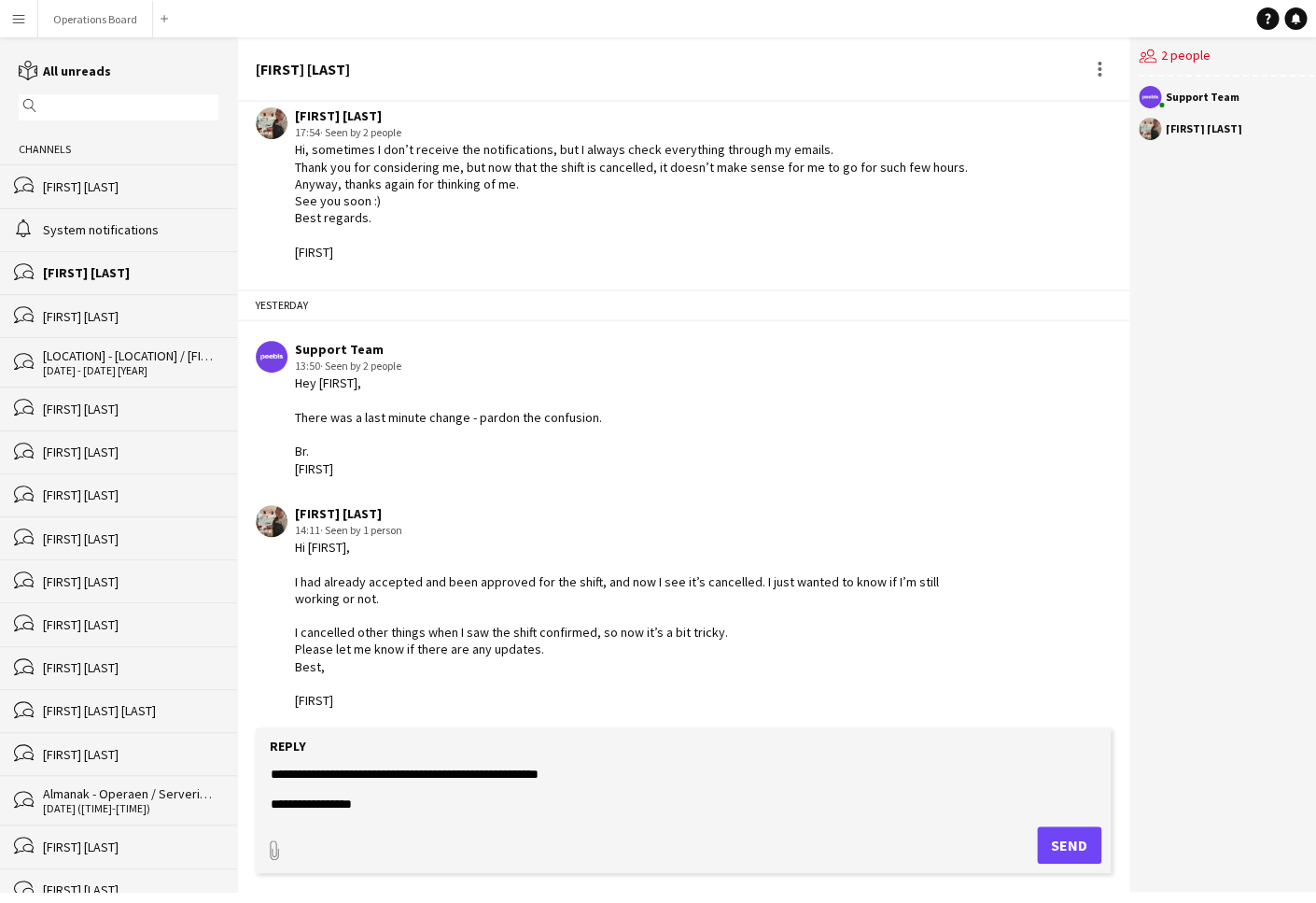 type on "**********" 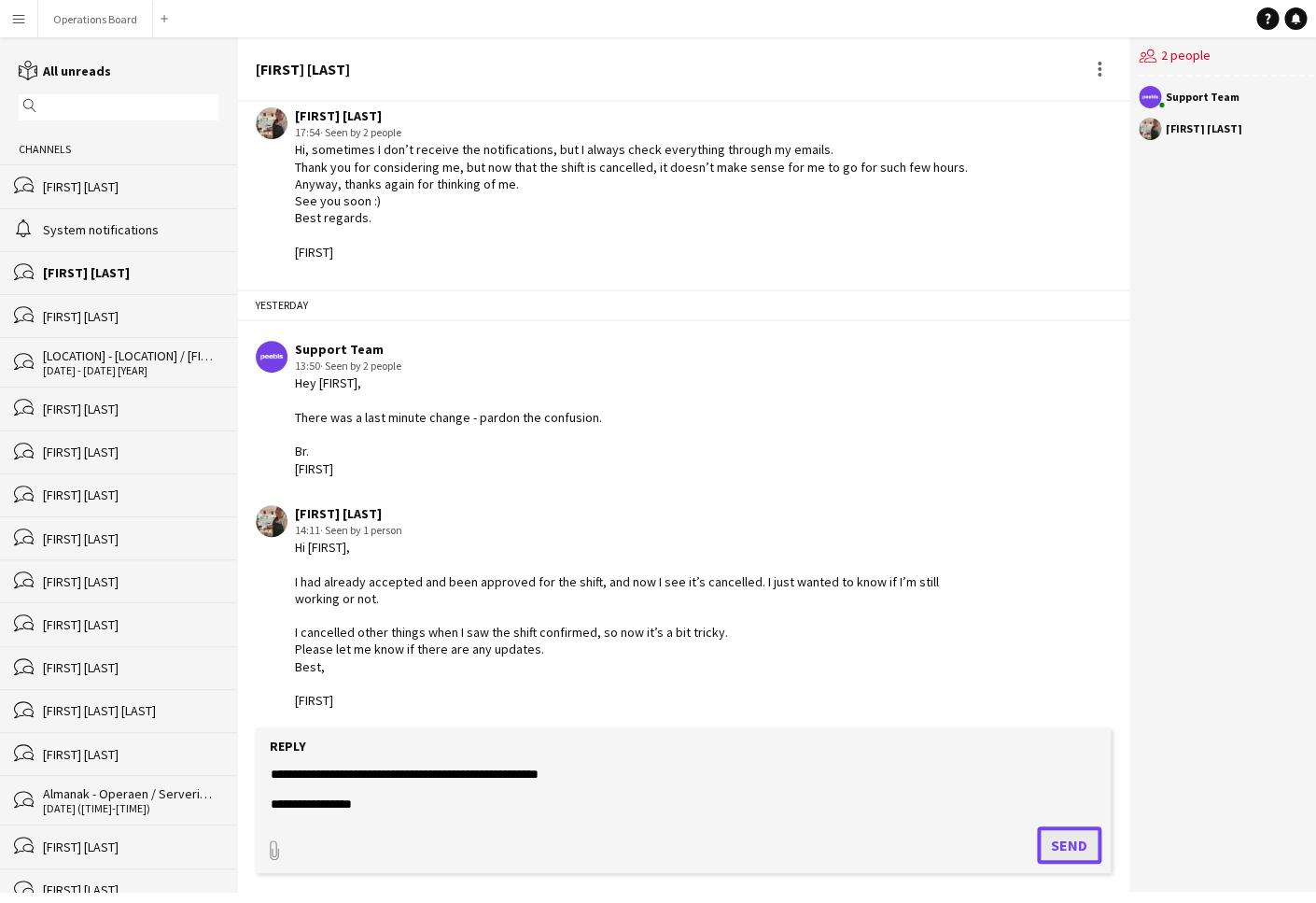 click on "Send" 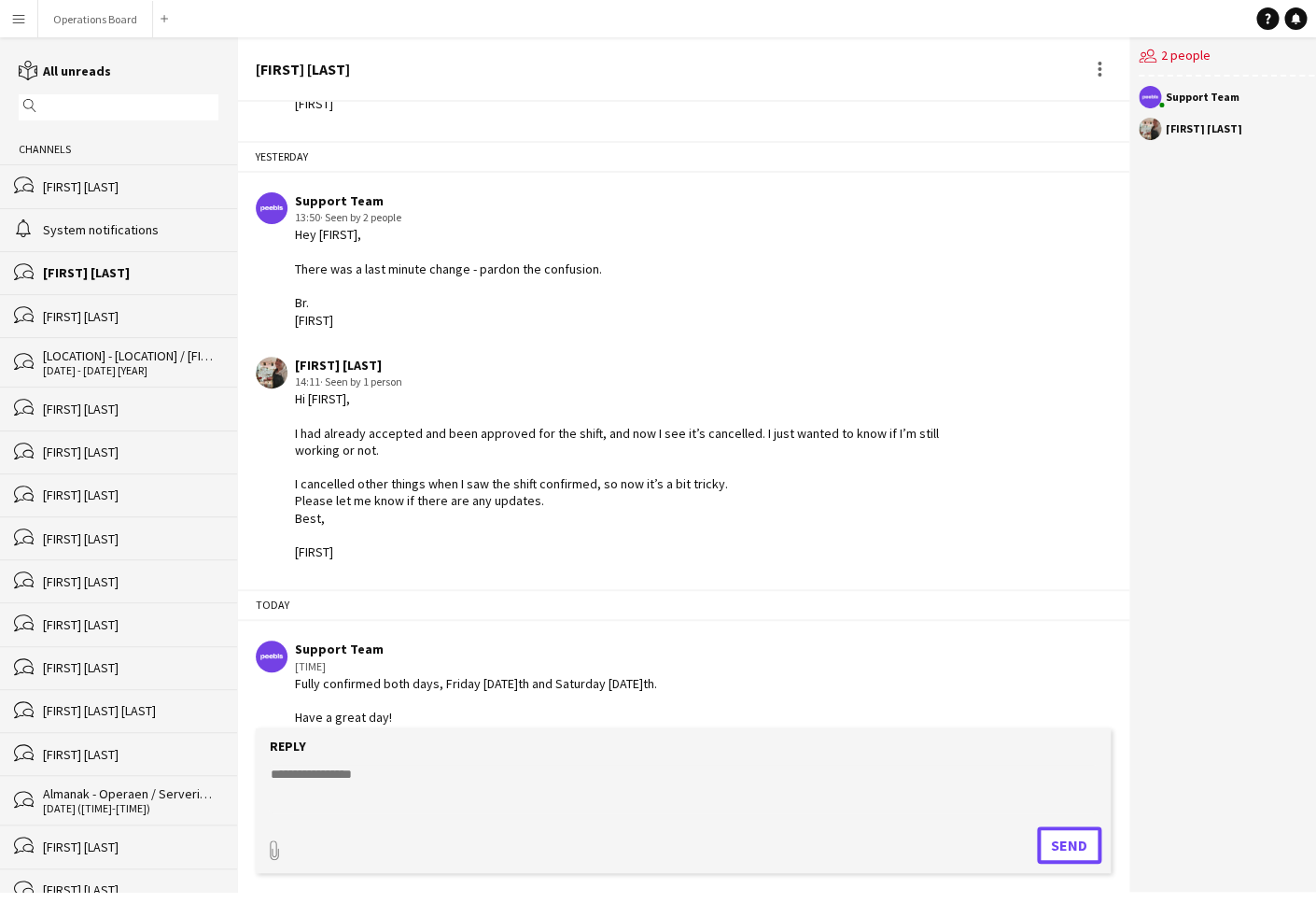 scroll, scrollTop: 618, scrollLeft: 0, axis: vertical 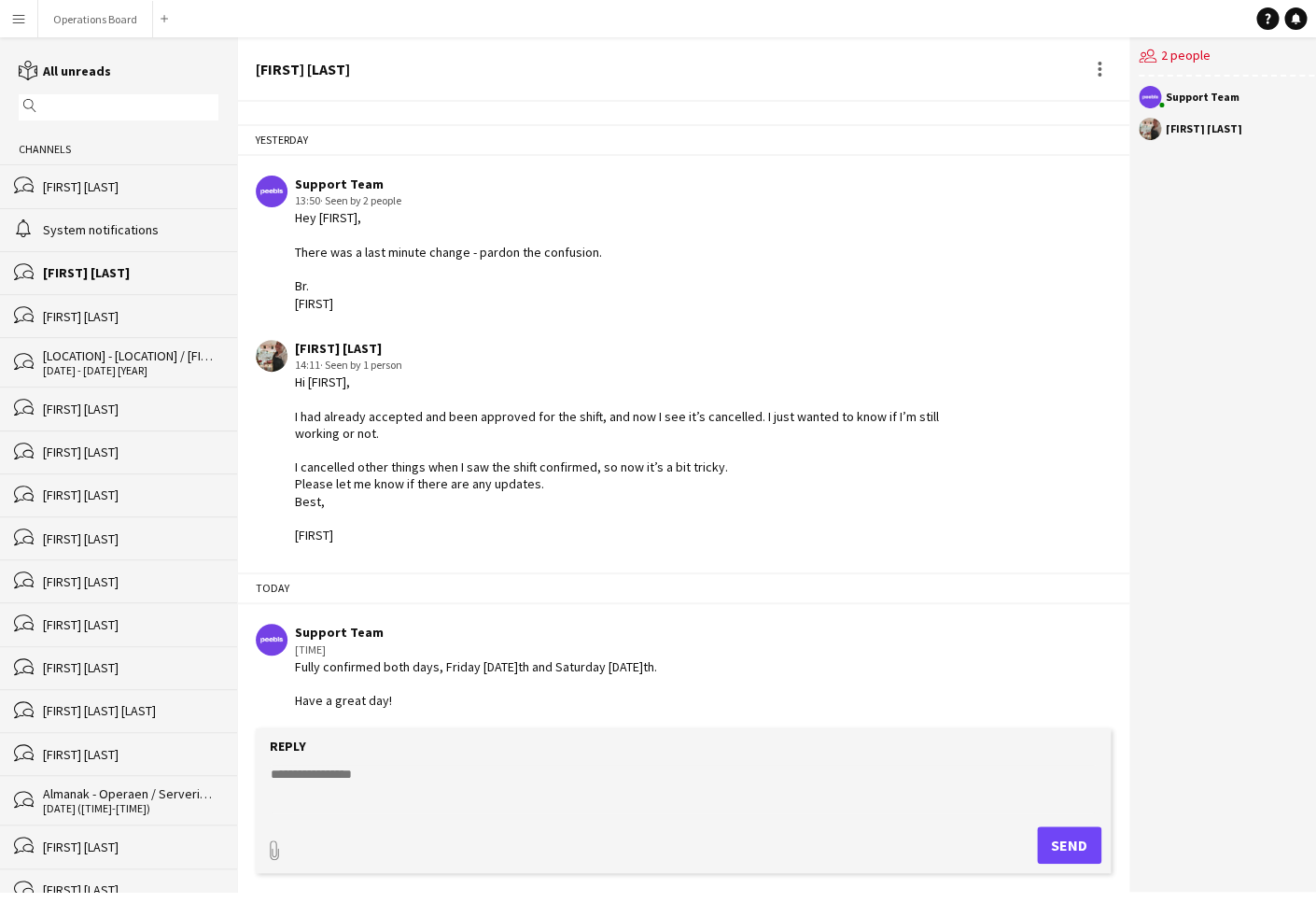click on "[FIRST] [LAST]" 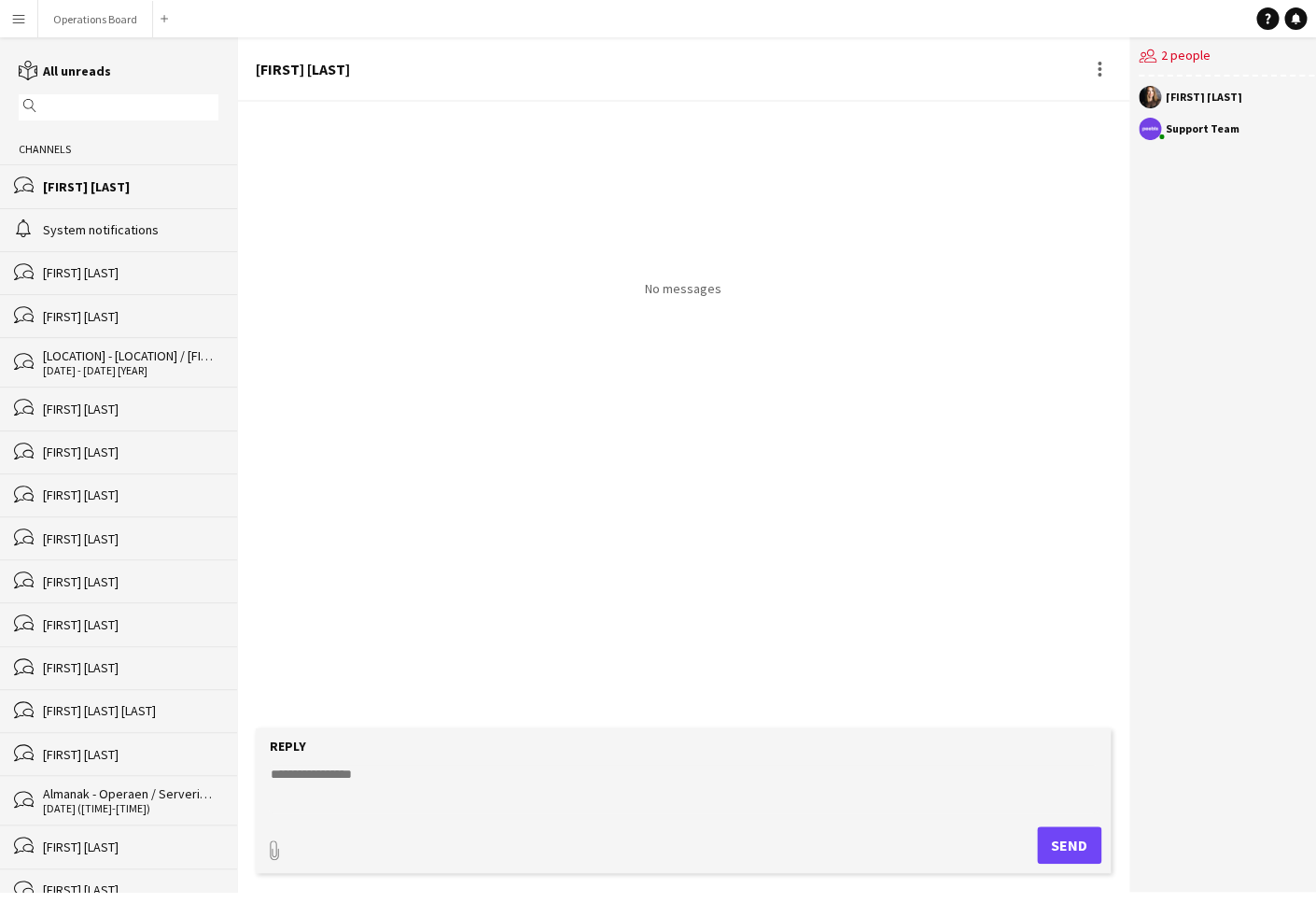 click 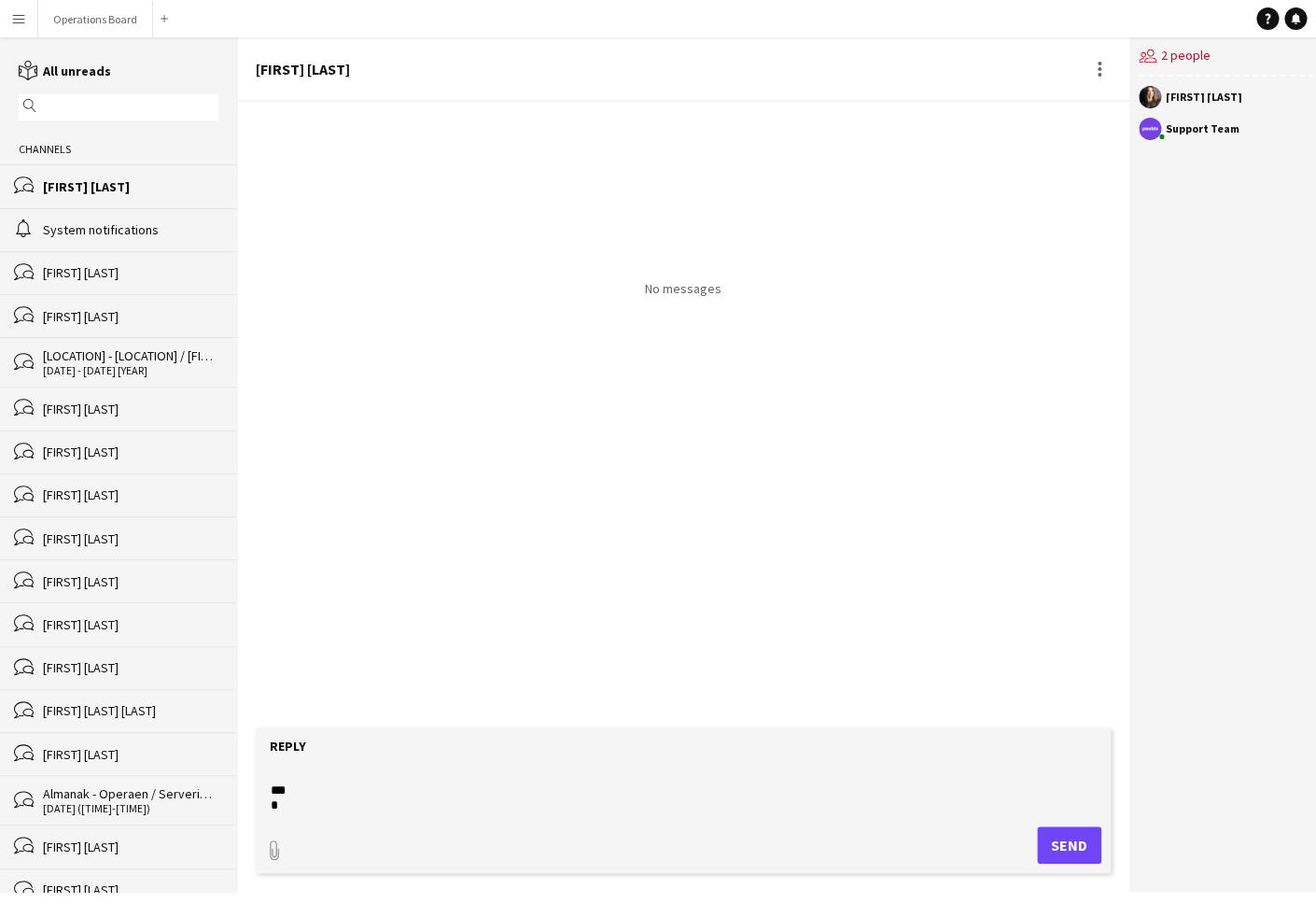 scroll, scrollTop: 45, scrollLeft: 0, axis: vertical 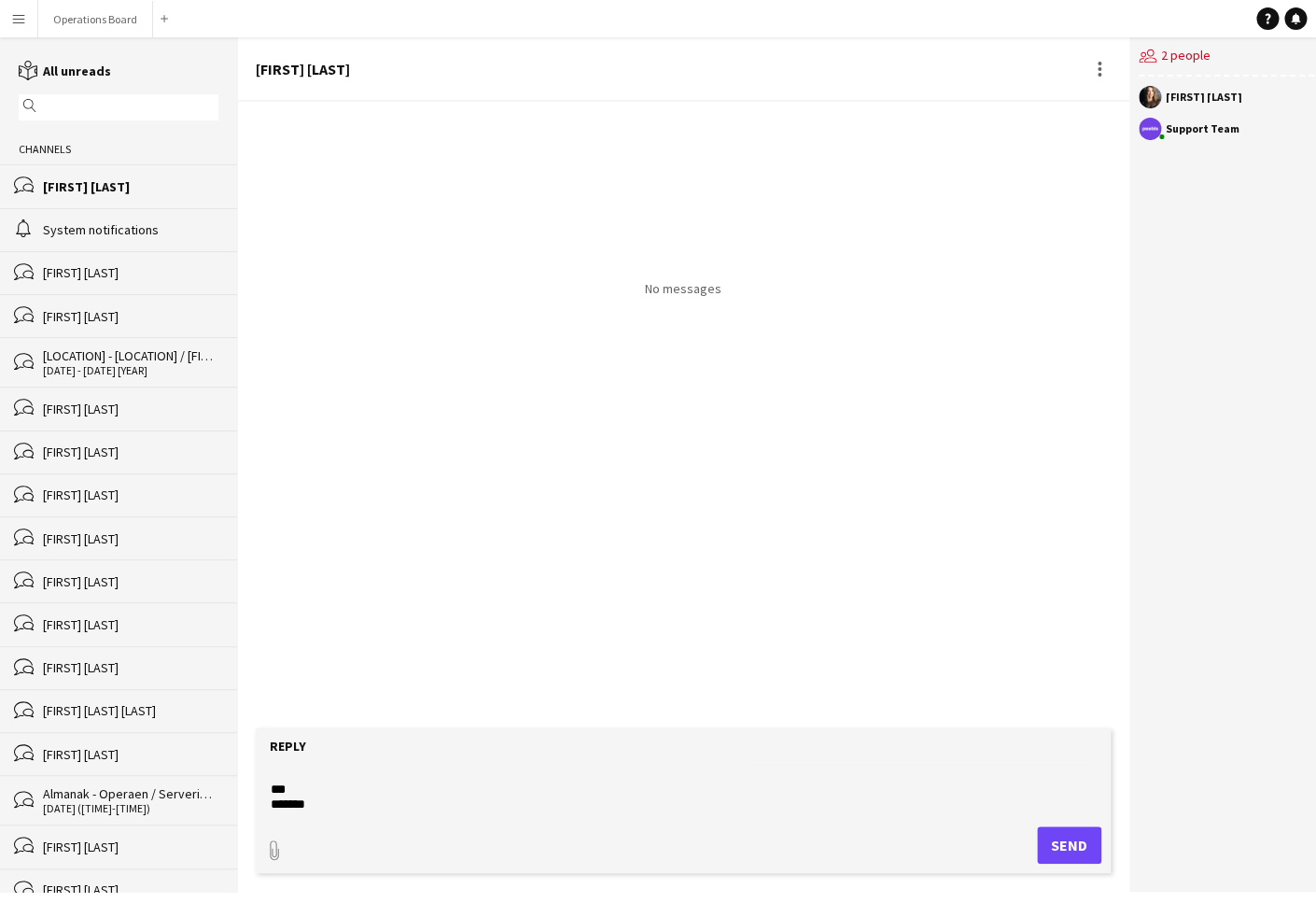 type on "**********" 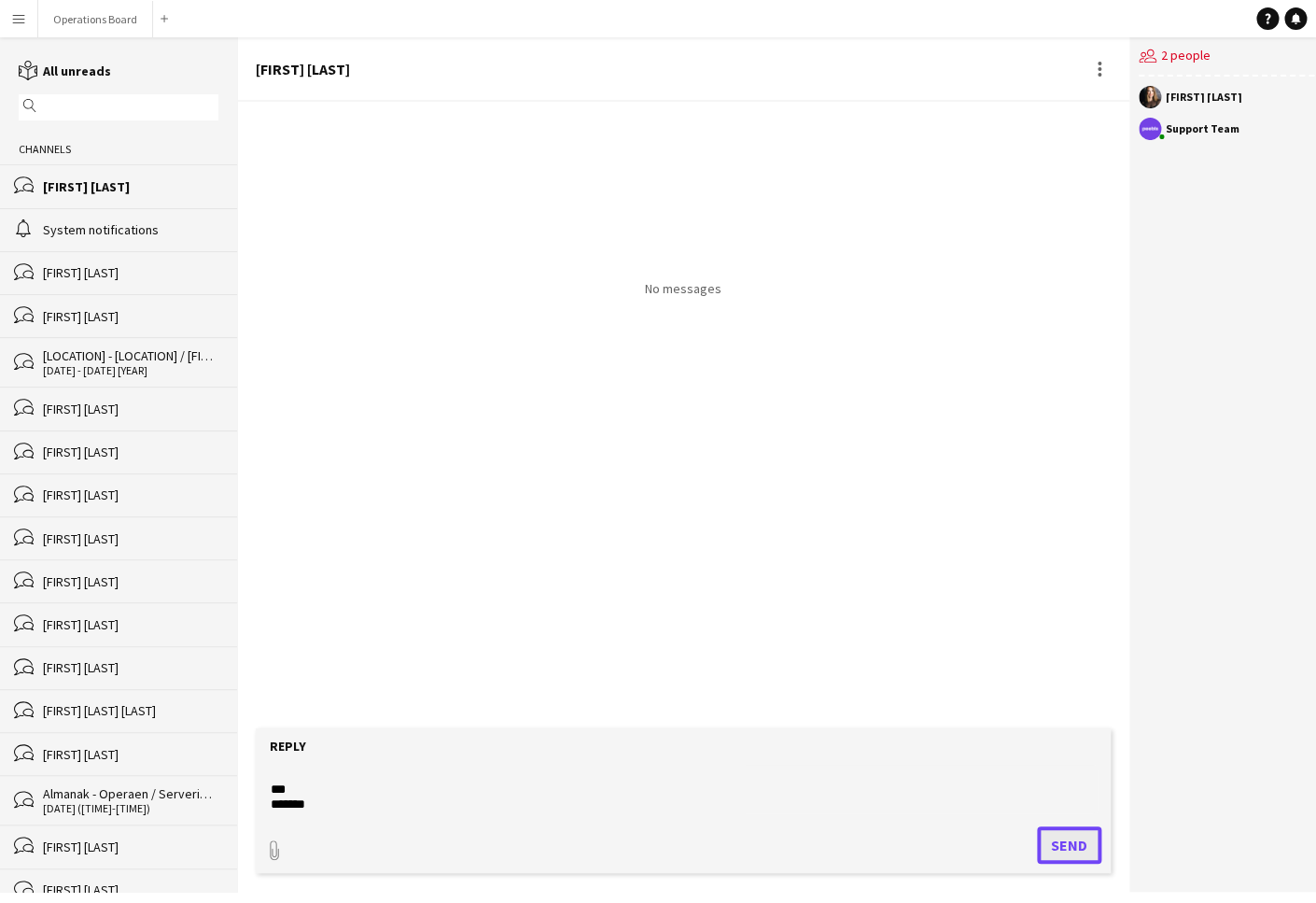 click on "Send" 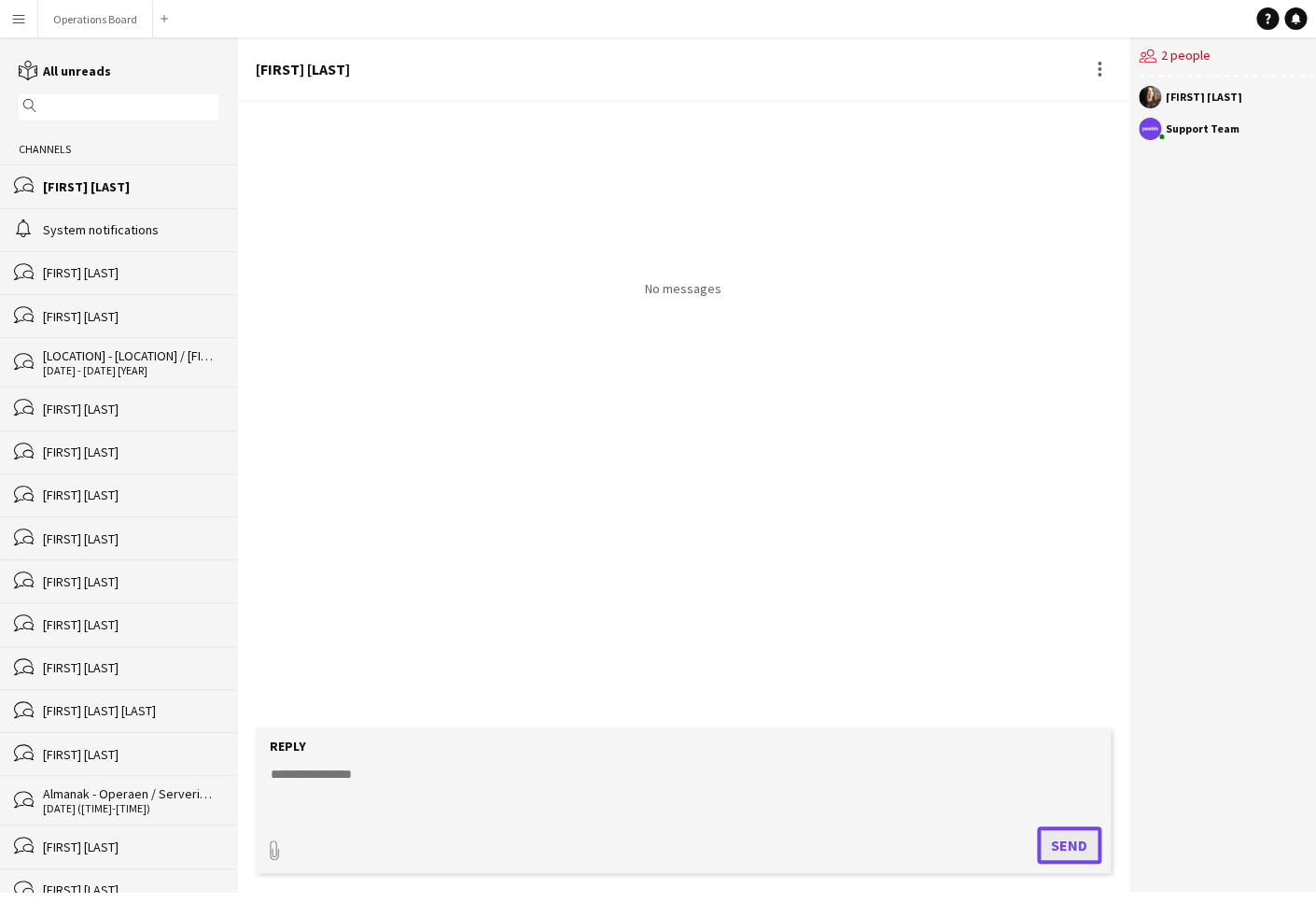 scroll, scrollTop: 0, scrollLeft: 0, axis: both 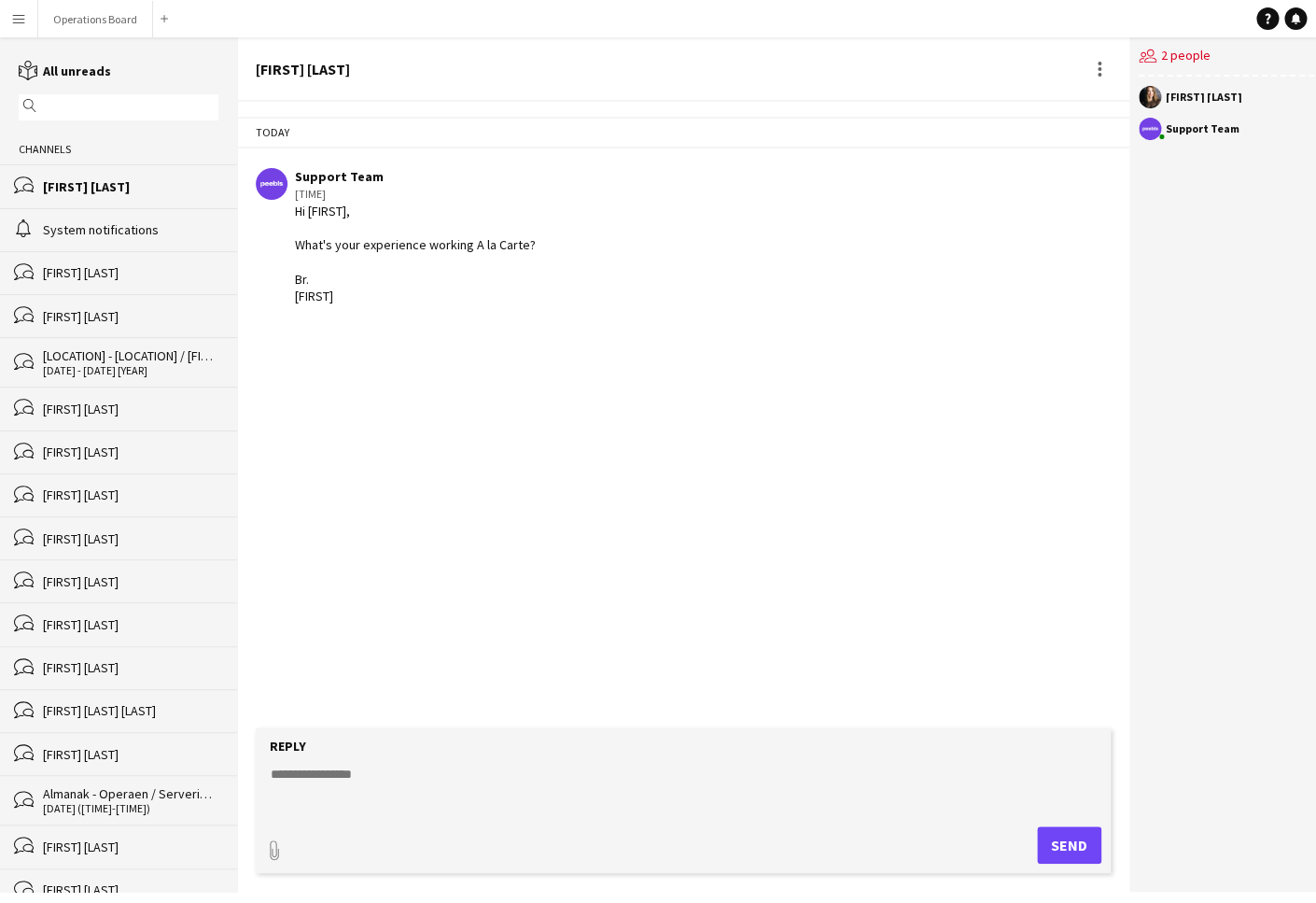 drag, startPoint x: 651, startPoint y: 500, endPoint x: 214, endPoint y: 154, distance: 557.3912 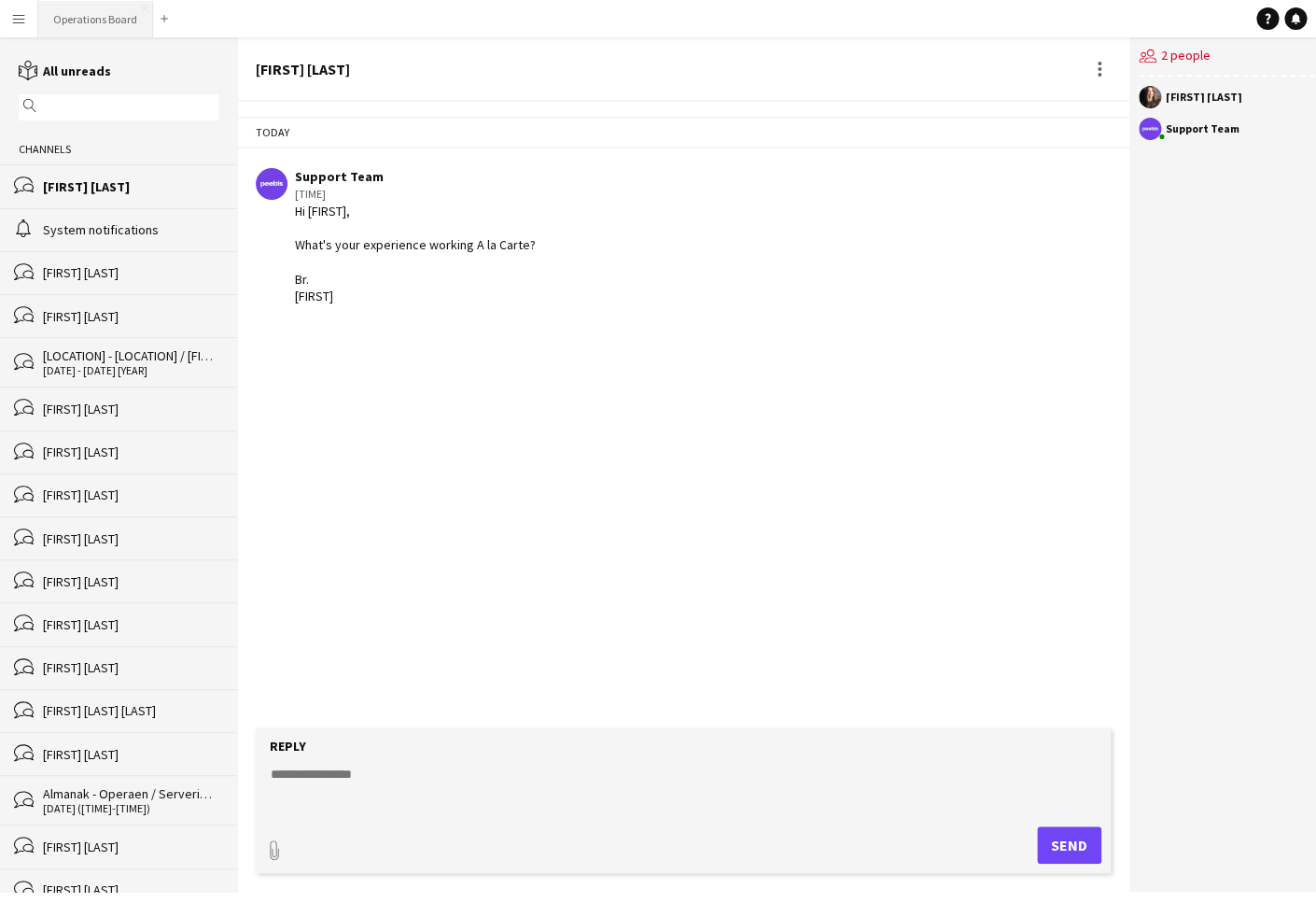 click on "Operations Board
Close" at bounding box center [95, 19] 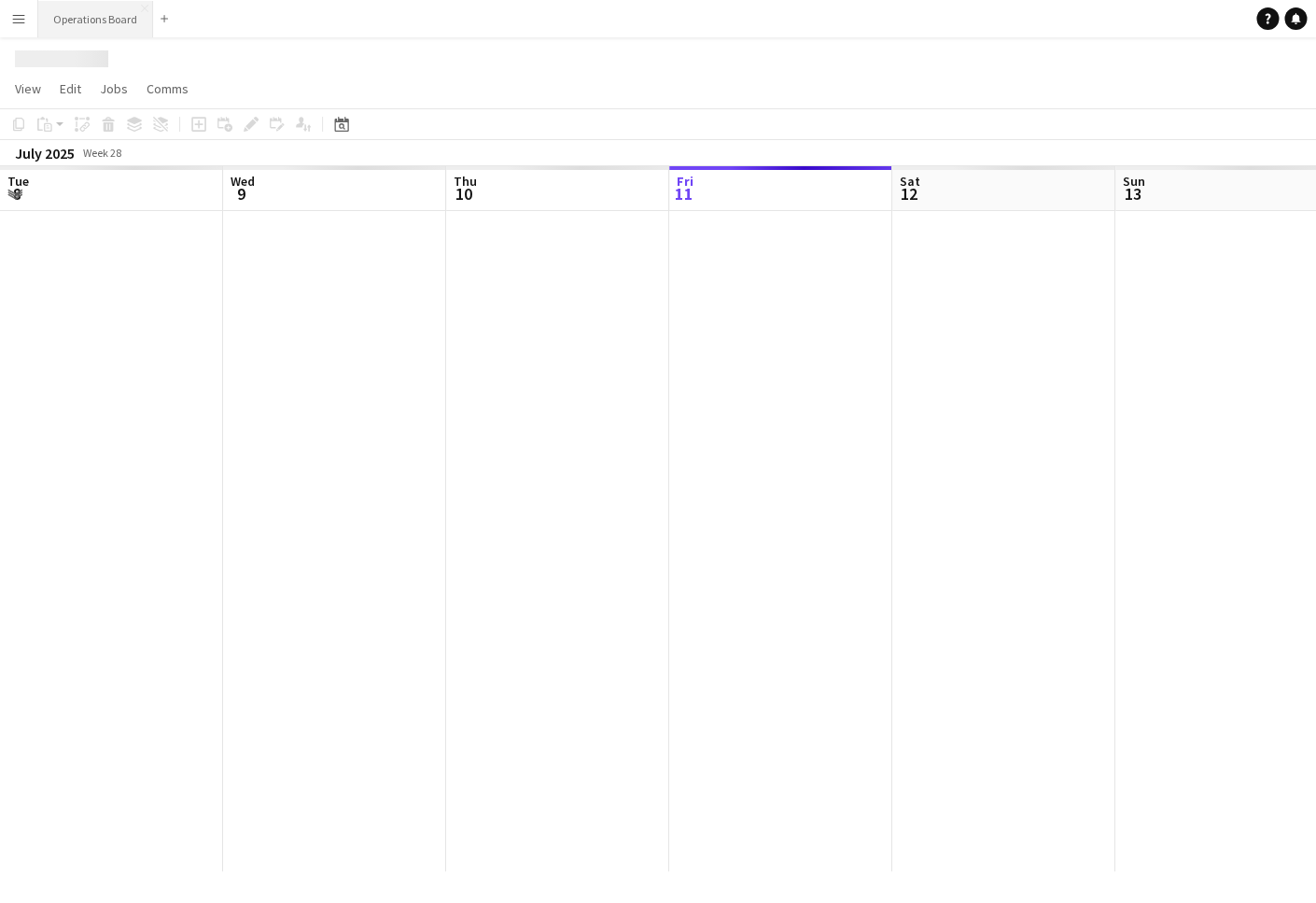 scroll, scrollTop: 0, scrollLeft: 446, axis: horizontal 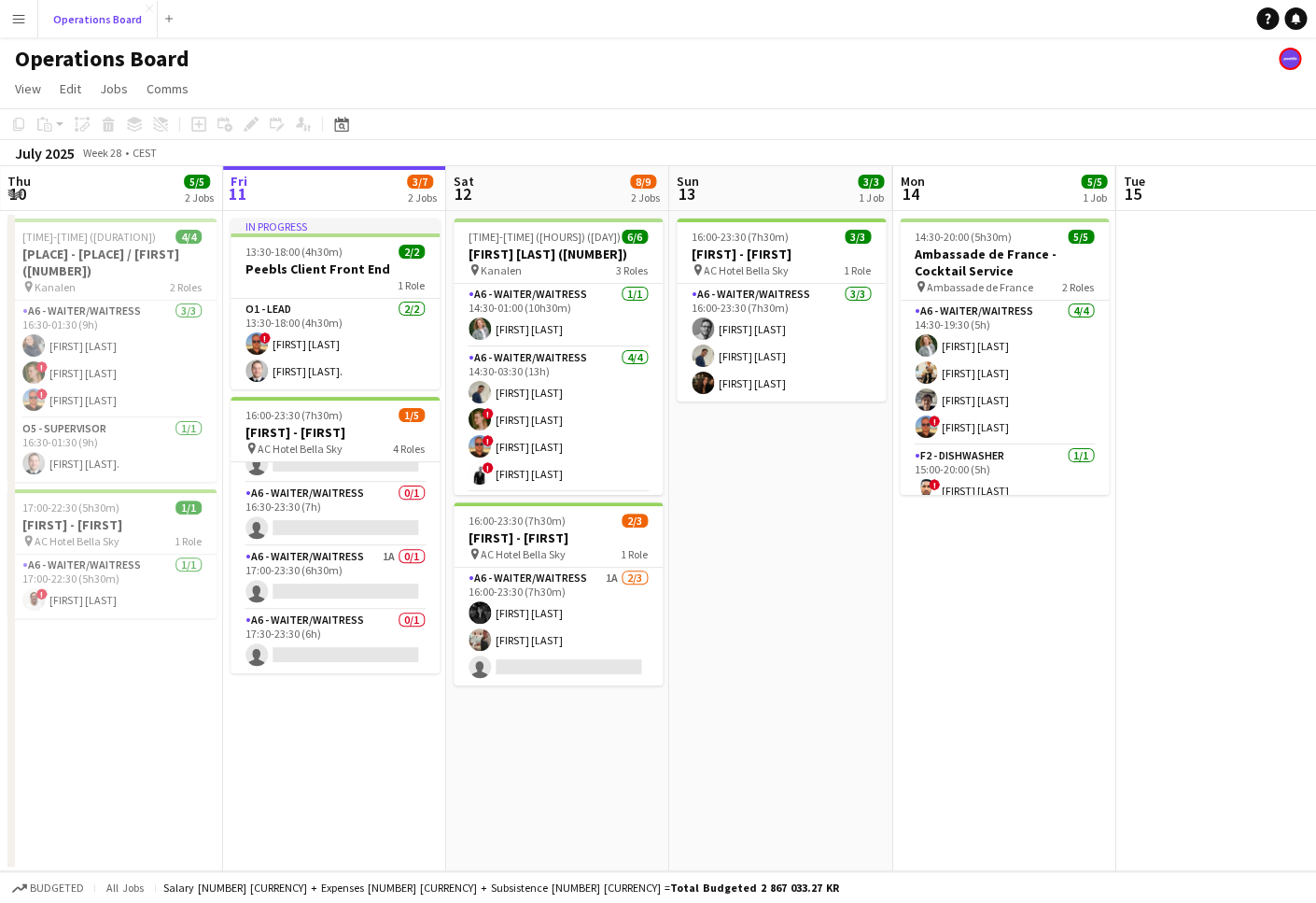 type 